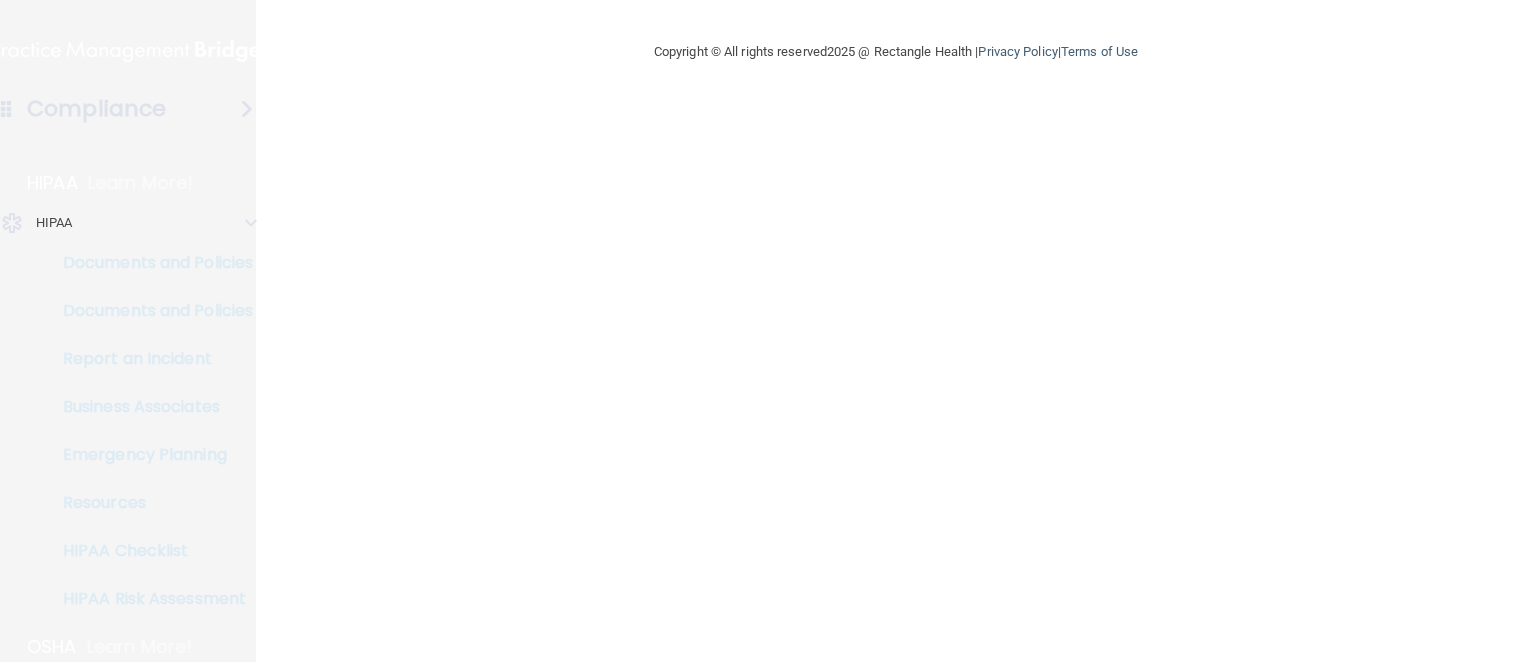 scroll, scrollTop: 0, scrollLeft: 0, axis: both 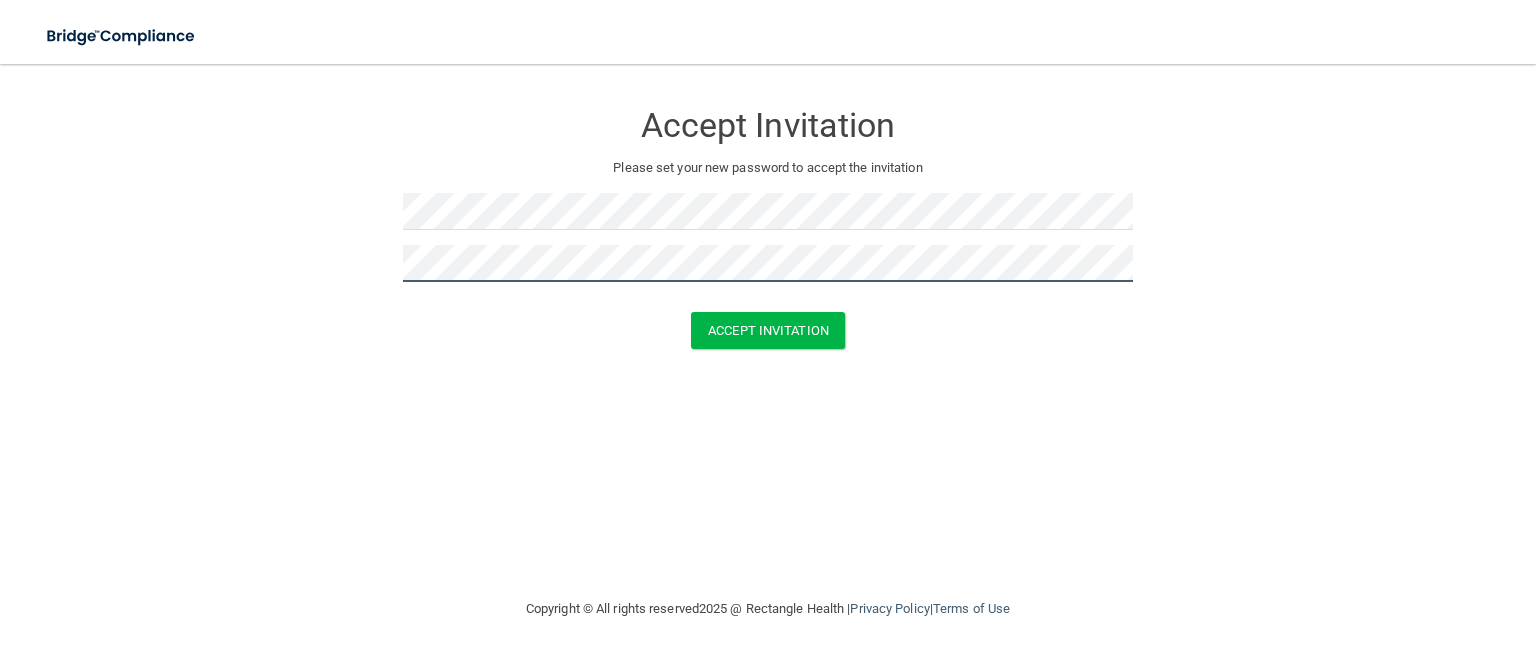 click on "Accept Invitation" at bounding box center [768, 330] 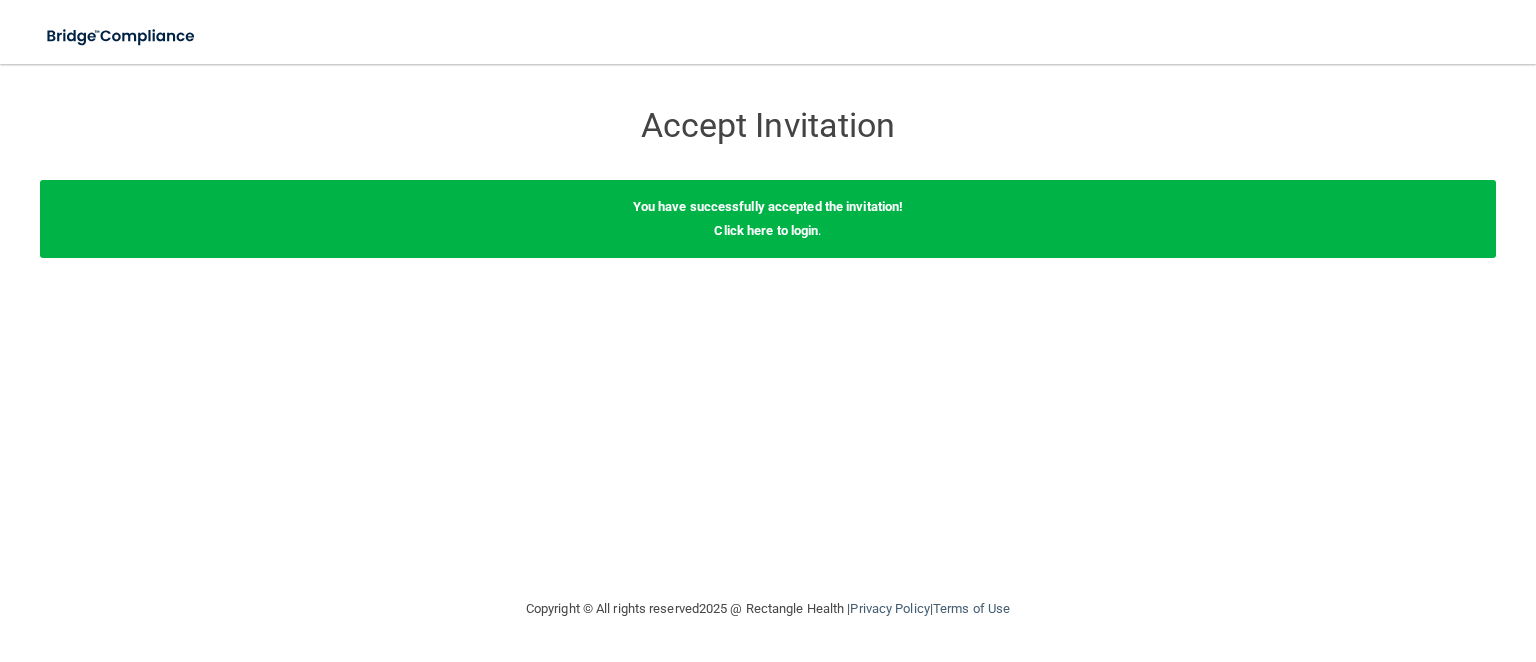 click on "Accept Invitation     Please set your new password to accept the invitation                                                 Accept Invitation              You have successfully accepted the invitation!   Click here to login ." at bounding box center [768, 330] 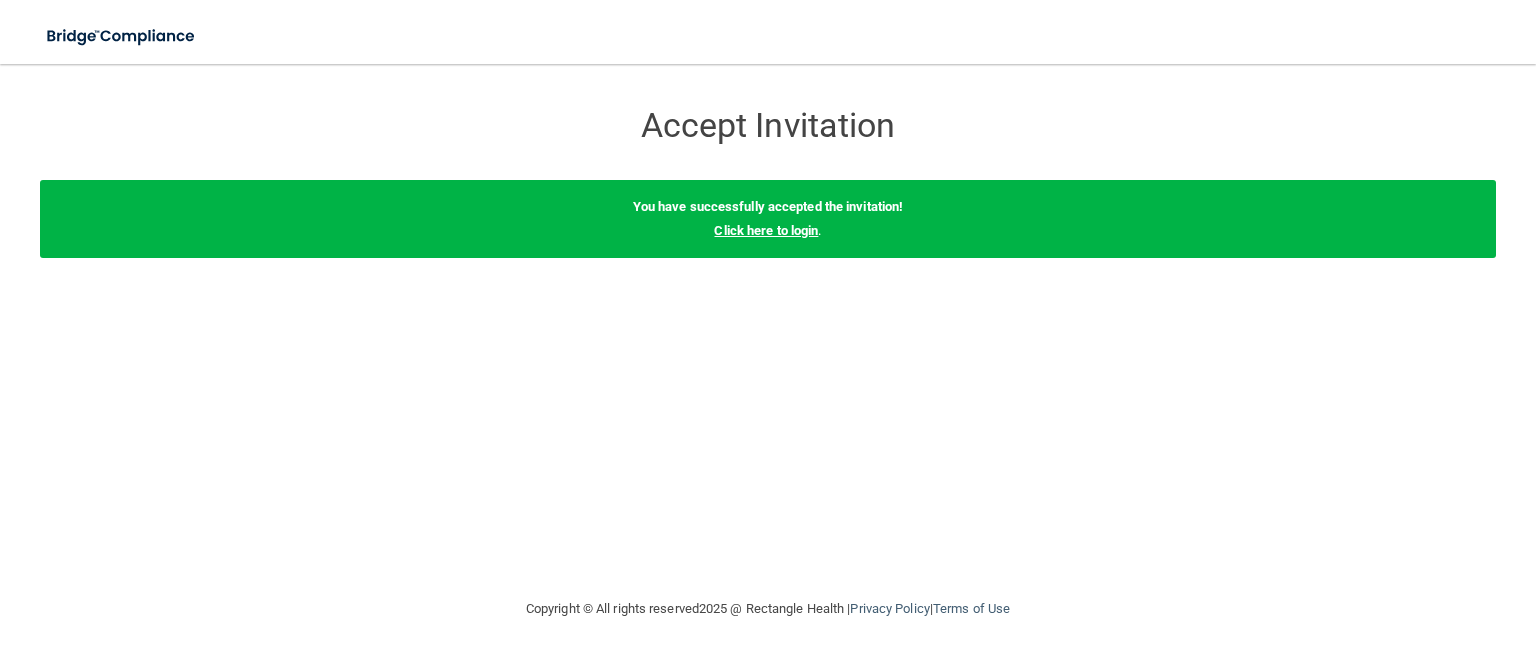 click on "Click here to login" at bounding box center [766, 230] 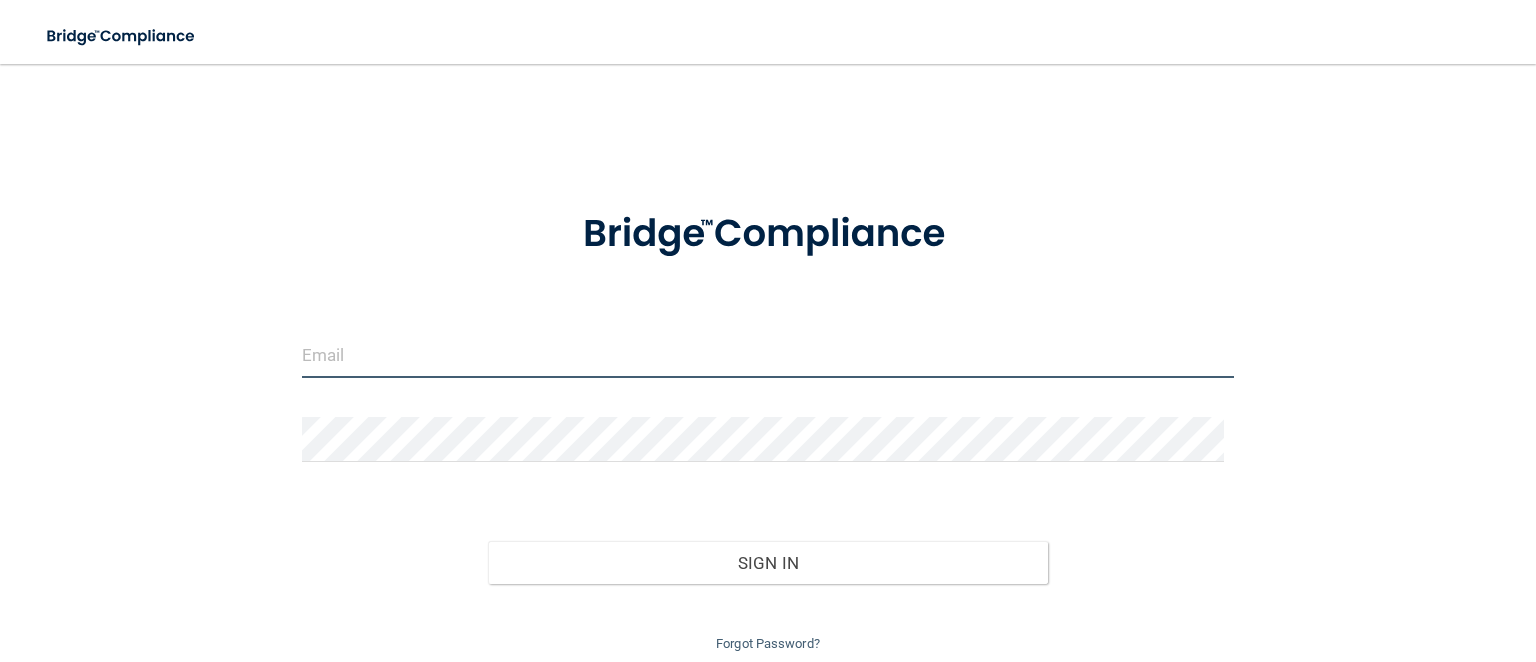 click at bounding box center (768, 355) 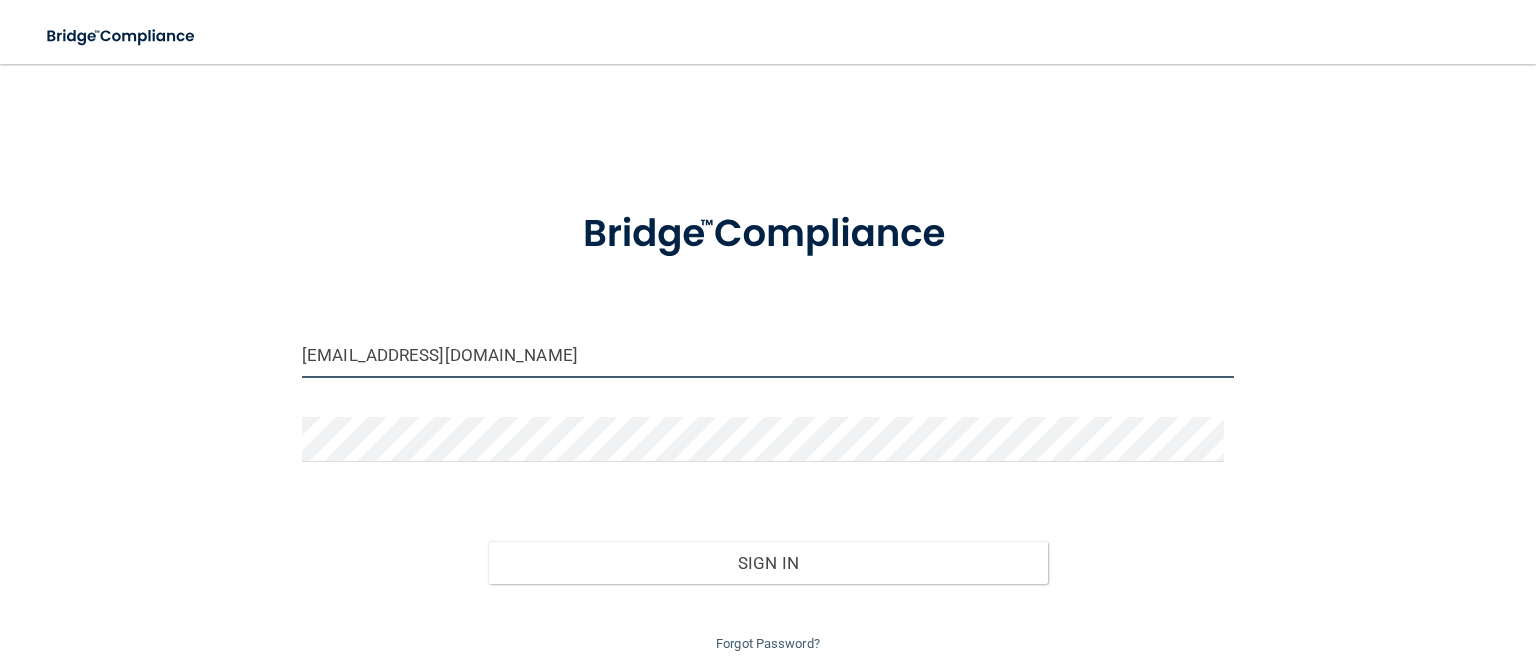 type on "[EMAIL_ADDRESS][DOMAIN_NAME]" 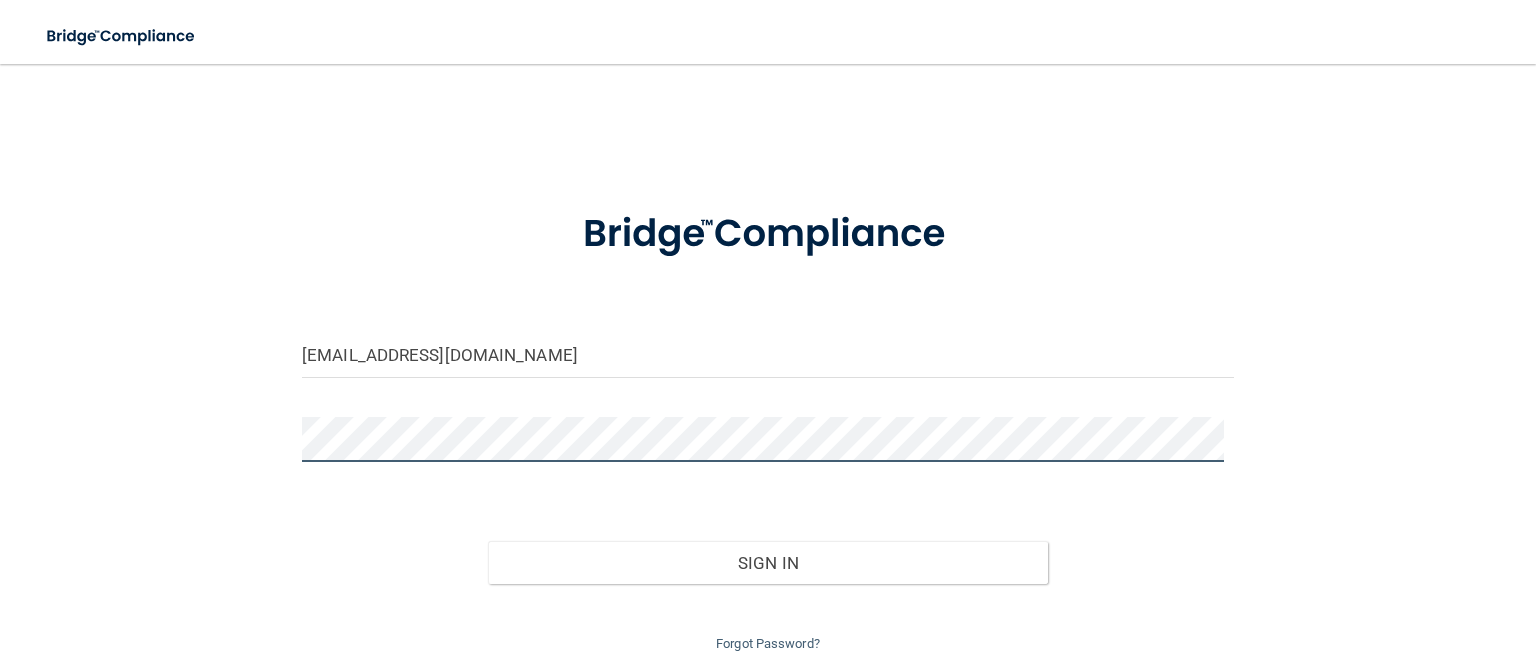 click on "Sign In" at bounding box center [767, 563] 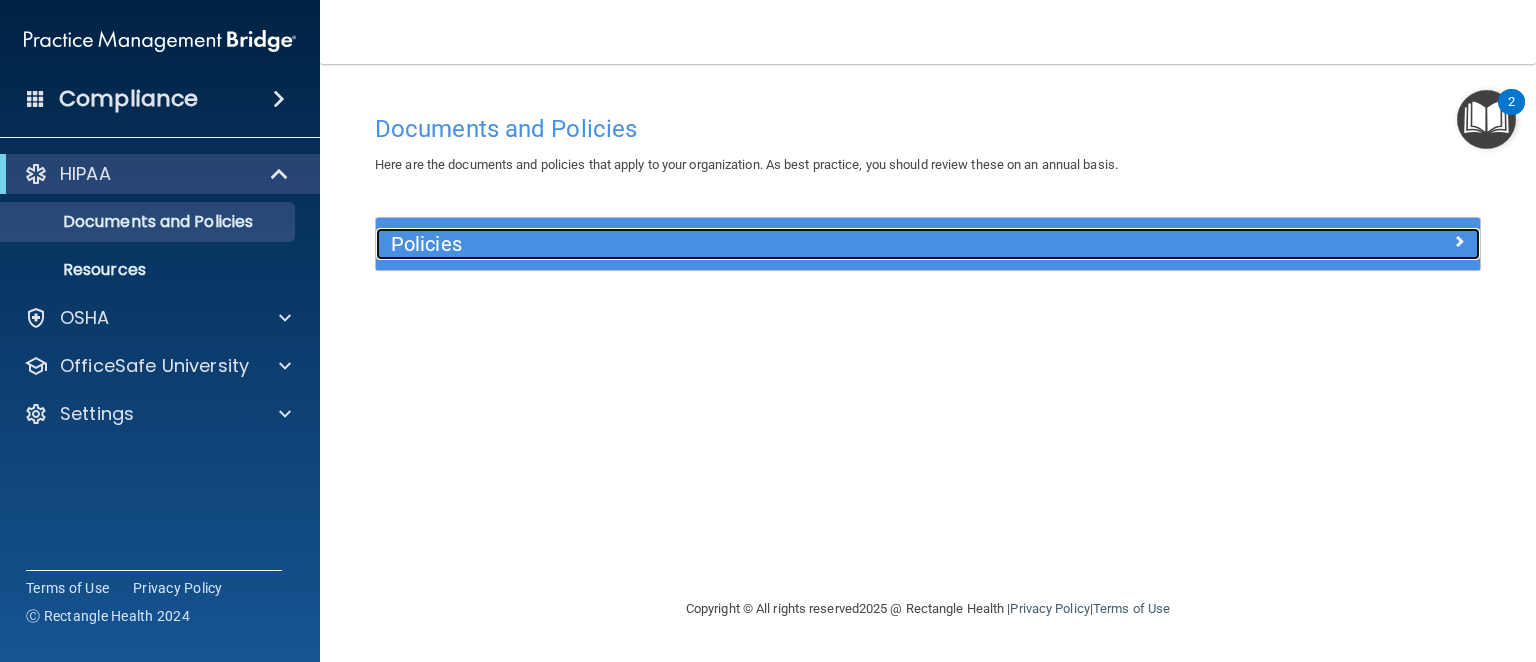 click at bounding box center [1459, 241] 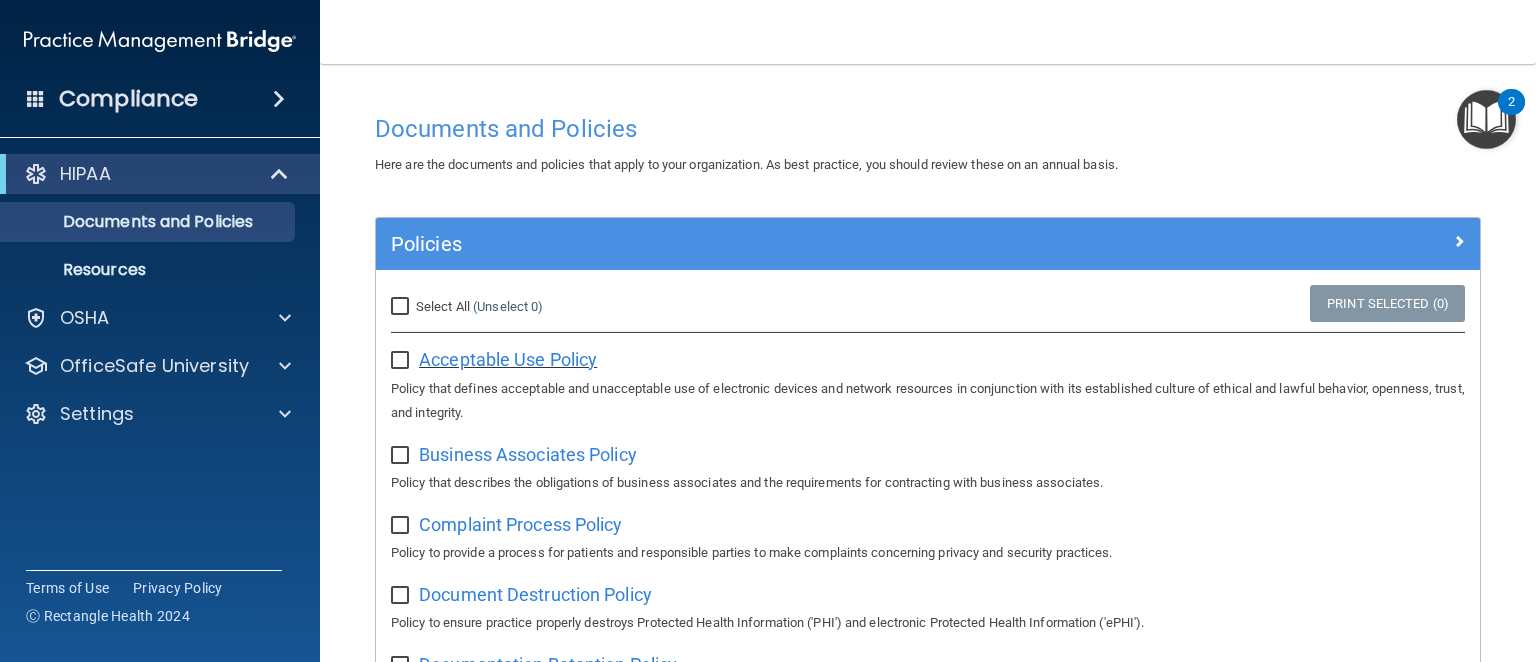 scroll, scrollTop: 100, scrollLeft: 0, axis: vertical 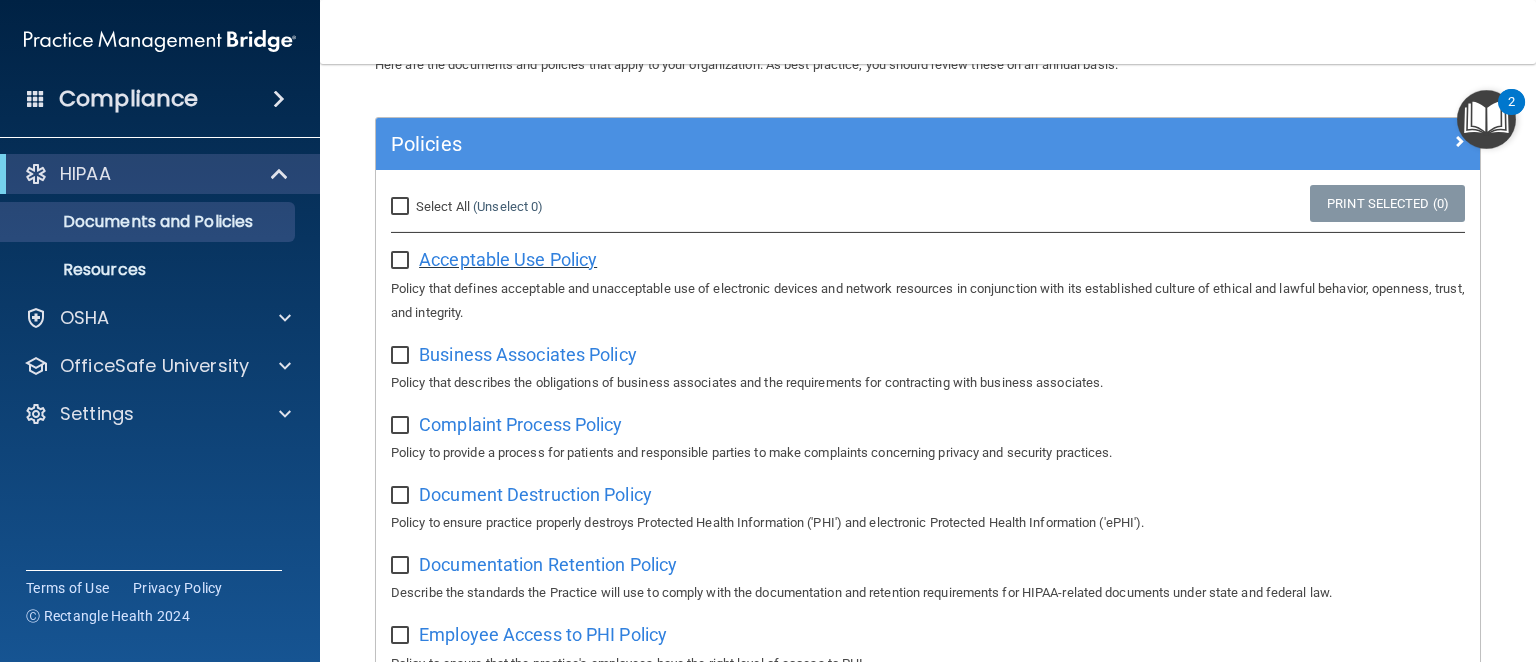 click on "Acceptable Use Policy" at bounding box center [508, 259] 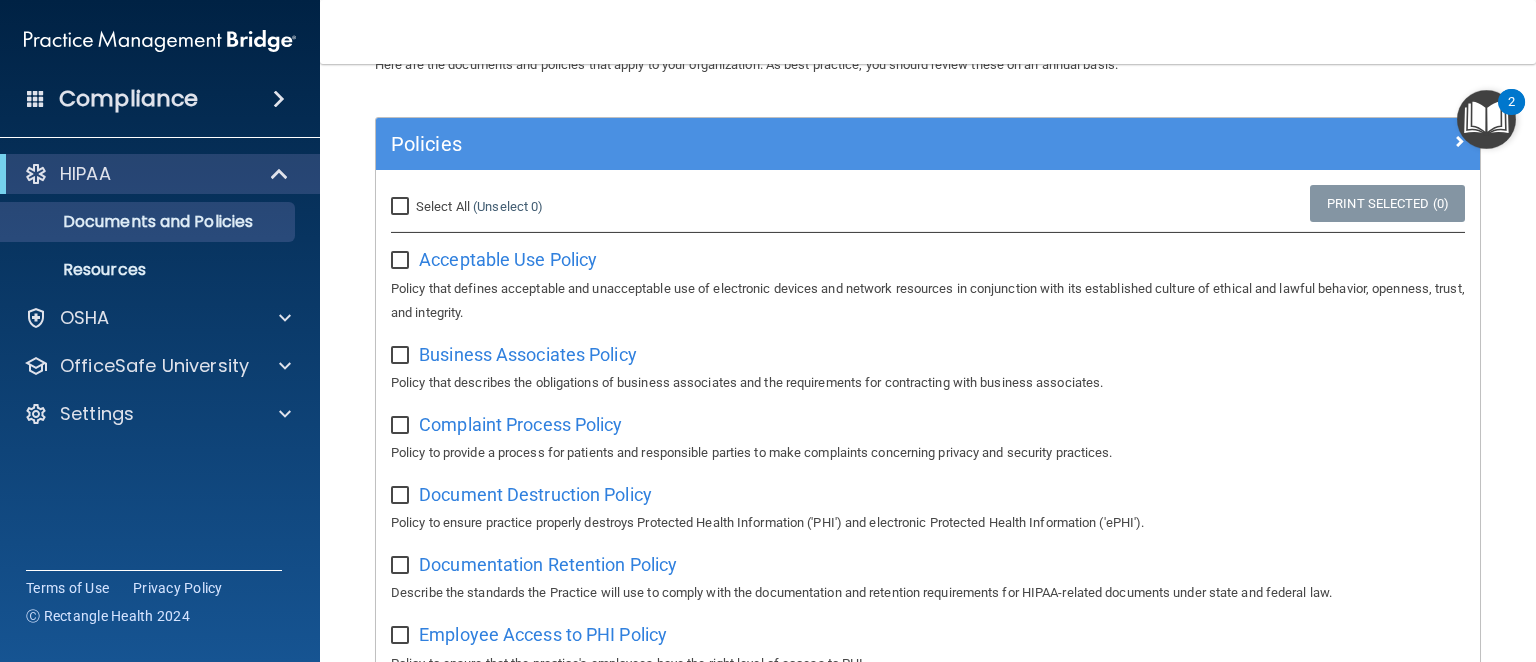 click at bounding box center [402, 261] 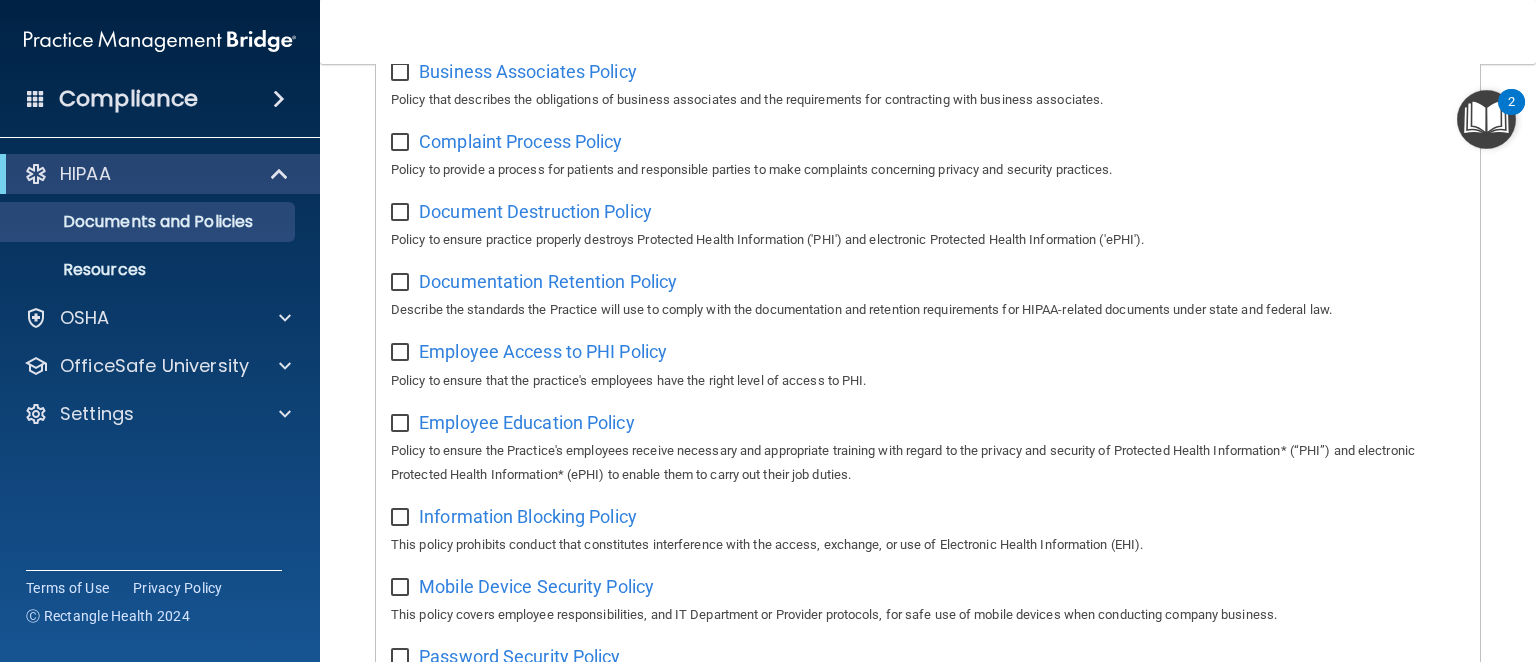 scroll, scrollTop: 183, scrollLeft: 0, axis: vertical 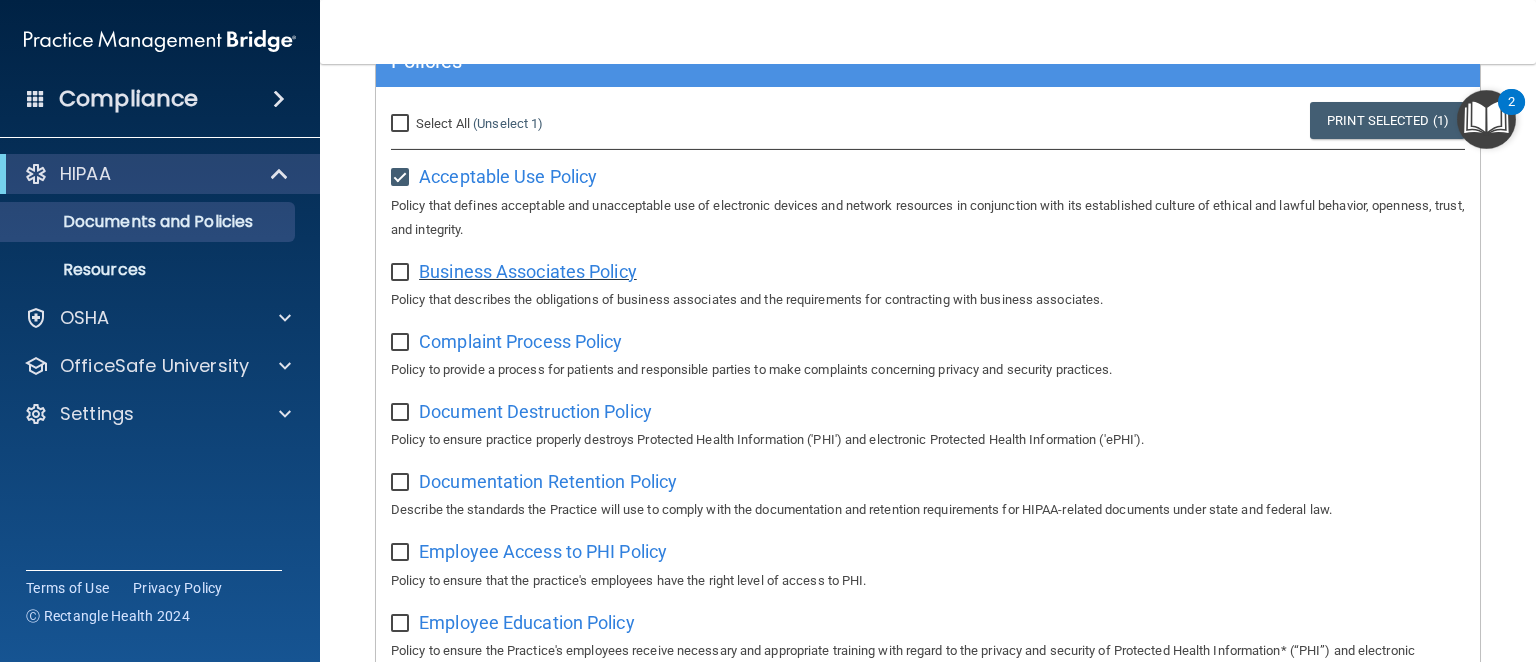 click on "Business Associates Policy" at bounding box center [528, 271] 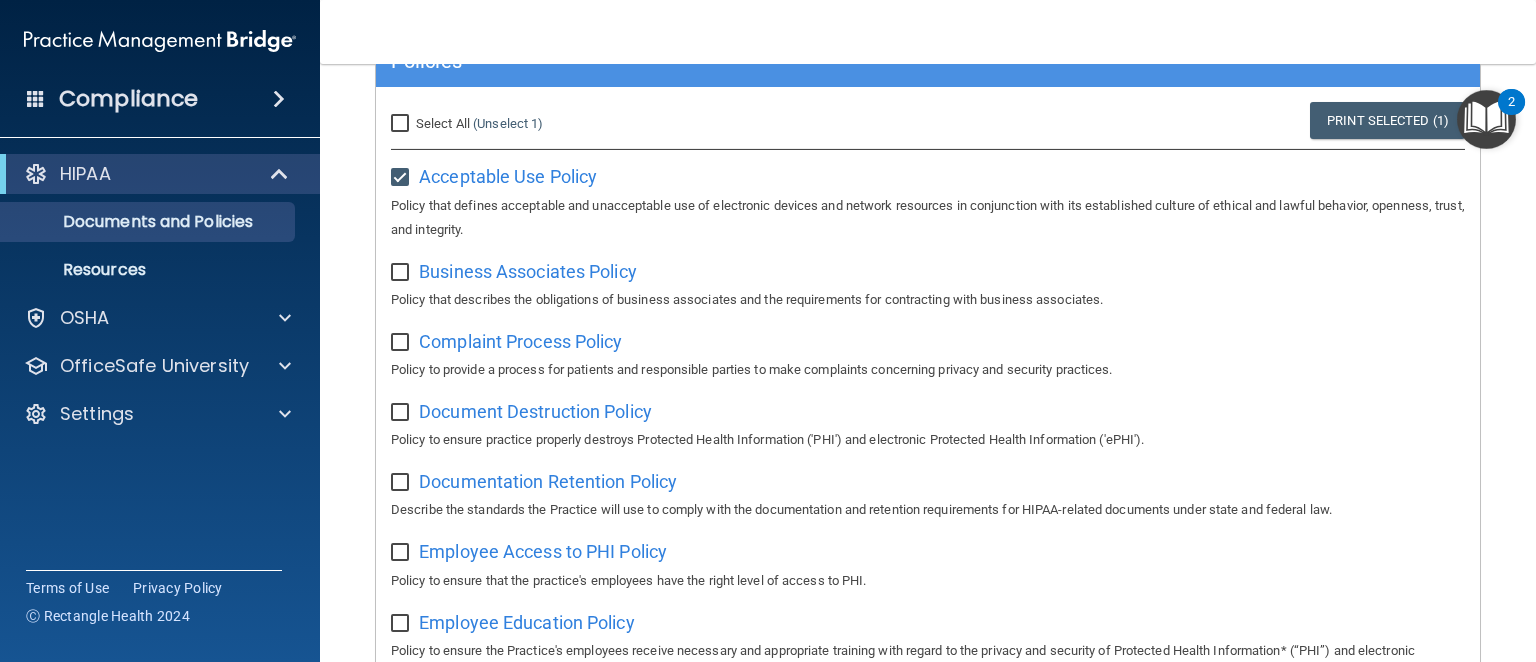 click on "Business Associates Policy                         Policy that describes the obligations of business associates and the requirements for contracting with business associates." at bounding box center [928, 283] 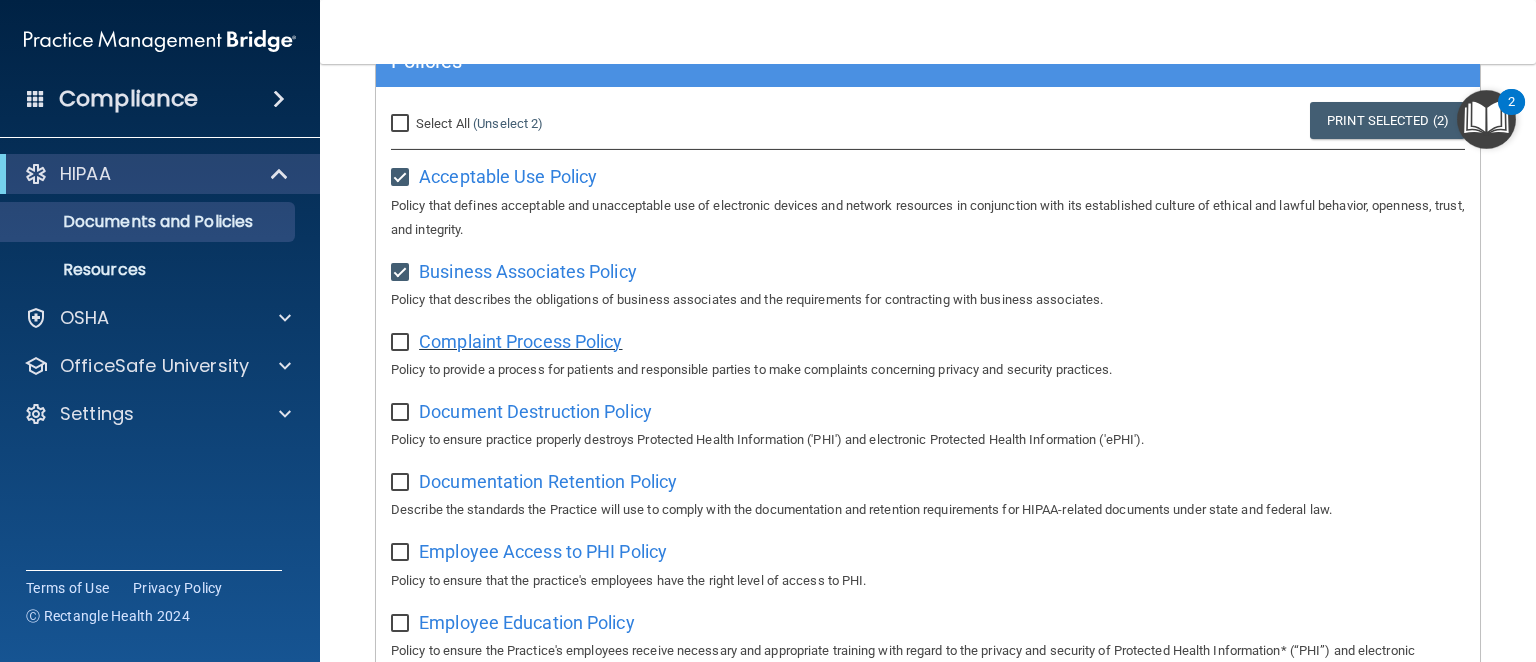 click on "Complaint Process Policy" at bounding box center [520, 341] 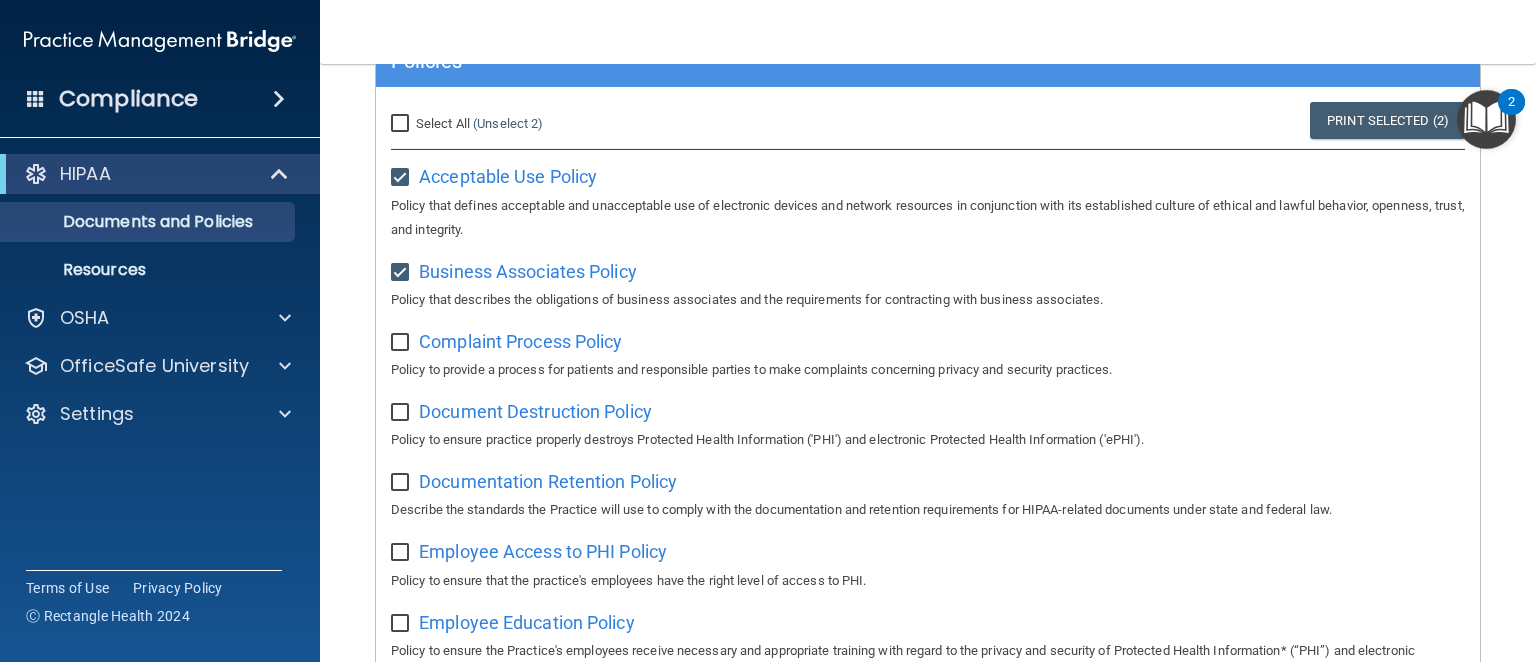 click at bounding box center (402, 343) 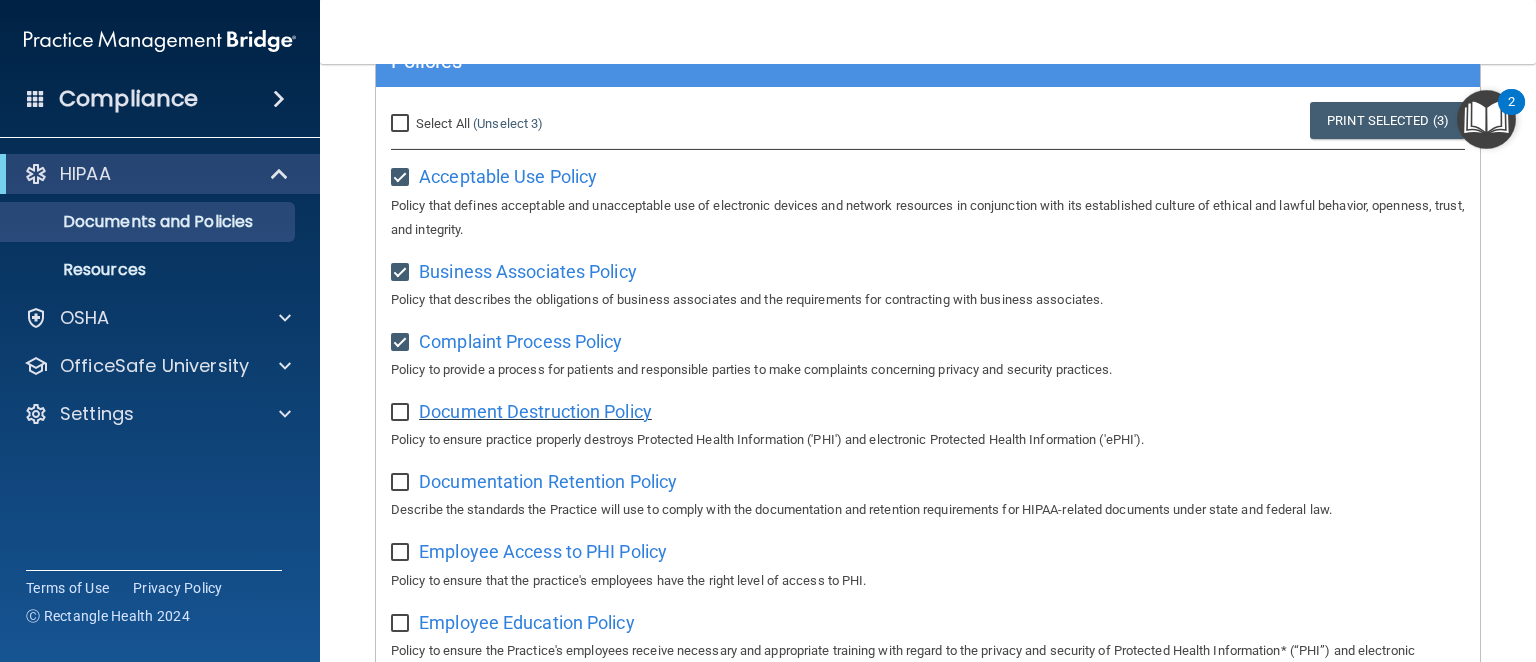 click on "Document Destruction Policy" at bounding box center (535, 411) 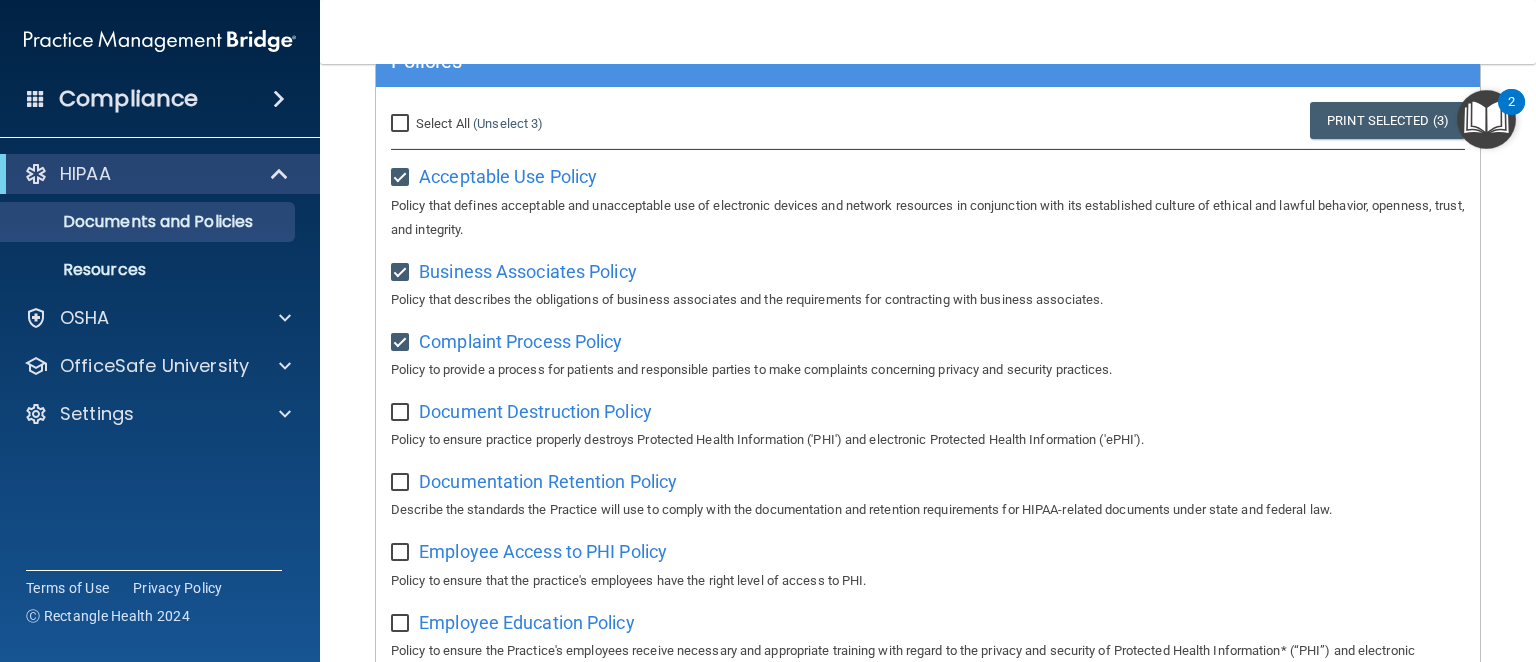 click at bounding box center (402, 413) 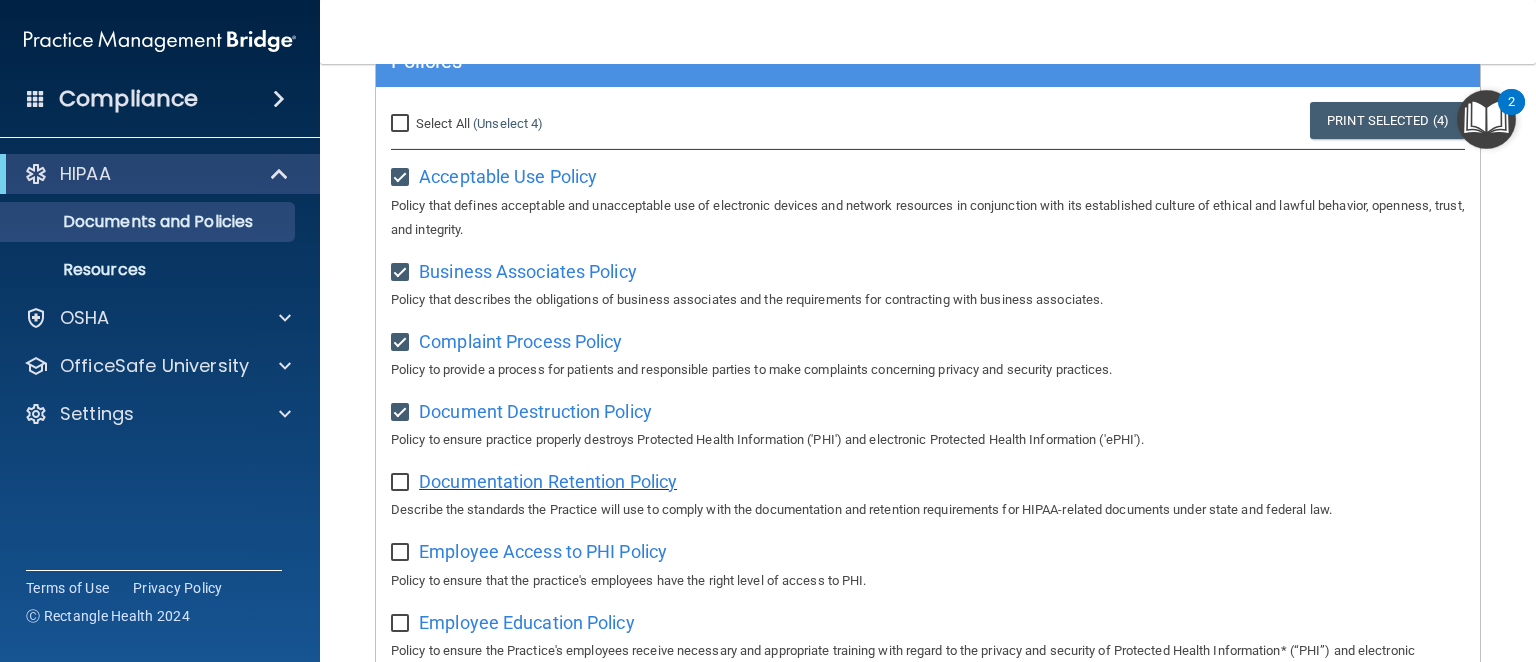 click on "Documentation Retention Policy" at bounding box center [548, 481] 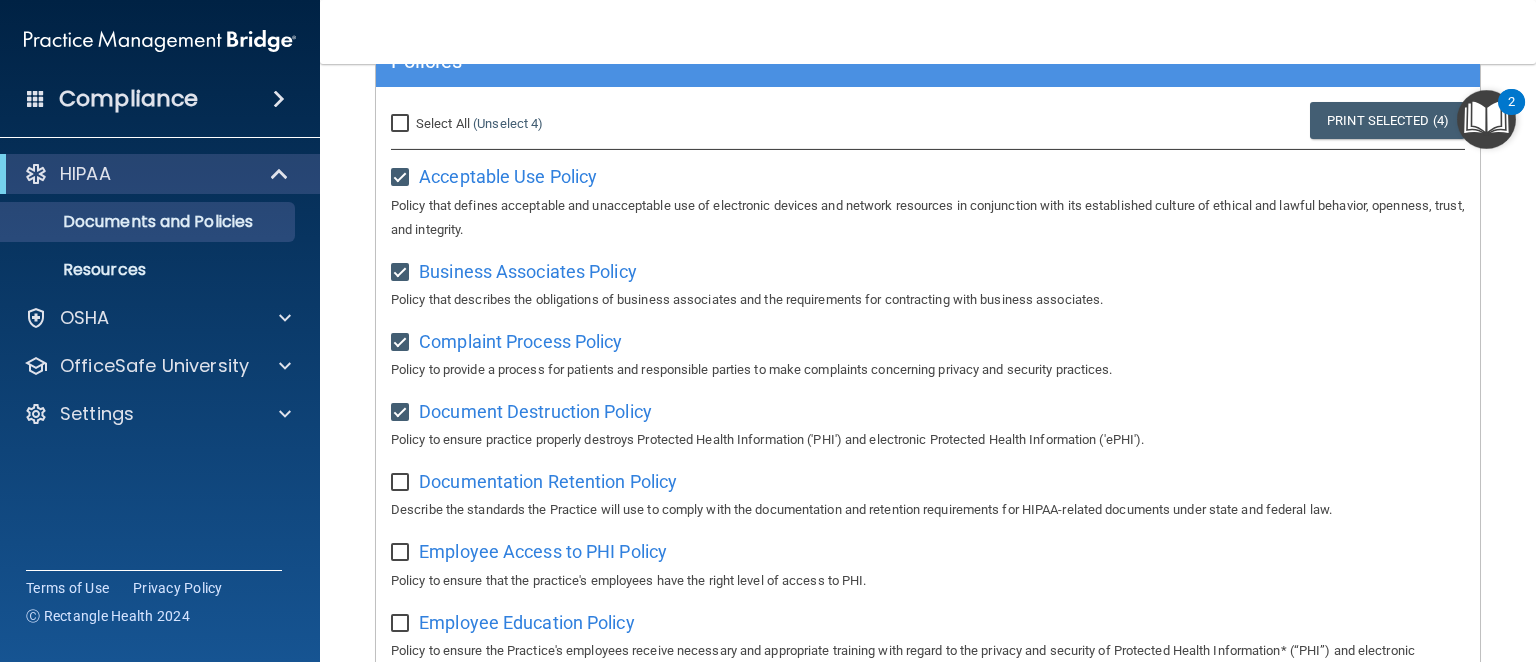 scroll, scrollTop: 283, scrollLeft: 0, axis: vertical 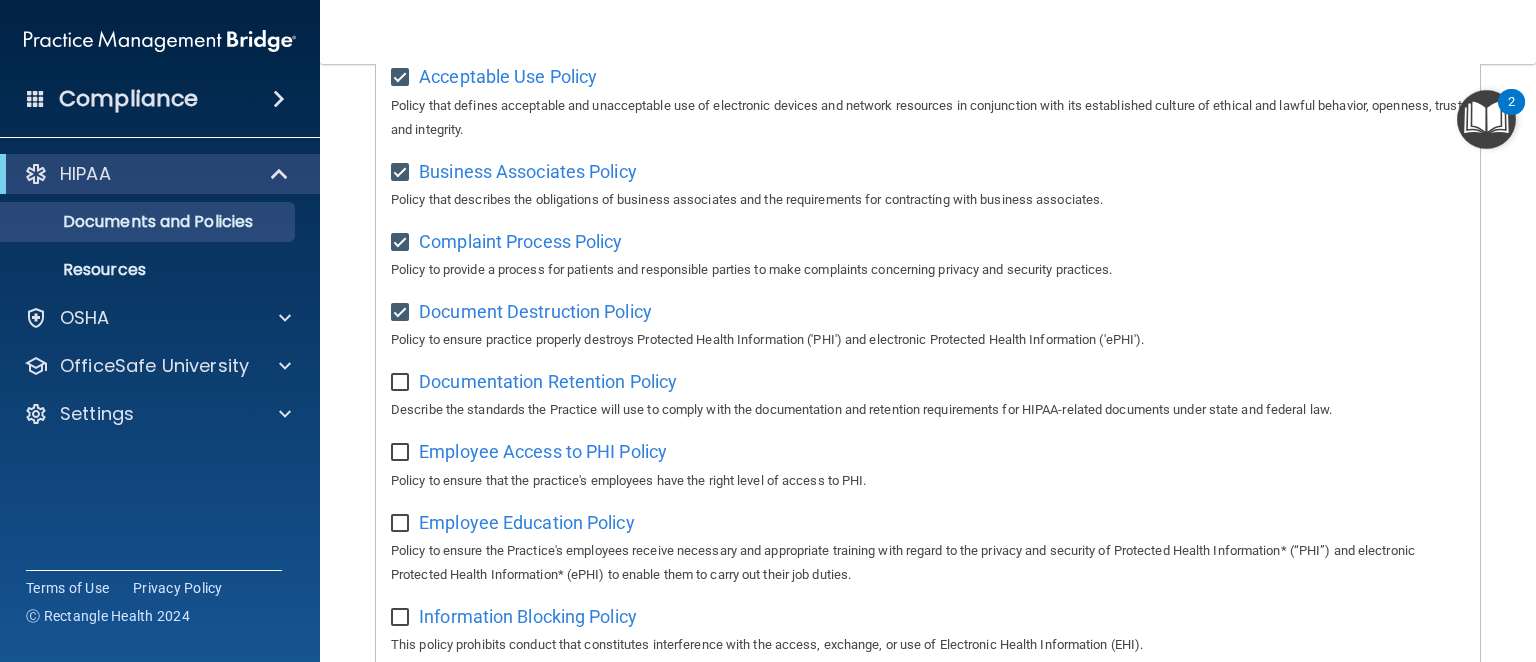 click at bounding box center (402, 383) 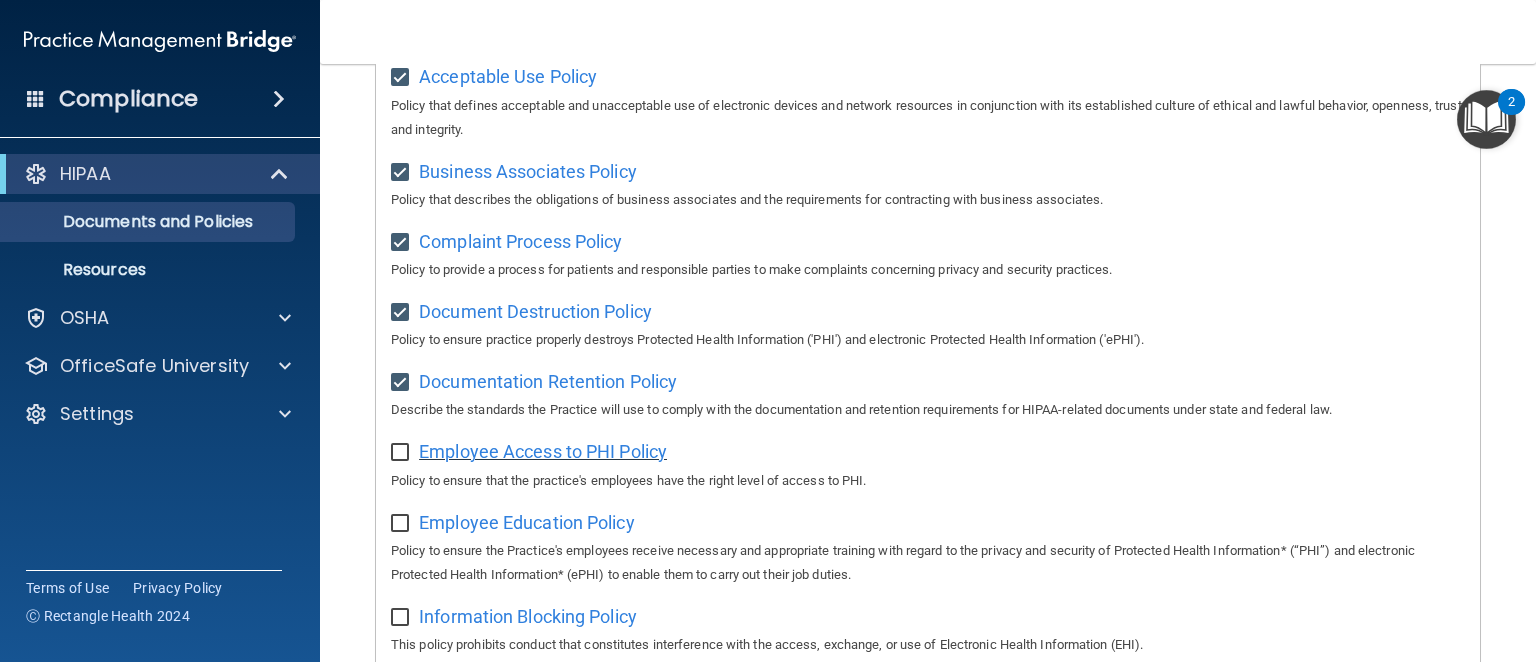 click on "Employee Access to PHI Policy" at bounding box center (543, 451) 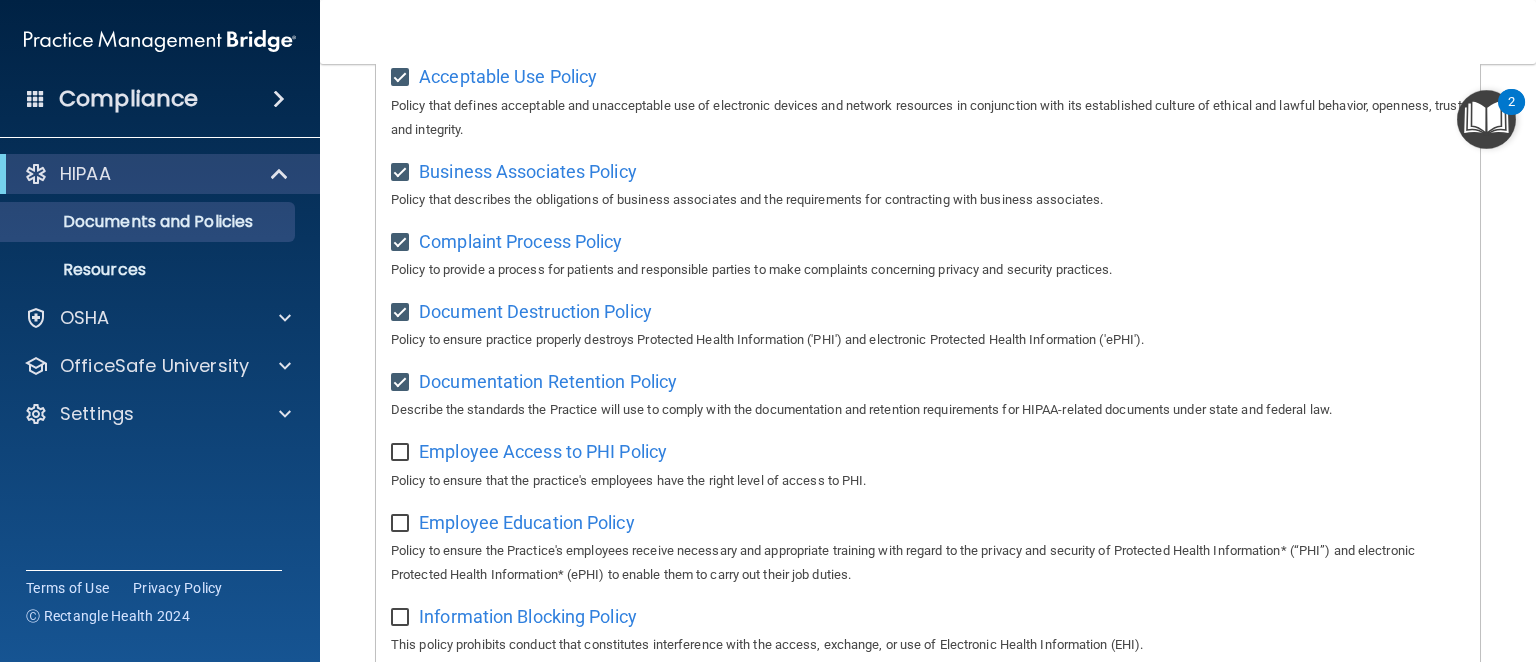click at bounding box center [402, 453] 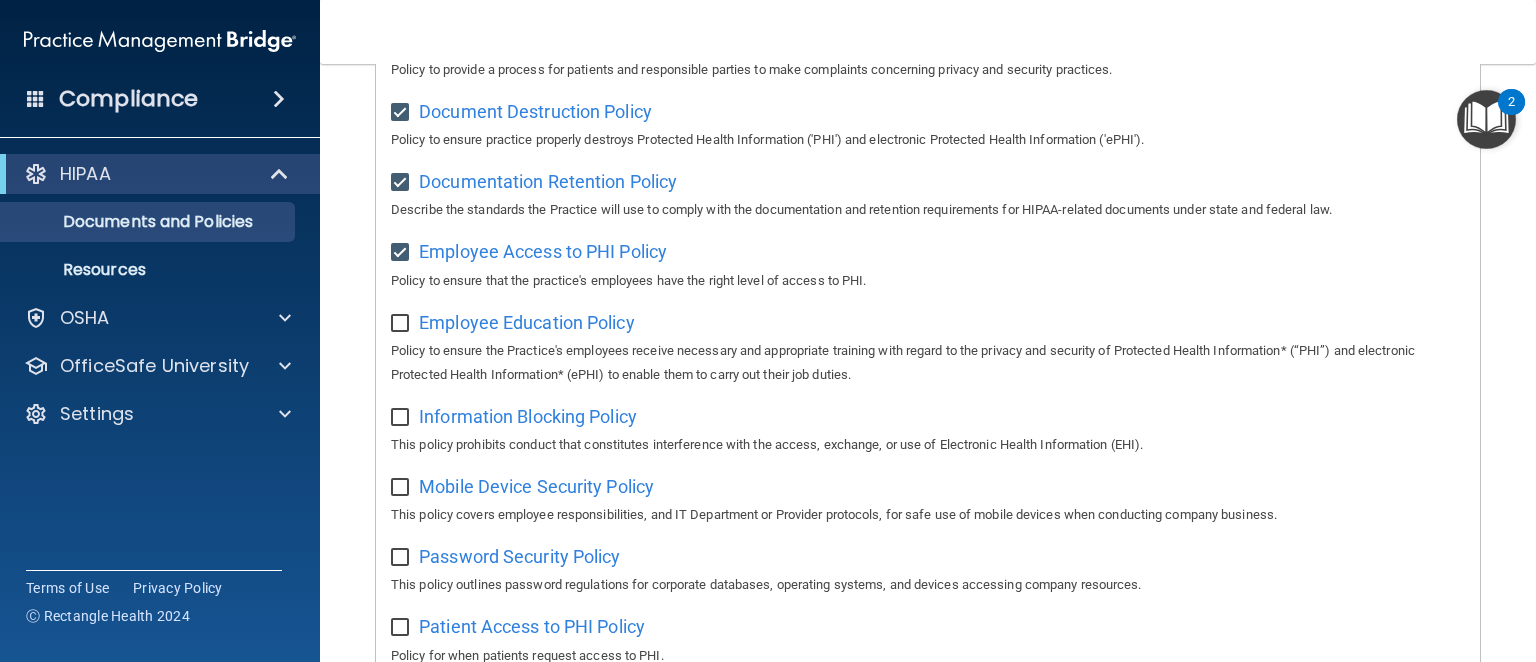 scroll, scrollTop: 583, scrollLeft: 0, axis: vertical 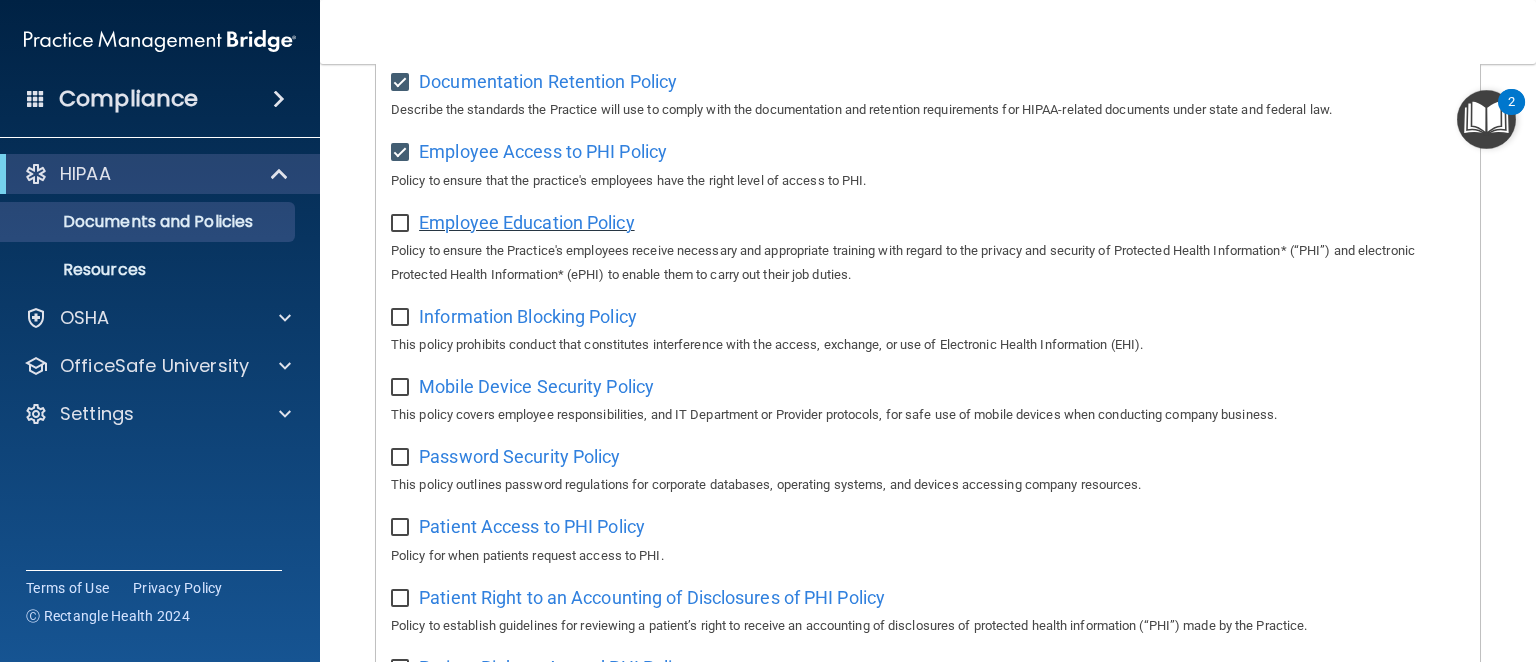 click on "Employee Education Policy" at bounding box center (527, 222) 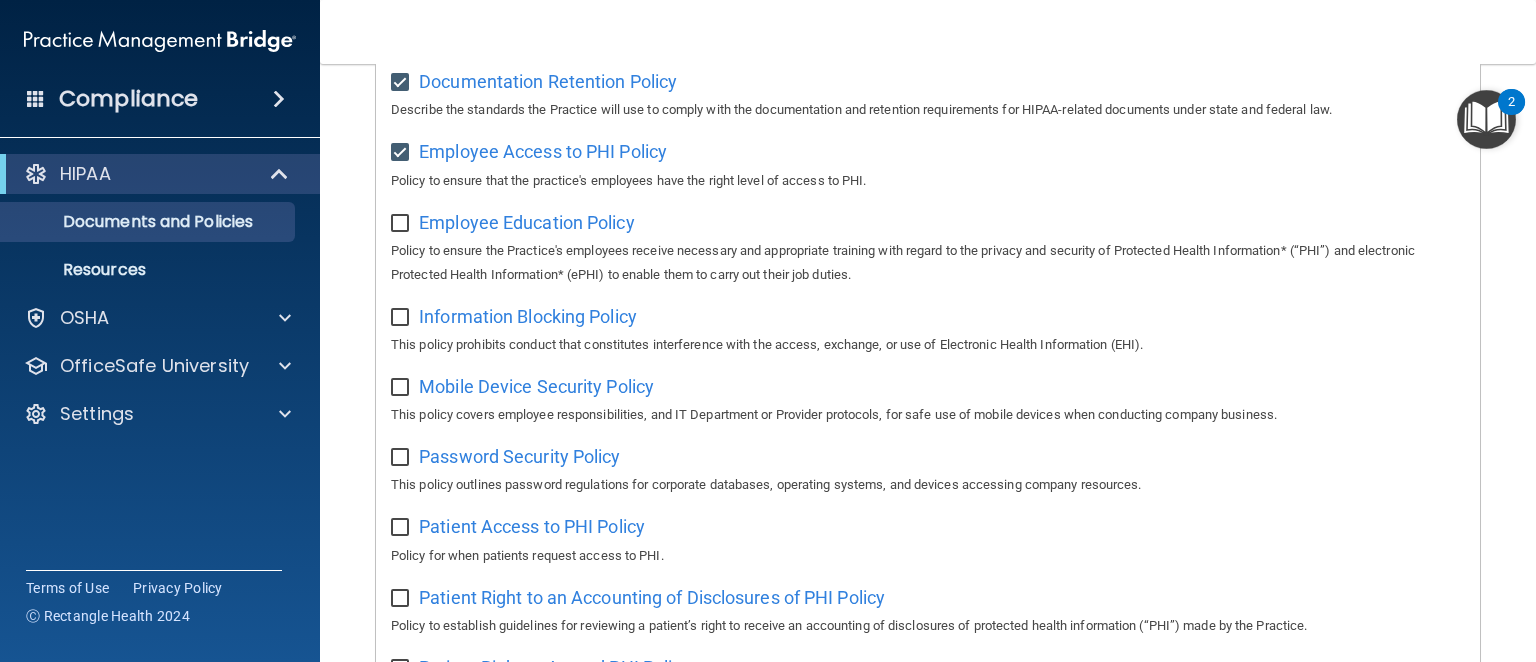 click at bounding box center [402, 224] 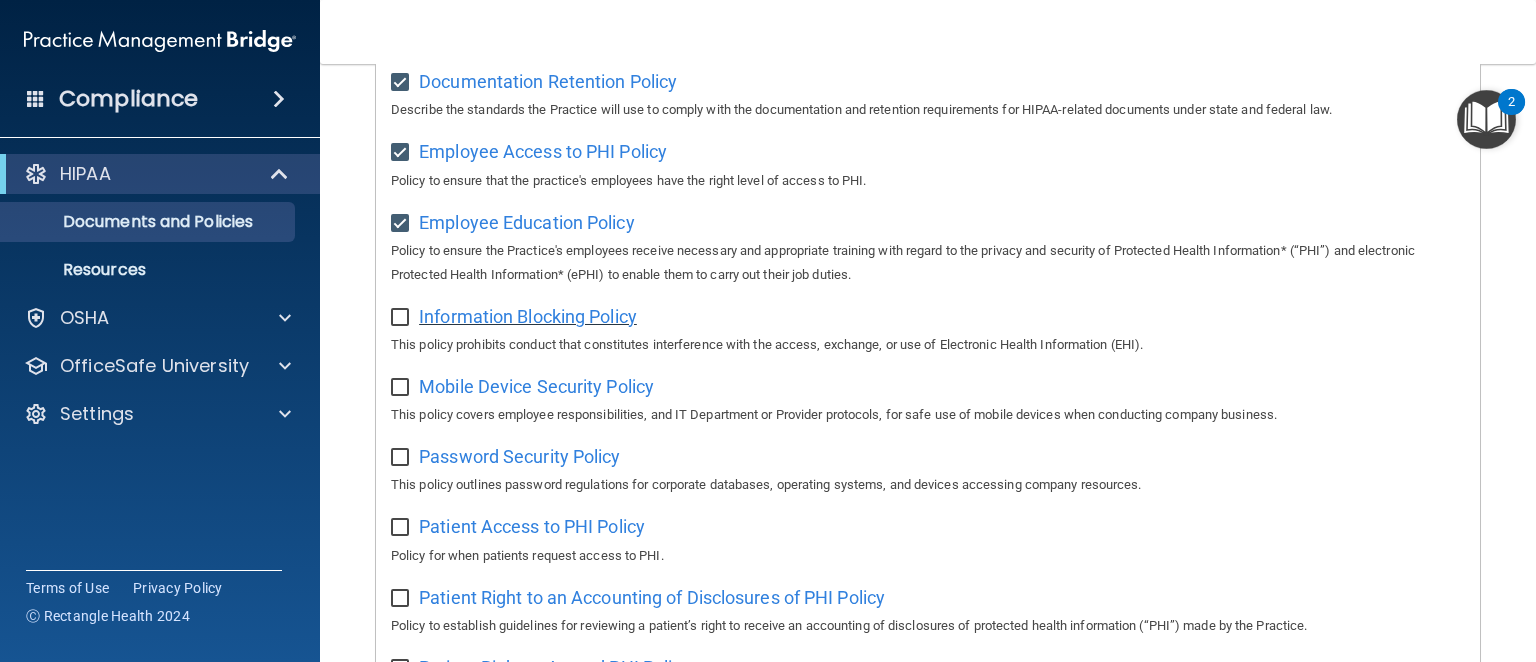 click on "Information Blocking Policy" at bounding box center [528, 316] 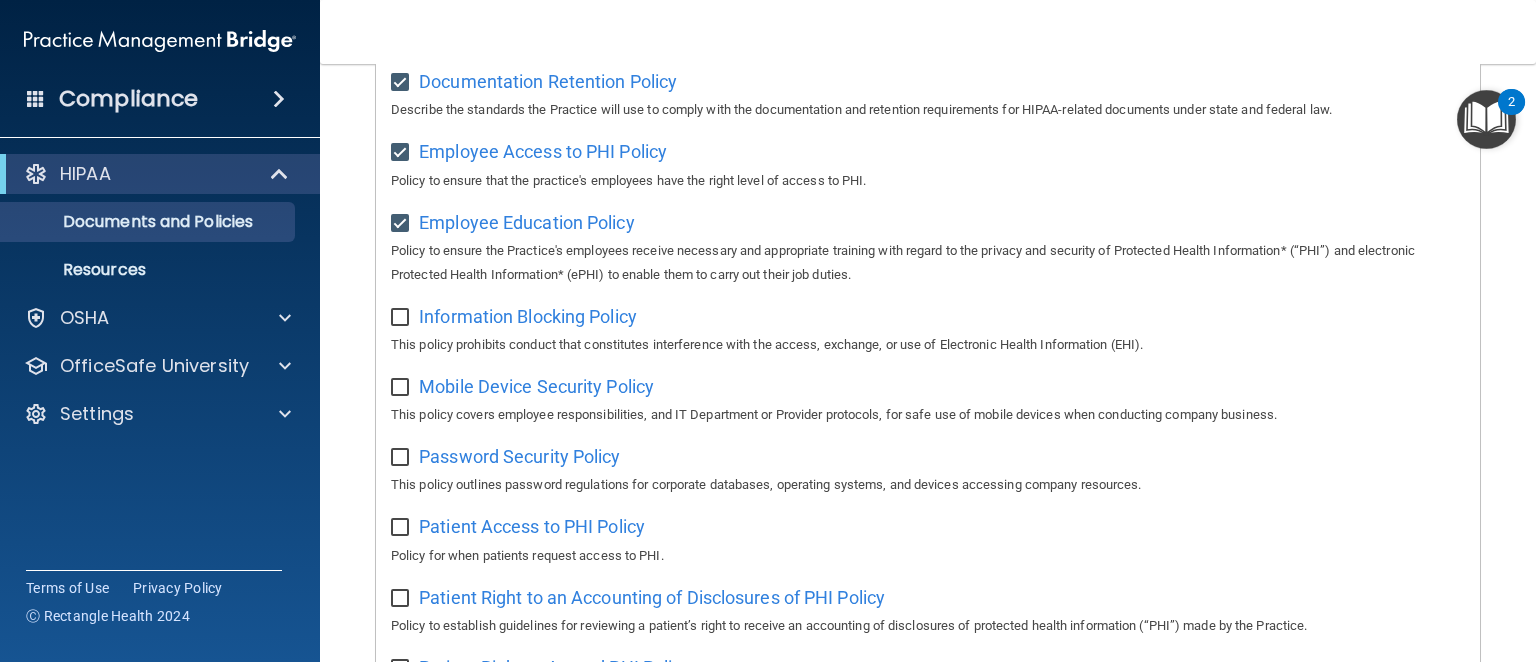 click at bounding box center (402, 318) 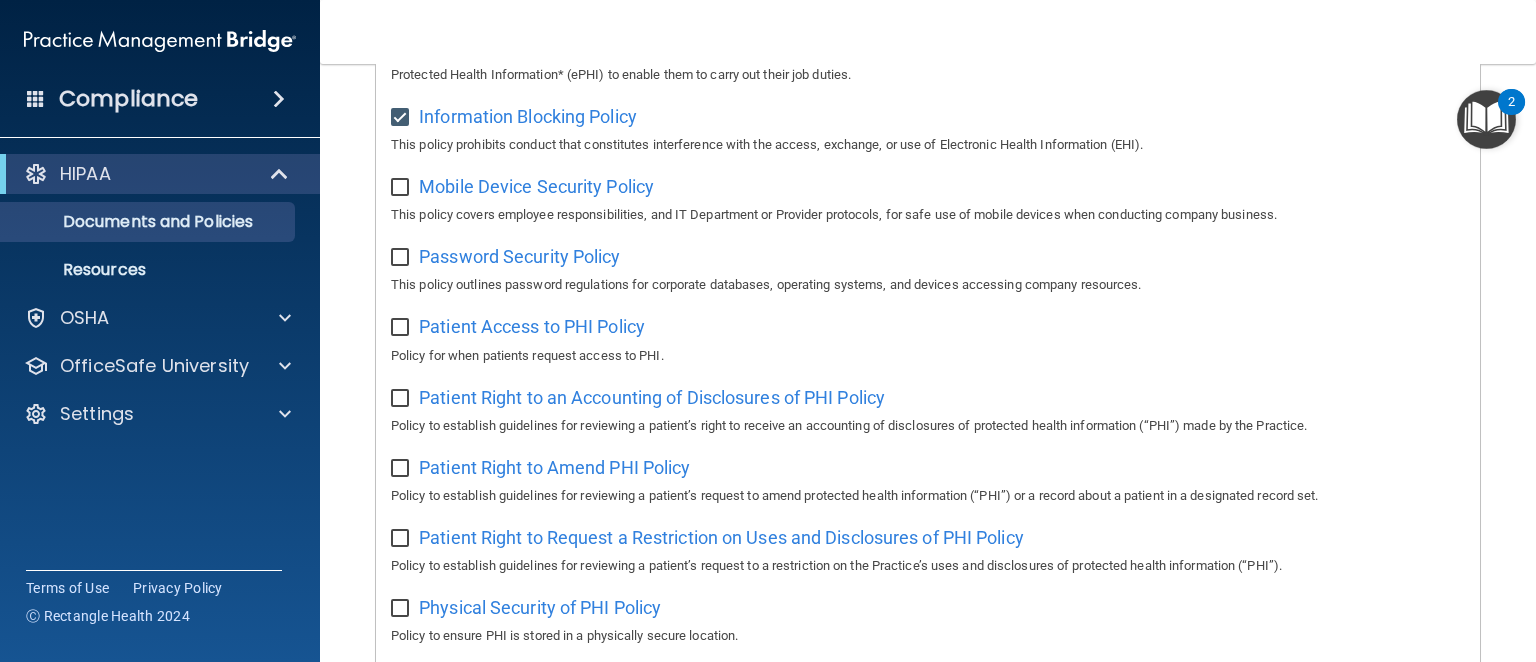 scroll, scrollTop: 683, scrollLeft: 0, axis: vertical 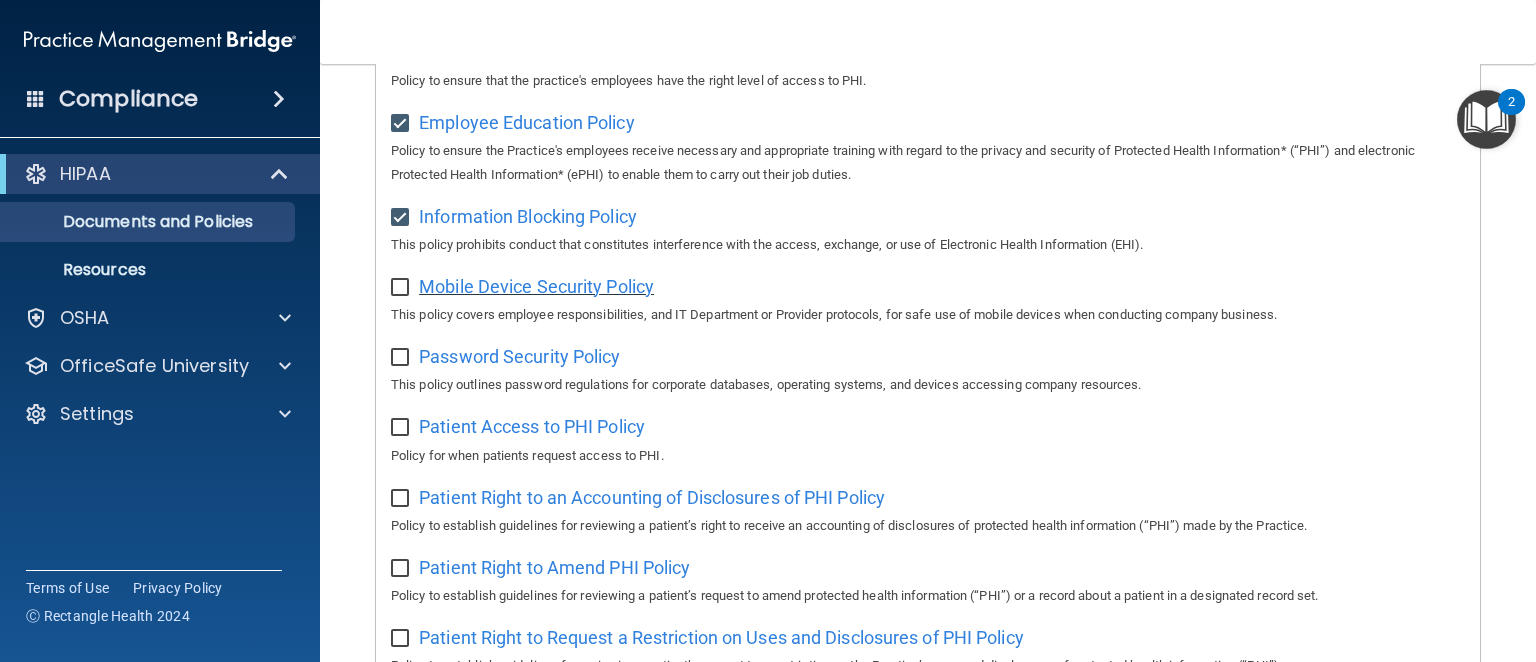click on "Mobile Device Security Policy" at bounding box center (536, 286) 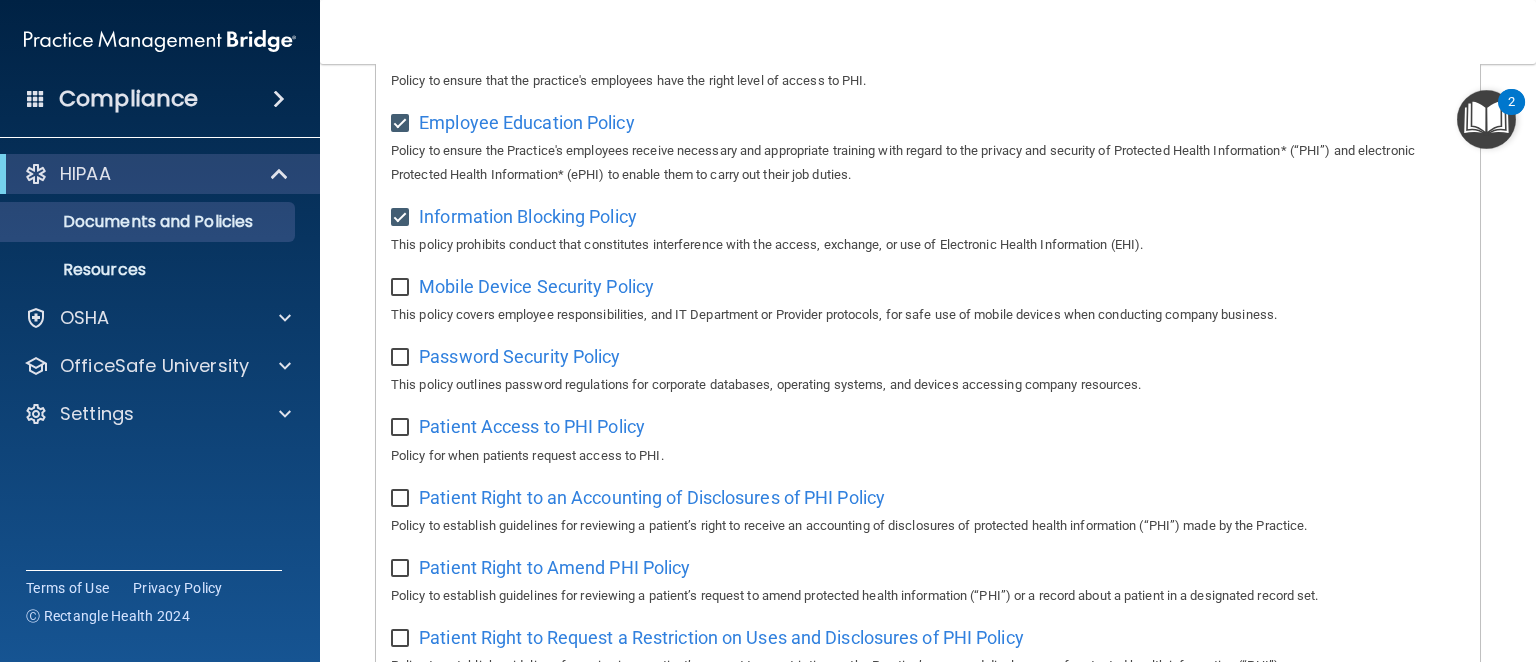 click at bounding box center [402, 288] 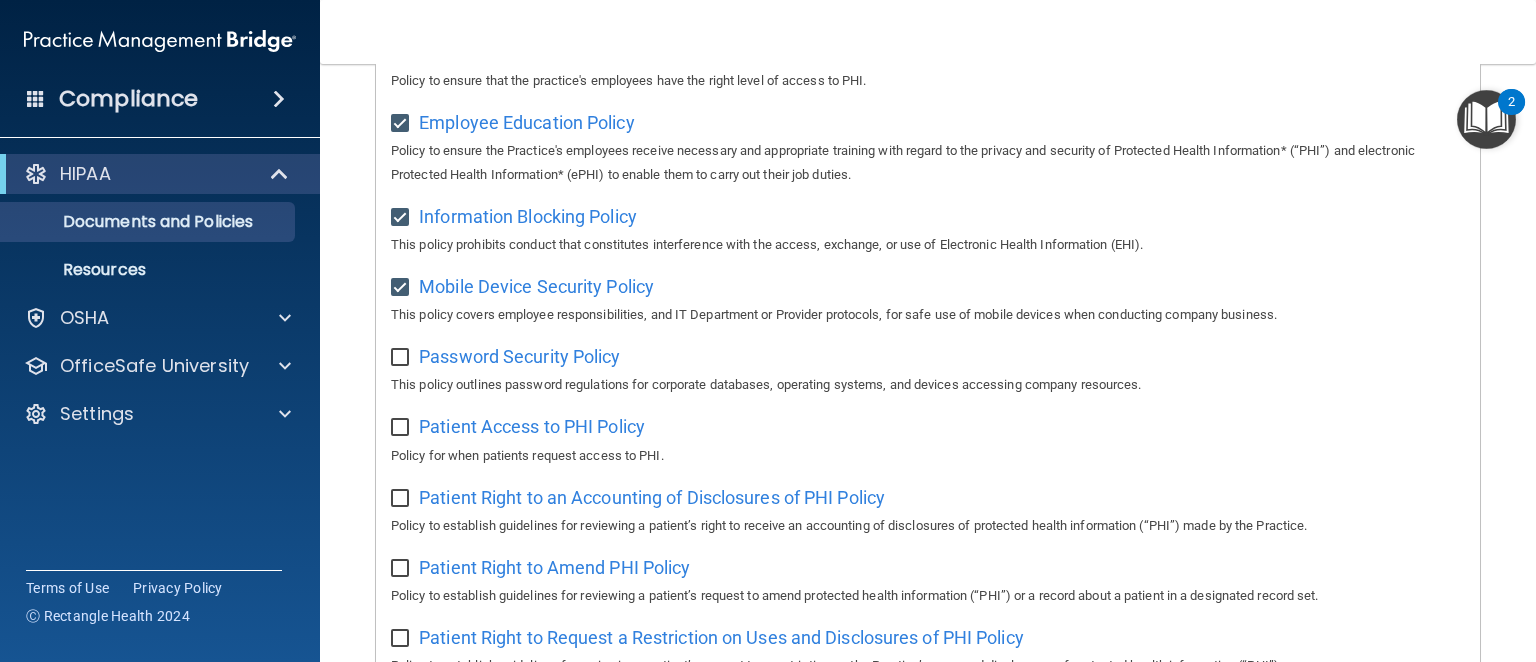 click at bounding box center [279, 99] 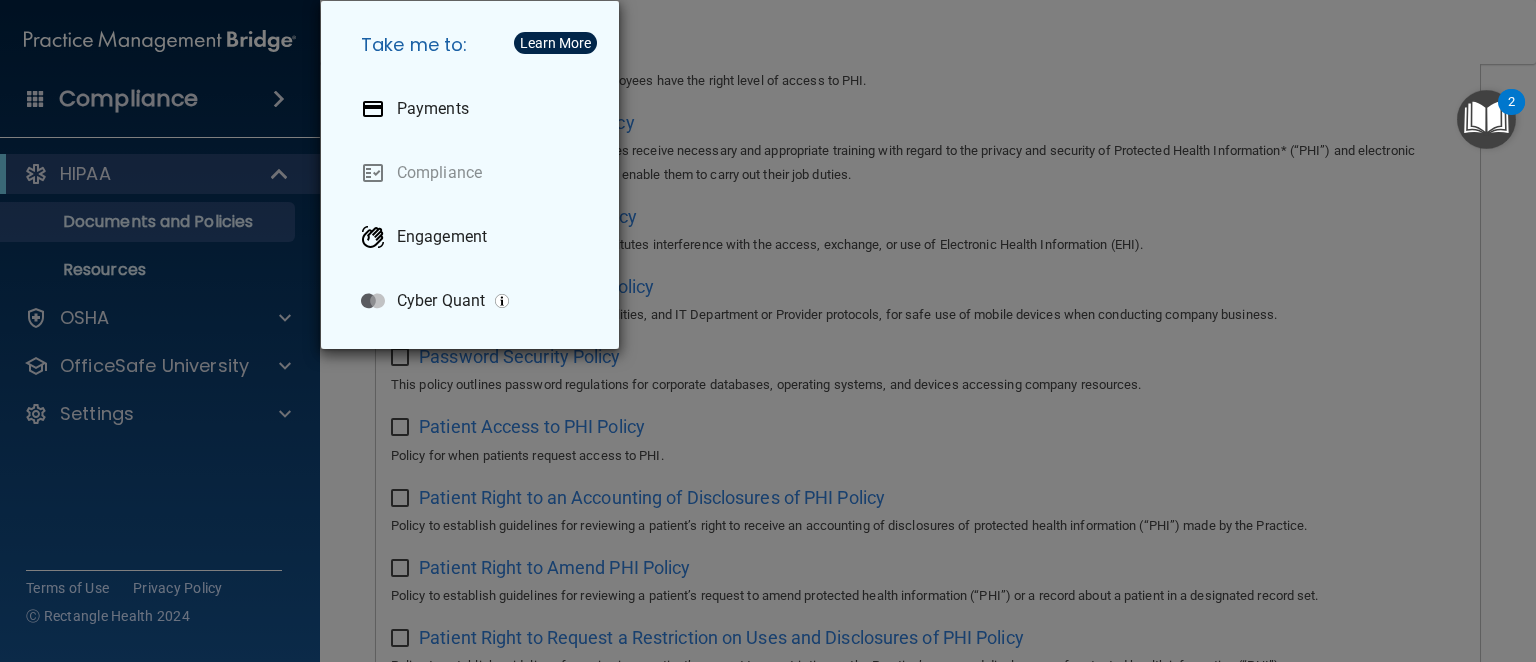 click on "Take me to:             Payments                   Compliance                     Engagement                     Cyber Quant" at bounding box center (768, 331) 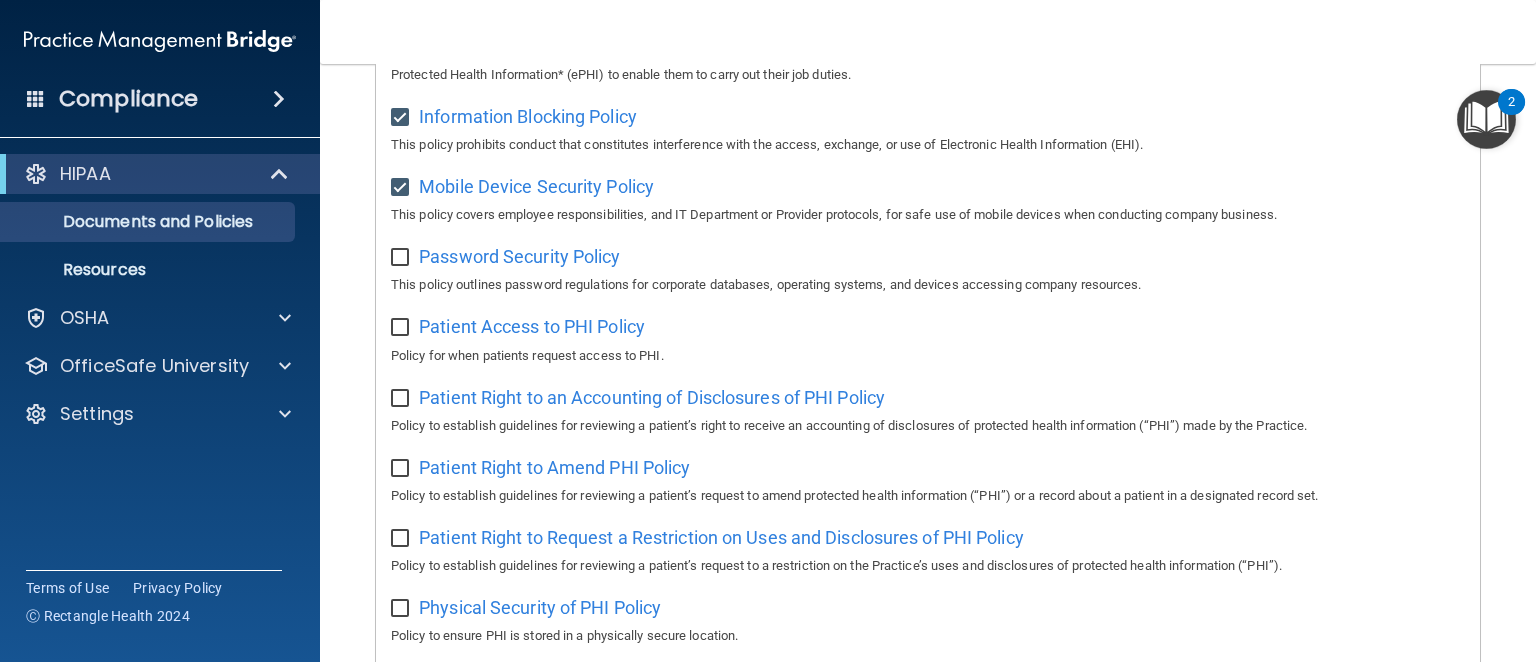 scroll, scrollTop: 583, scrollLeft: 0, axis: vertical 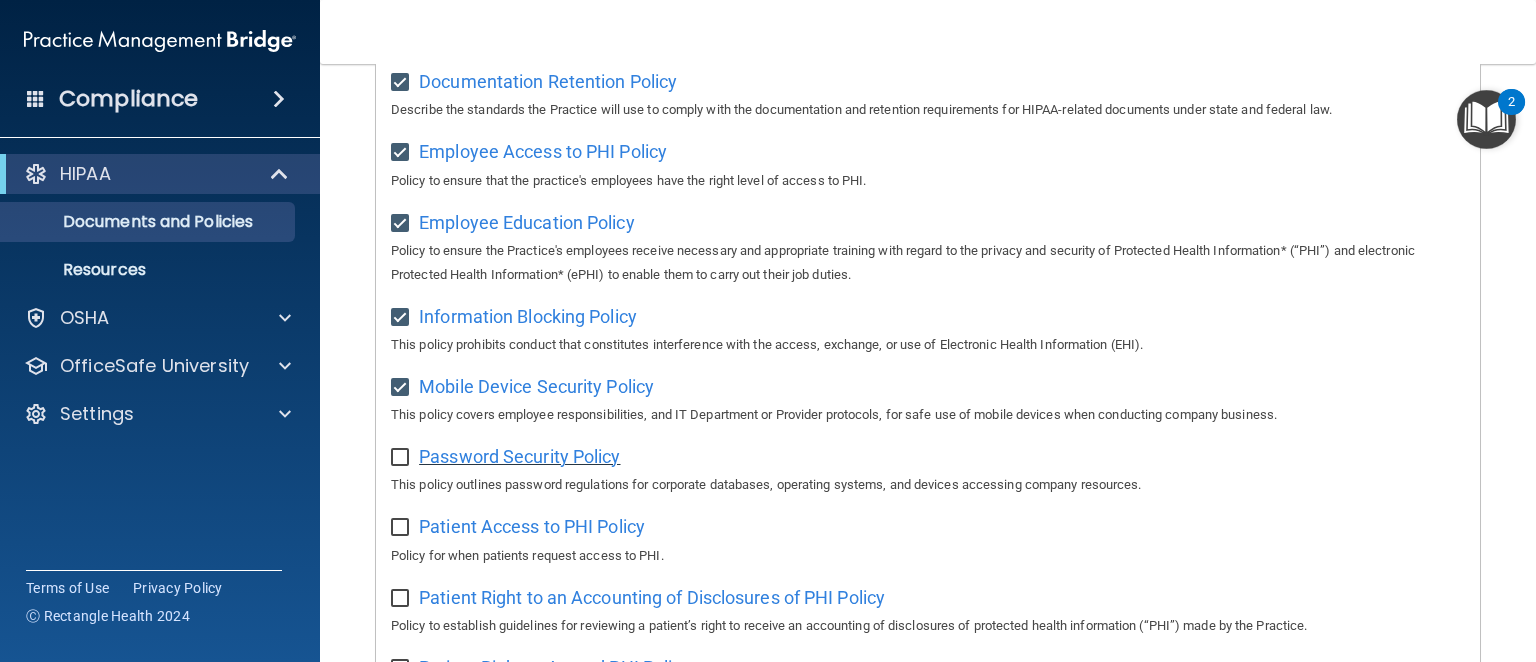 click on "Password Security Policy" at bounding box center [519, 456] 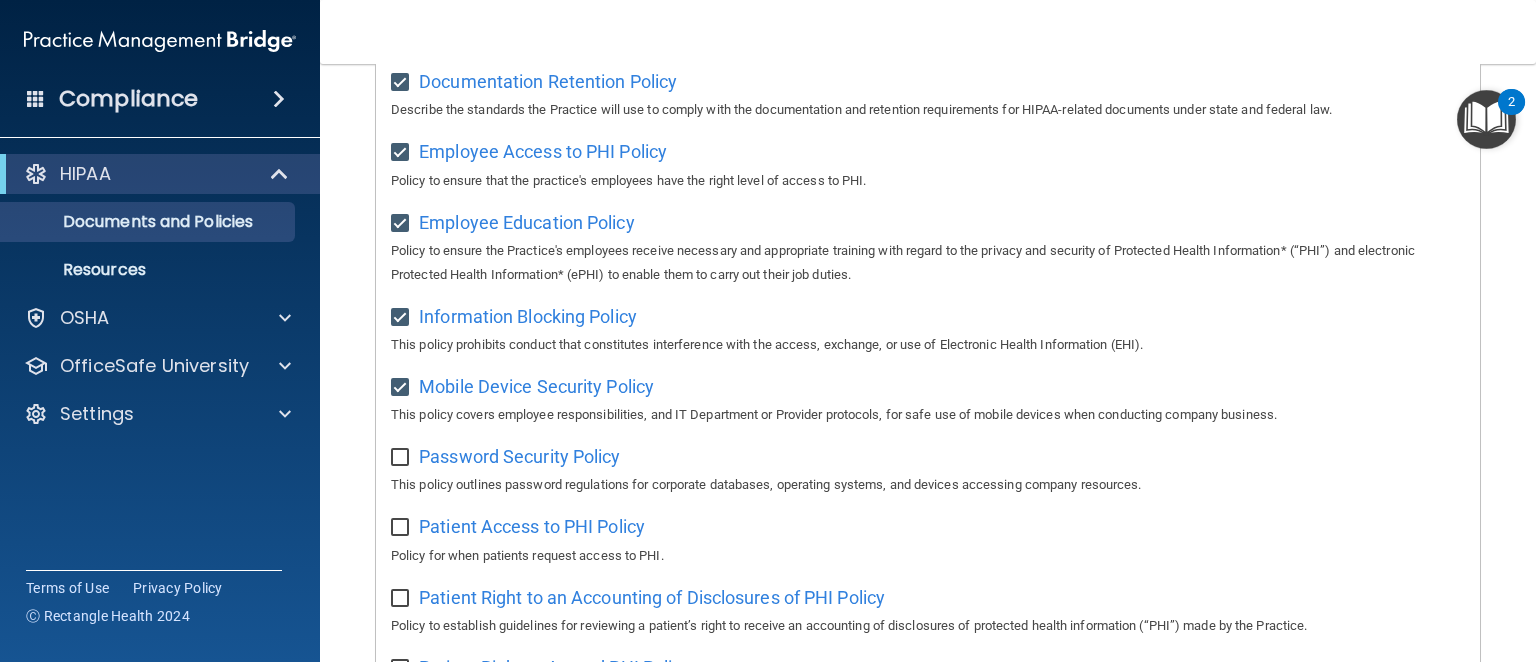 click at bounding box center [402, 458] 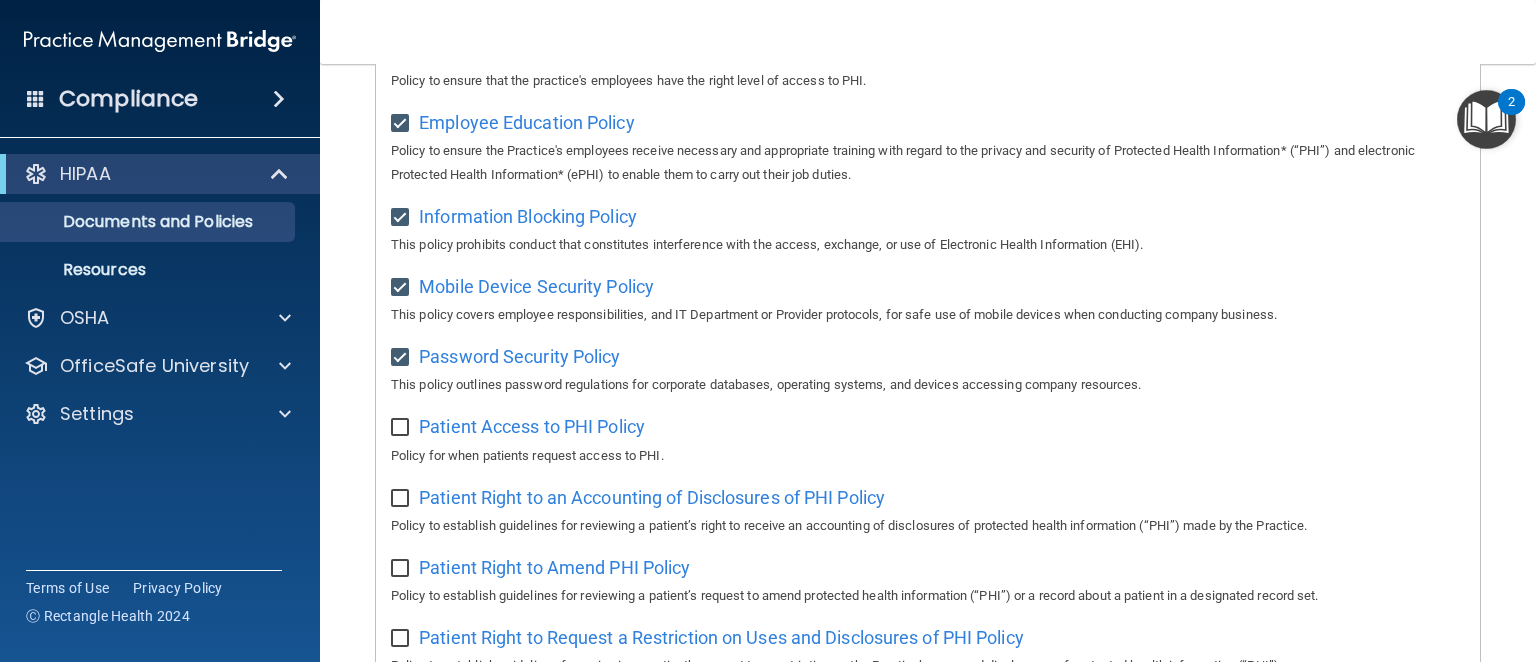 scroll, scrollTop: 783, scrollLeft: 0, axis: vertical 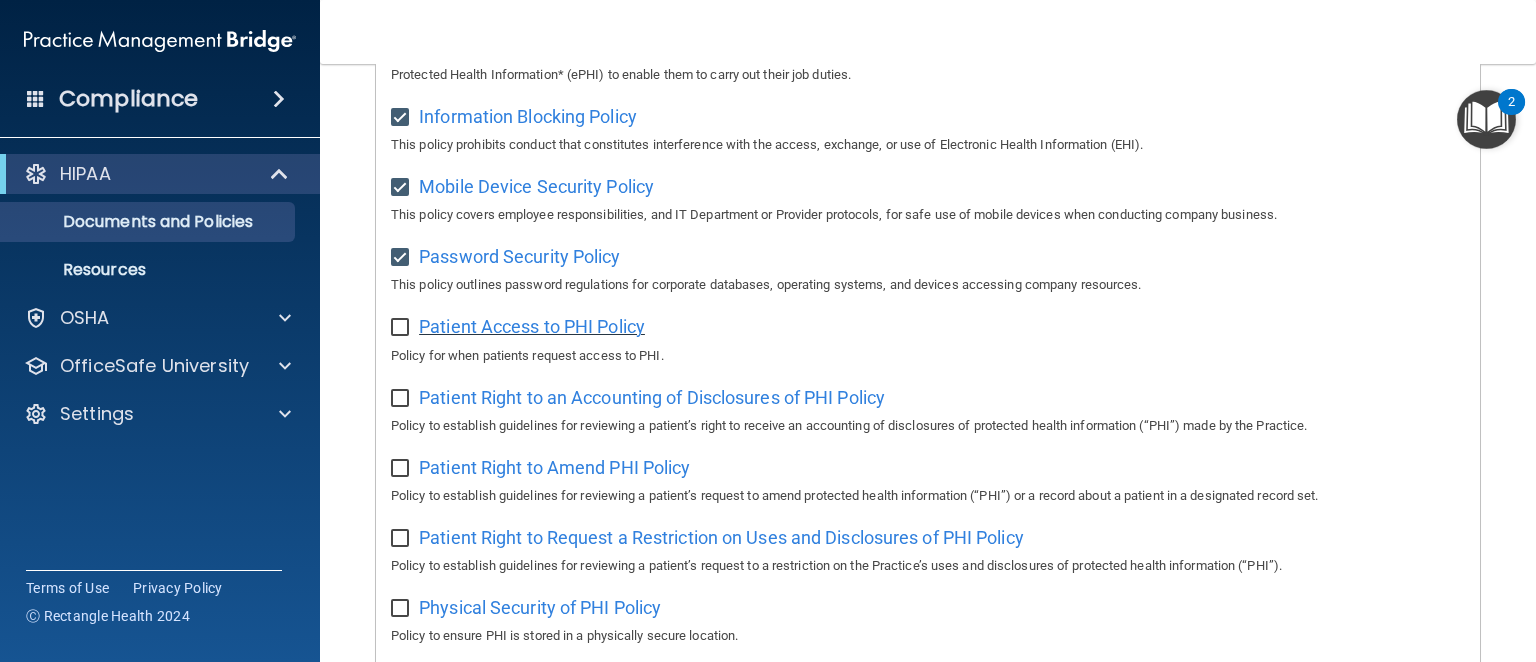 click on "Patient Access to PHI Policy" at bounding box center (532, 326) 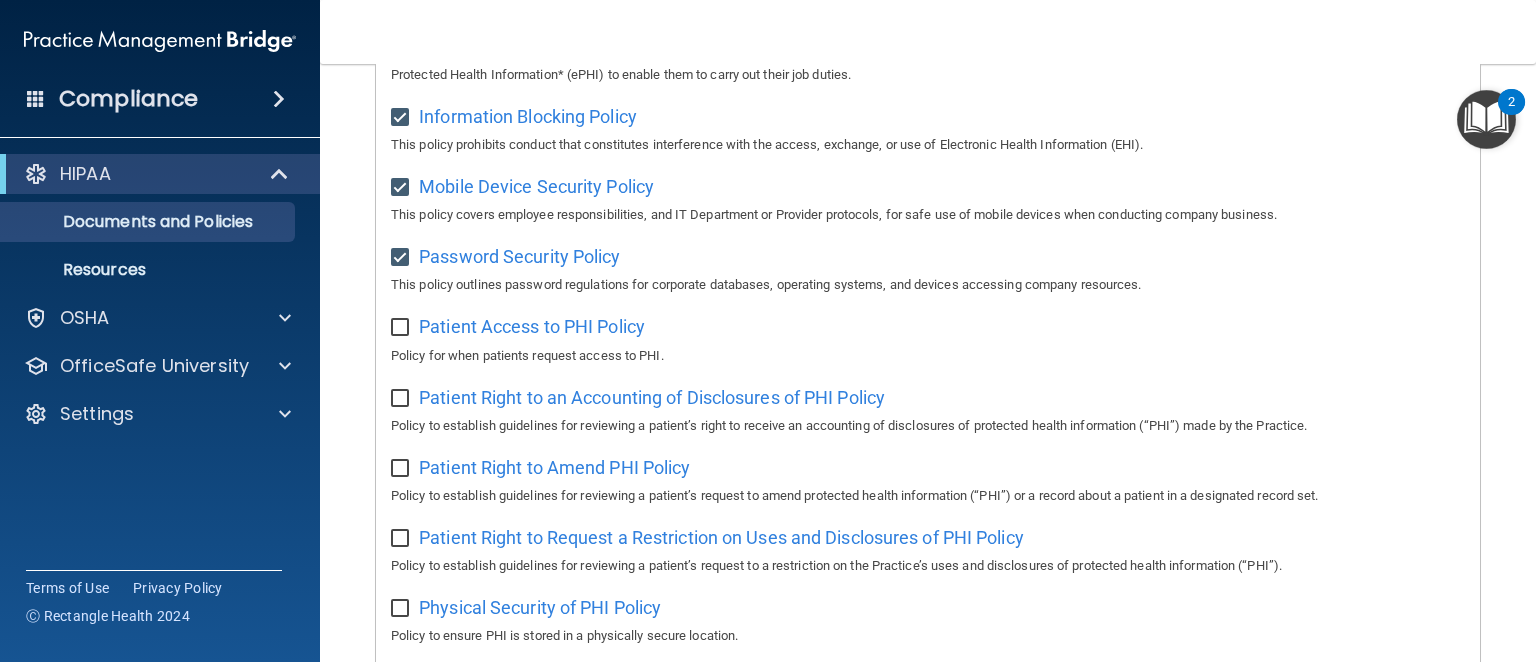 click at bounding box center (402, 328) 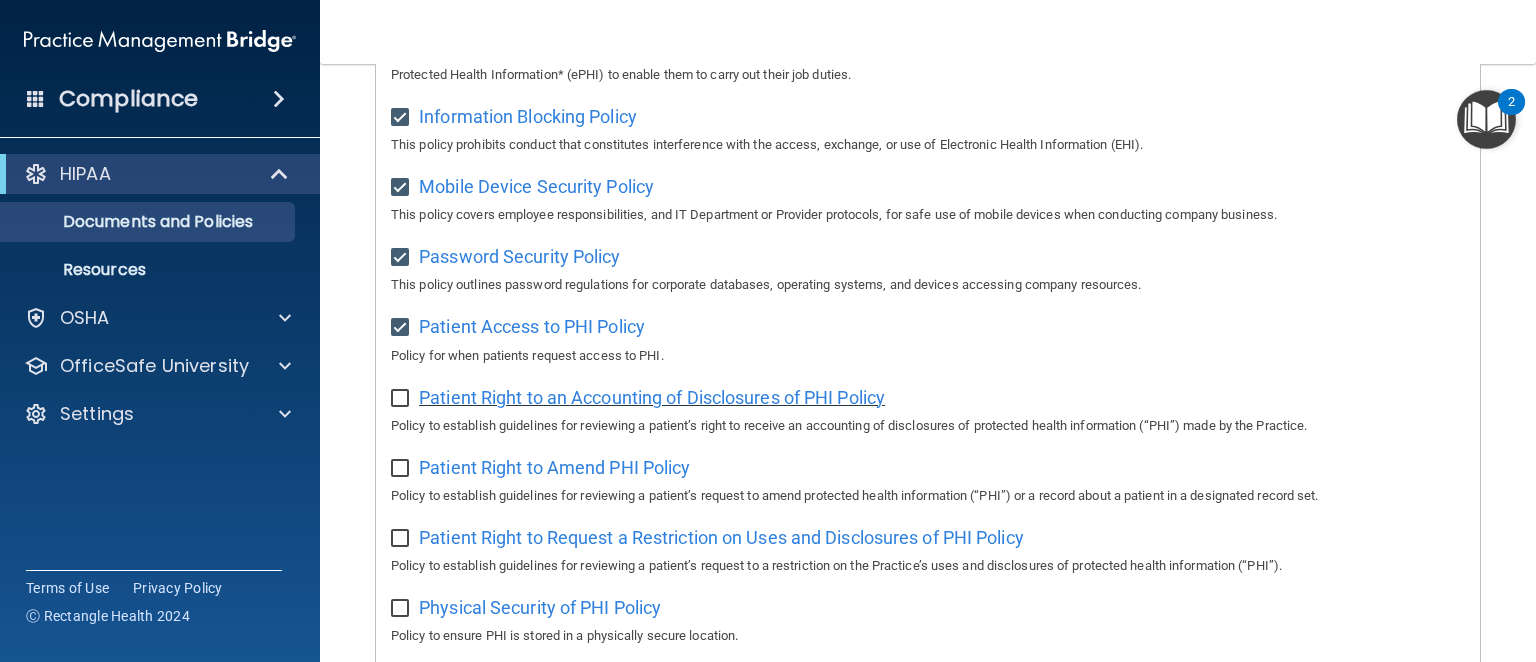click on "Patient Right to an Accounting of Disclosures of PHI Policy" at bounding box center (652, 397) 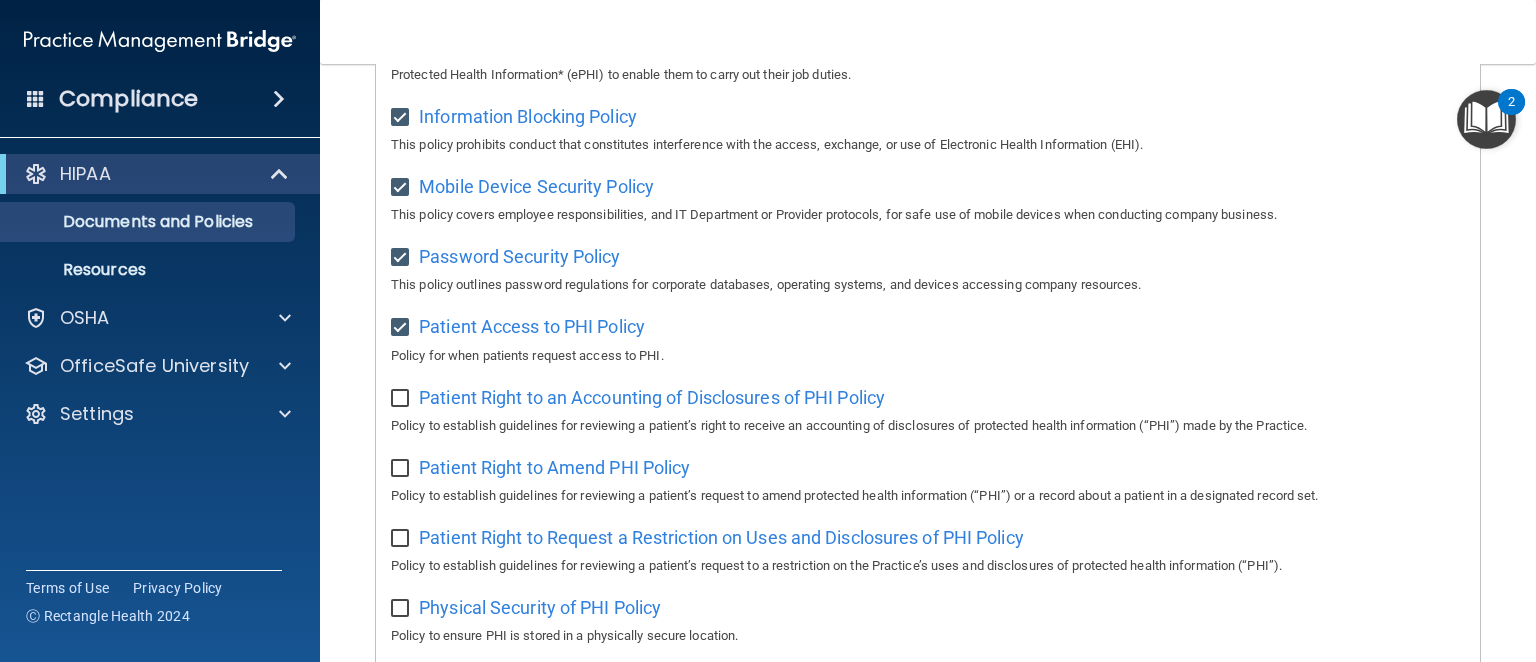 click at bounding box center (402, 399) 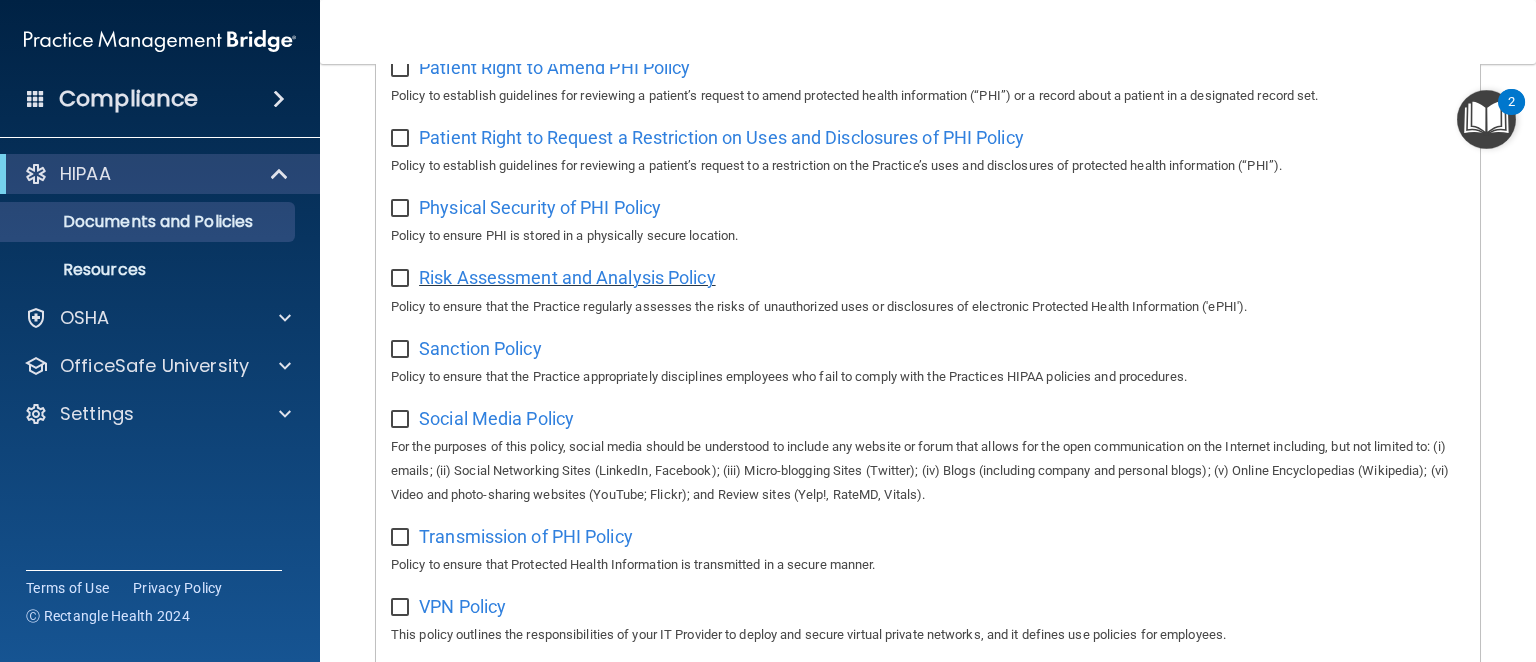 scroll, scrollTop: 1083, scrollLeft: 0, axis: vertical 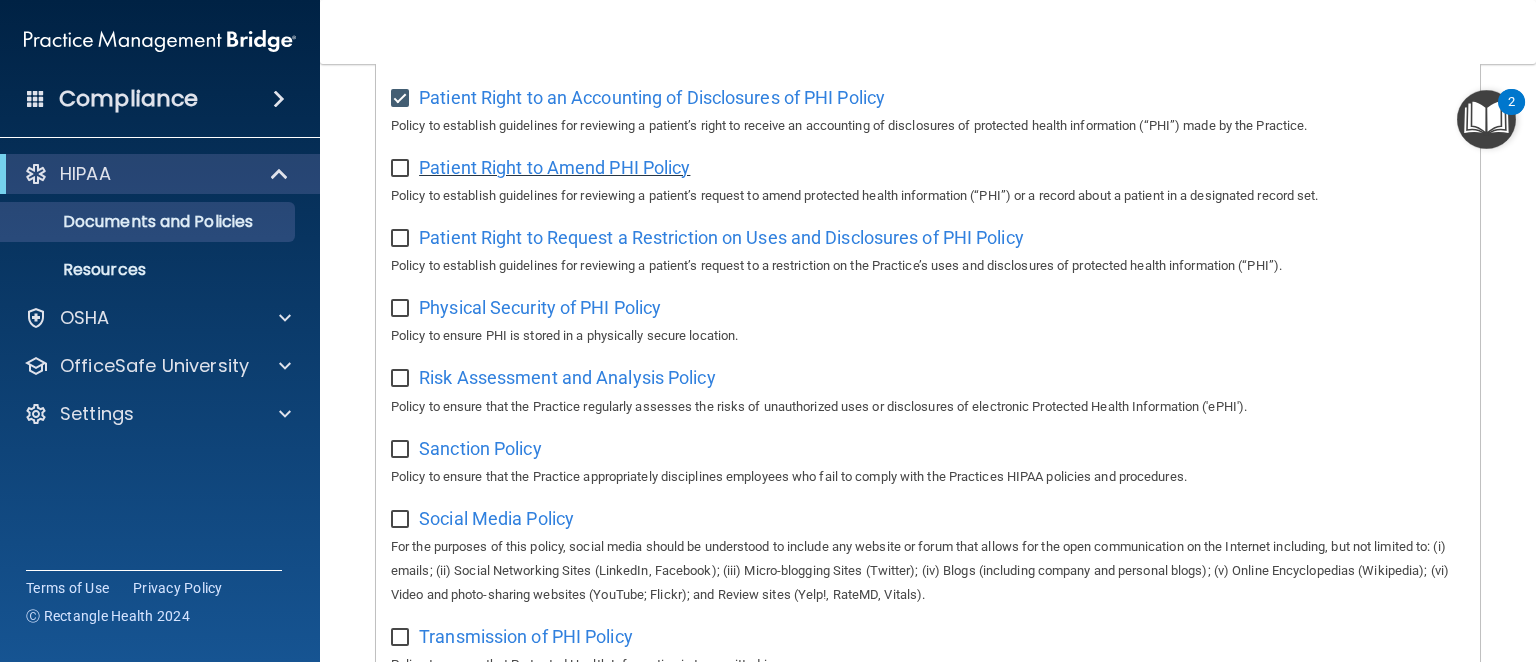 click on "Patient Right to Amend PHI Policy" at bounding box center [554, 167] 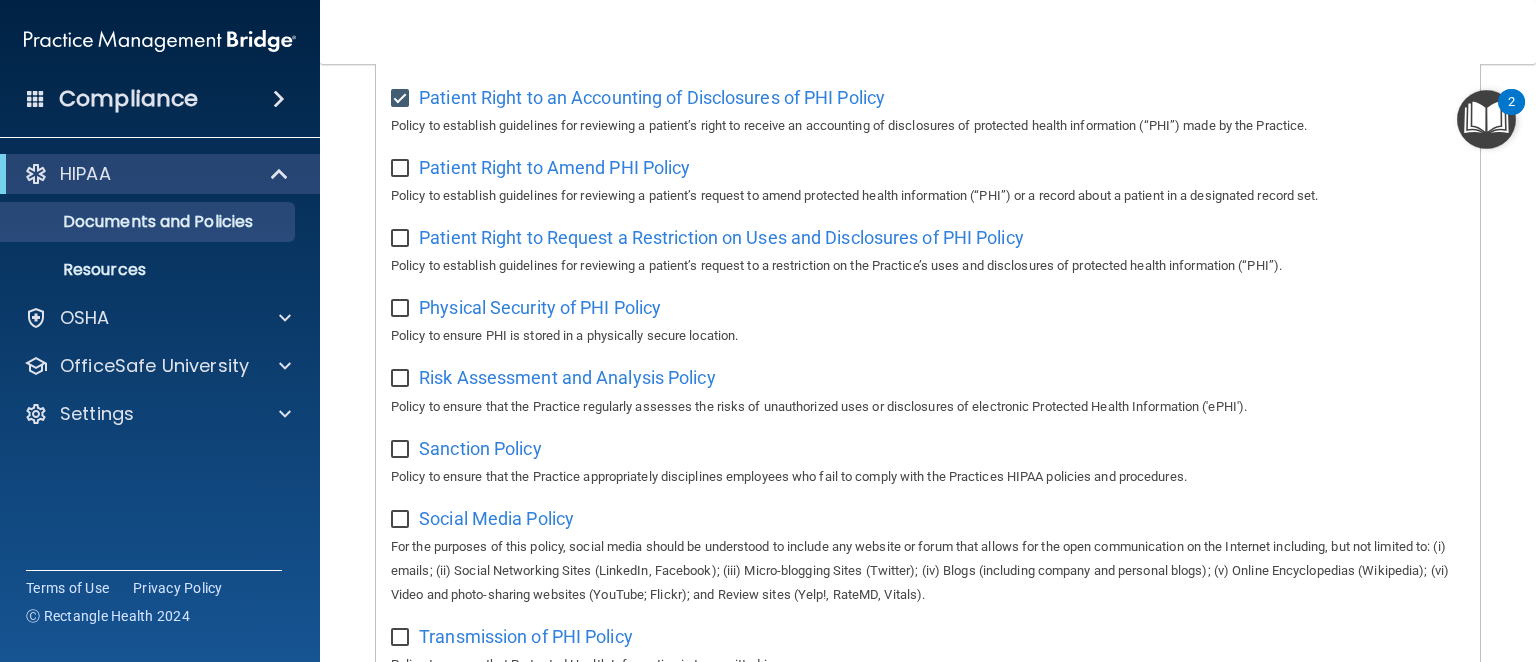 click at bounding box center (402, 169) 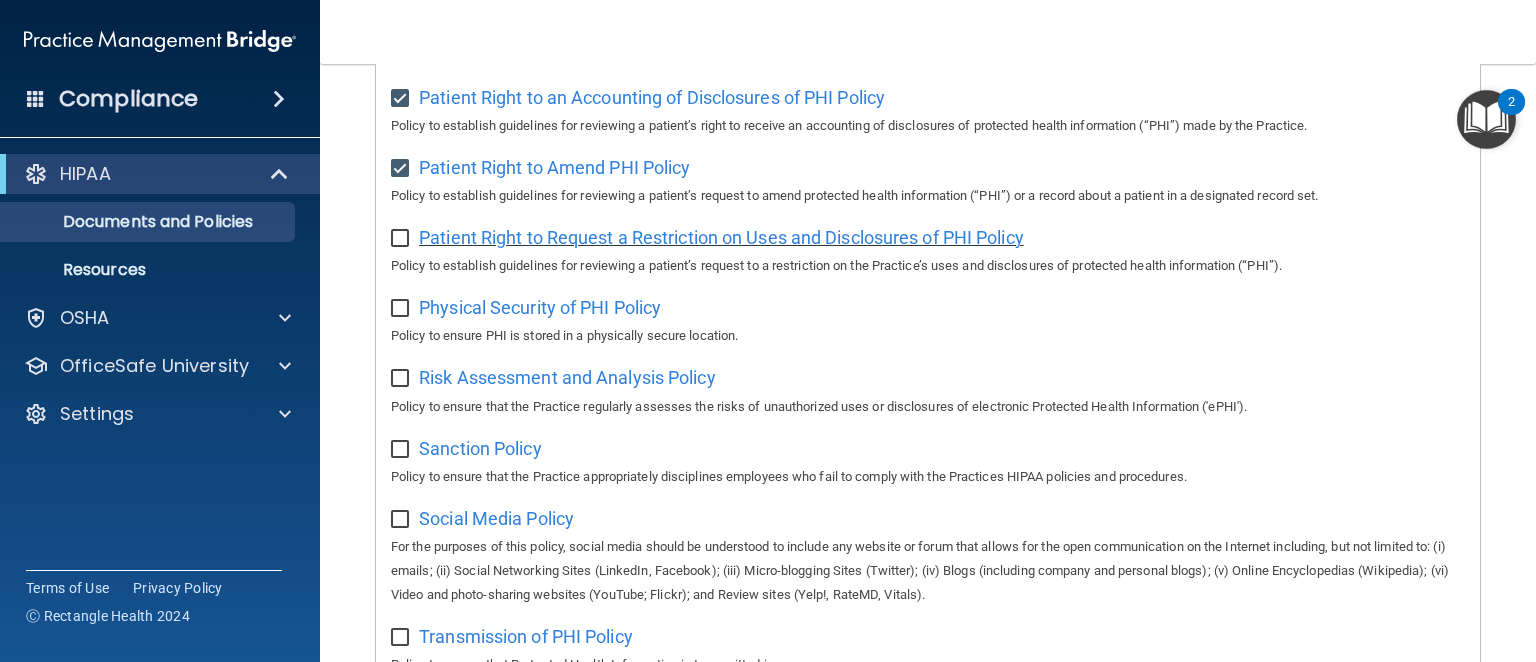 click on "Patient Right to Request a Restriction on Uses and Disclosures of PHI Policy" at bounding box center [721, 237] 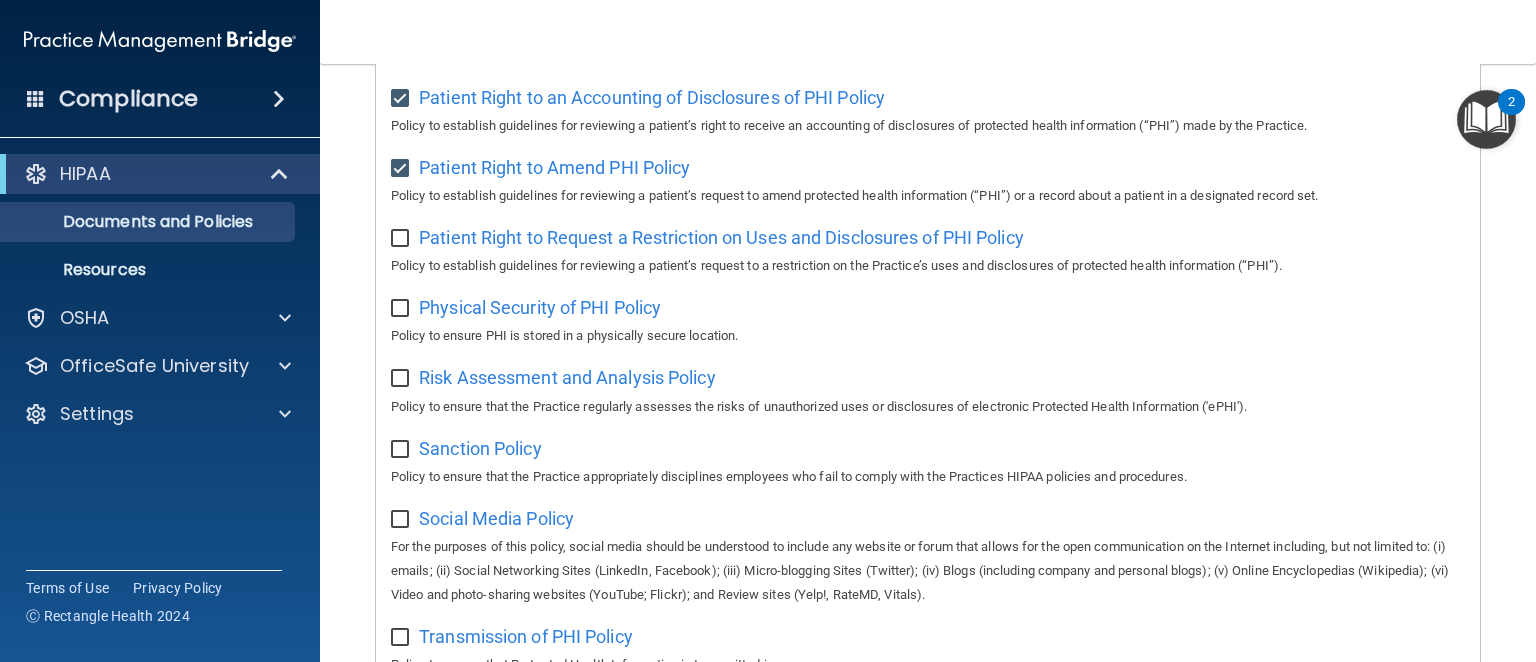 click at bounding box center (402, 239) 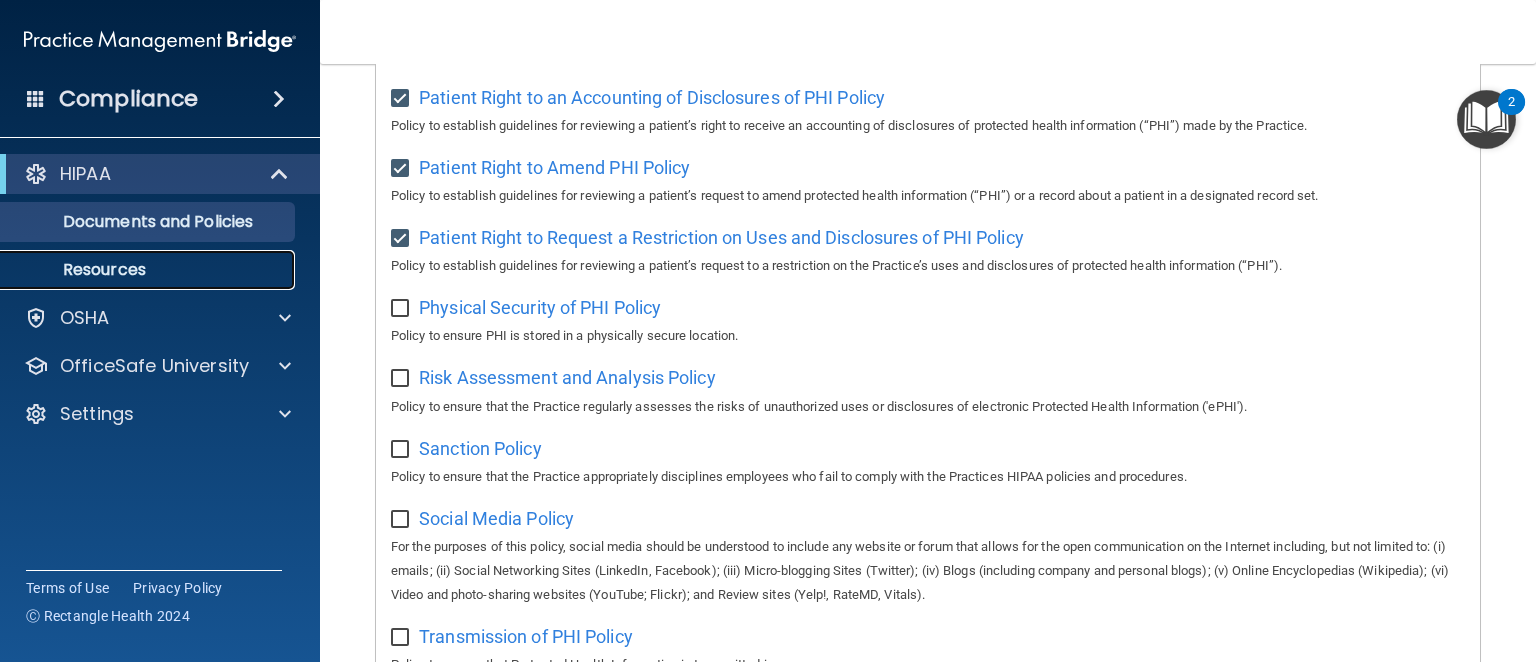 click on "Resources" at bounding box center [149, 270] 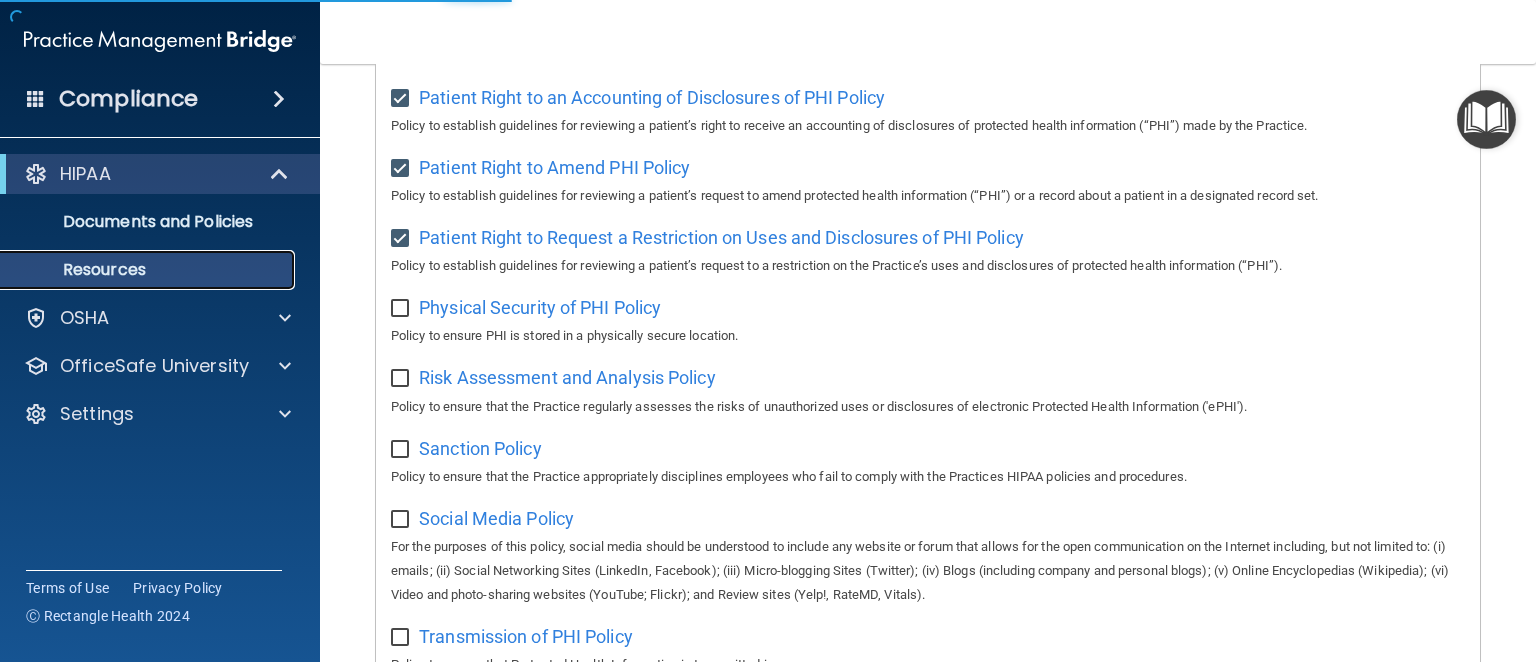 scroll, scrollTop: 0, scrollLeft: 0, axis: both 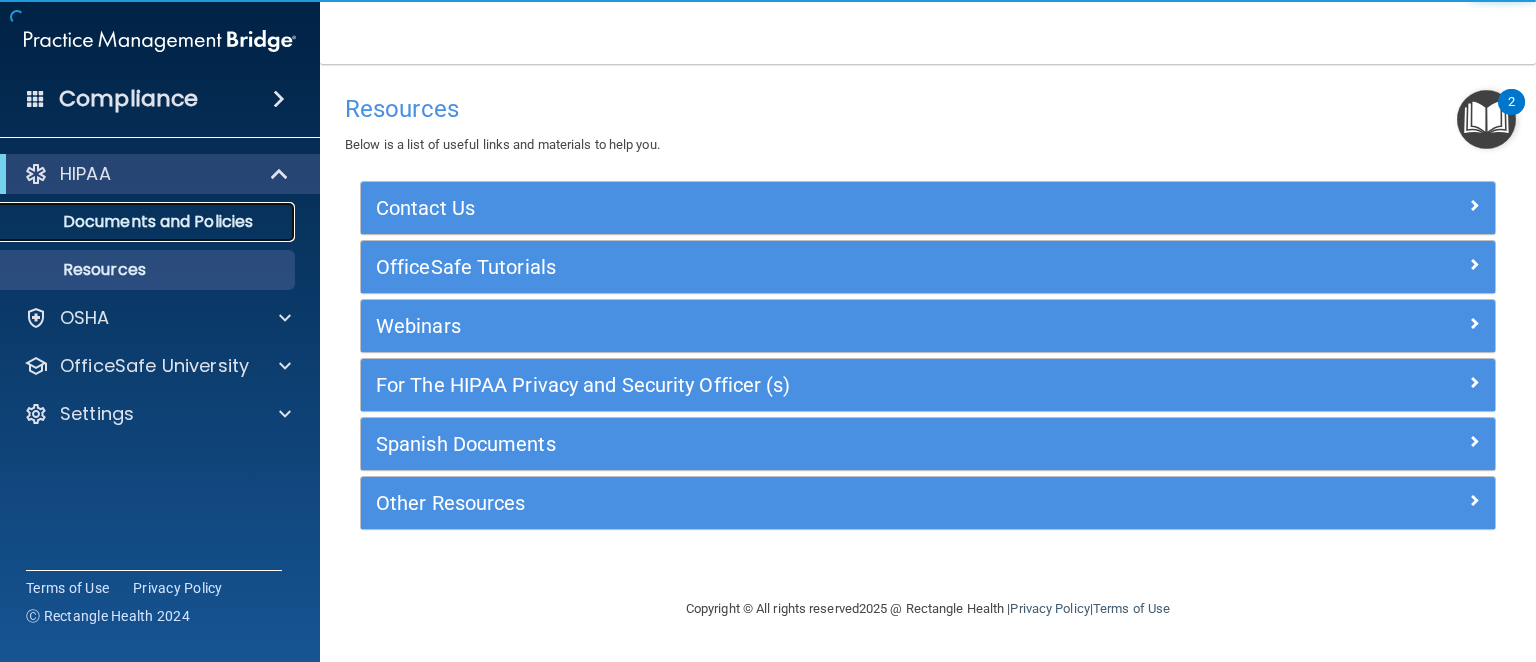 click on "Documents and Policies" at bounding box center [149, 222] 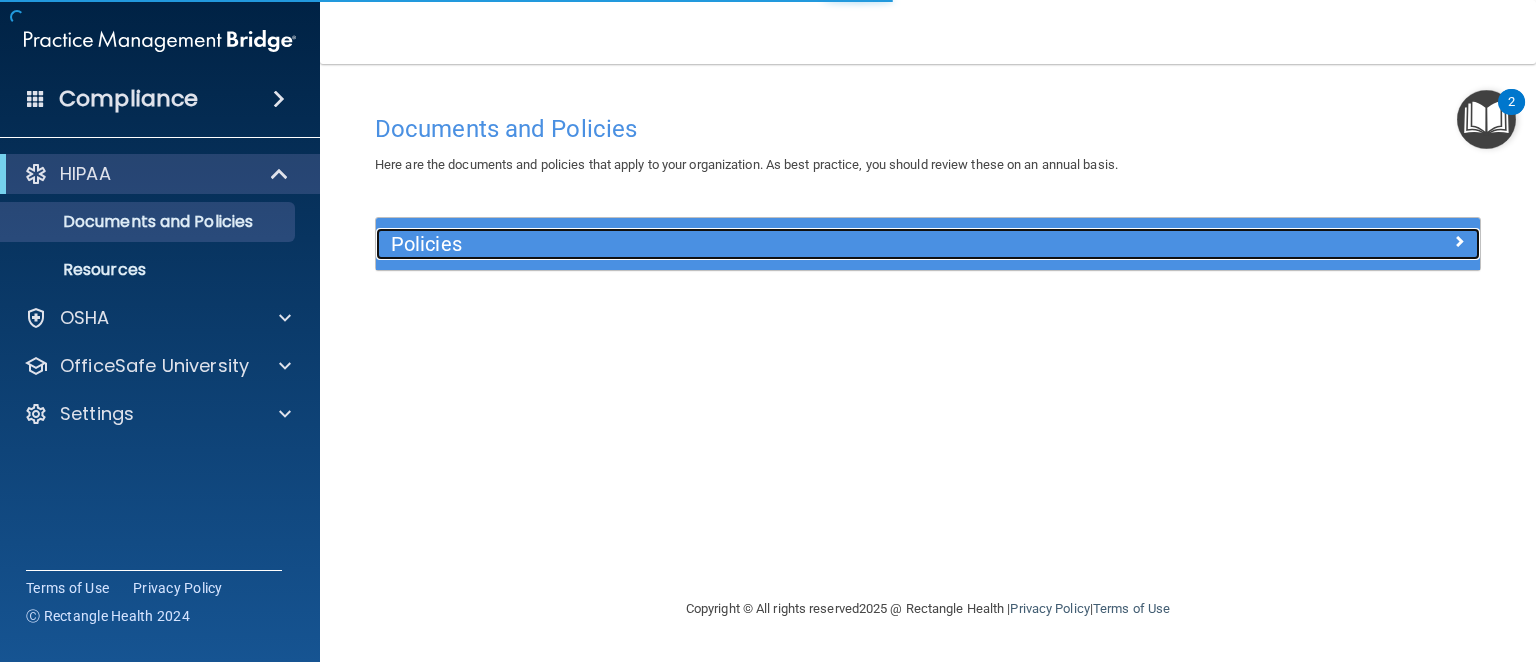 click on "Policies" at bounding box center [790, 244] 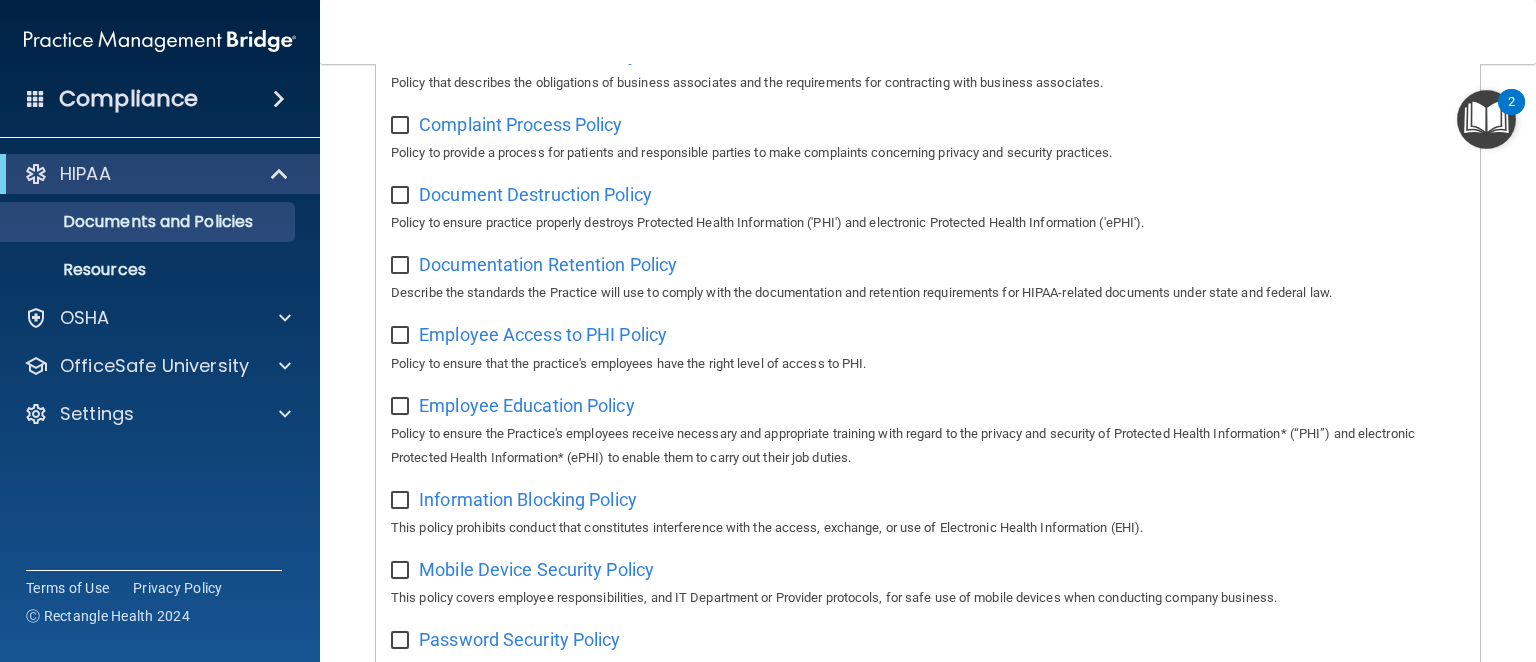 scroll, scrollTop: 500, scrollLeft: 0, axis: vertical 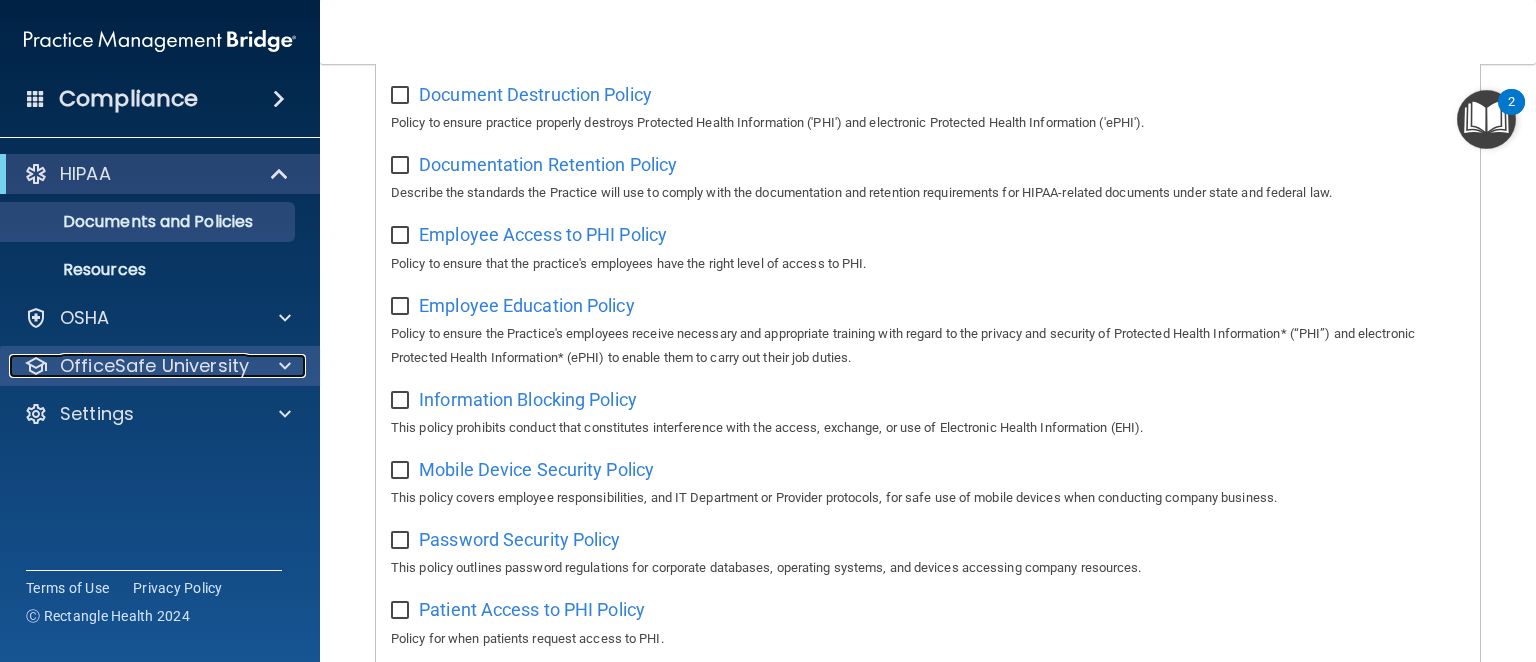click on "OfficeSafe University" at bounding box center [154, 366] 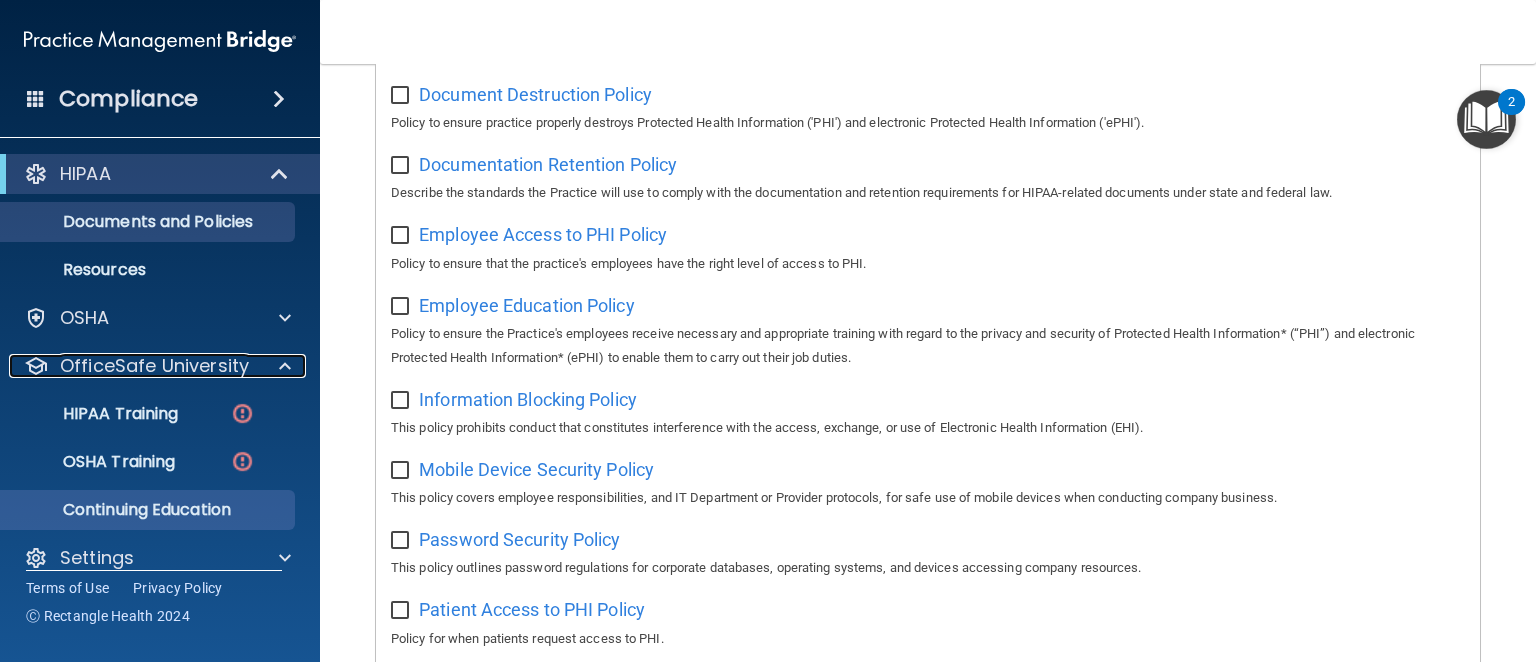 scroll, scrollTop: 24, scrollLeft: 0, axis: vertical 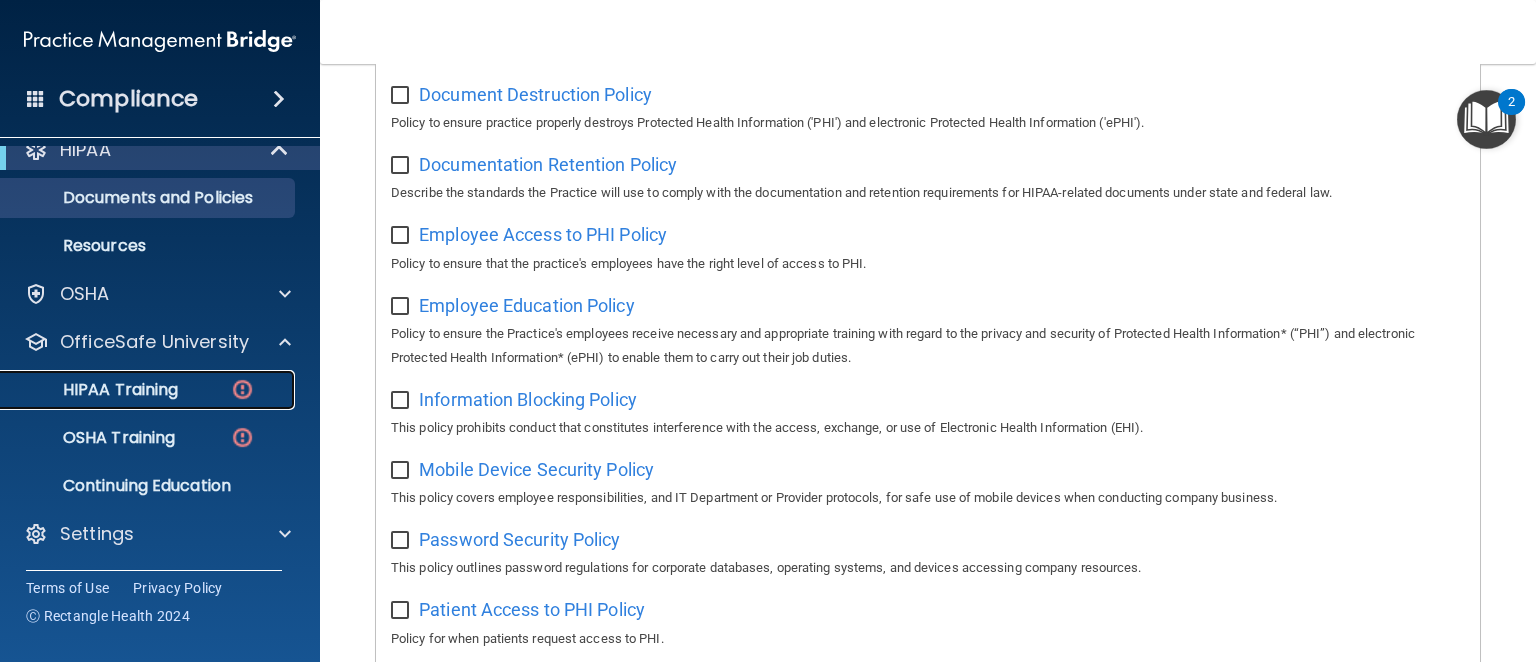 click on "HIPAA Training" at bounding box center [95, 390] 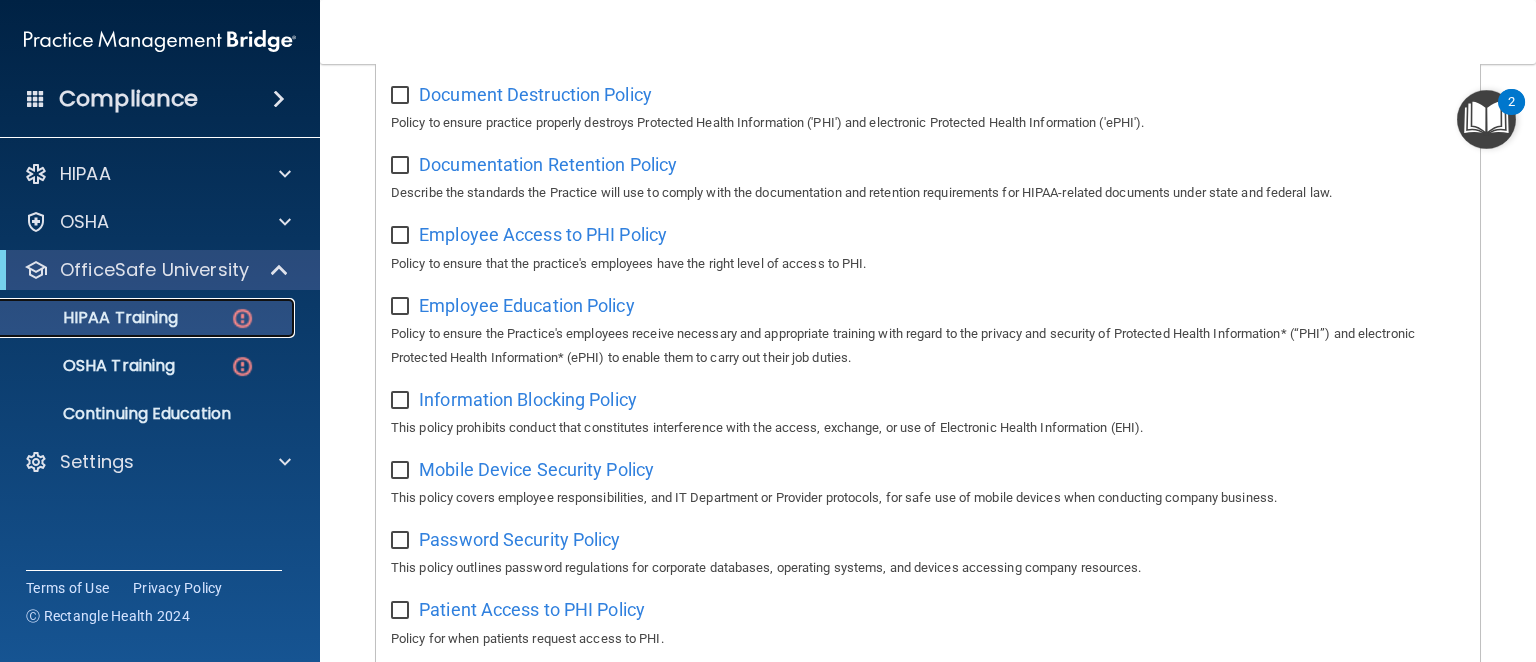 scroll, scrollTop: 0, scrollLeft: 0, axis: both 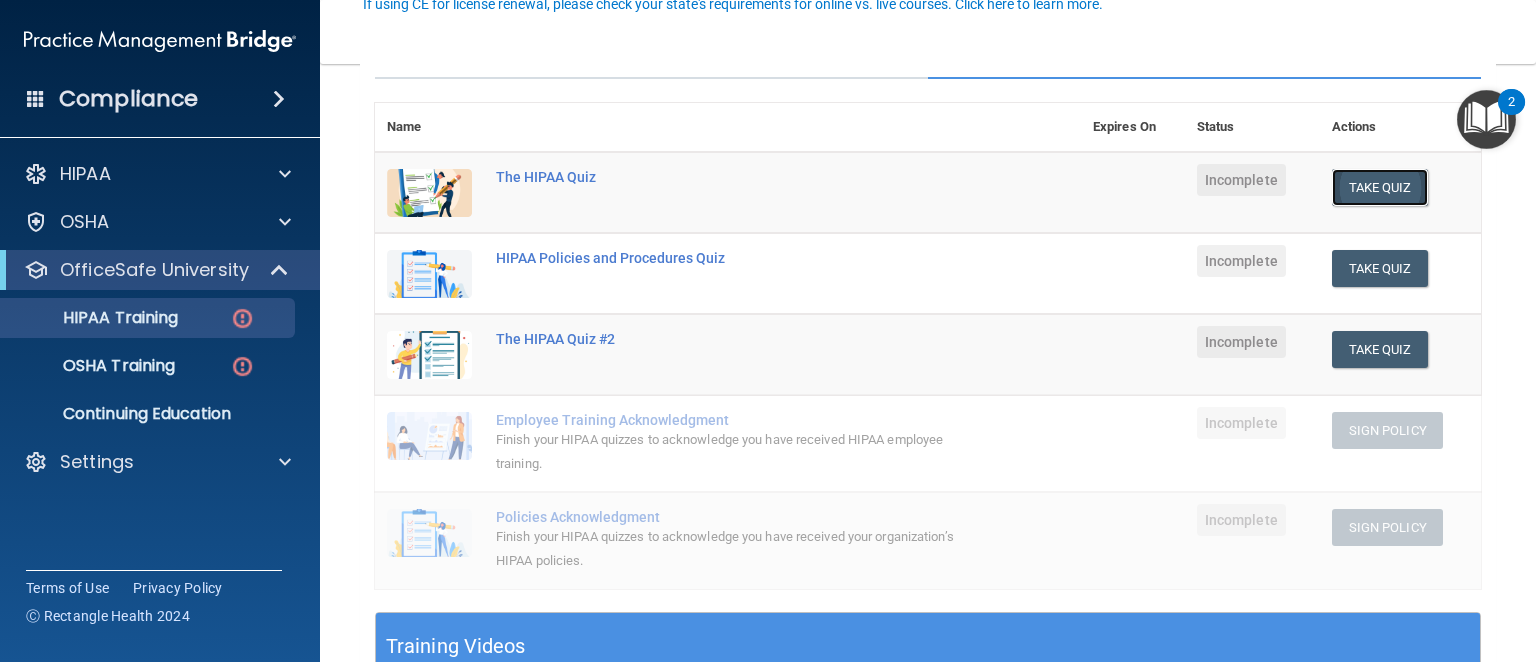 click on "Take Quiz" at bounding box center [1380, 187] 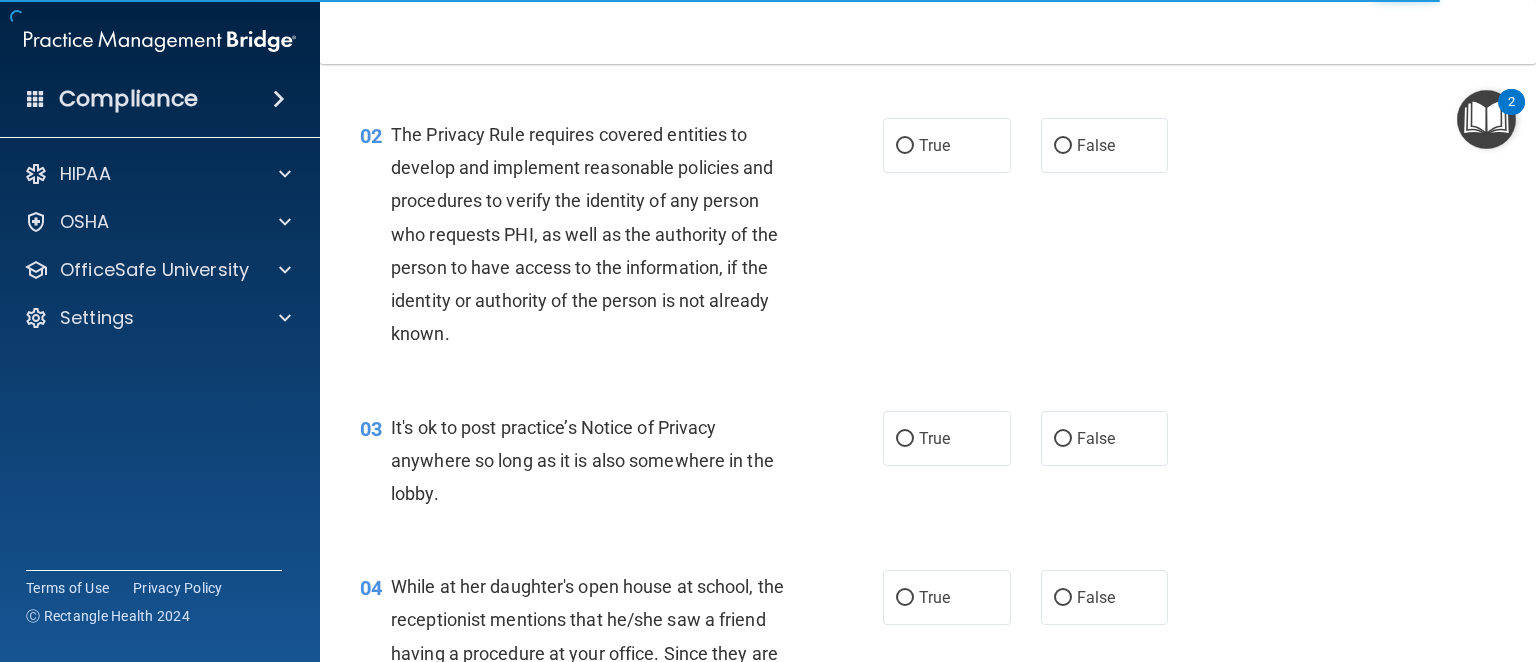 scroll, scrollTop: 0, scrollLeft: 0, axis: both 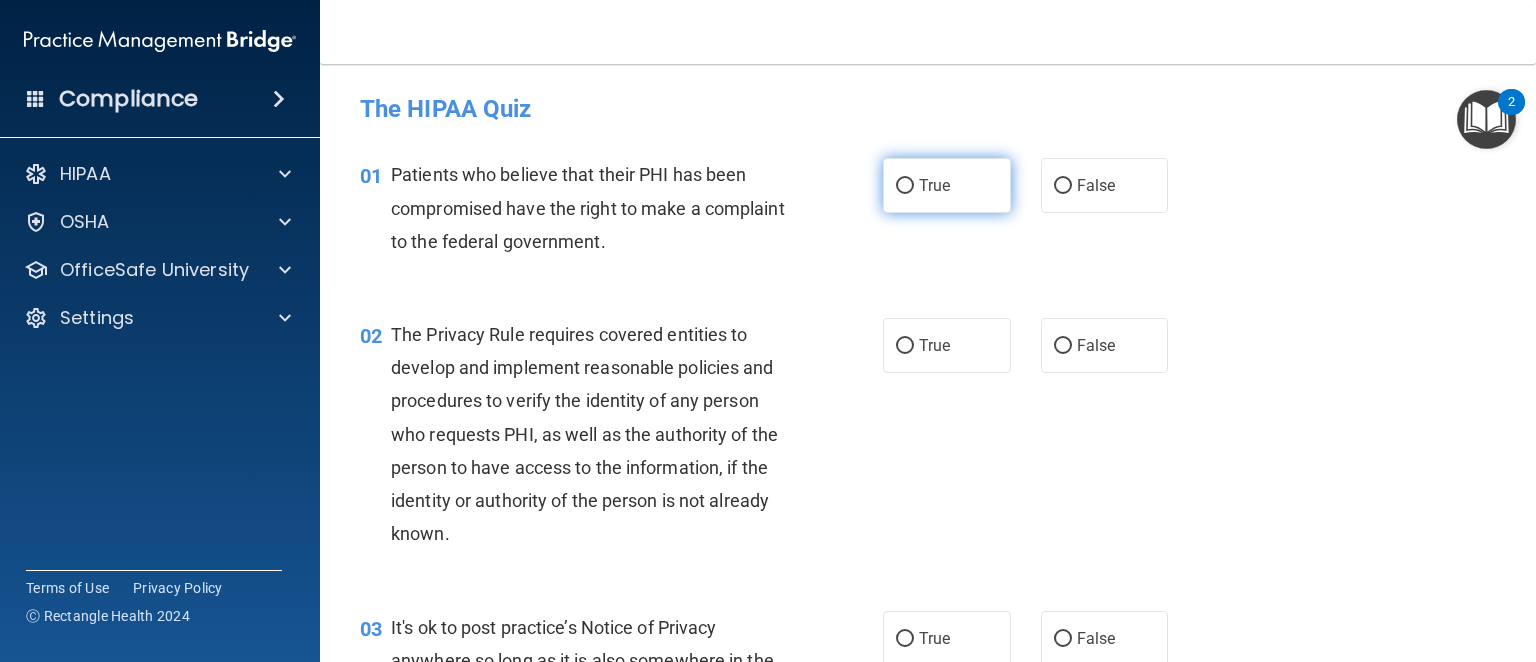 click on "True" at bounding box center [905, 186] 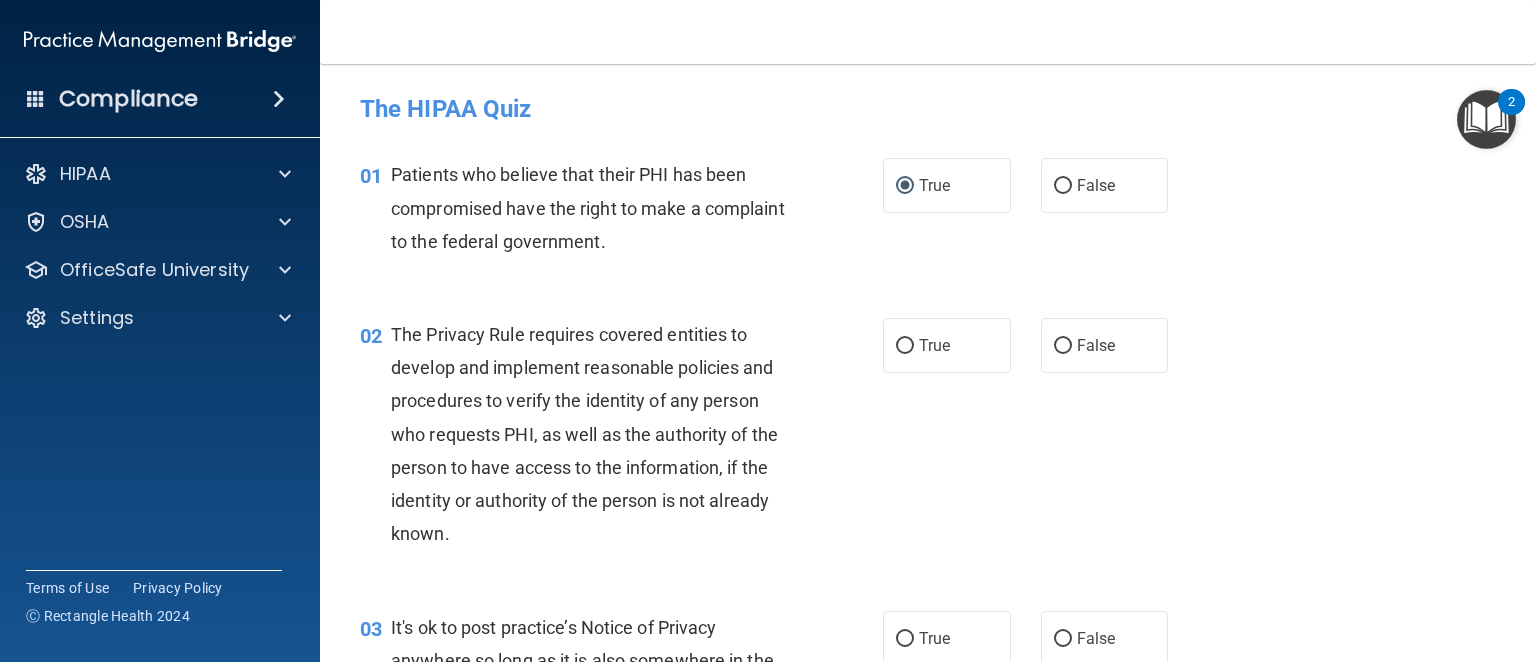 scroll, scrollTop: 100, scrollLeft: 0, axis: vertical 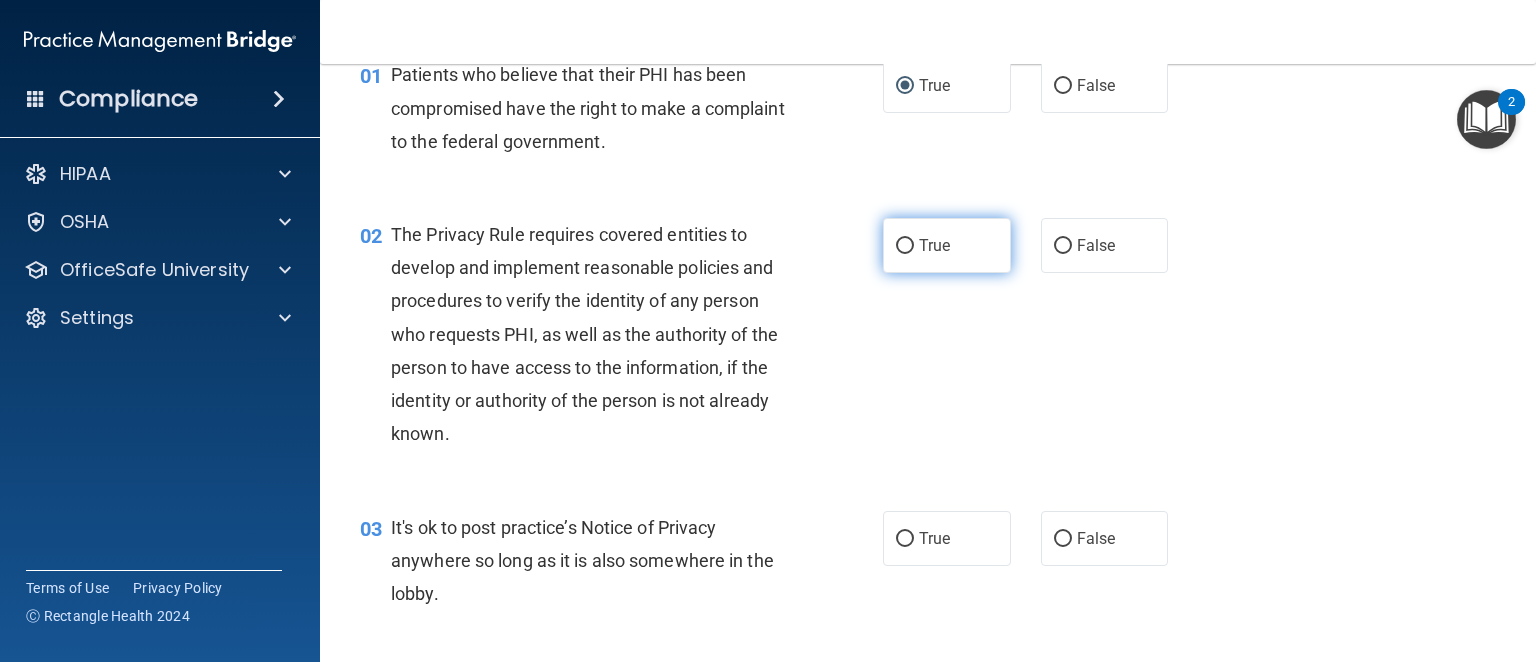 click on "True" at bounding box center [947, 245] 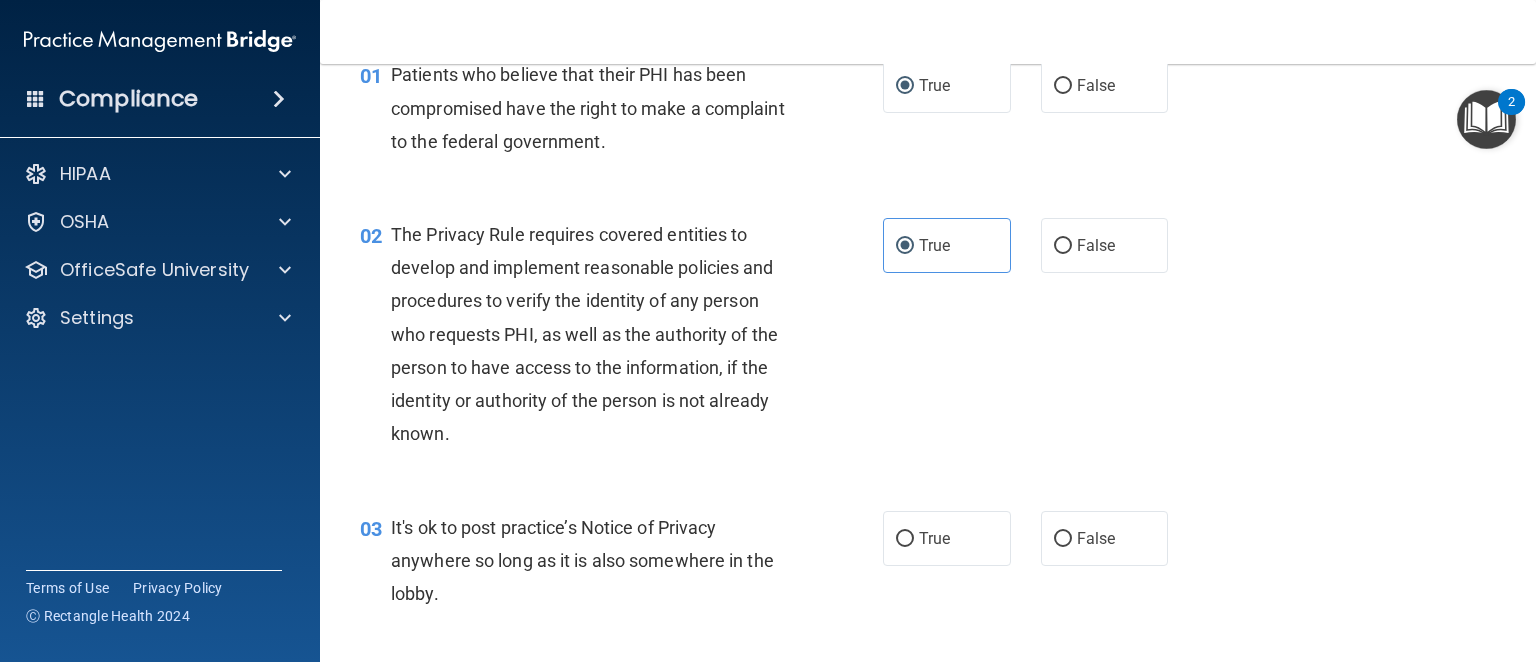 scroll, scrollTop: 200, scrollLeft: 0, axis: vertical 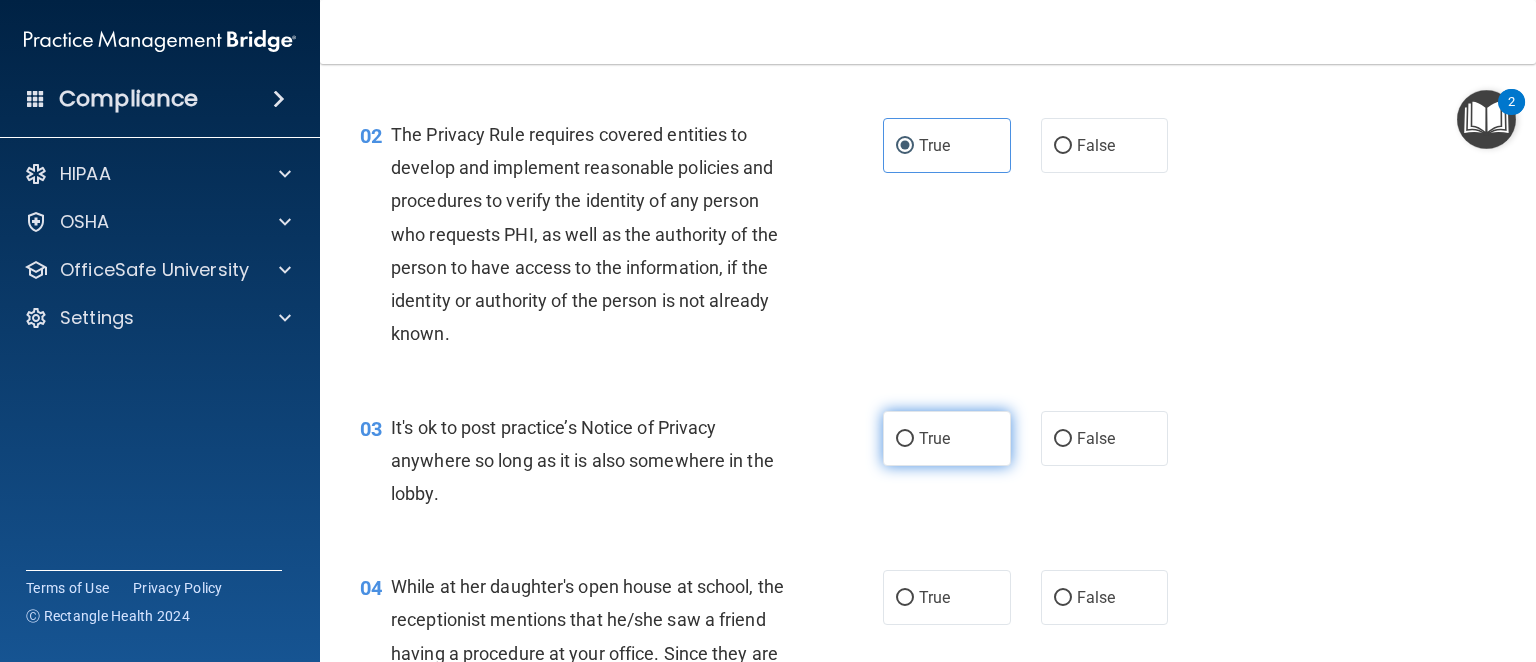 click on "True" at bounding box center [934, 438] 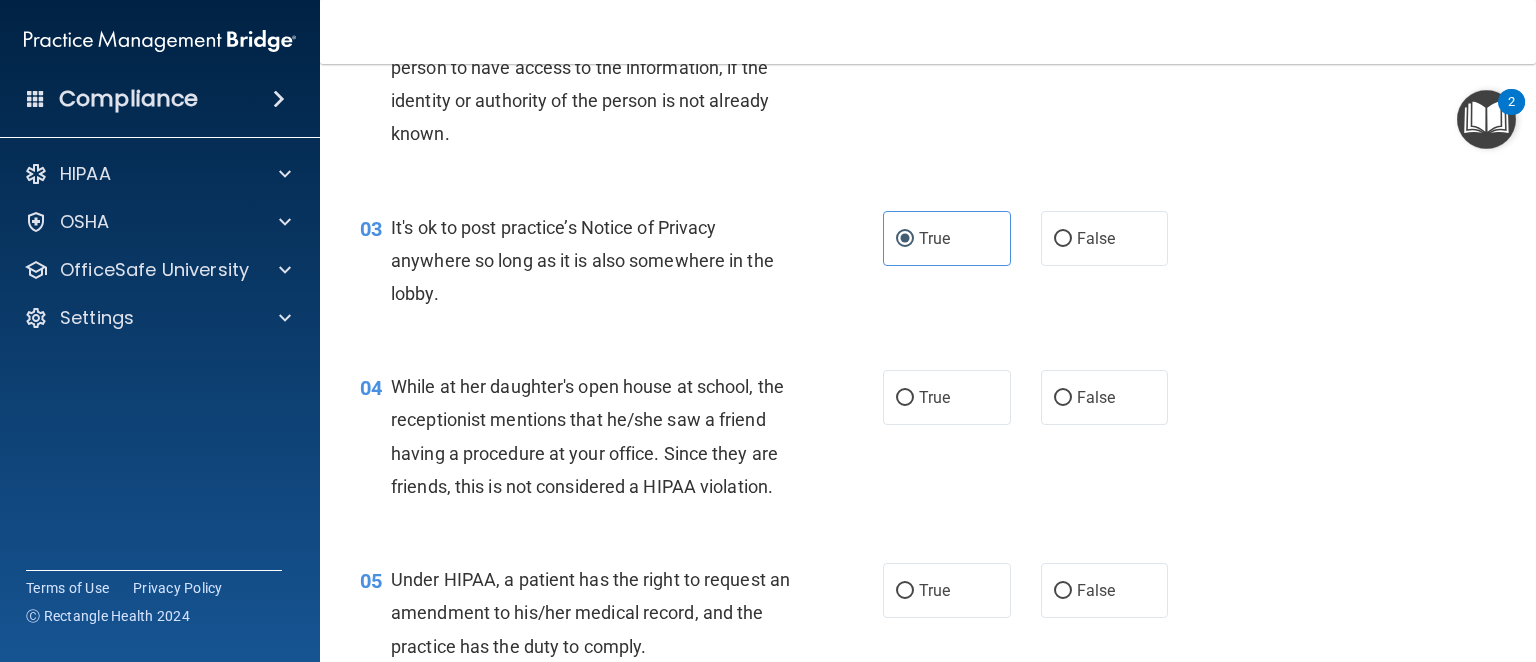scroll, scrollTop: 600, scrollLeft: 0, axis: vertical 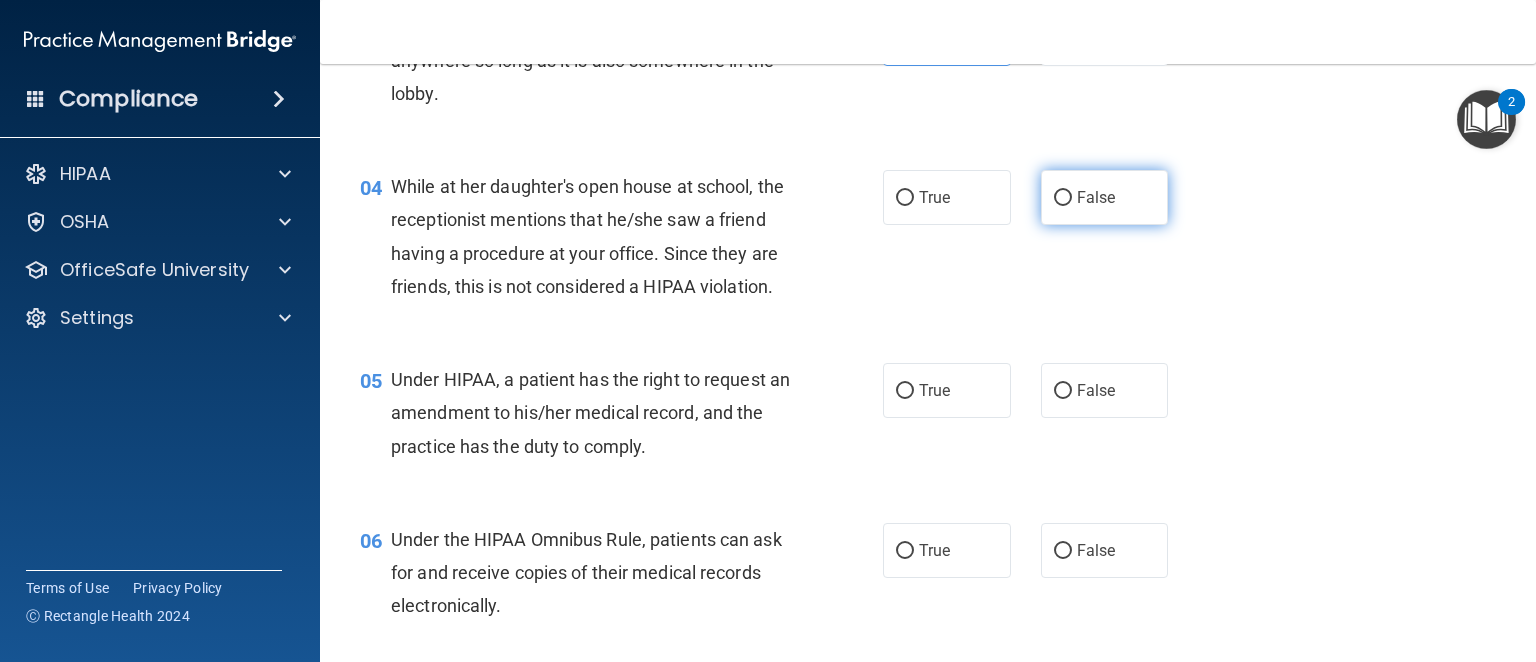 click on "False" at bounding box center [1096, 197] 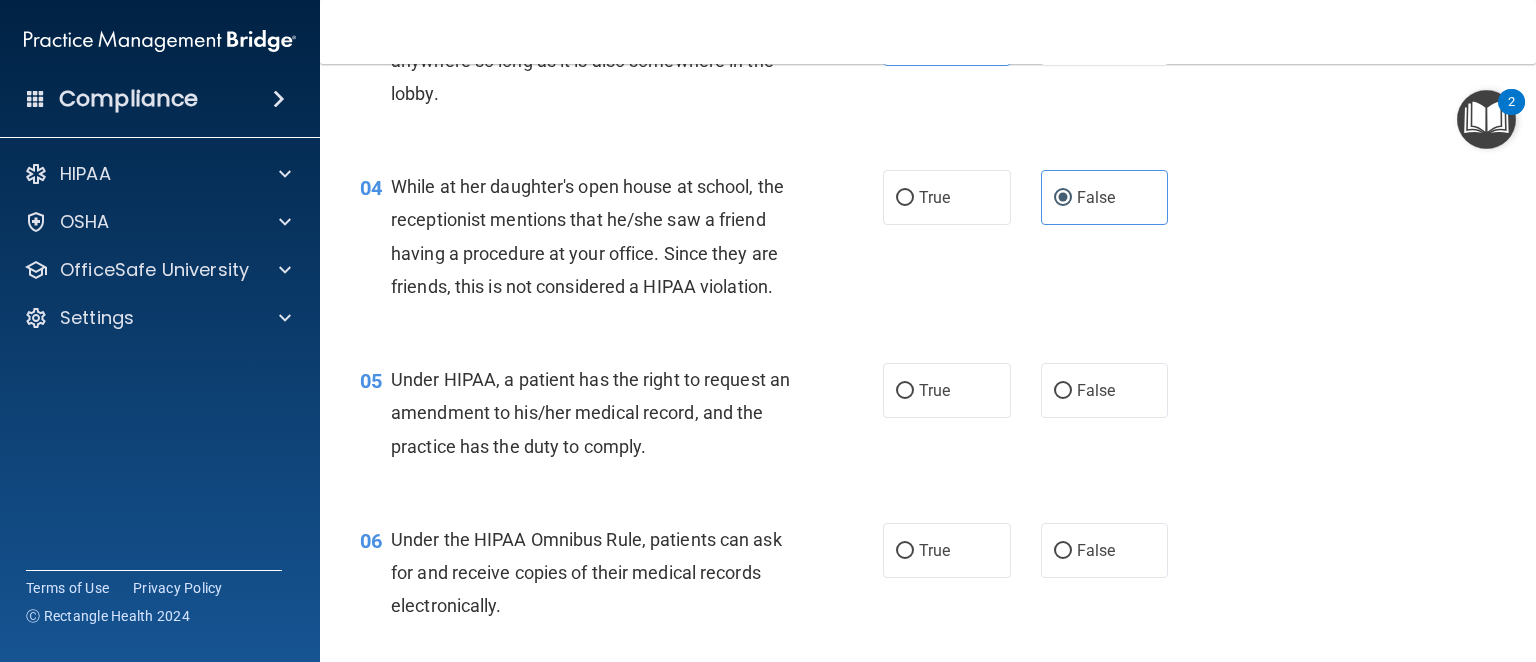 scroll, scrollTop: 700, scrollLeft: 0, axis: vertical 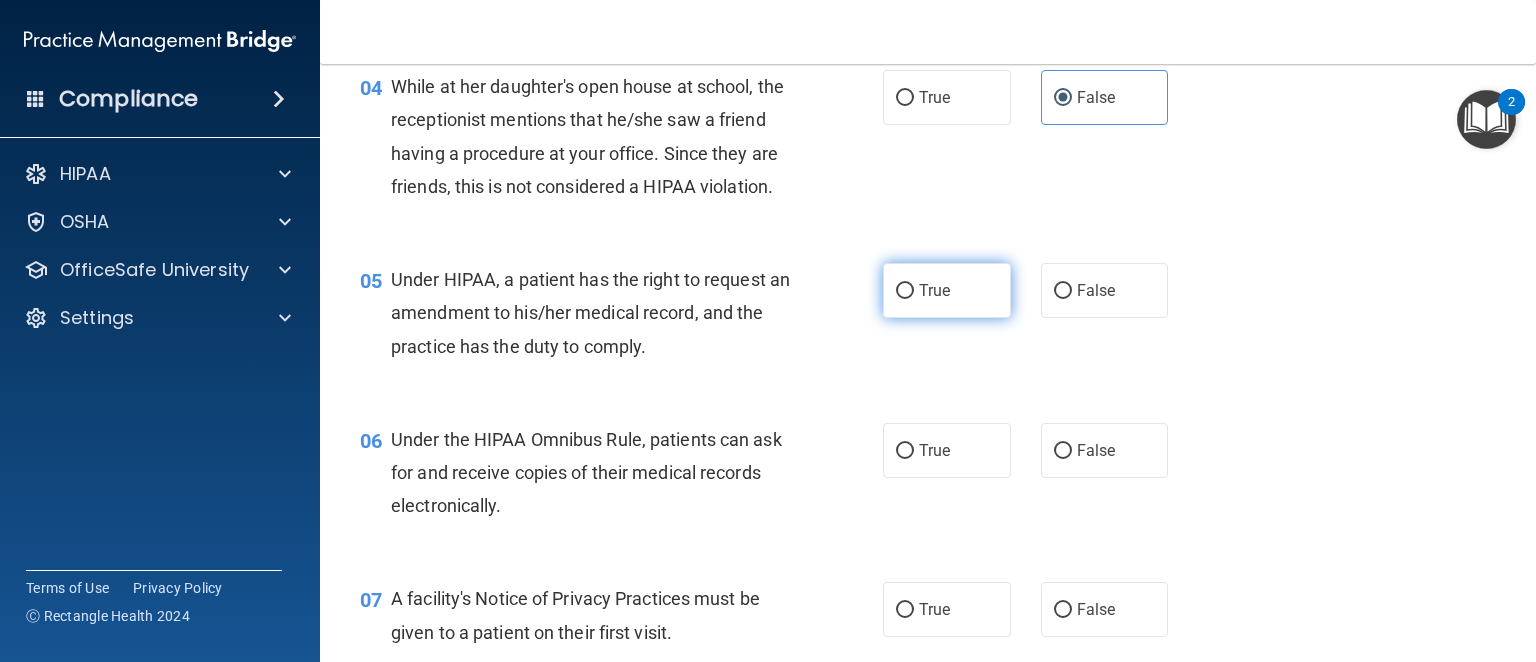 click on "True" at bounding box center (947, 290) 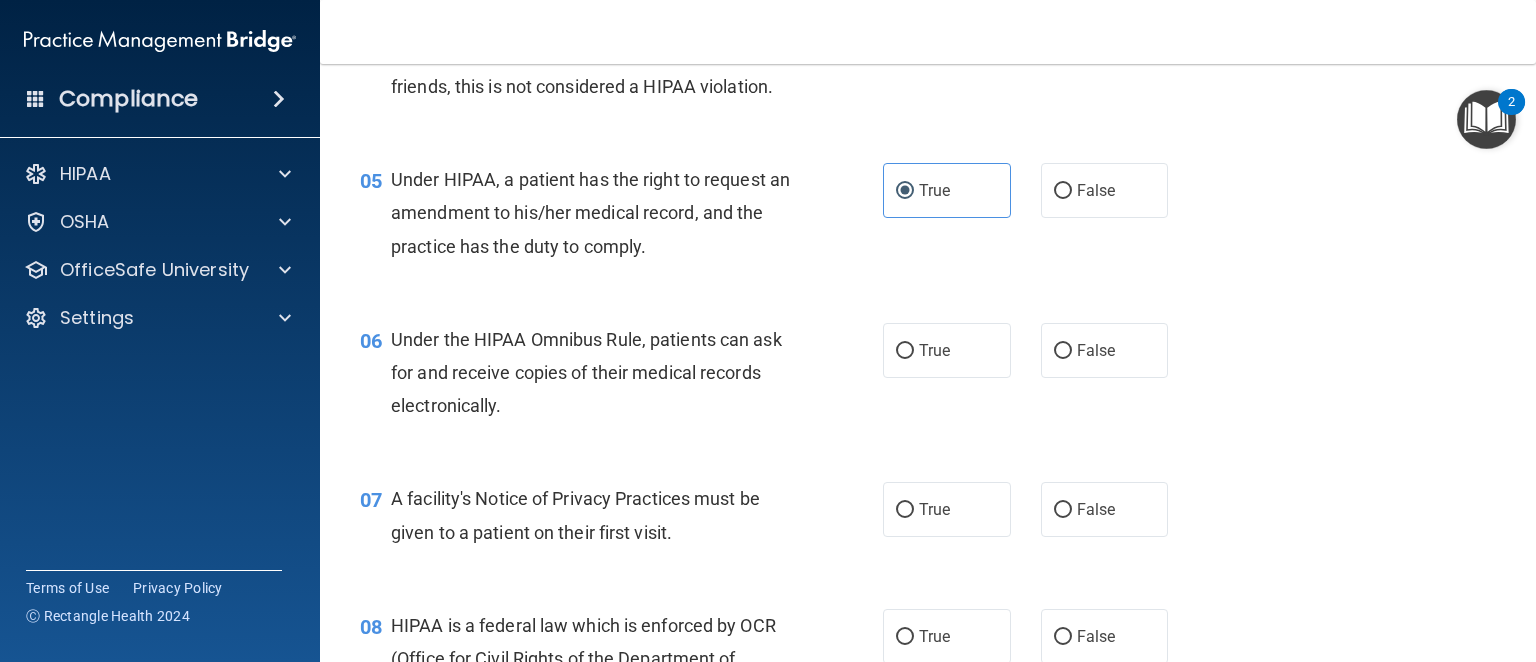 scroll, scrollTop: 900, scrollLeft: 0, axis: vertical 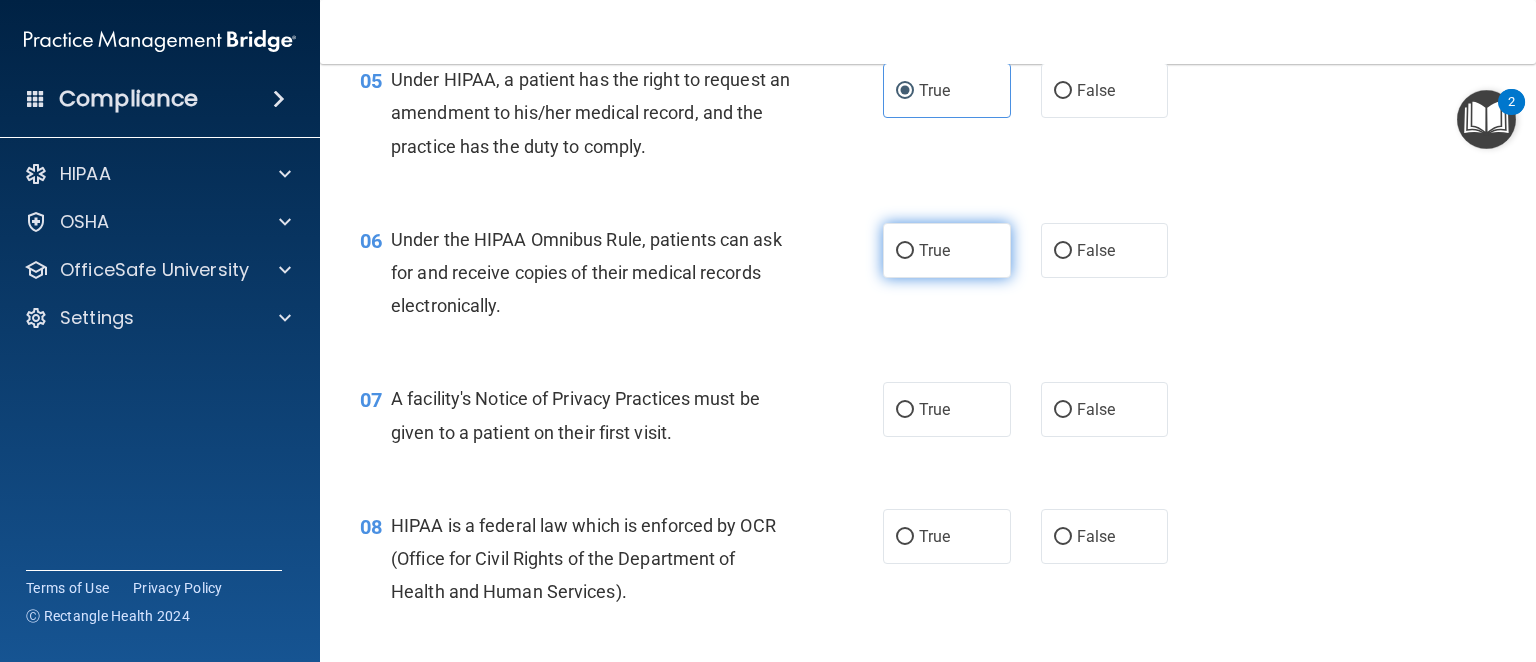 click on "True" at bounding box center [934, 250] 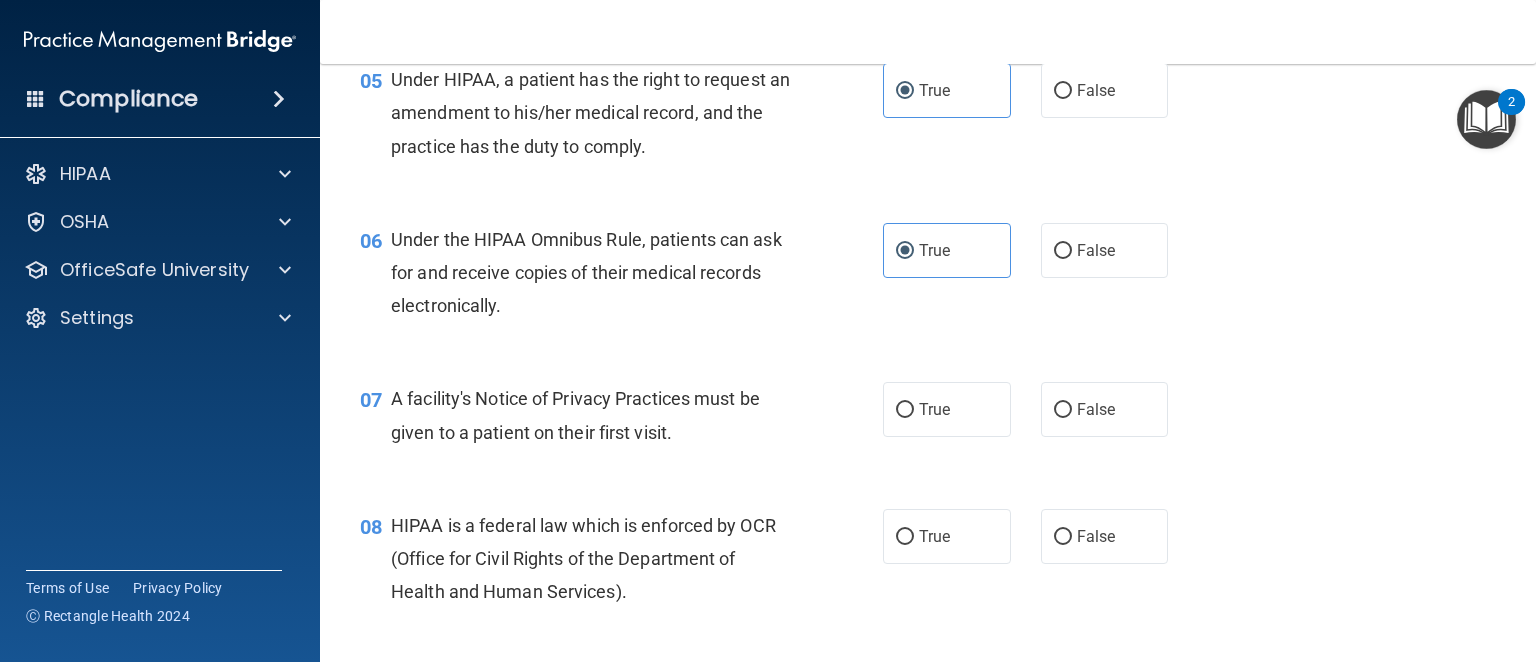 scroll, scrollTop: 1000, scrollLeft: 0, axis: vertical 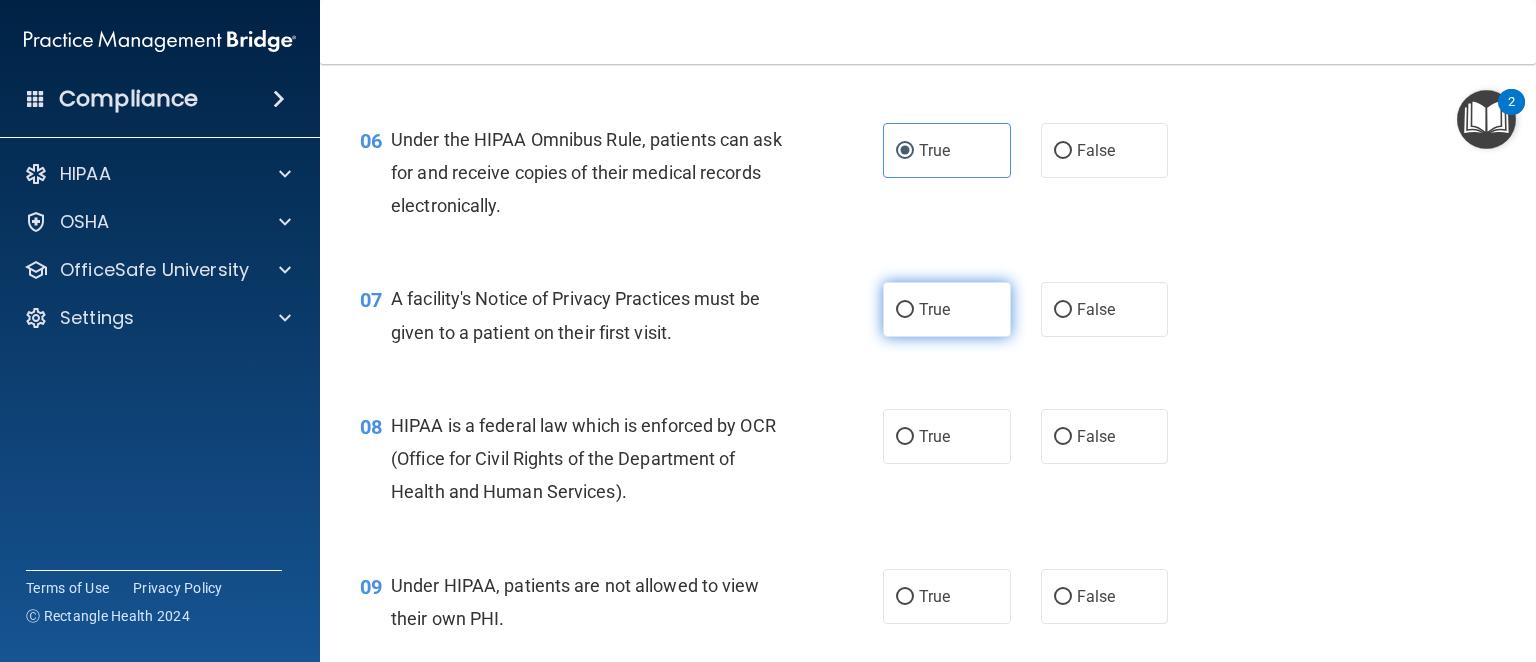 click on "True" at bounding box center (947, 309) 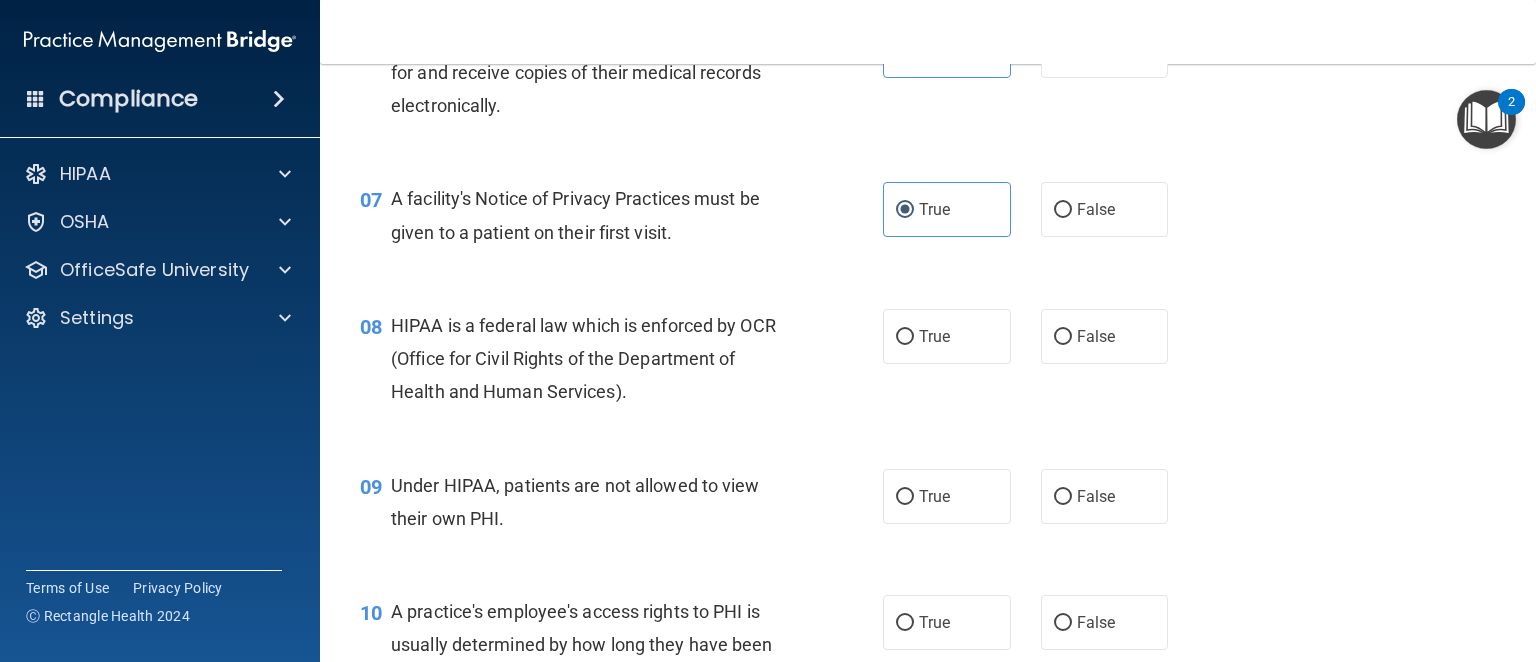 scroll, scrollTop: 1200, scrollLeft: 0, axis: vertical 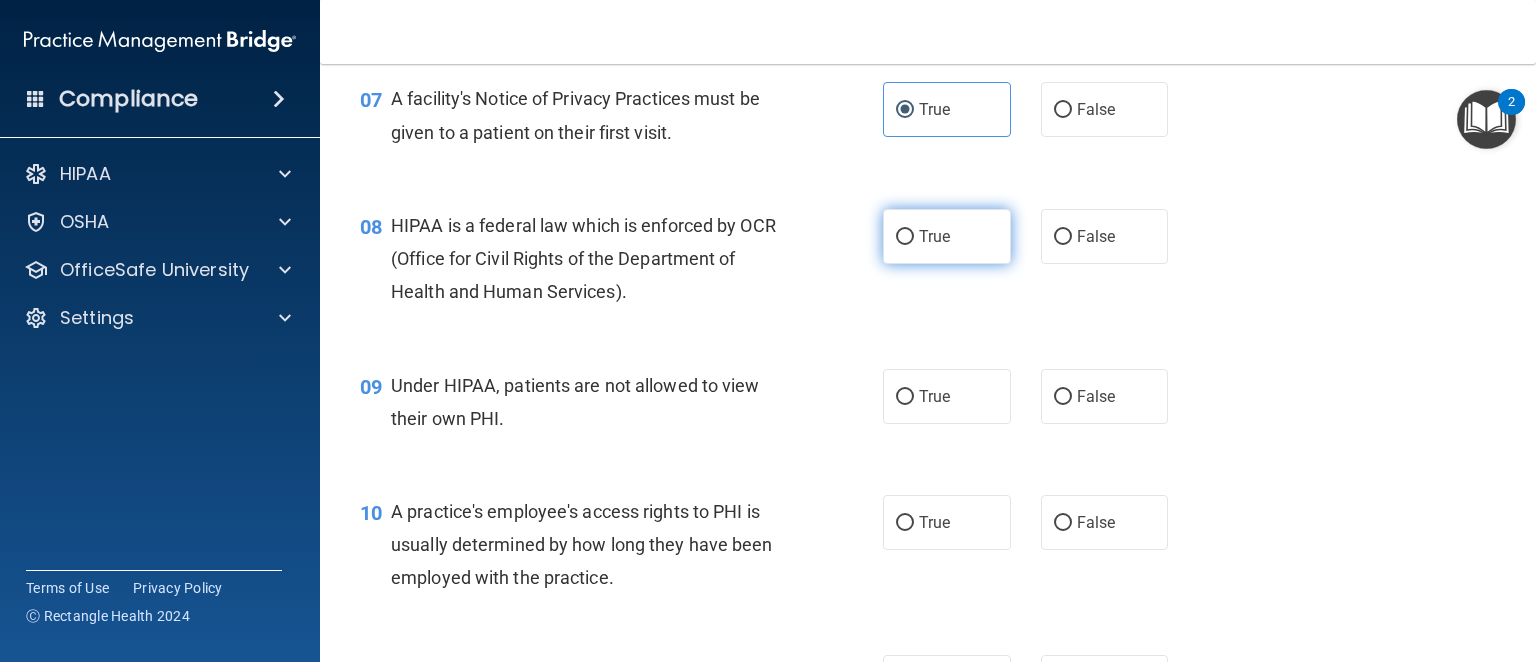 click on "True" at bounding box center [947, 236] 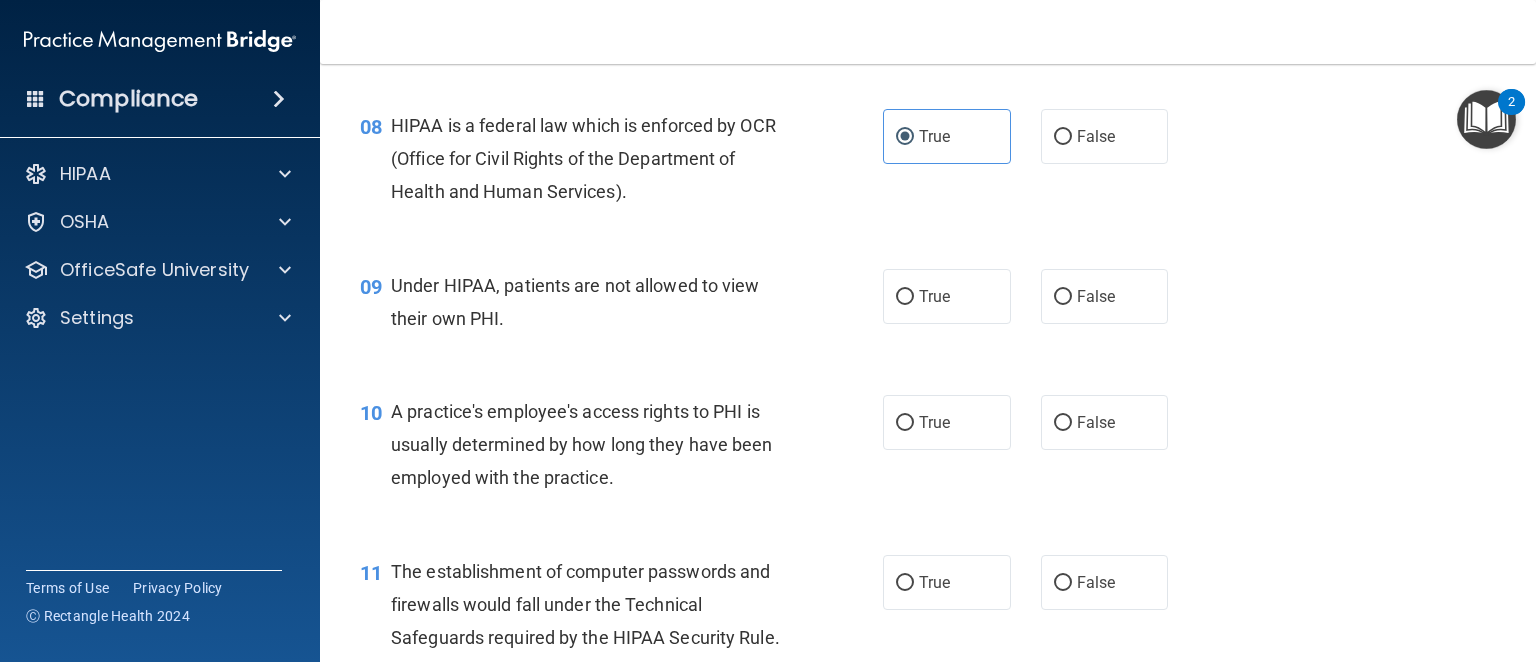 scroll, scrollTop: 1400, scrollLeft: 0, axis: vertical 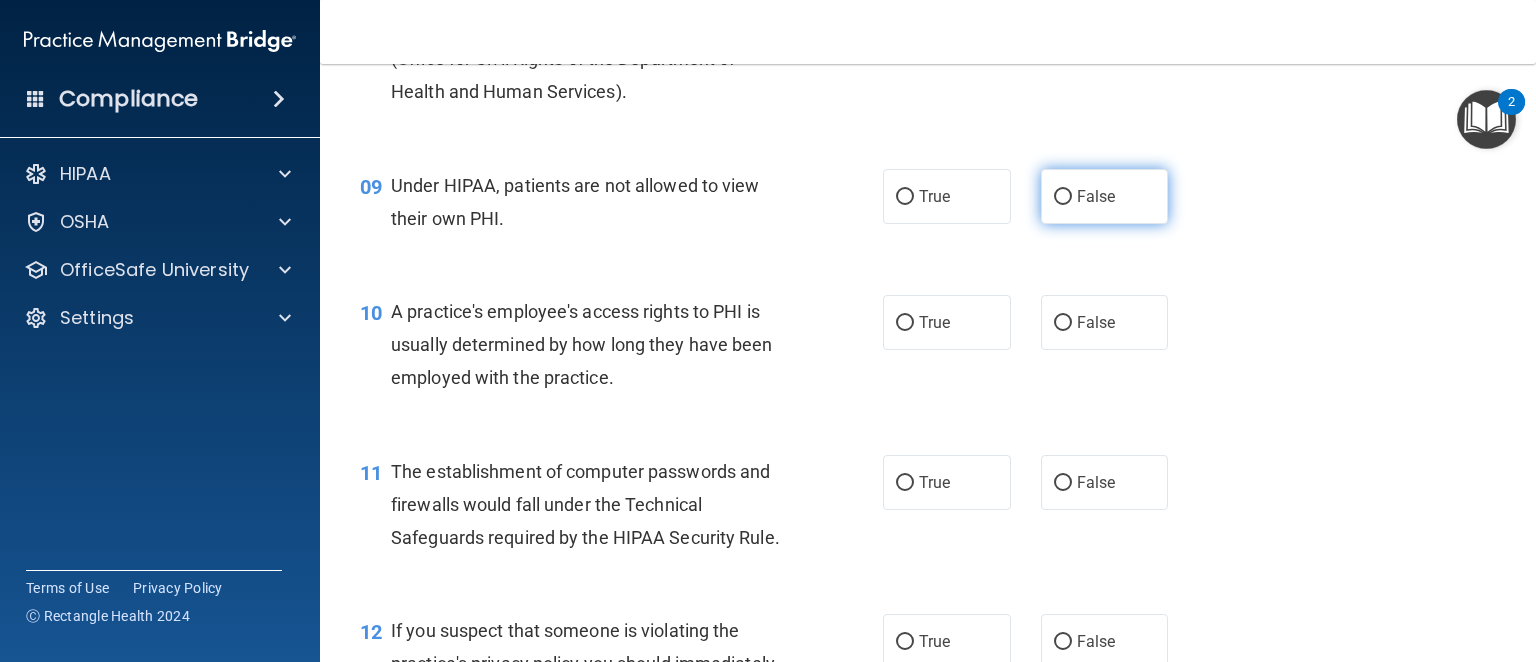 click on "False" at bounding box center (1105, 196) 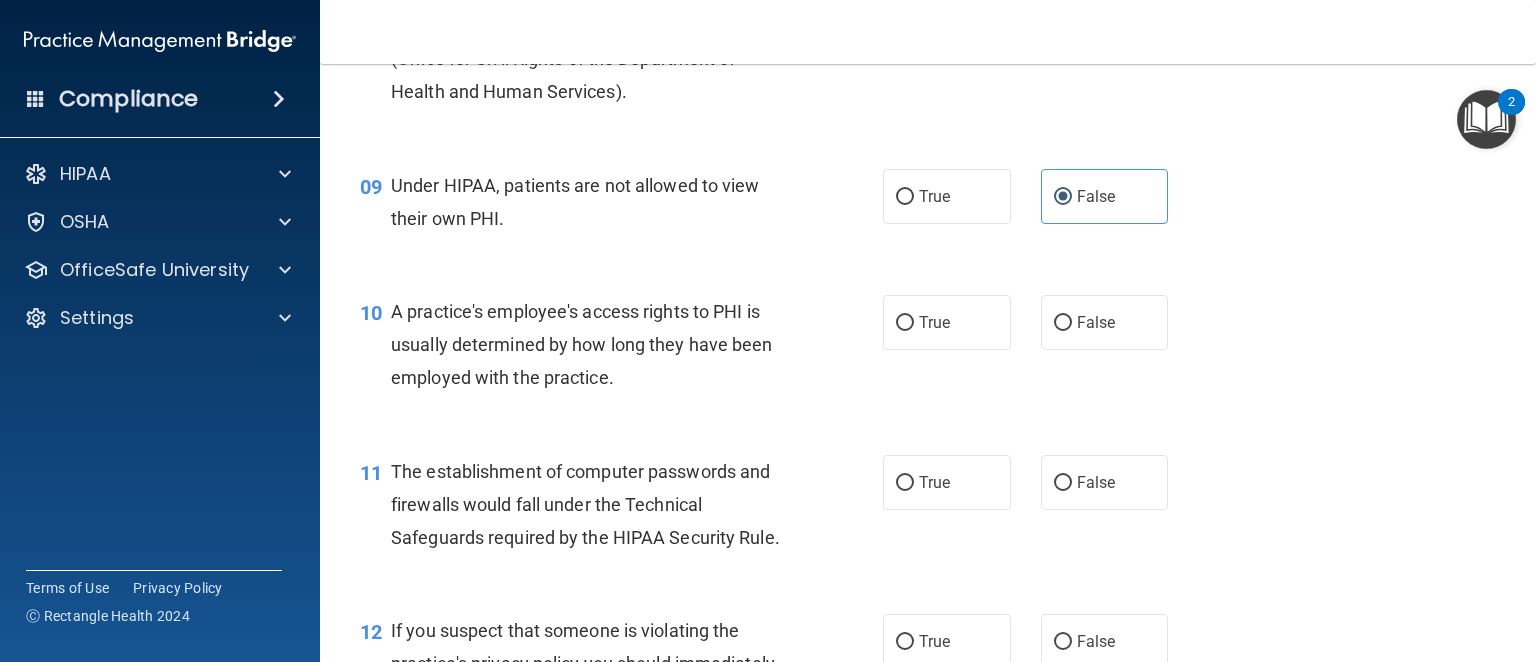 scroll, scrollTop: 1500, scrollLeft: 0, axis: vertical 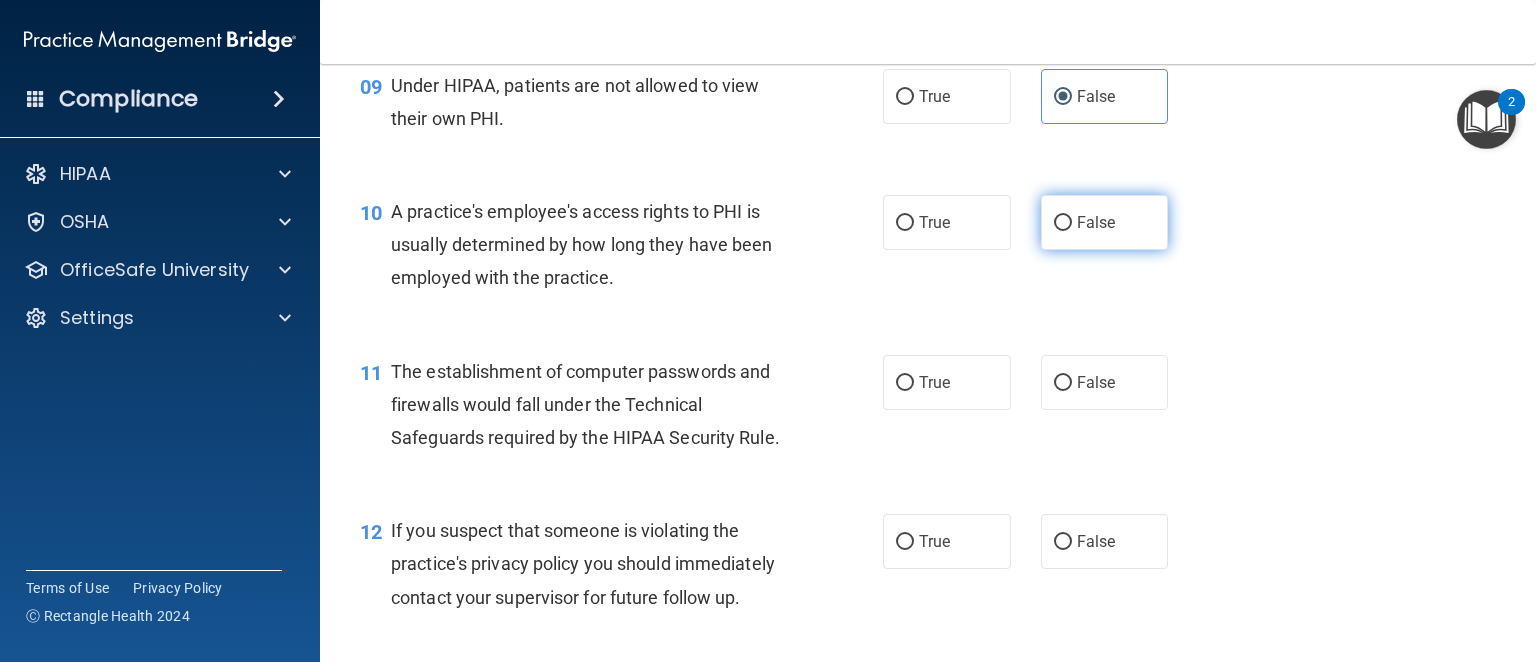 click on "False" at bounding box center (1096, 222) 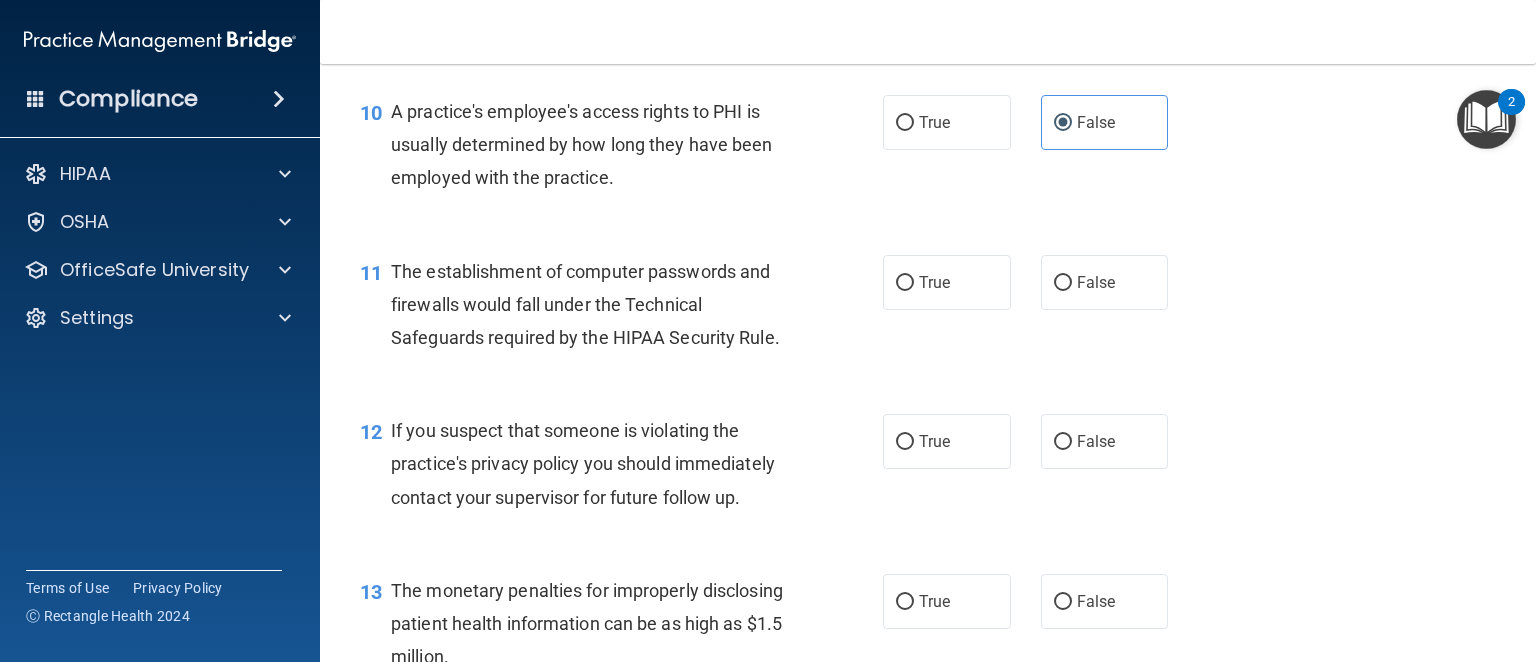 scroll, scrollTop: 1700, scrollLeft: 0, axis: vertical 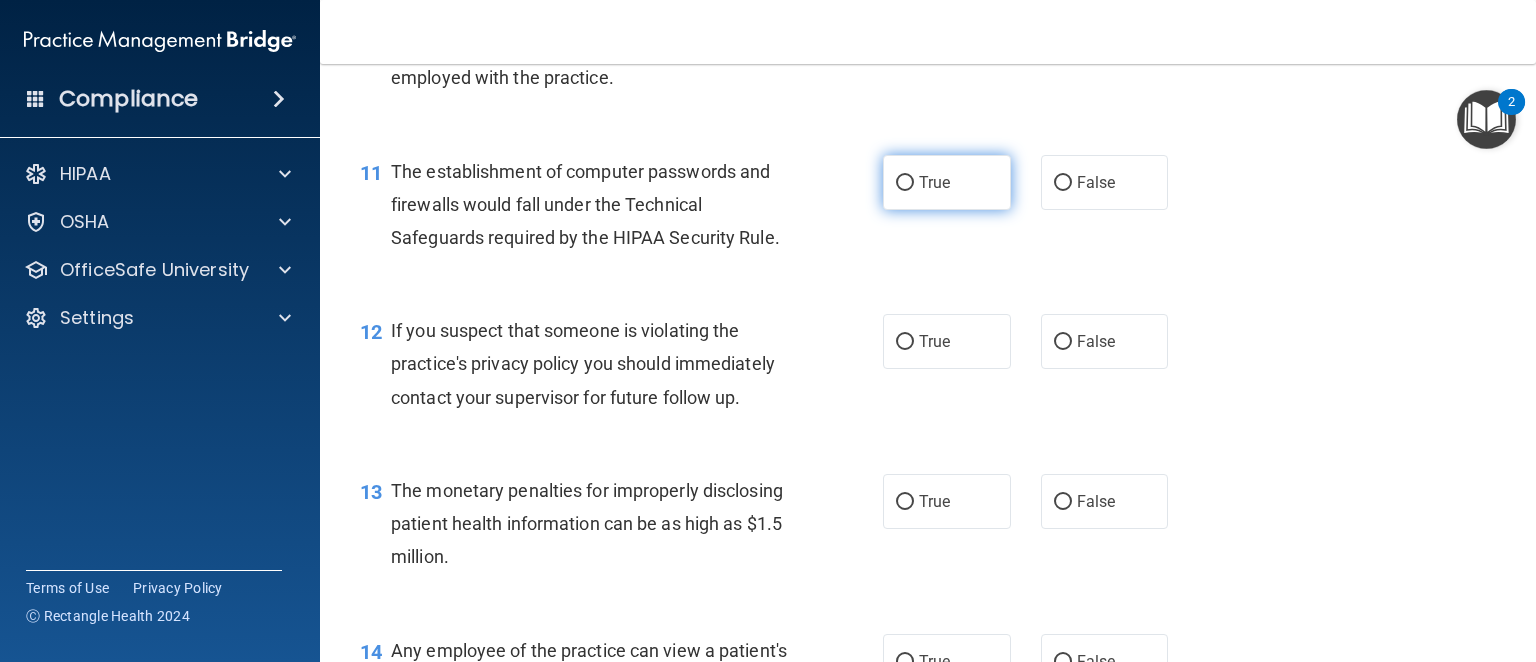 click on "True" at bounding box center (934, 182) 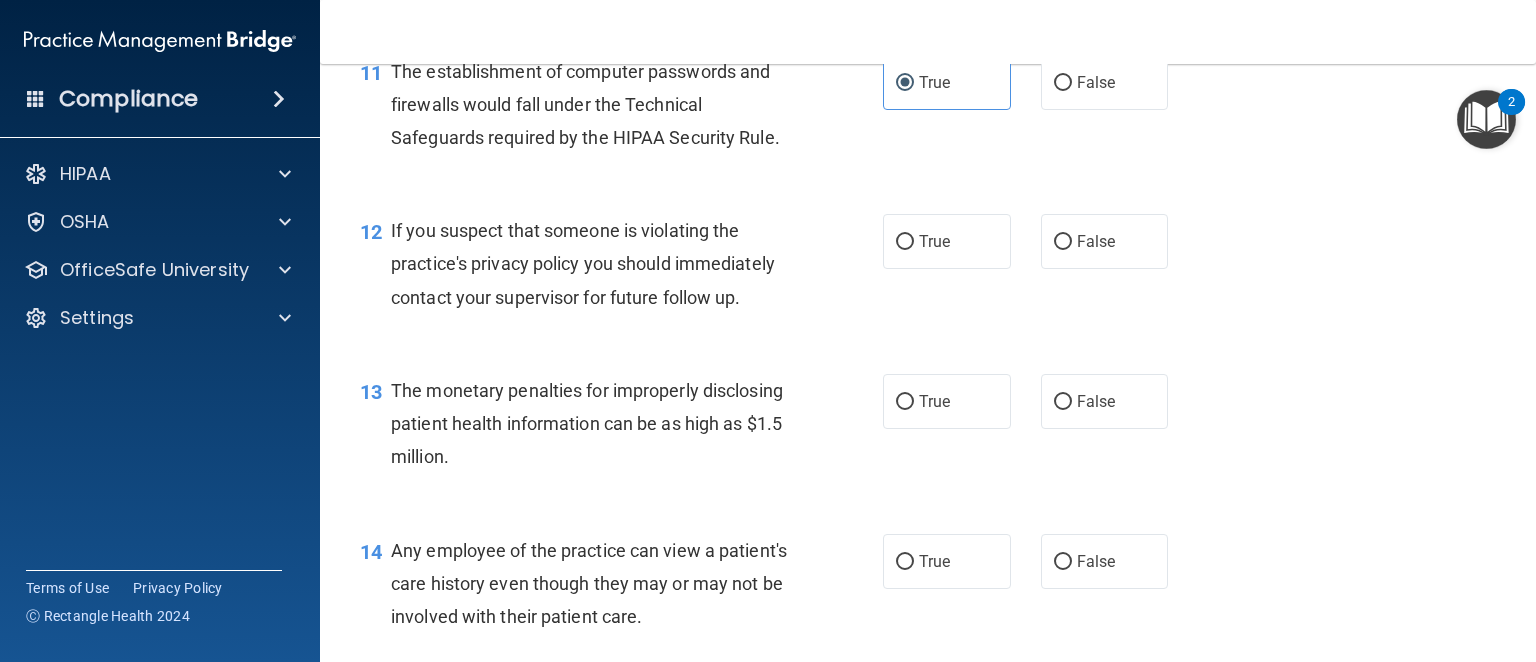 scroll, scrollTop: 1900, scrollLeft: 0, axis: vertical 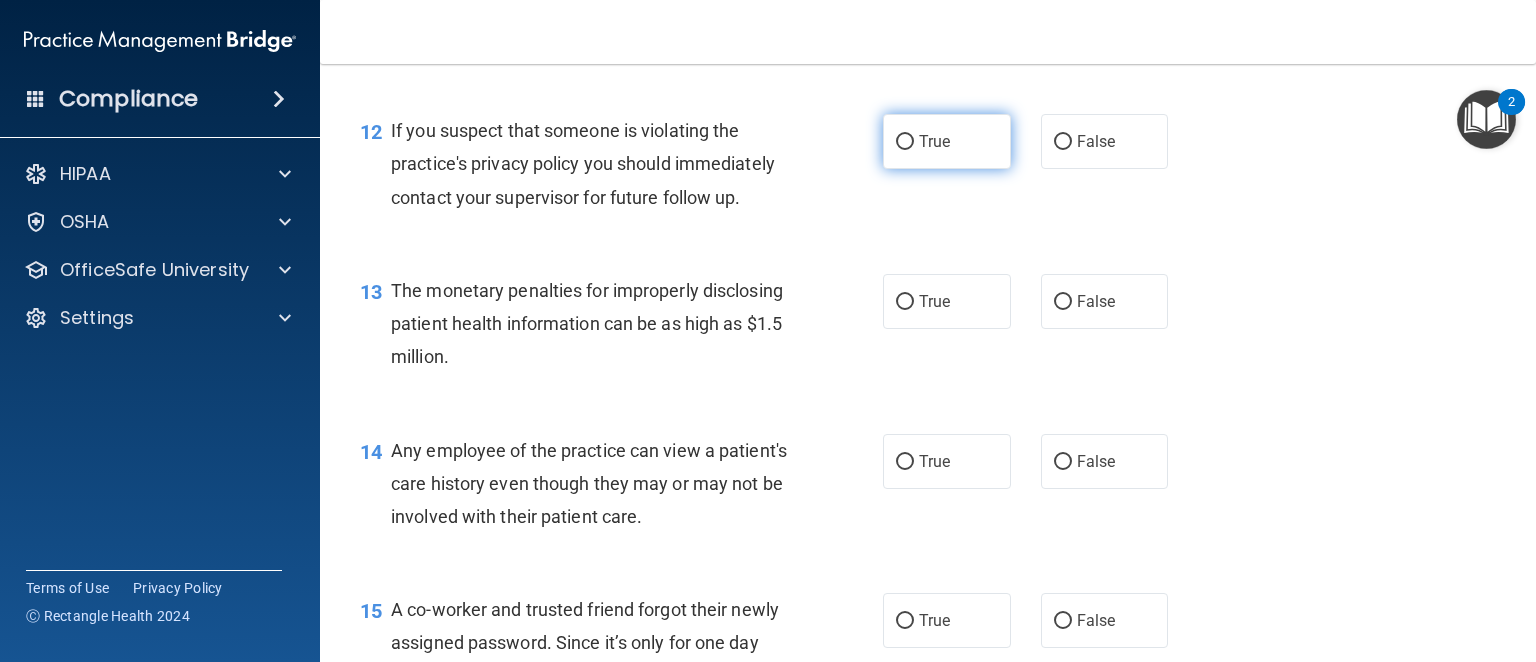 click on "True" at bounding box center [947, 141] 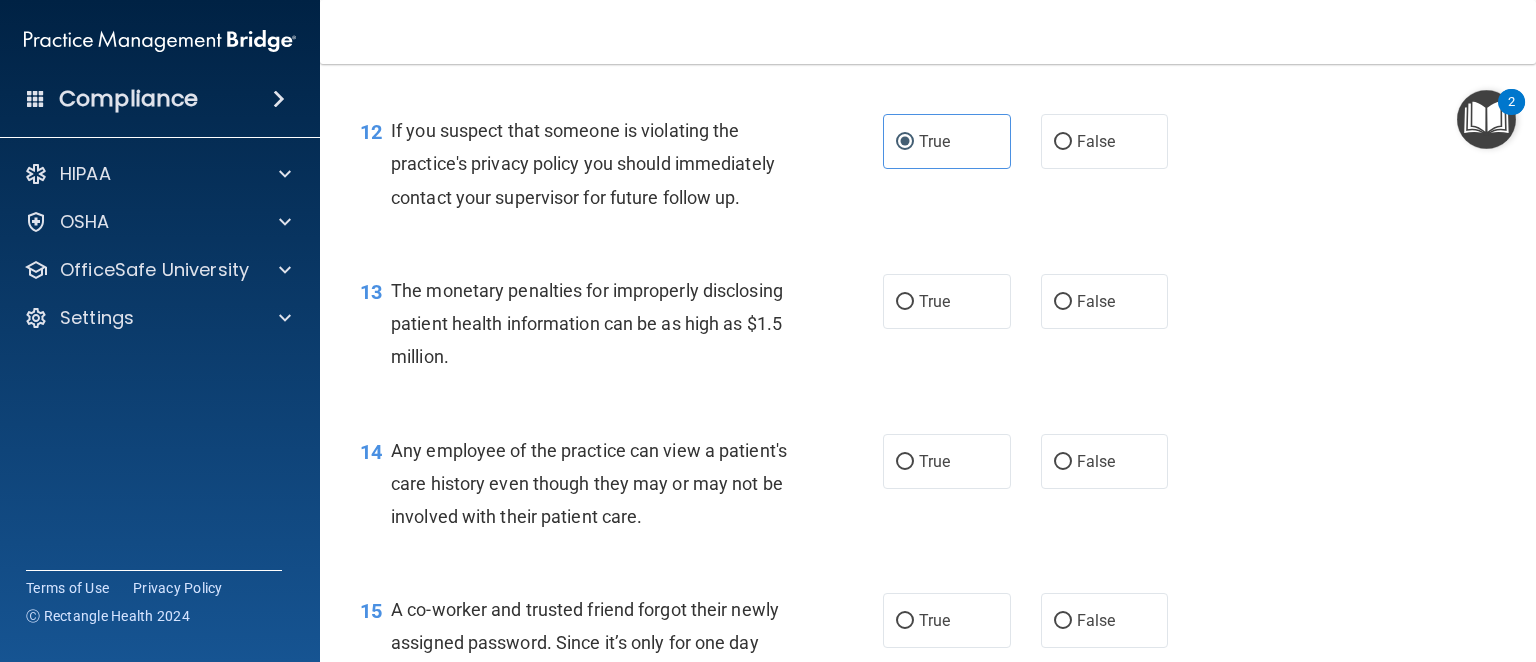 scroll, scrollTop: 2000, scrollLeft: 0, axis: vertical 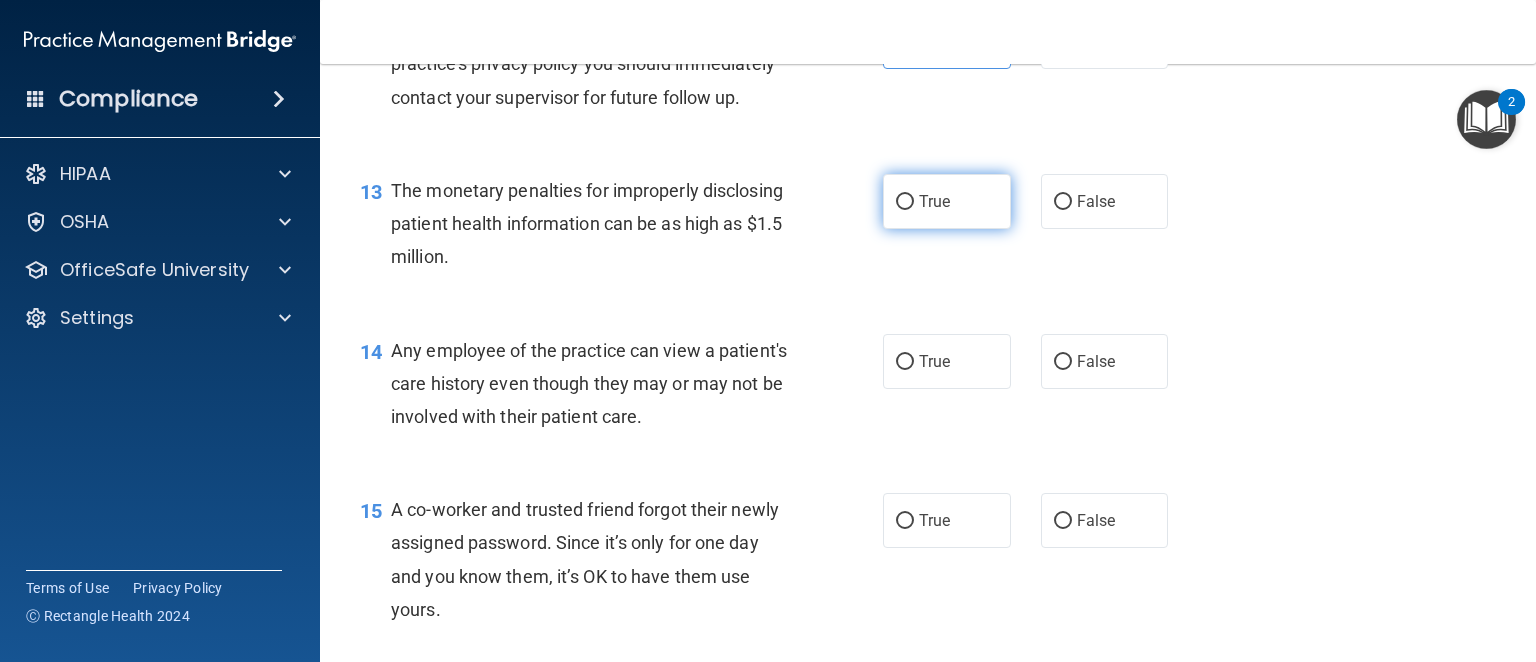 click on "True" at bounding box center [947, 201] 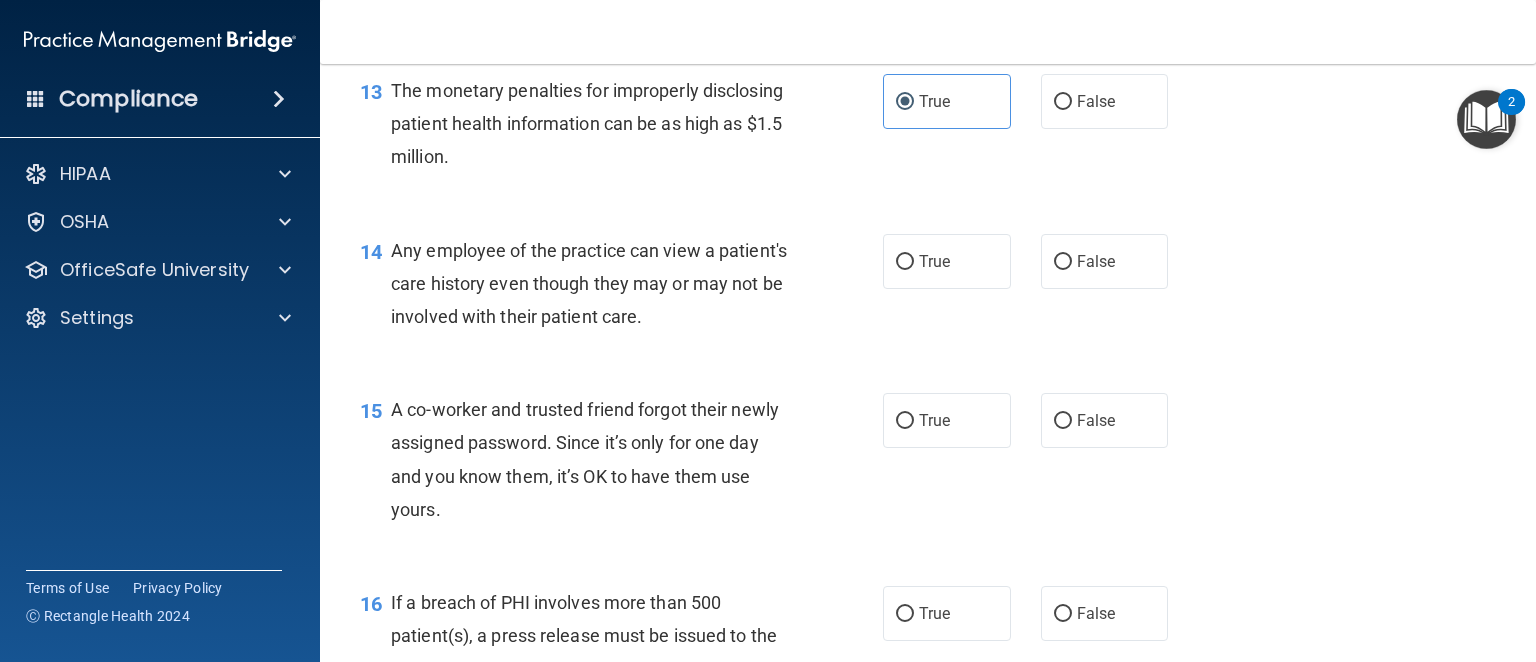 scroll, scrollTop: 2200, scrollLeft: 0, axis: vertical 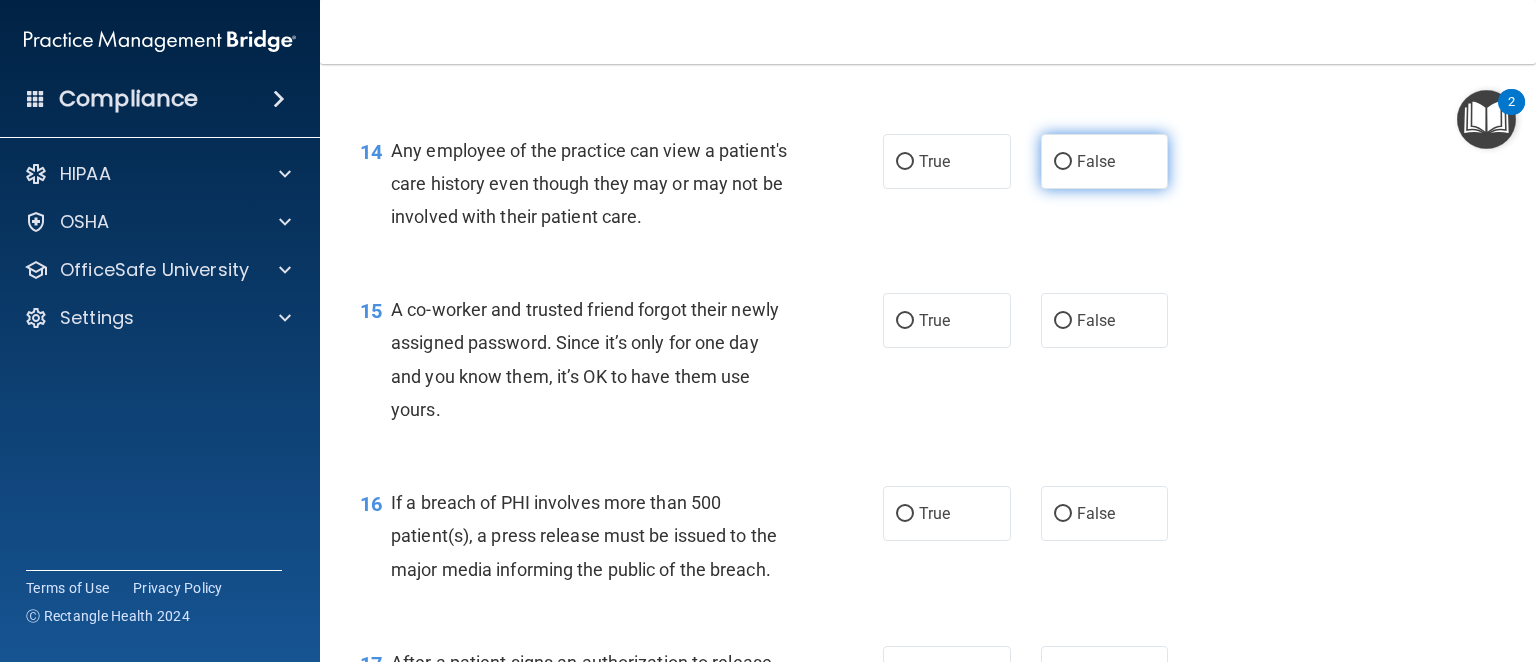 click on "False" at bounding box center [1096, 161] 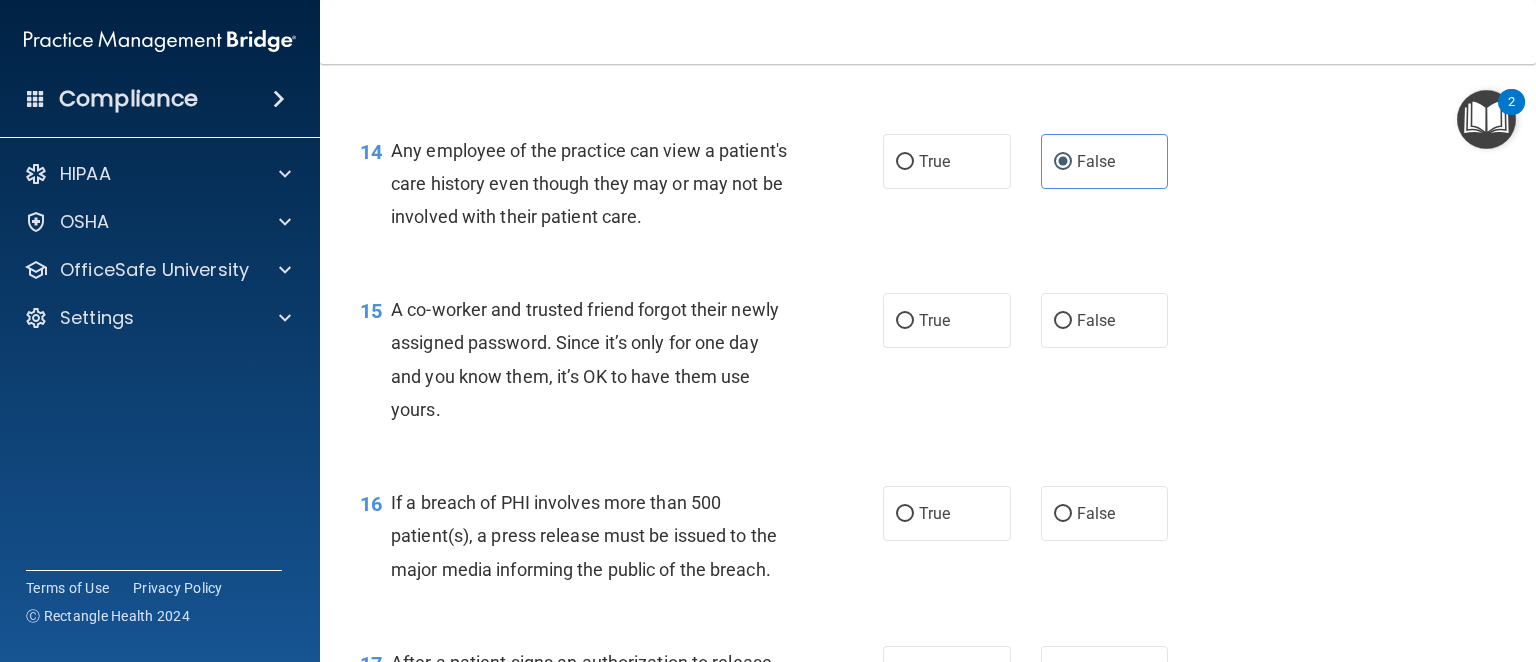 scroll, scrollTop: 2300, scrollLeft: 0, axis: vertical 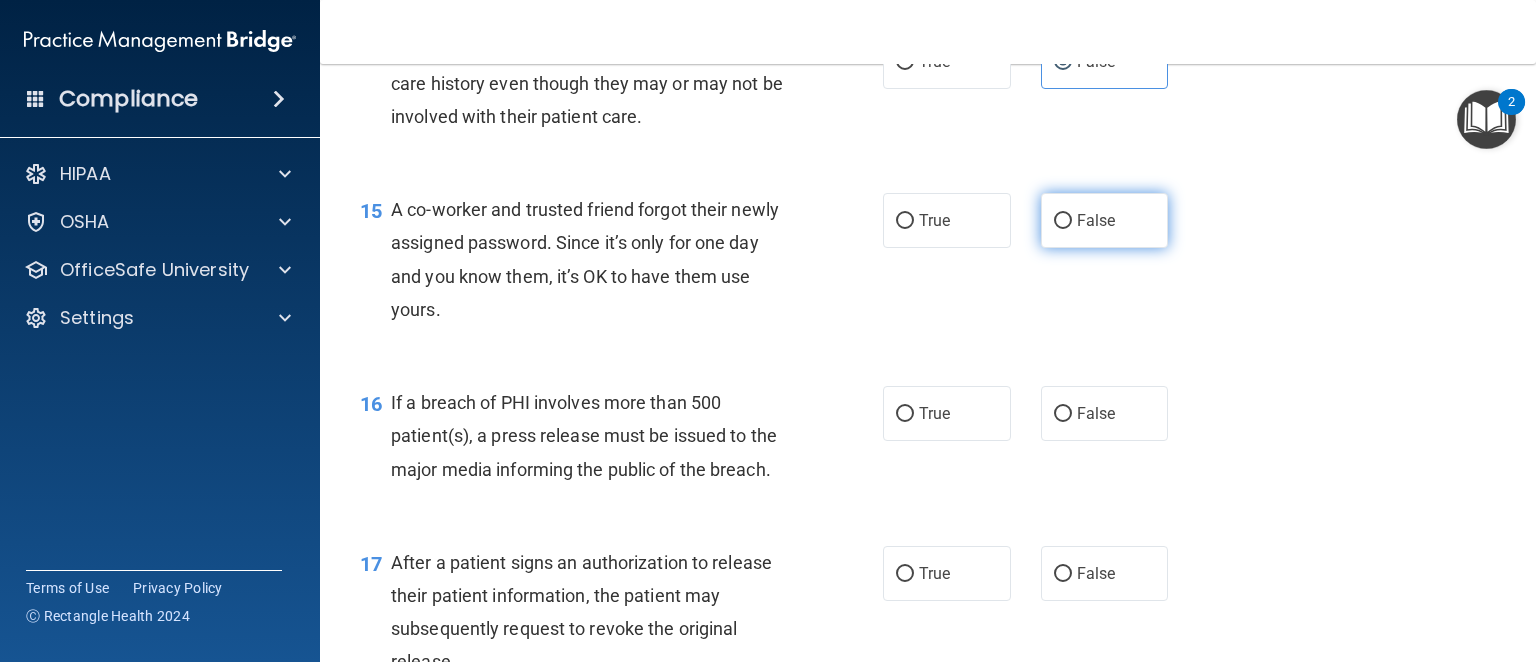 click on "False" at bounding box center (1105, 220) 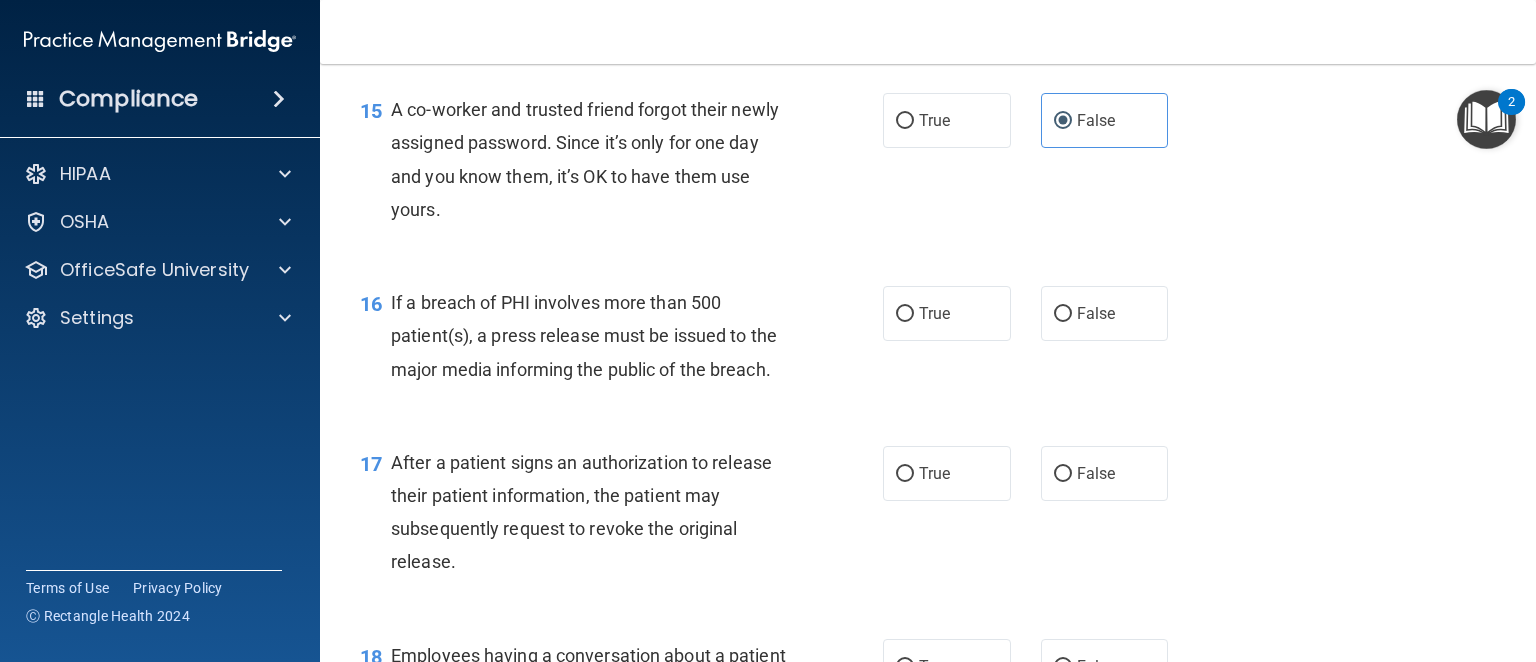 scroll, scrollTop: 2500, scrollLeft: 0, axis: vertical 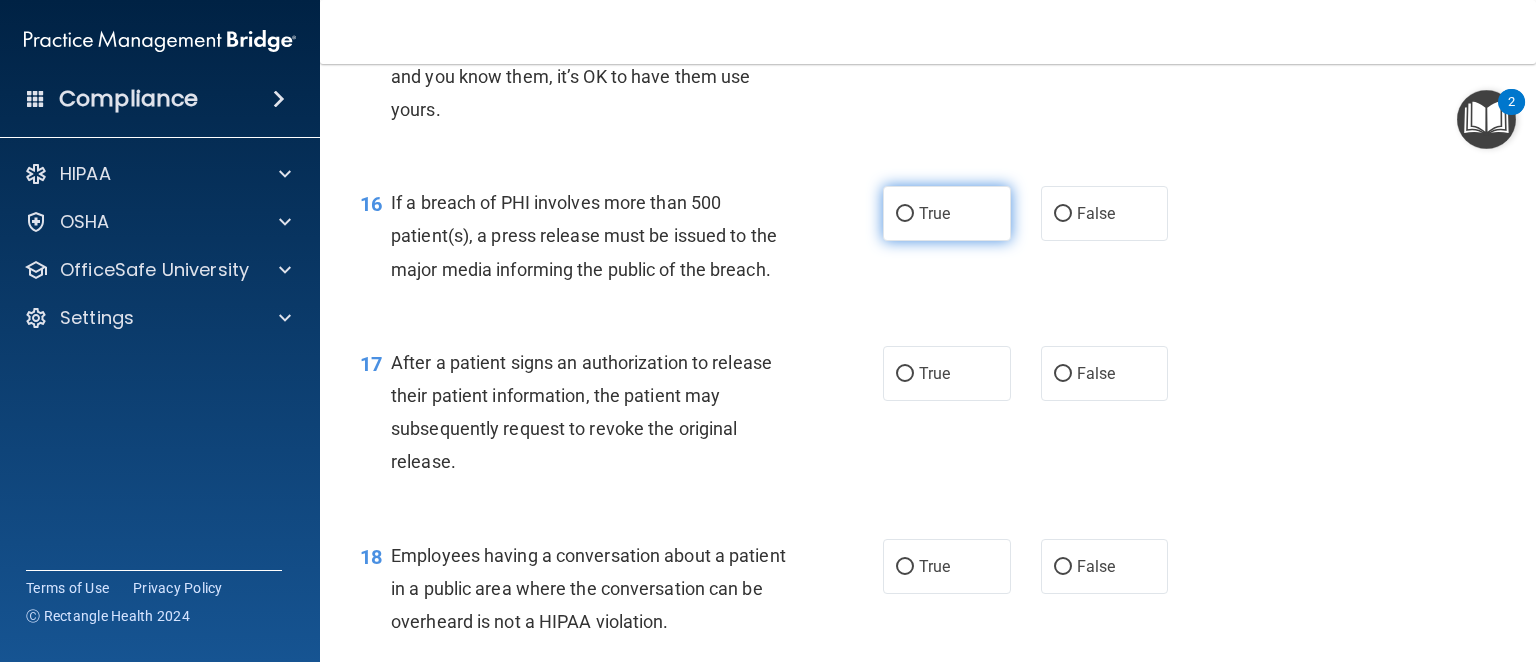 click on "True" at bounding box center (934, 213) 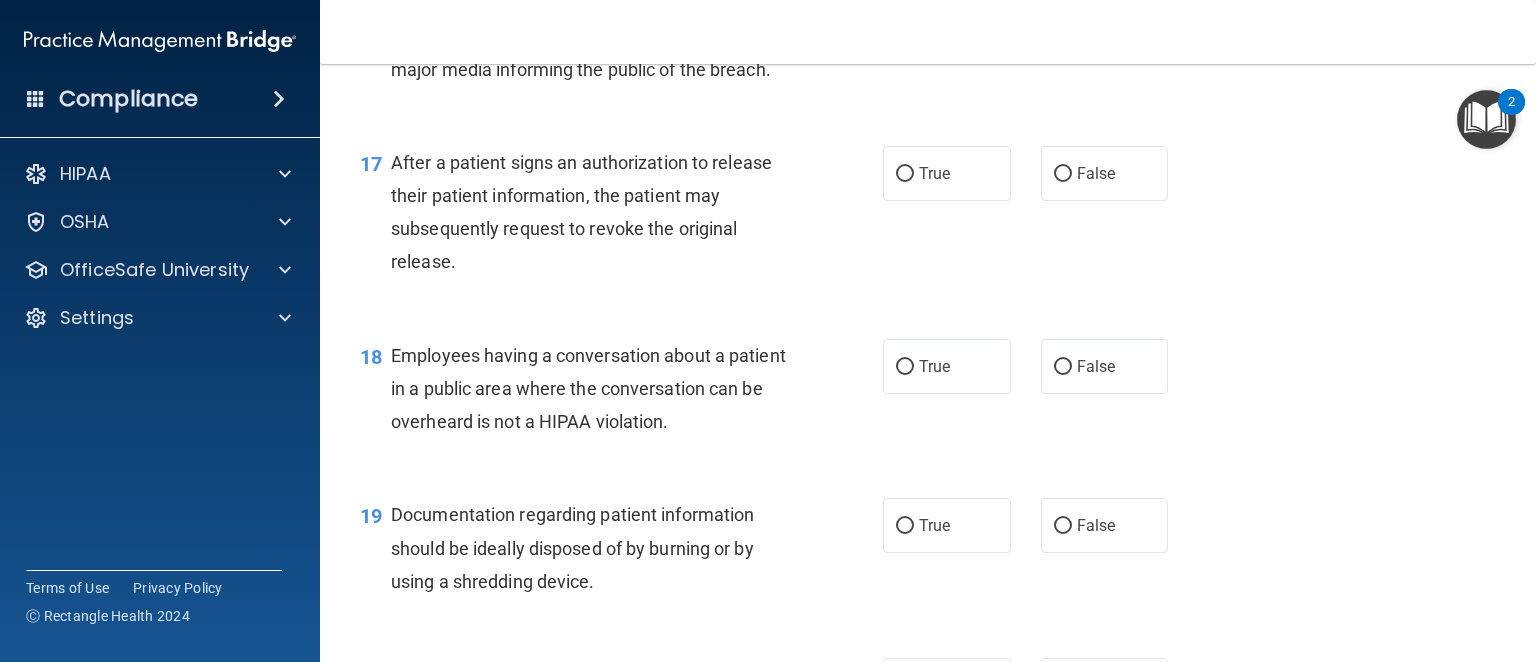 scroll, scrollTop: 2800, scrollLeft: 0, axis: vertical 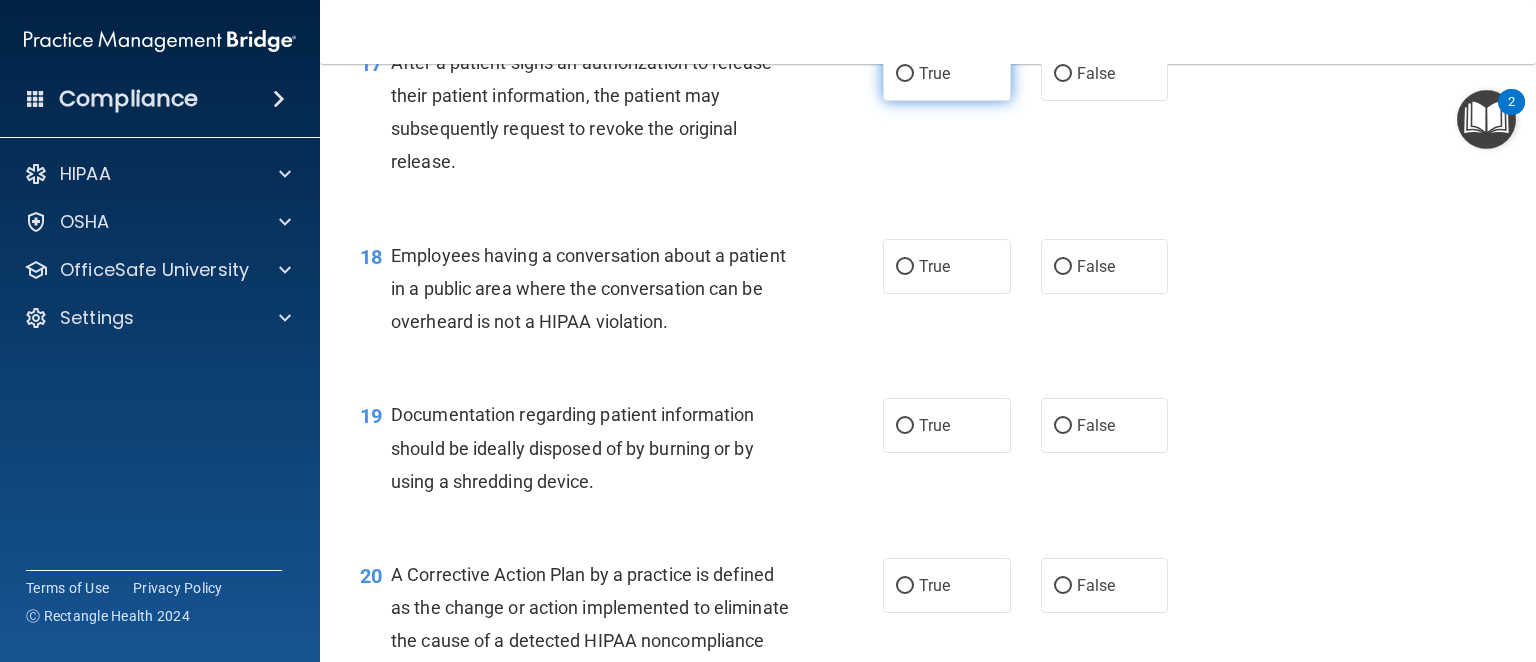 click on "True" at bounding box center [947, 73] 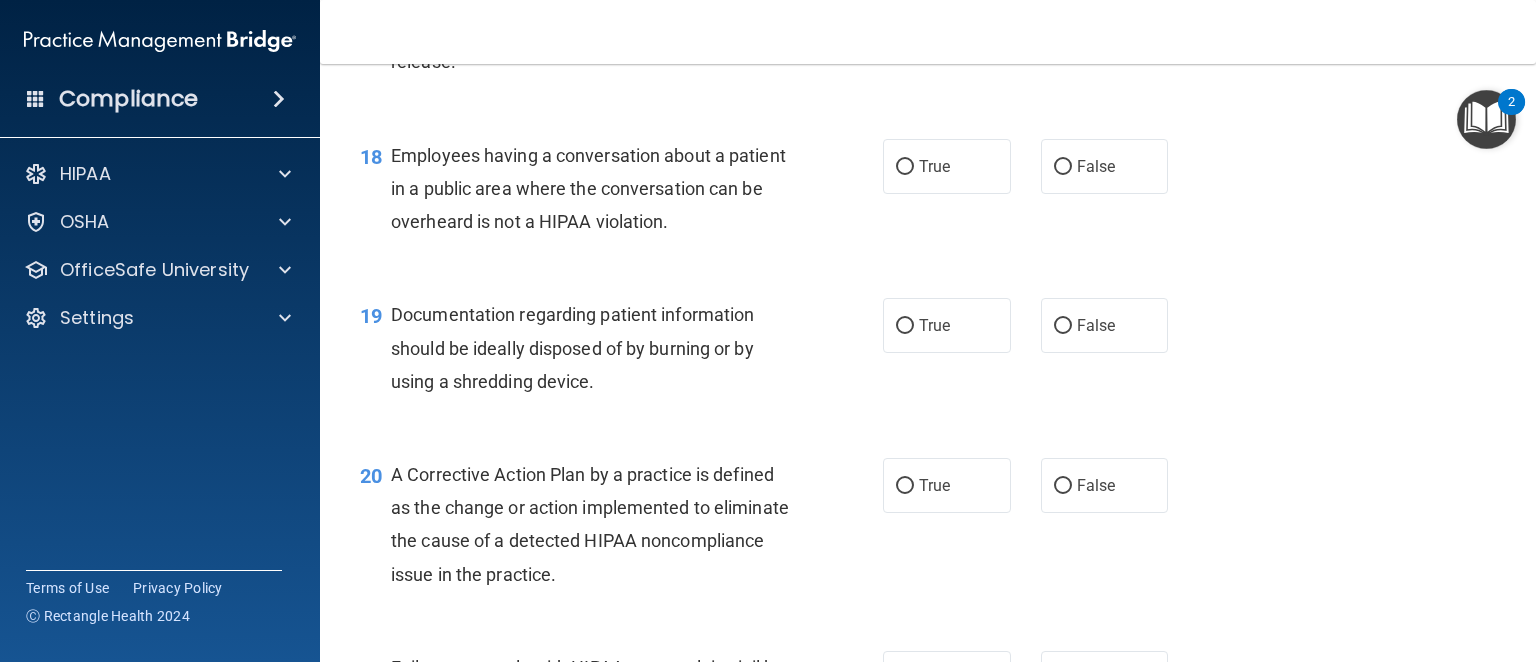 scroll, scrollTop: 3000, scrollLeft: 0, axis: vertical 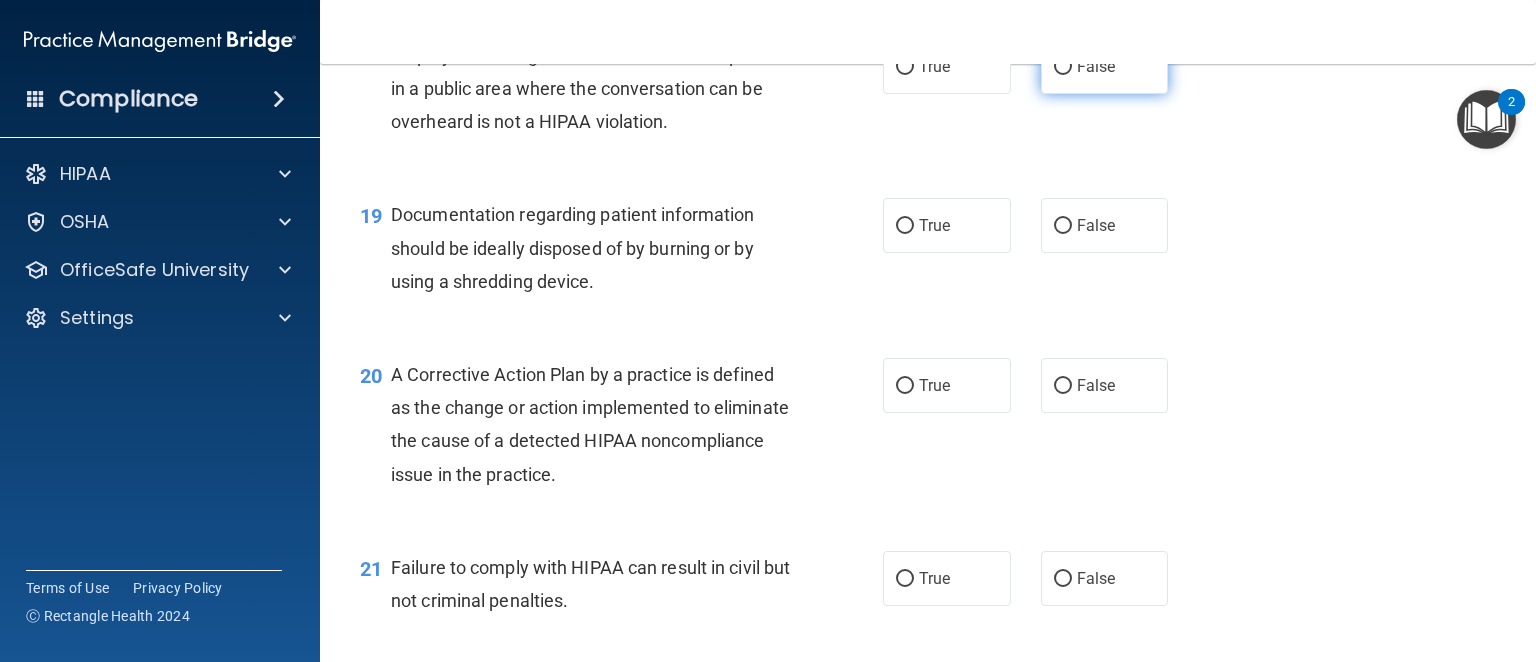 click on "False" at bounding box center (1105, 66) 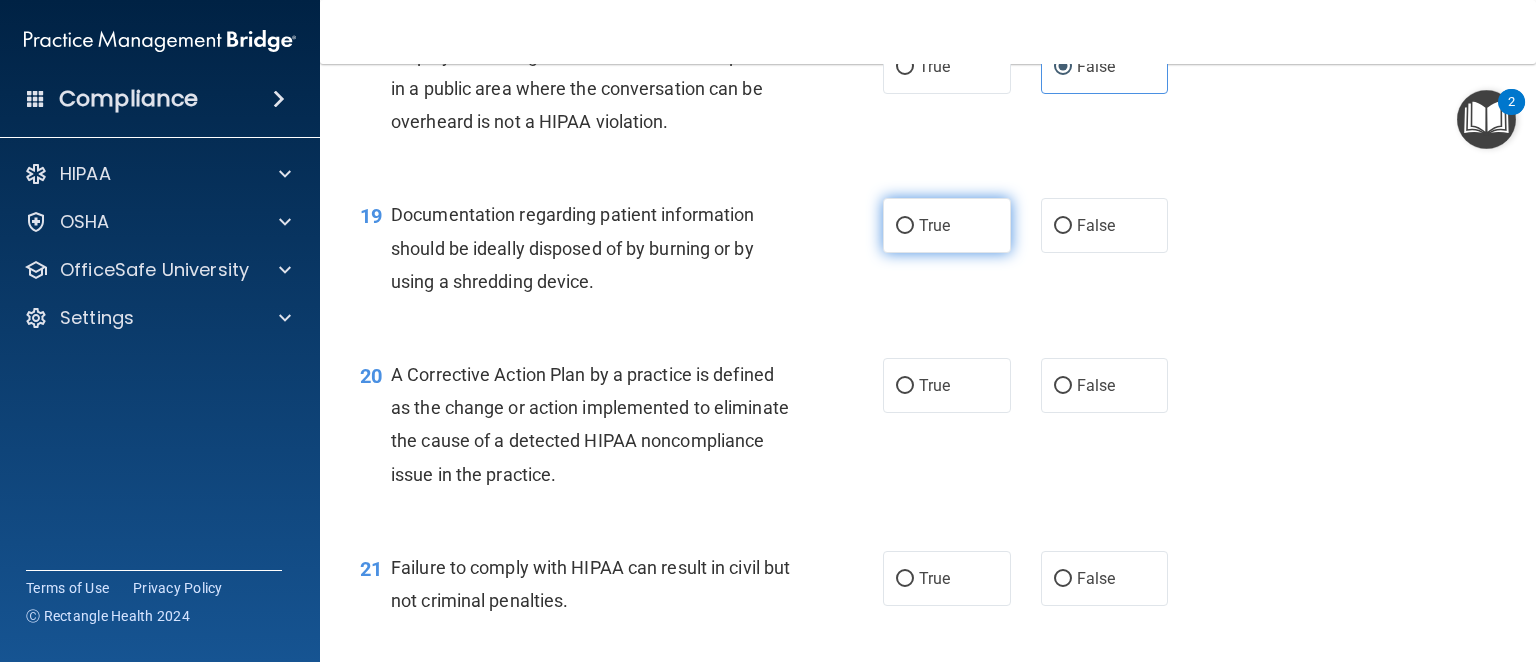click on "True" at bounding box center (947, 225) 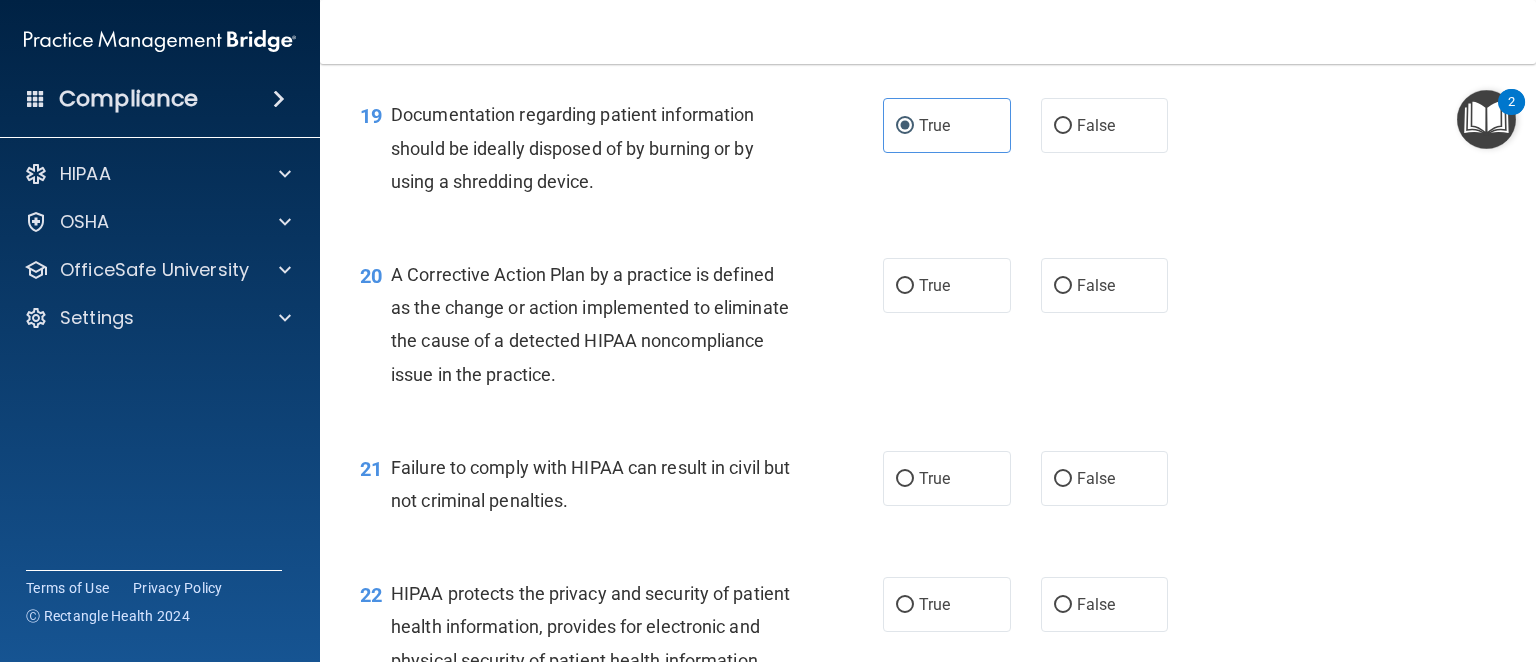 scroll, scrollTop: 3200, scrollLeft: 0, axis: vertical 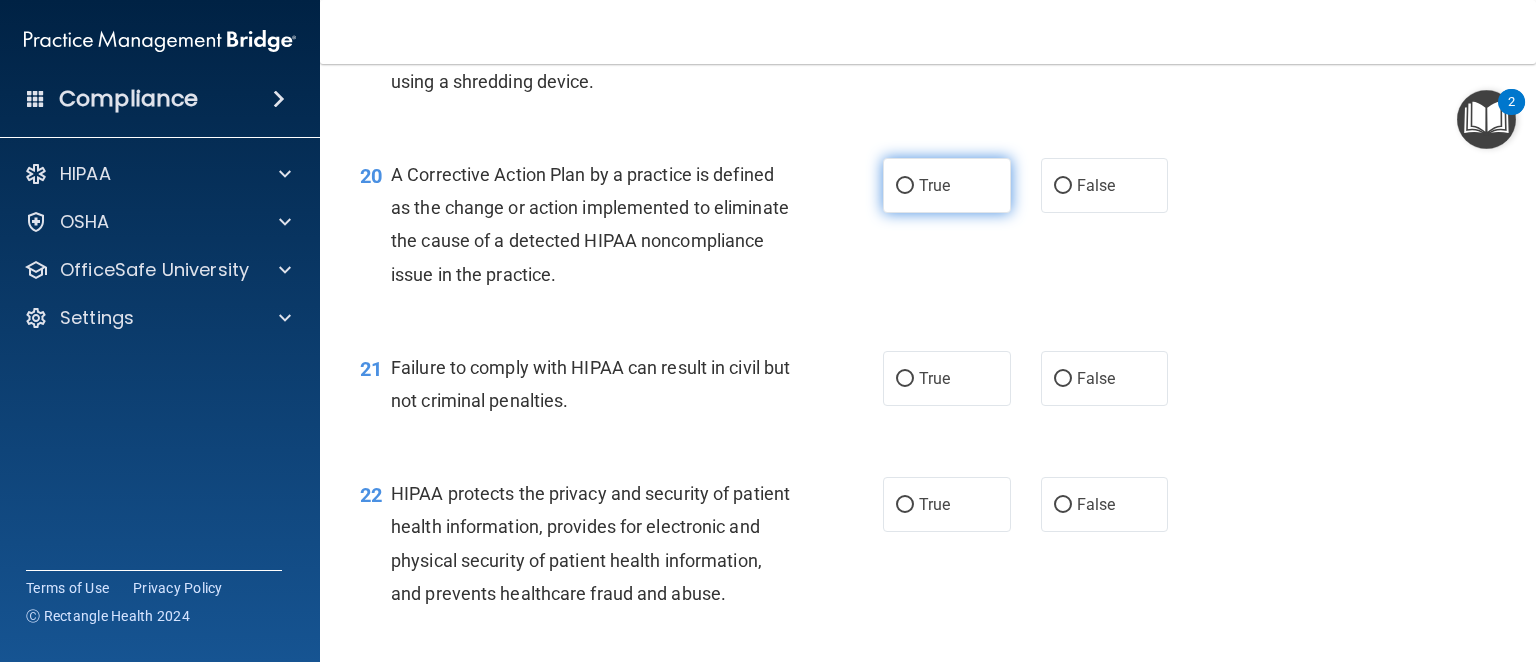 click on "True" at bounding box center (947, 185) 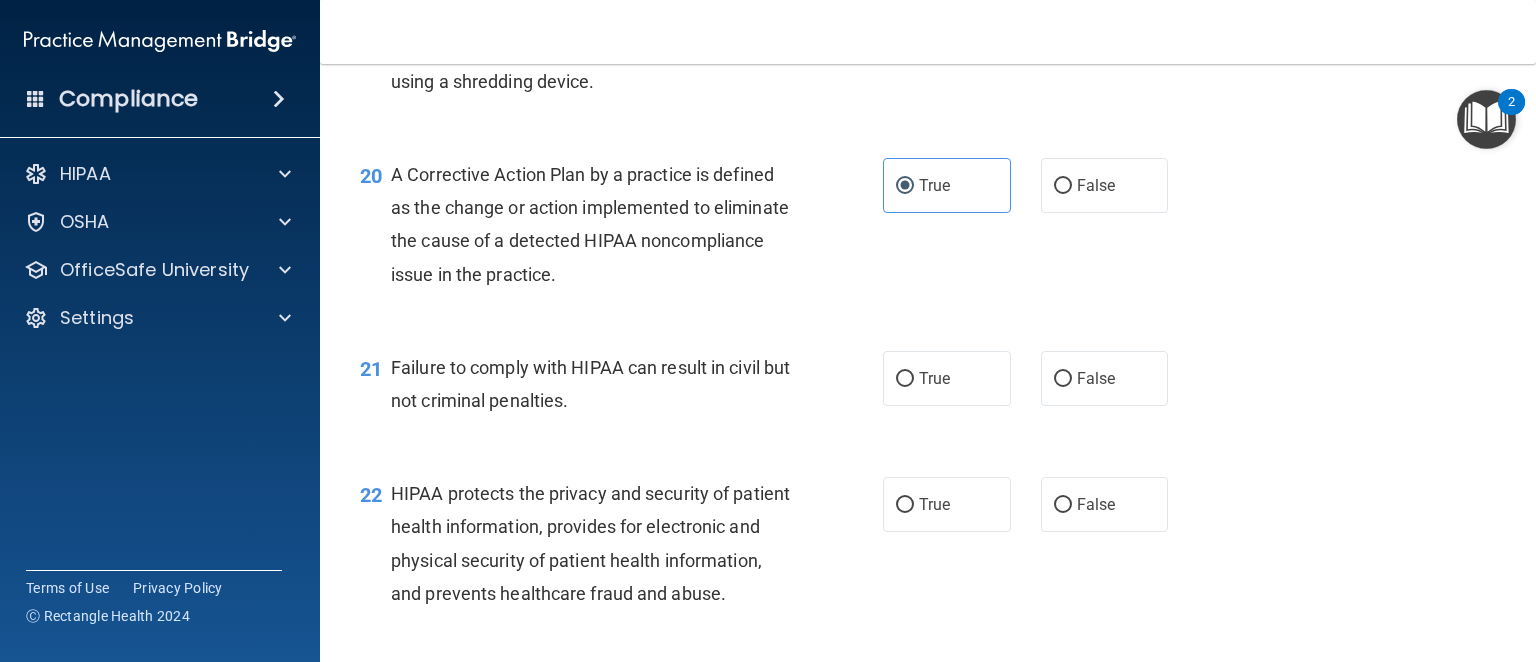scroll, scrollTop: 3400, scrollLeft: 0, axis: vertical 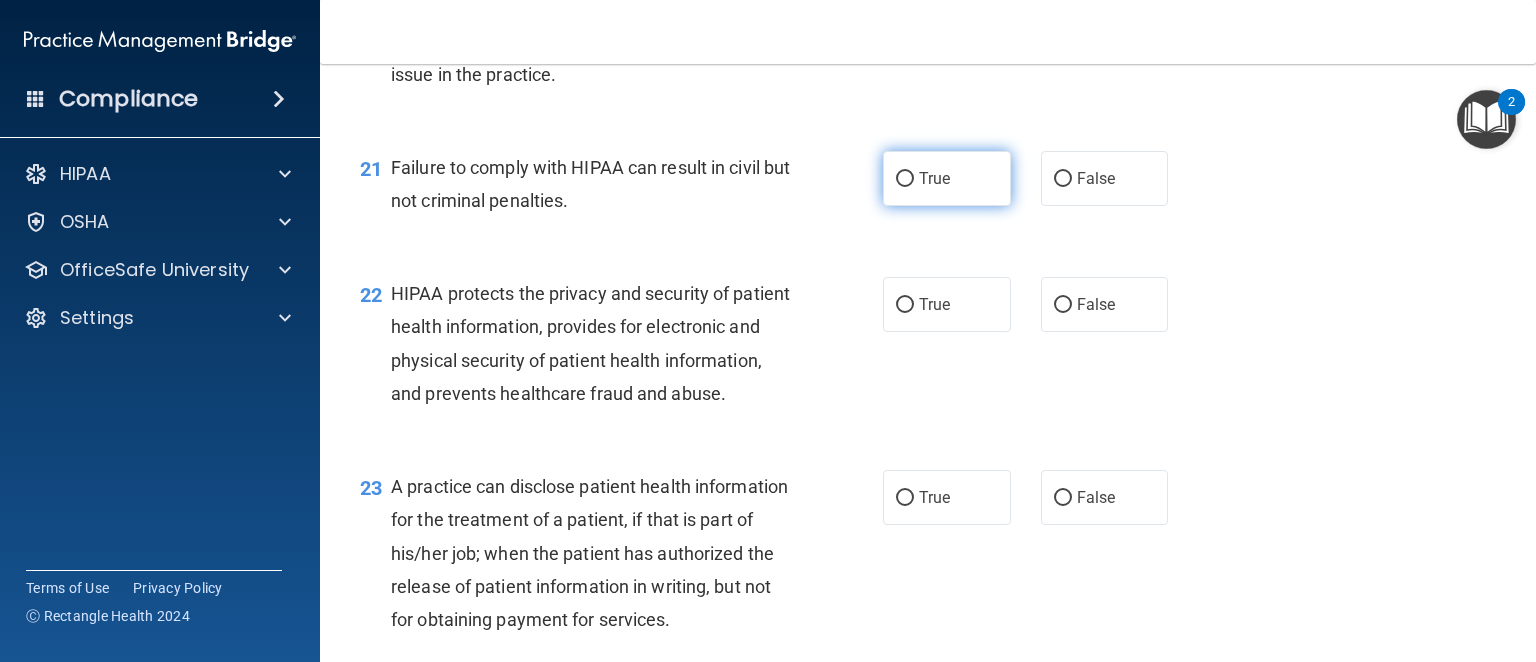 click on "True" at bounding box center [947, 178] 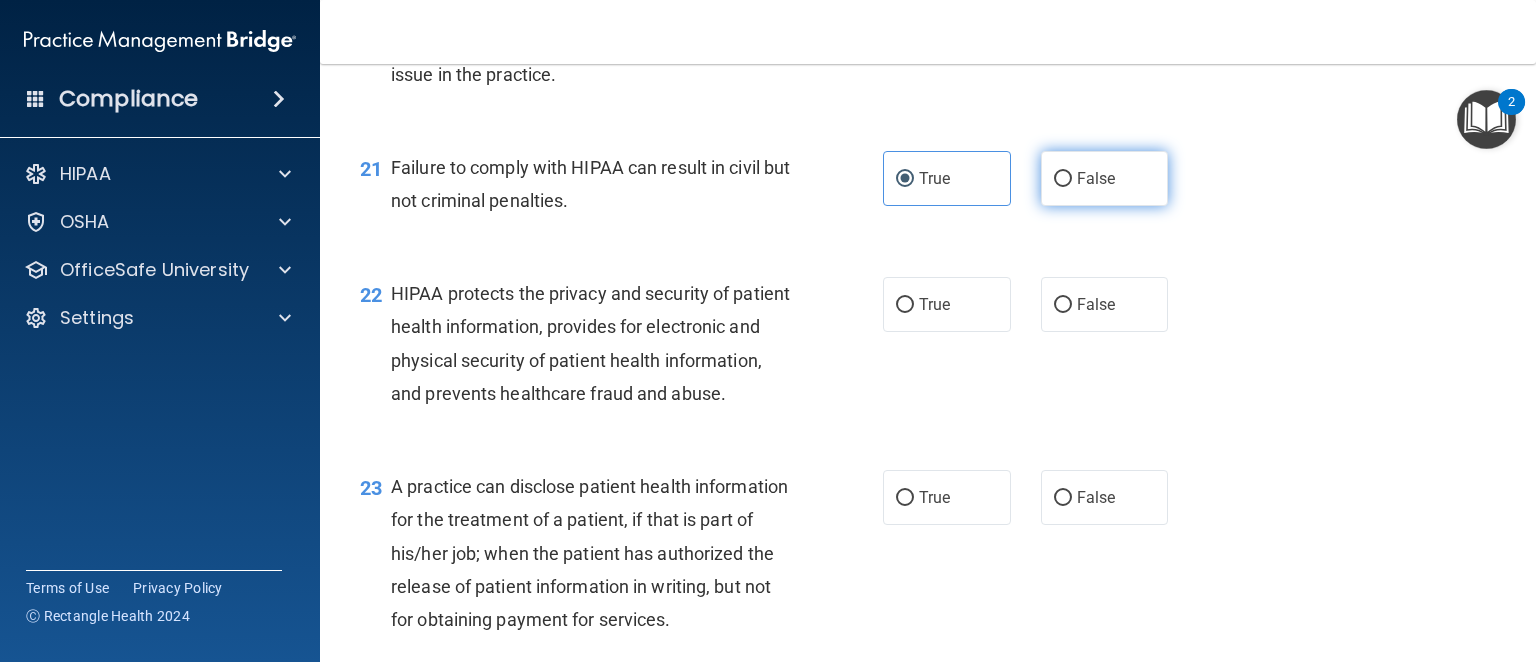 click on "False" at bounding box center (1105, 178) 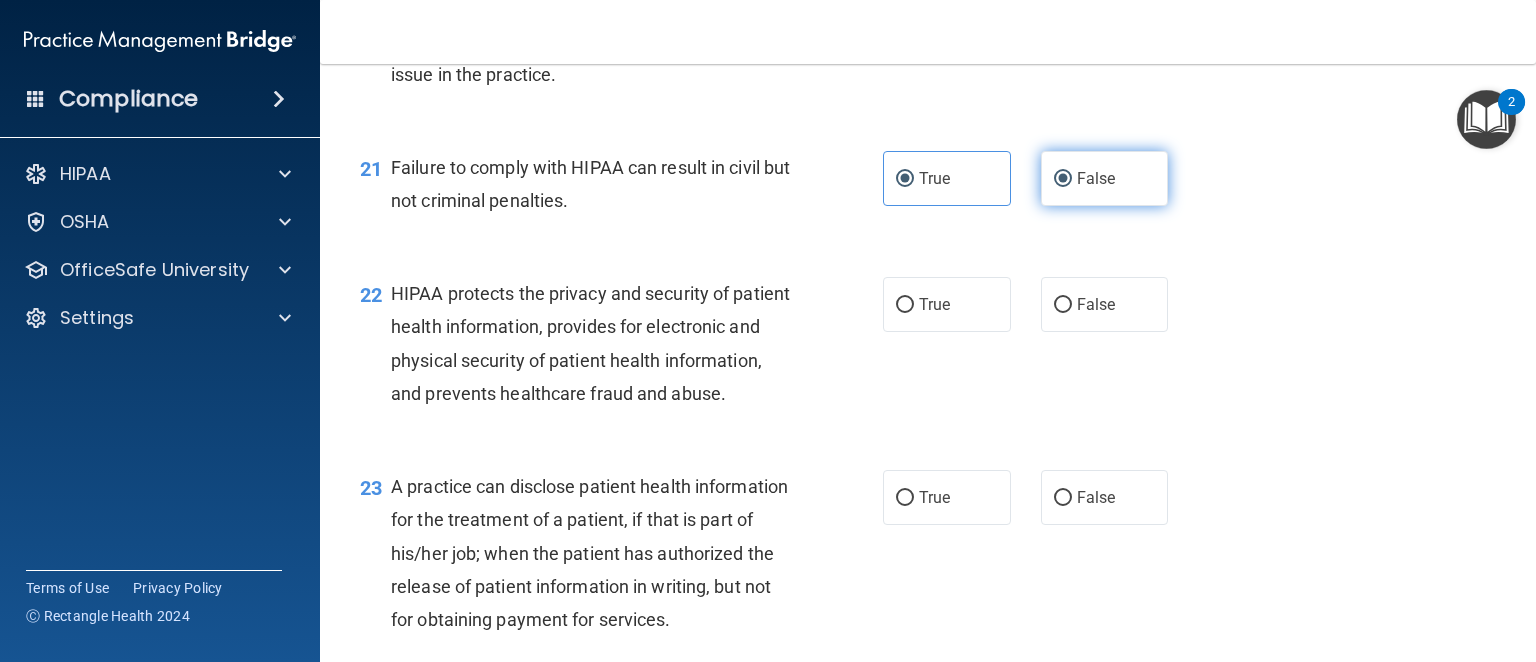 radio on "false" 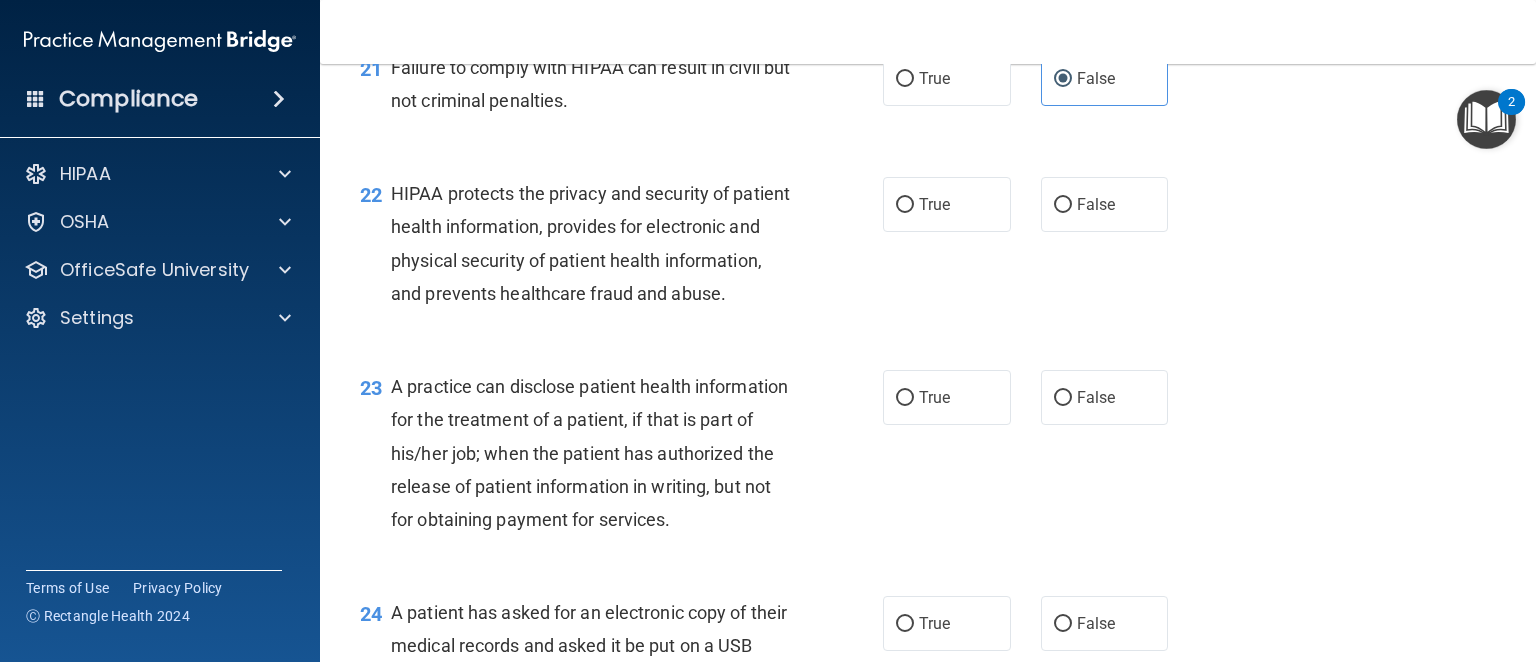 scroll, scrollTop: 3600, scrollLeft: 0, axis: vertical 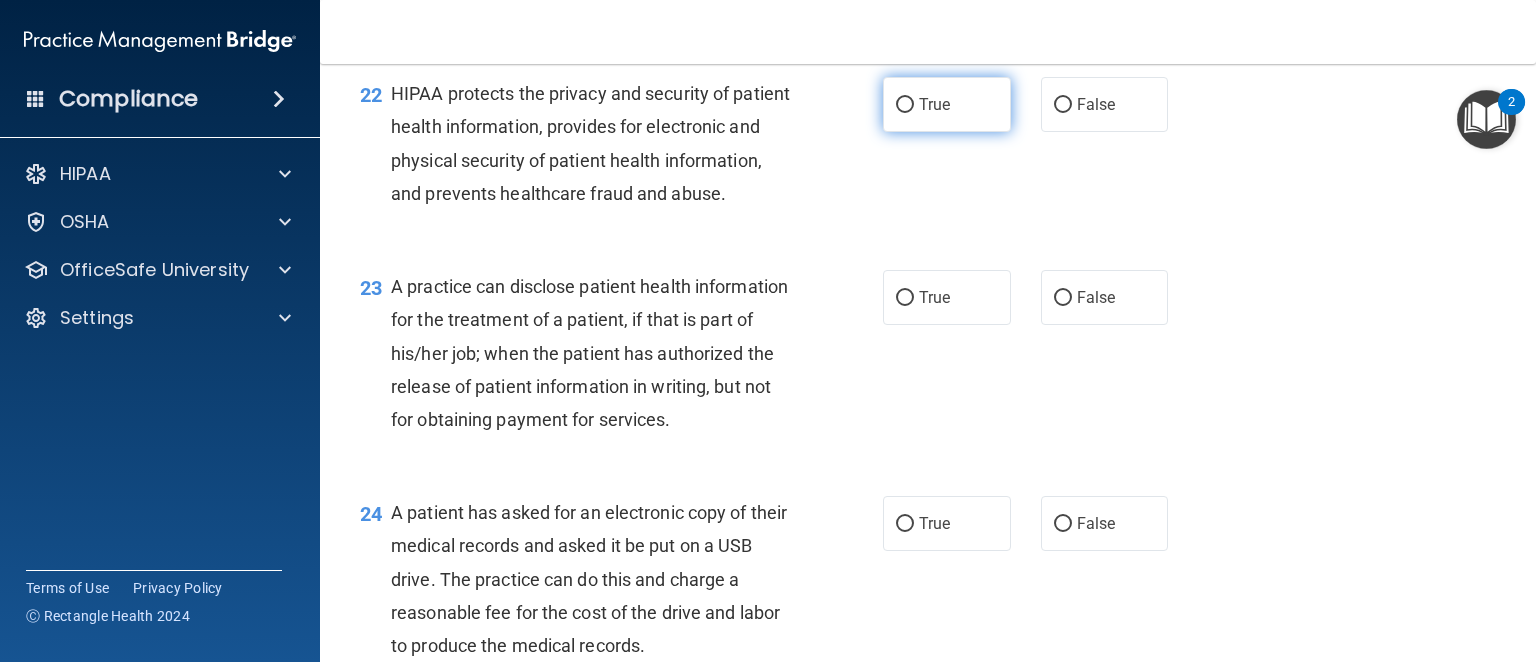 click on "True" at bounding box center [947, 104] 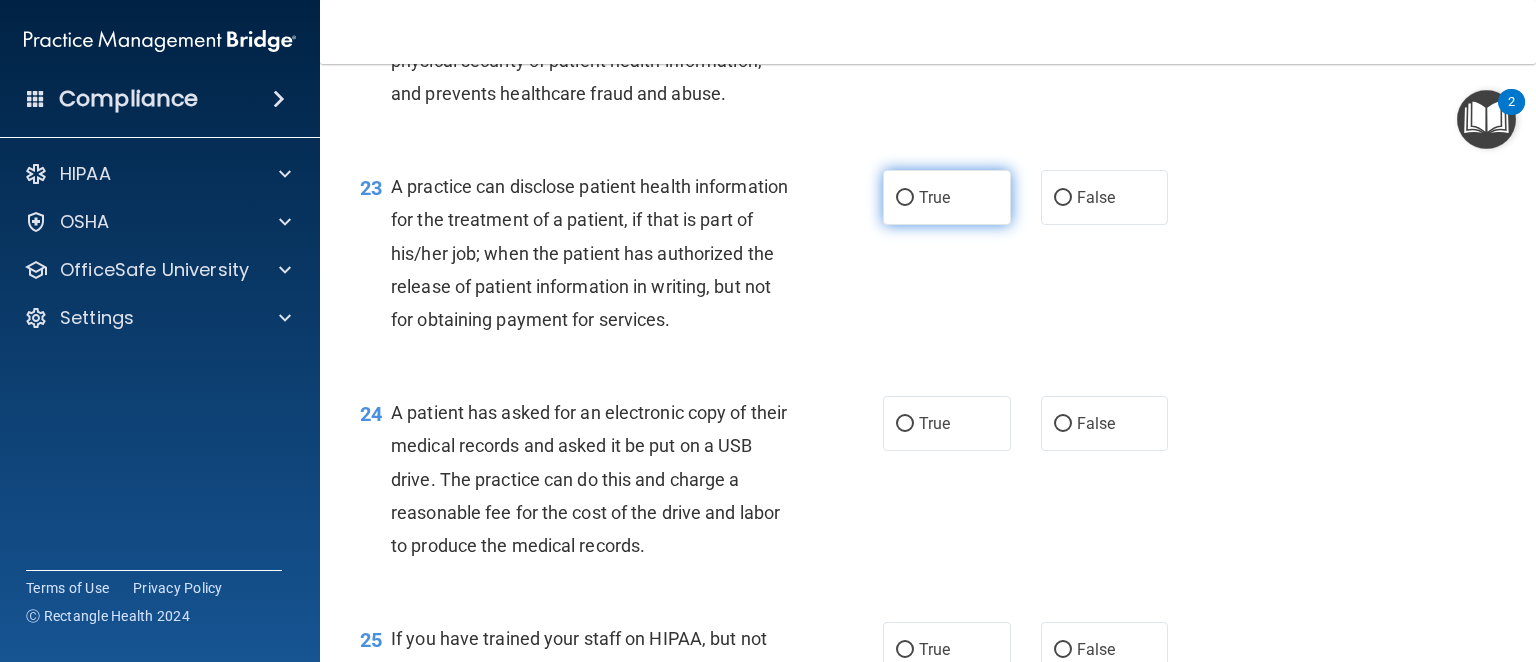 scroll, scrollTop: 3800, scrollLeft: 0, axis: vertical 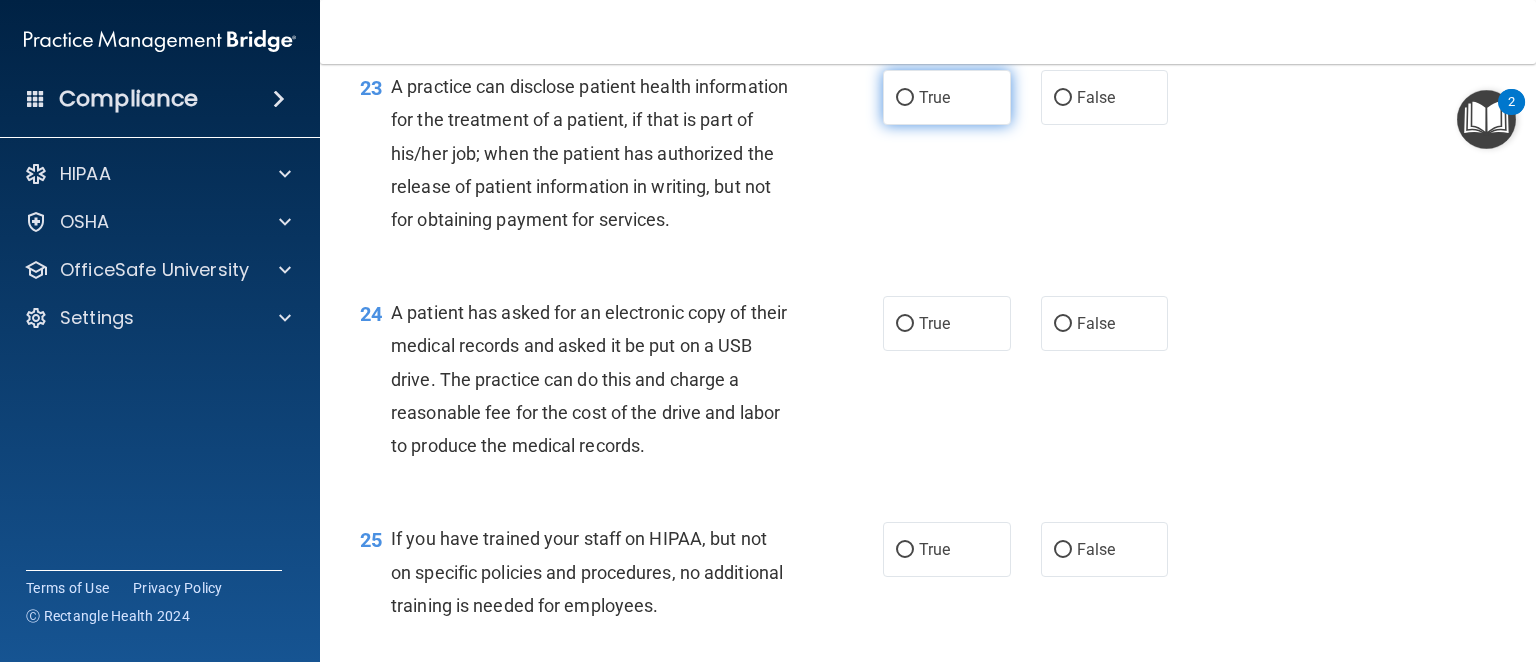drag, startPoint x: 939, startPoint y: 264, endPoint x: 928, endPoint y: 264, distance: 11 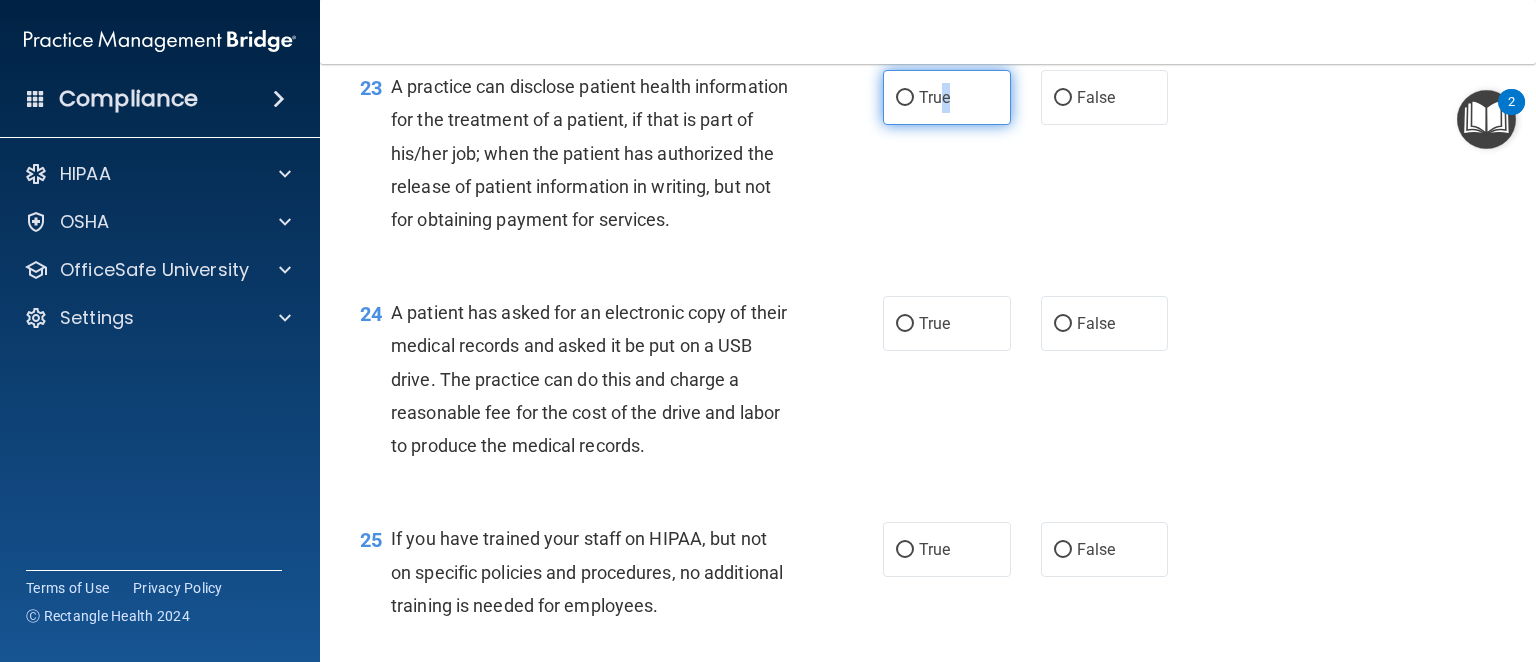 click on "True" at bounding box center (905, 98) 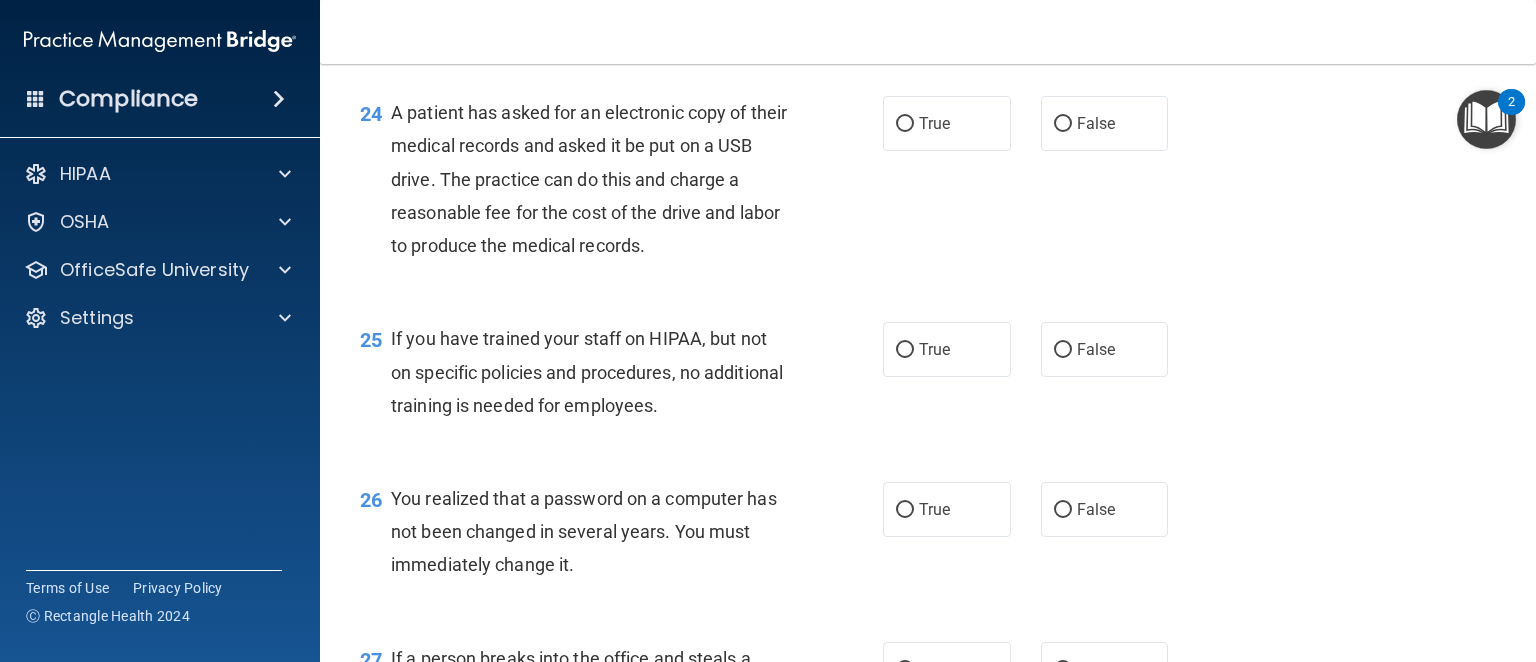 scroll, scrollTop: 4100, scrollLeft: 0, axis: vertical 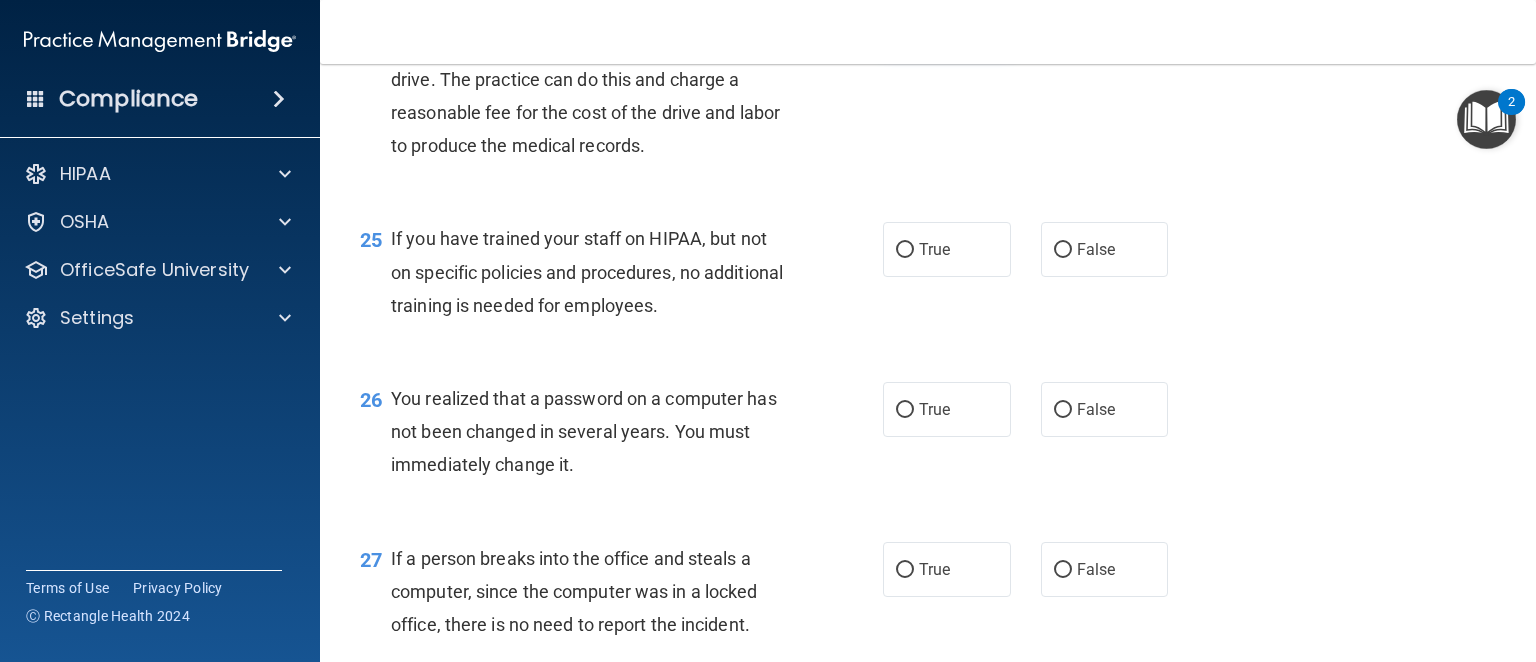 click on "True" at bounding box center (934, 23) 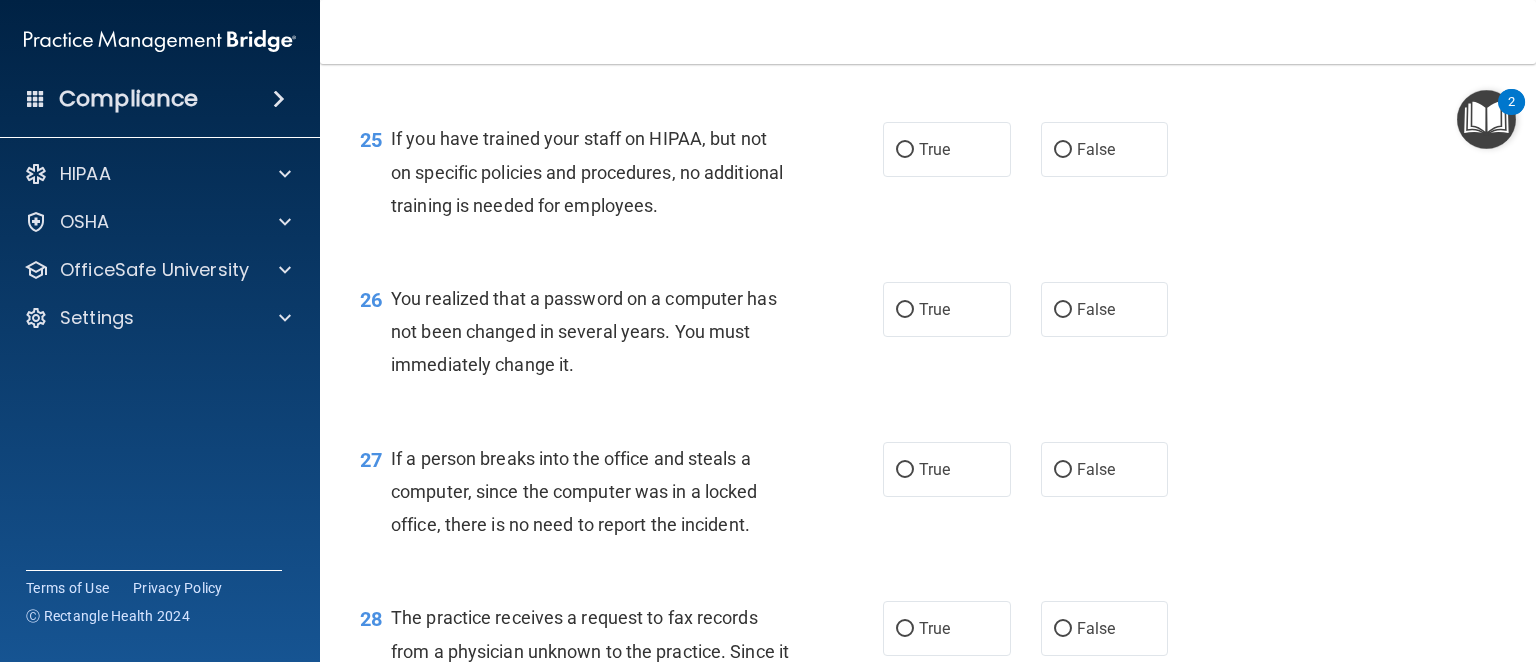 scroll, scrollTop: 4300, scrollLeft: 0, axis: vertical 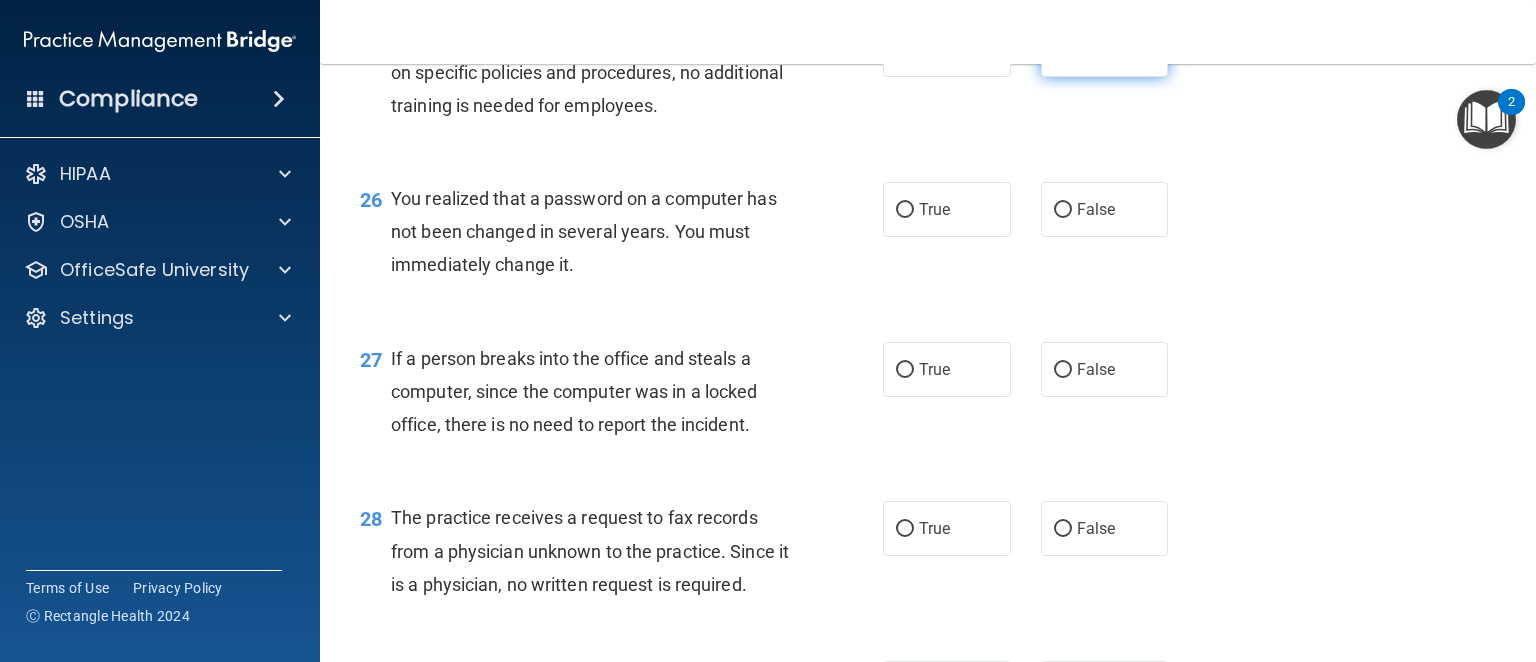 click on "False" at bounding box center (1105, 49) 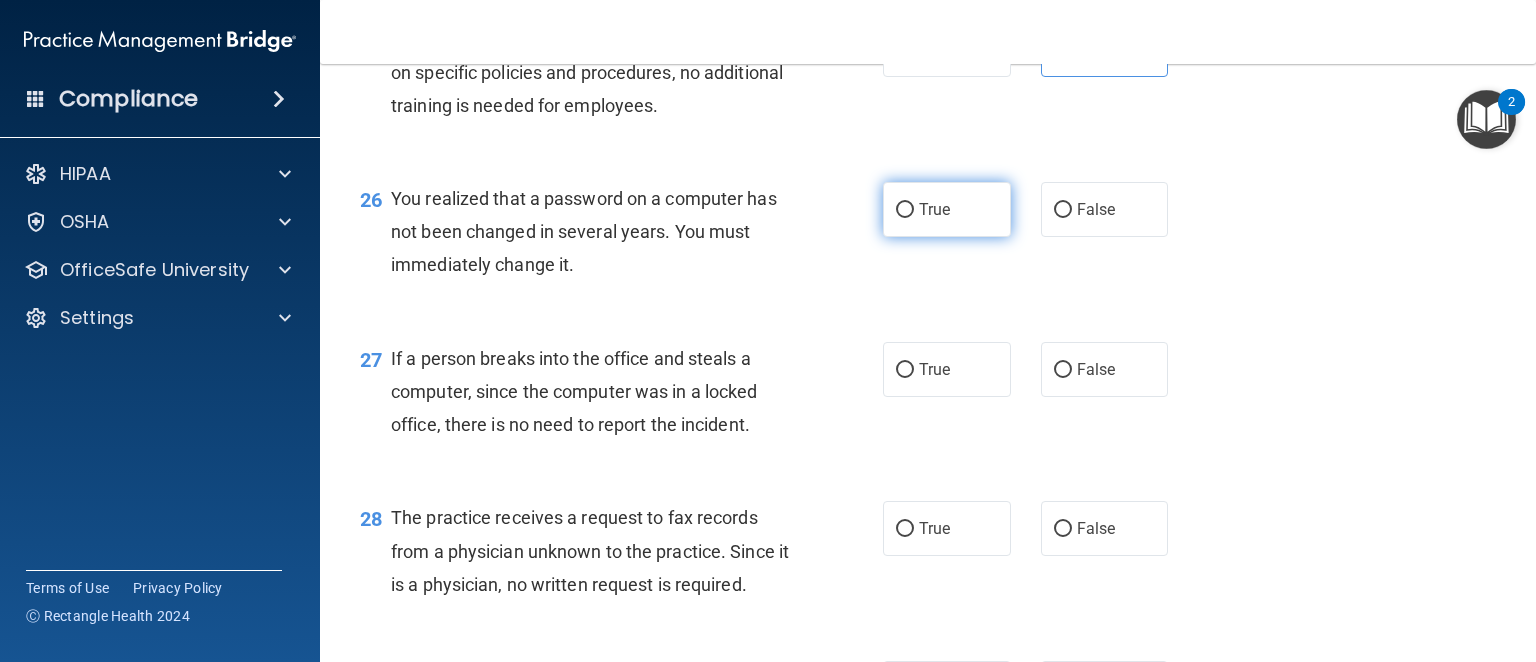 click on "True" at bounding box center (934, 209) 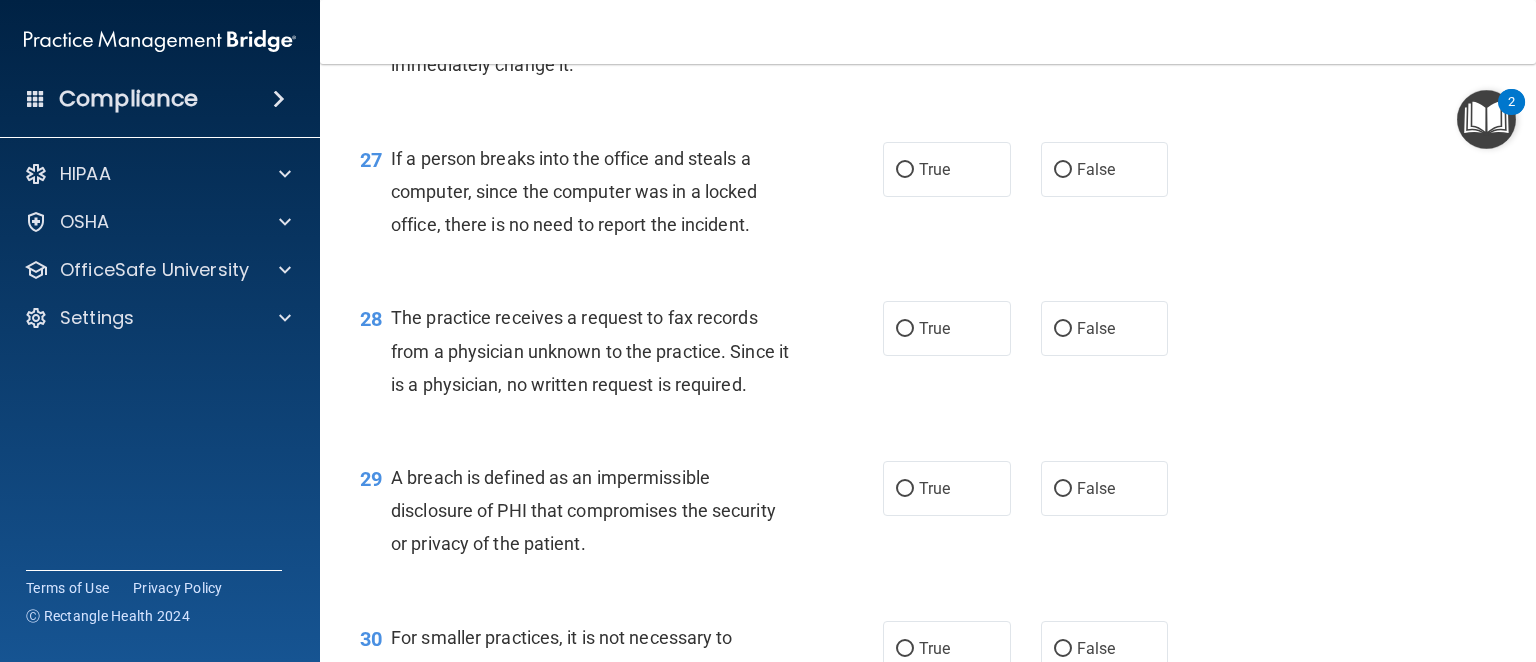 scroll, scrollTop: 4600, scrollLeft: 0, axis: vertical 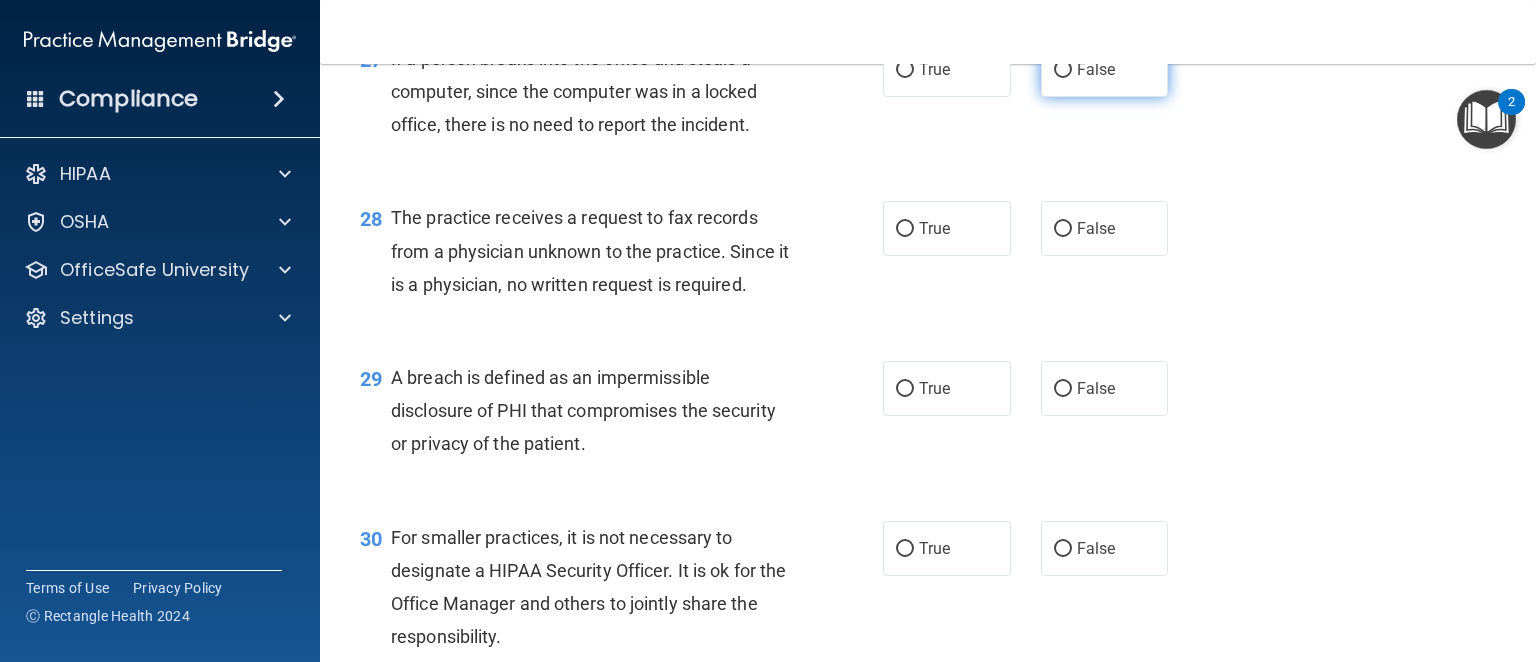 click on "False" at bounding box center [1063, 70] 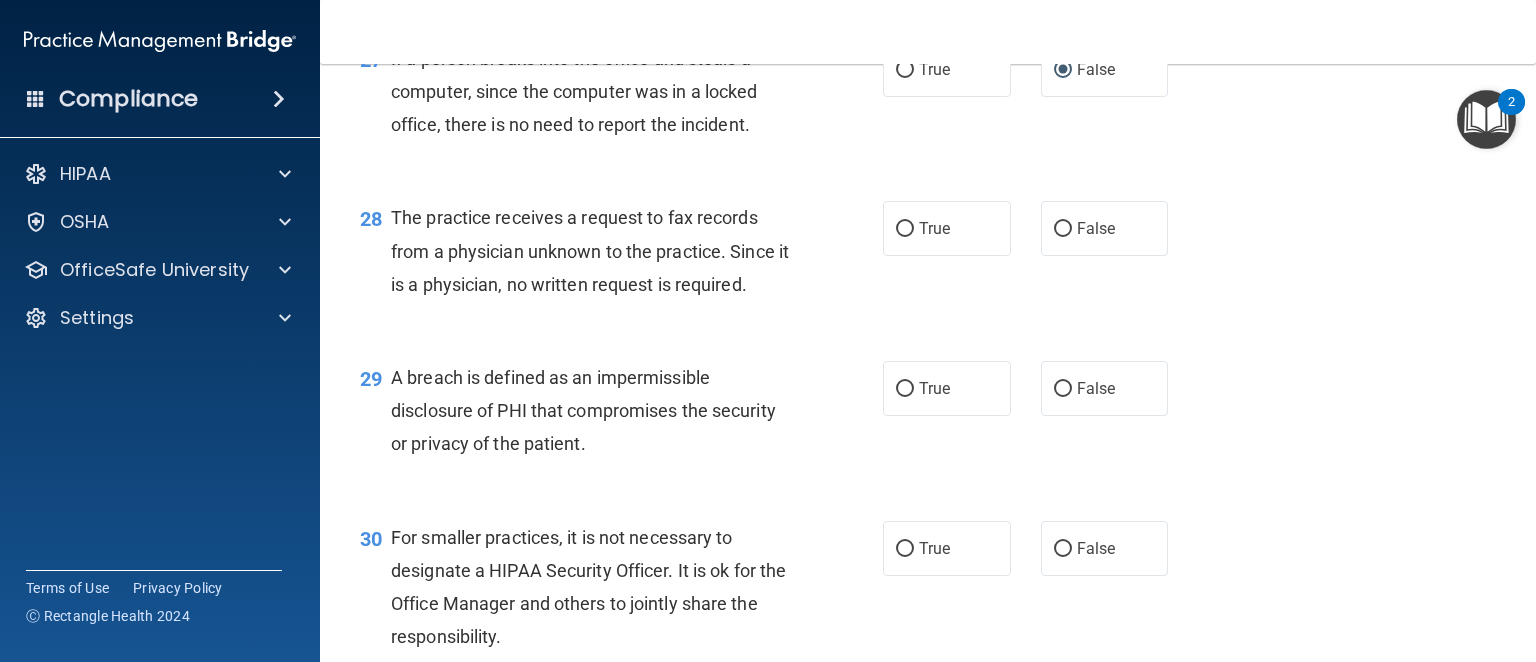 scroll, scrollTop: 4700, scrollLeft: 0, axis: vertical 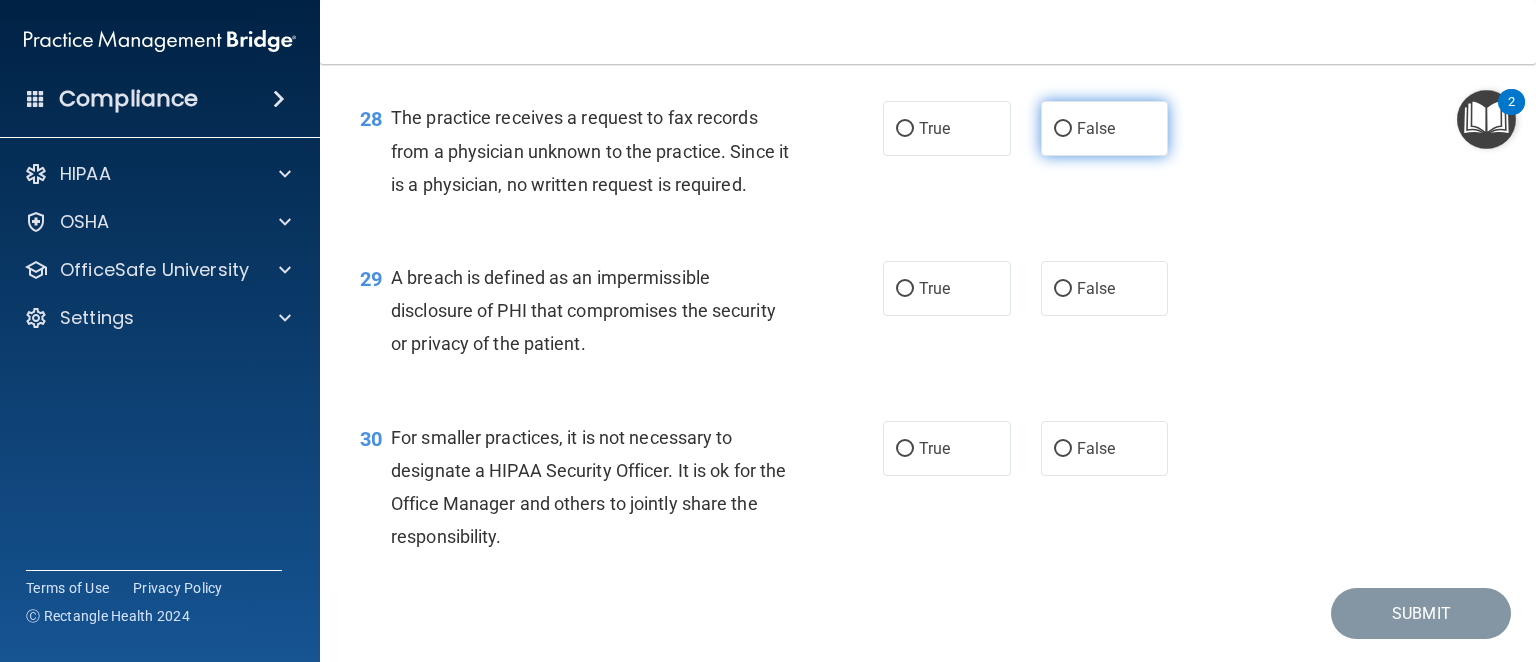 click on "False" at bounding box center [1105, 128] 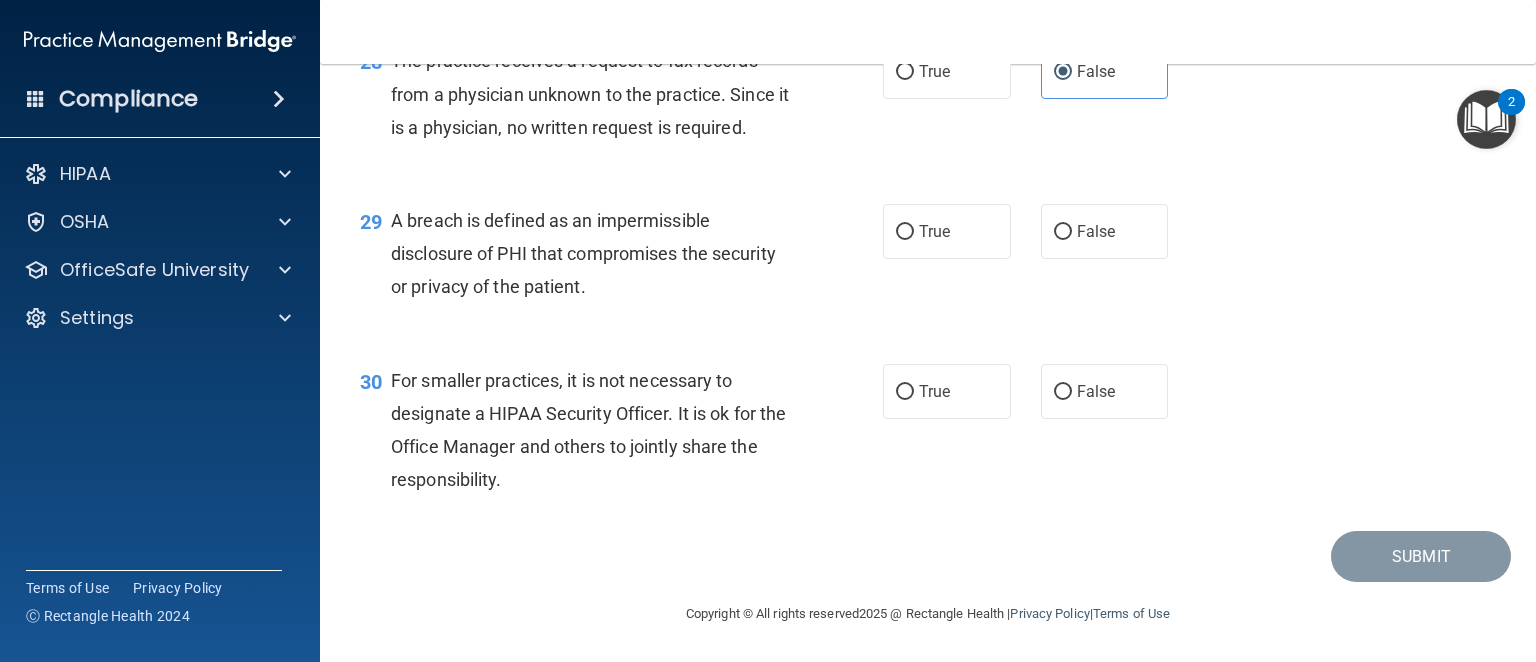 scroll, scrollTop: 4990, scrollLeft: 0, axis: vertical 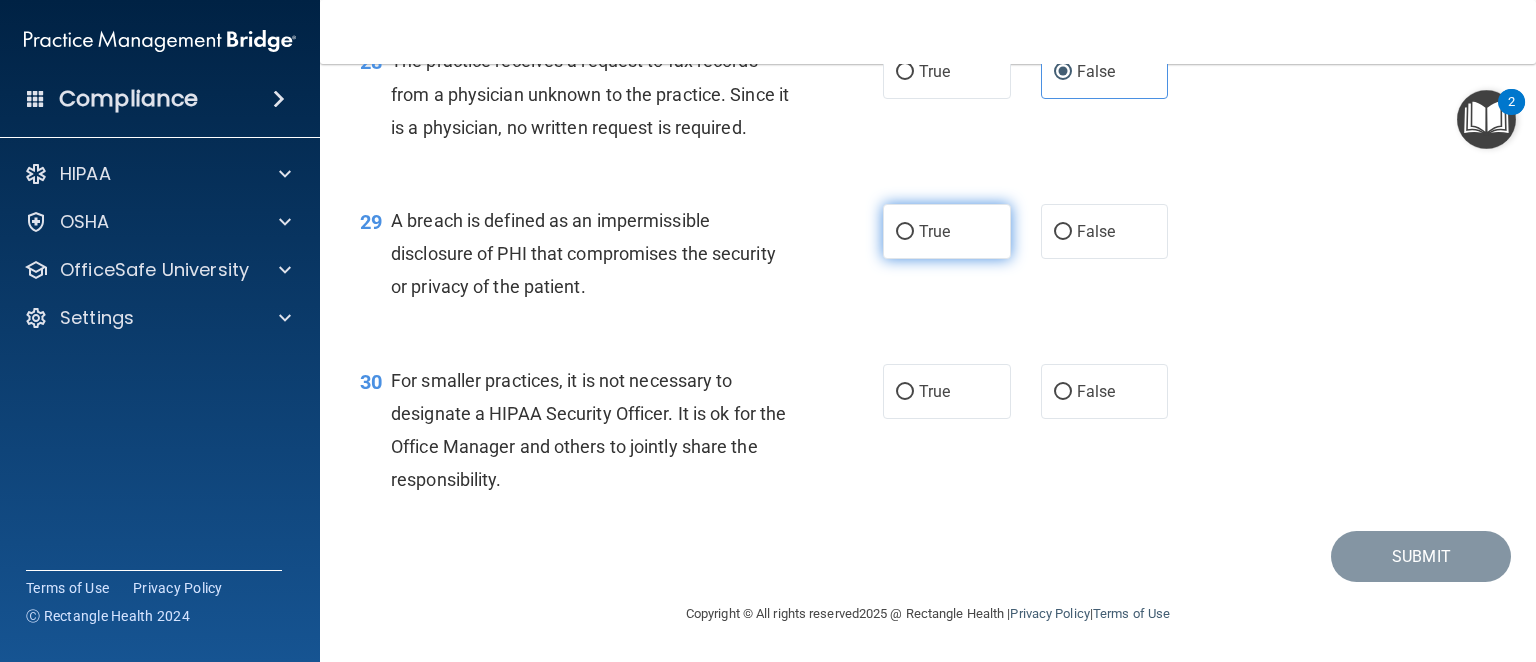 click on "True" at bounding box center [947, 231] 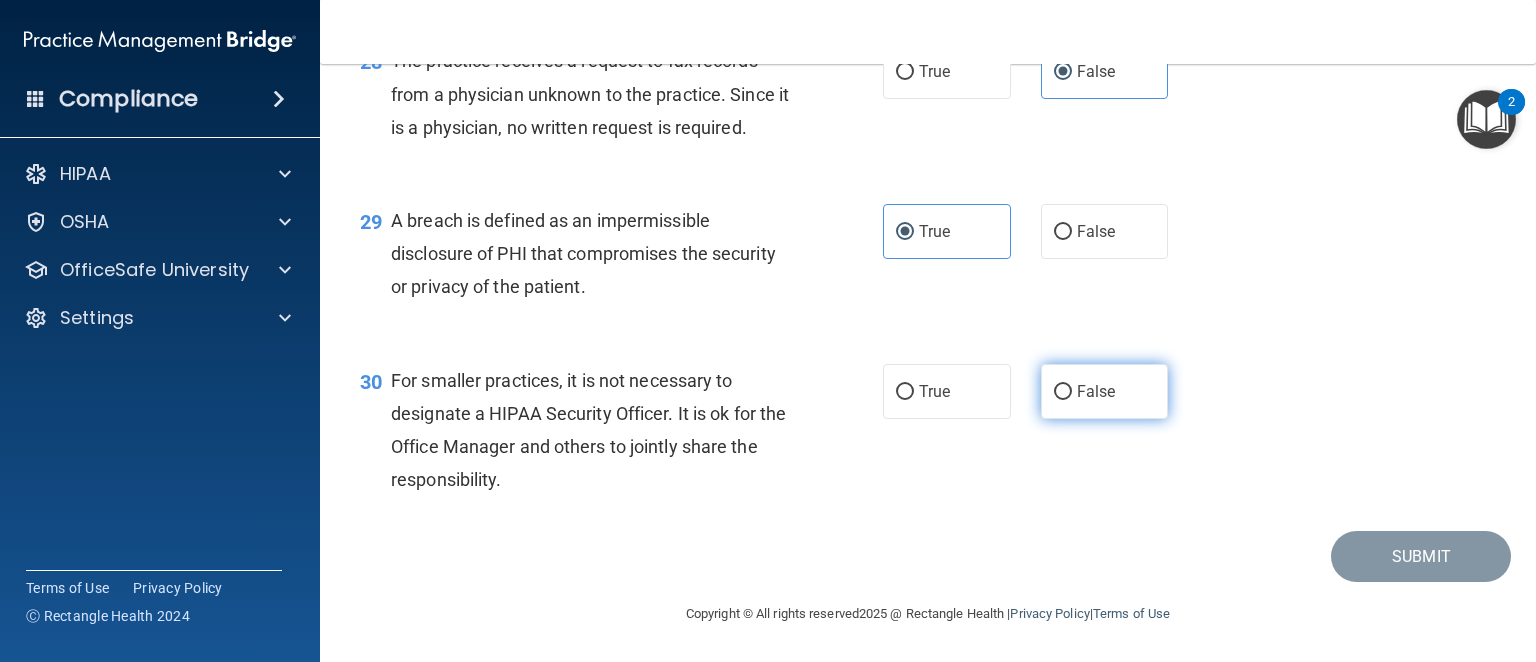 click on "False" at bounding box center (1096, 391) 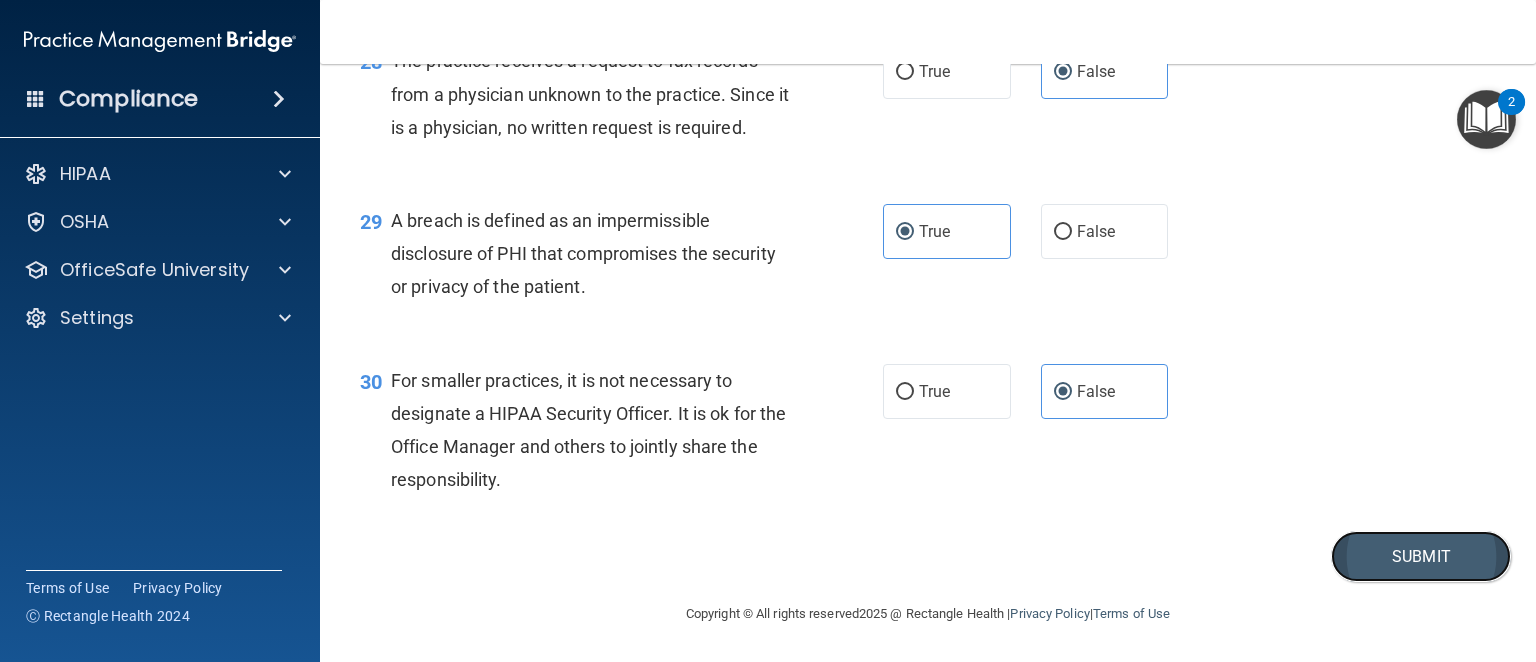 click on "Submit" at bounding box center [1421, 556] 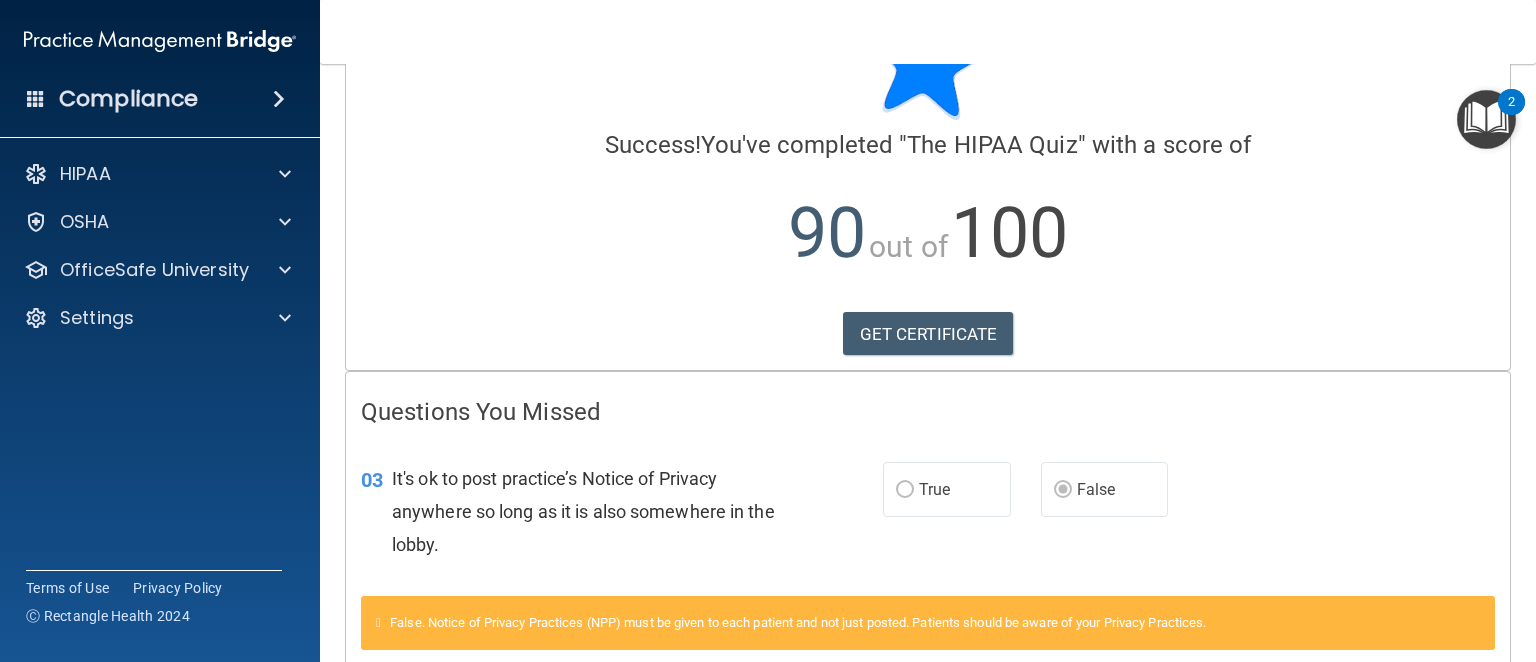 scroll, scrollTop: 0, scrollLeft: 0, axis: both 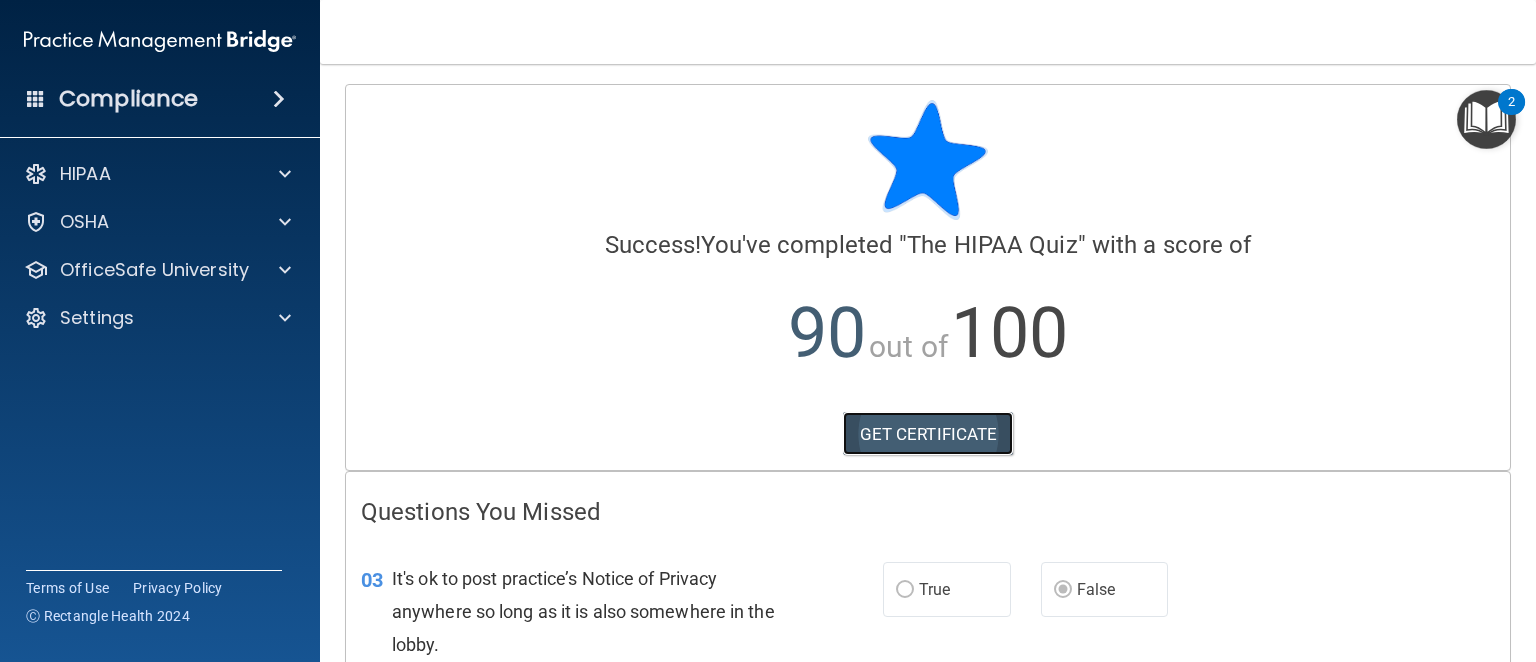 click on "GET CERTIFICATE" at bounding box center [928, 434] 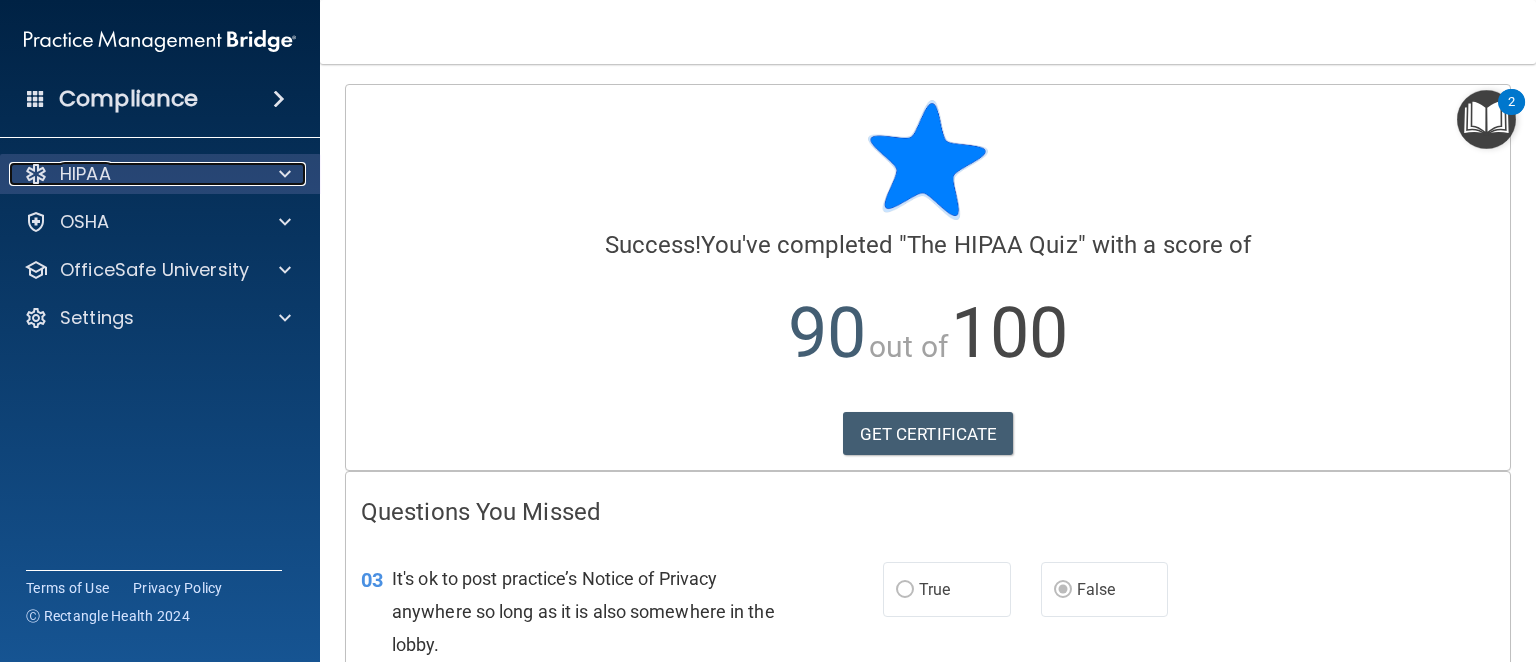 click on "HIPAA" at bounding box center [133, 174] 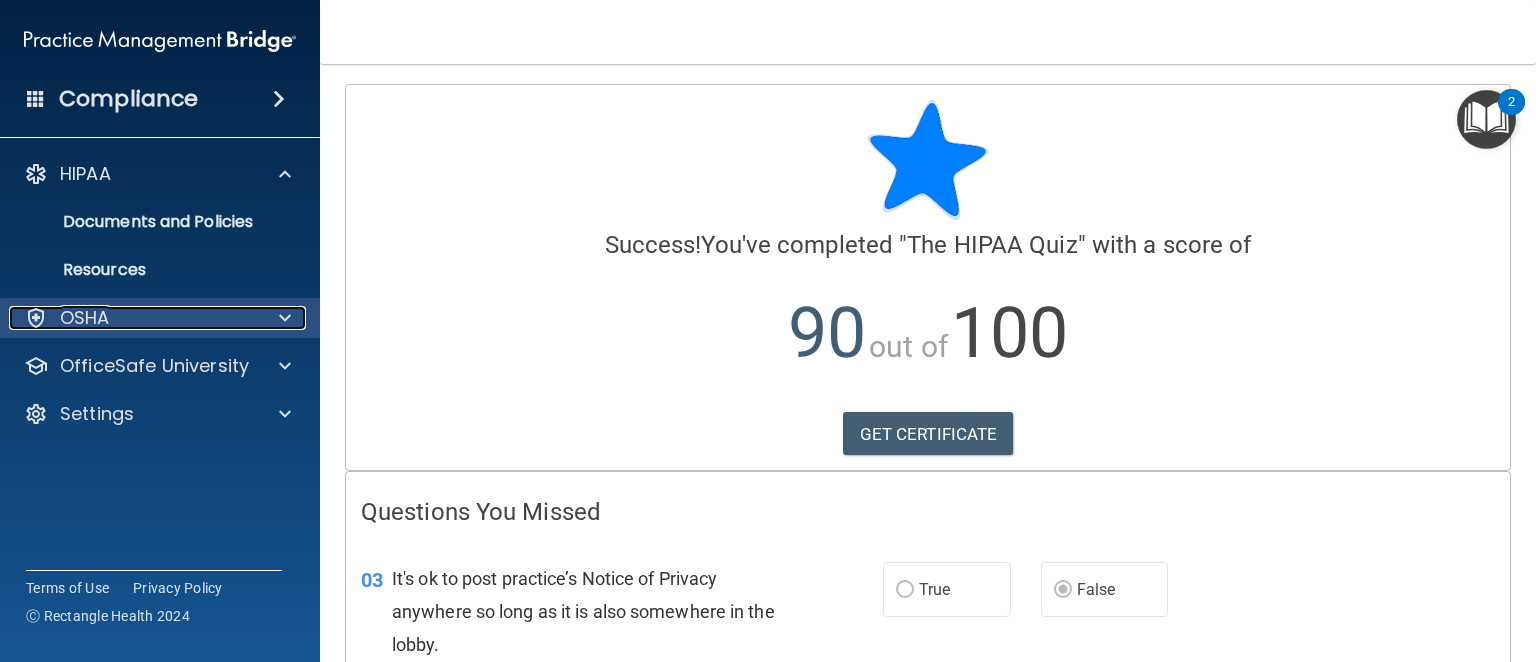 click on "OSHA" at bounding box center (133, 318) 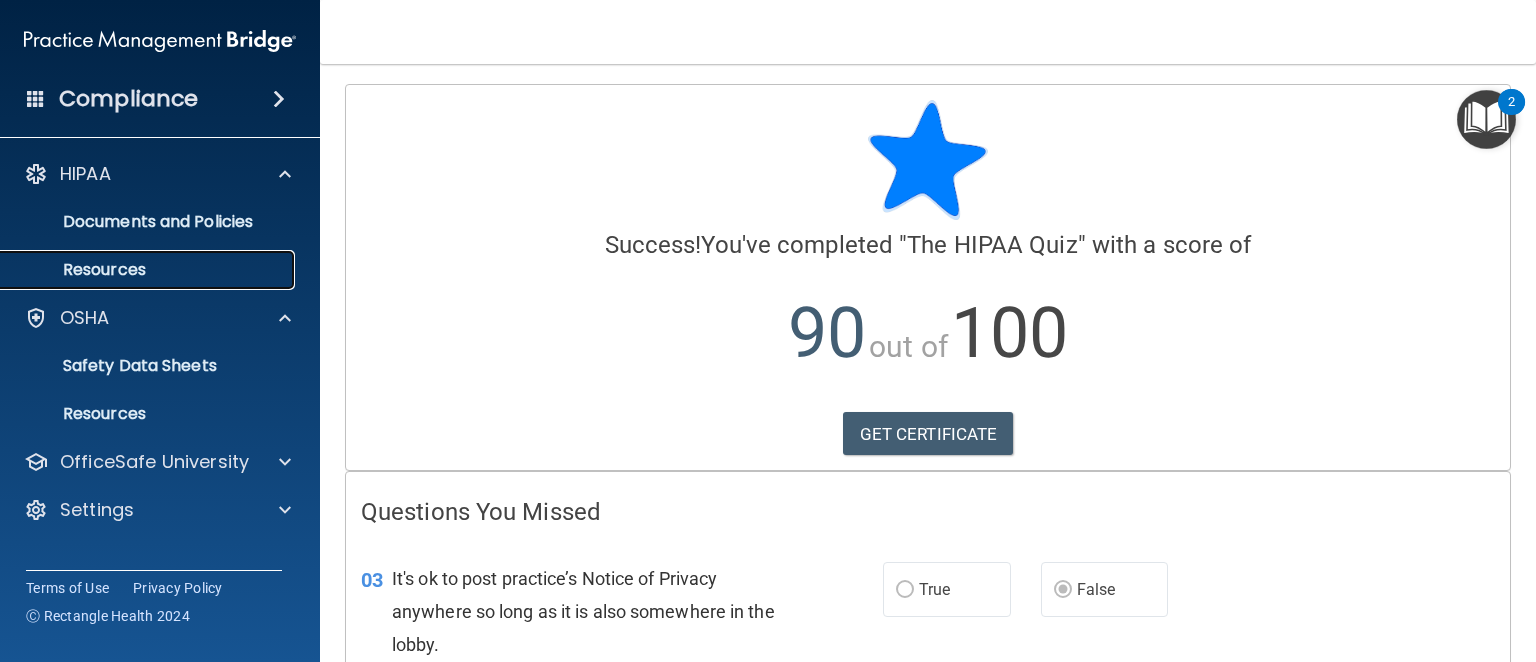 click on "Resources" at bounding box center [149, 270] 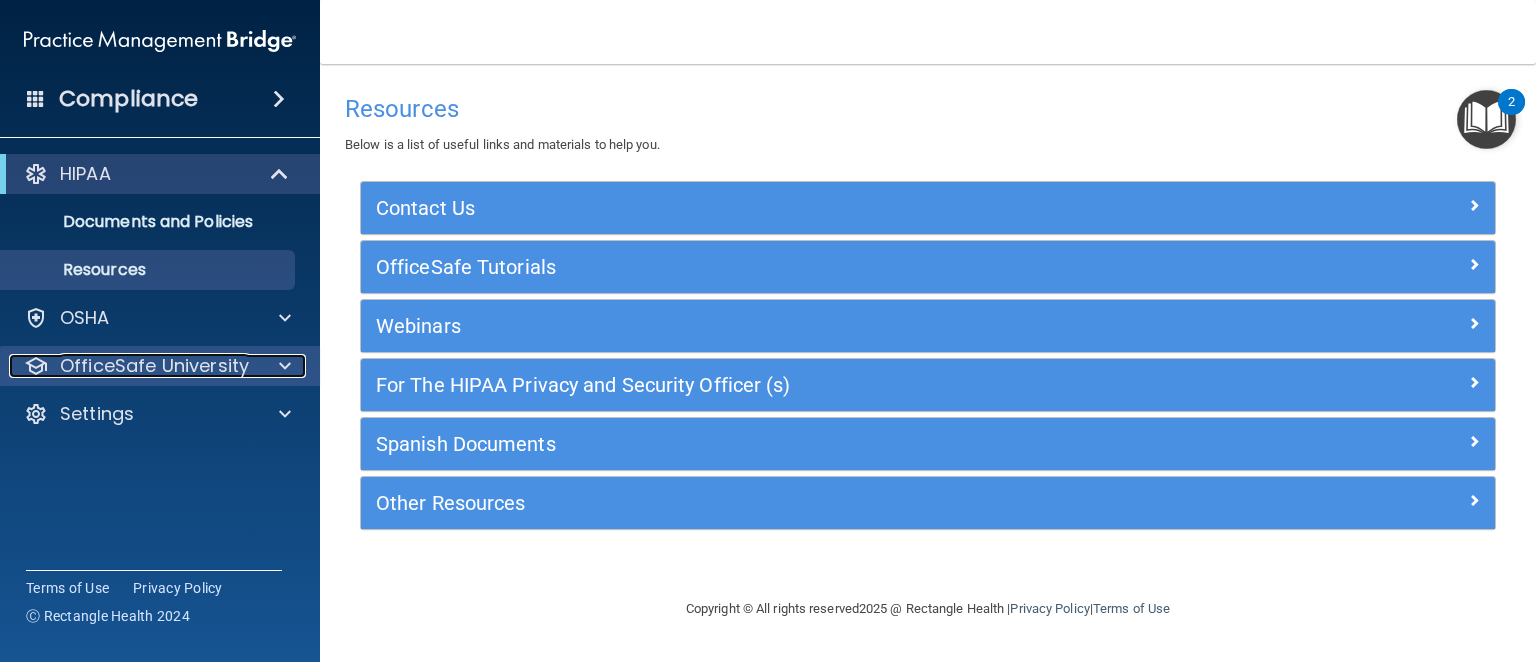 click on "OfficeSafe University" at bounding box center (154, 366) 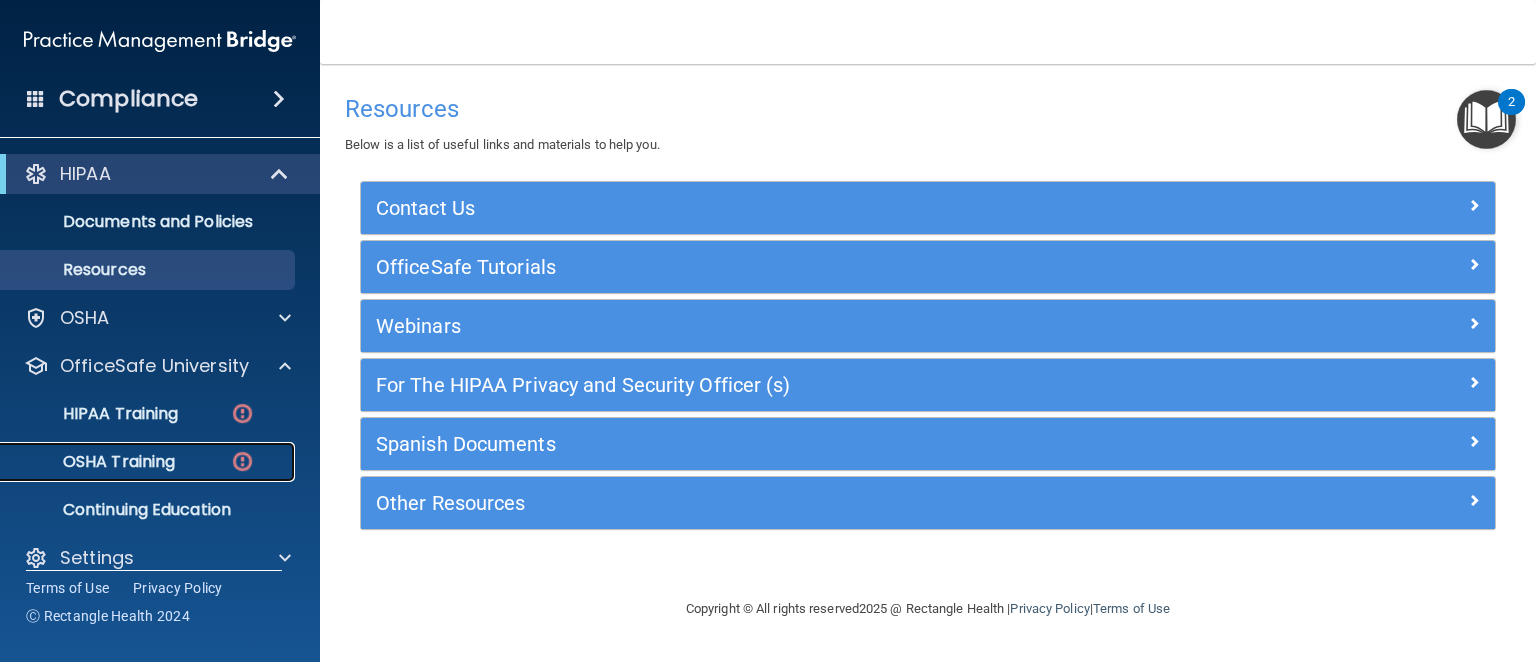 click on "OSHA Training" at bounding box center [94, 462] 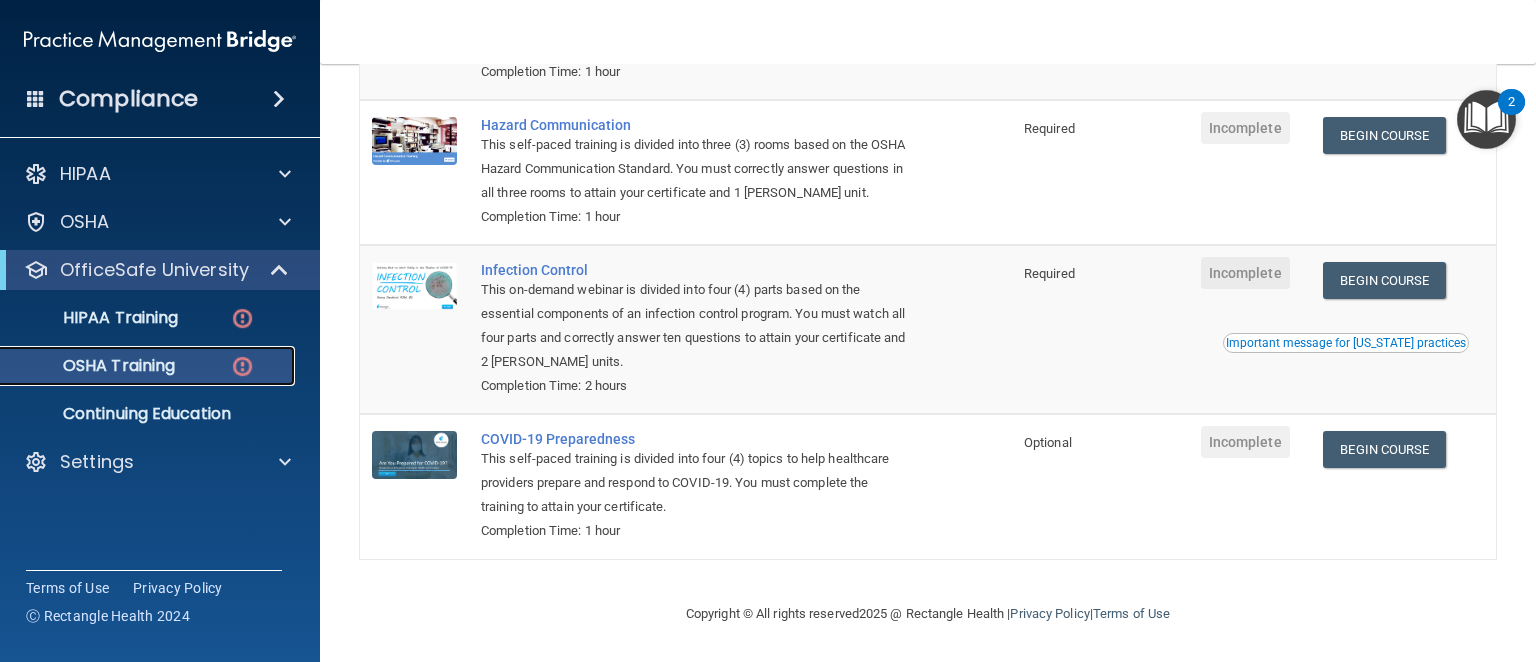 scroll, scrollTop: 252, scrollLeft: 0, axis: vertical 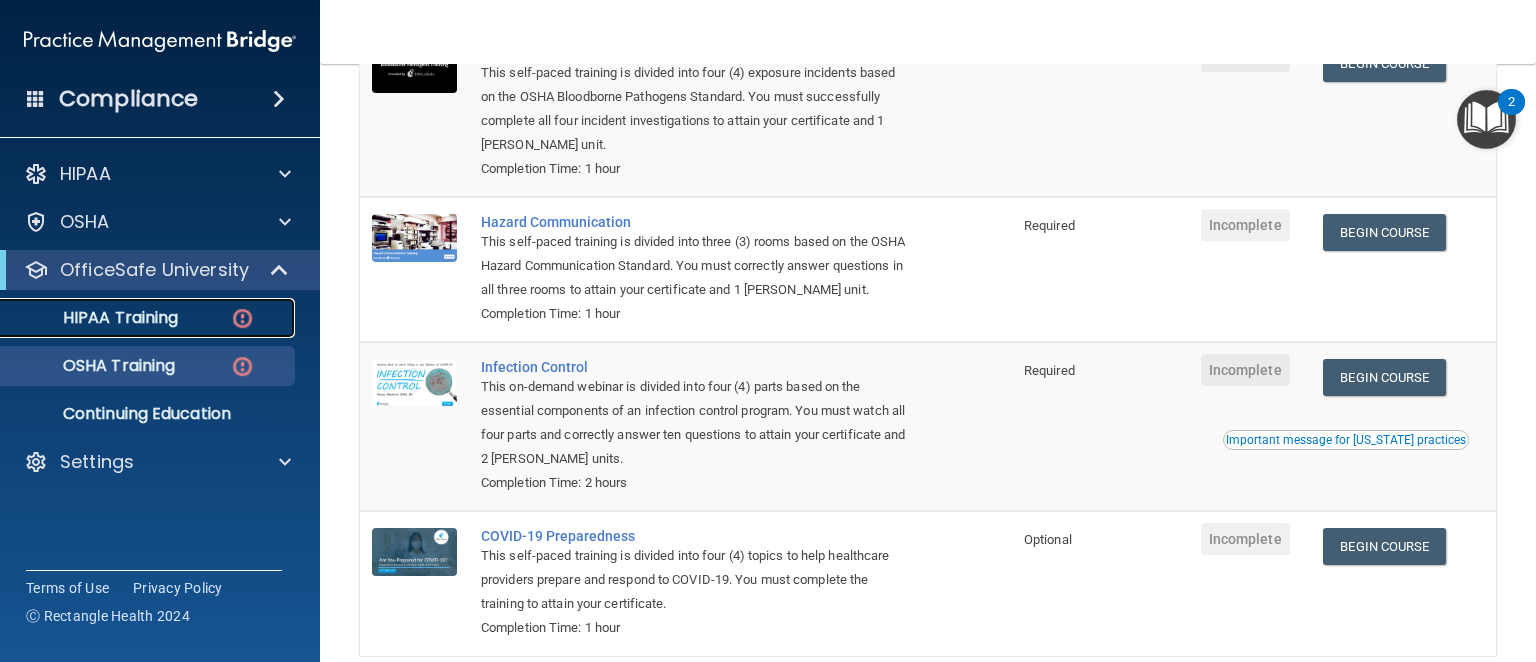 click on "HIPAA Training" at bounding box center [95, 318] 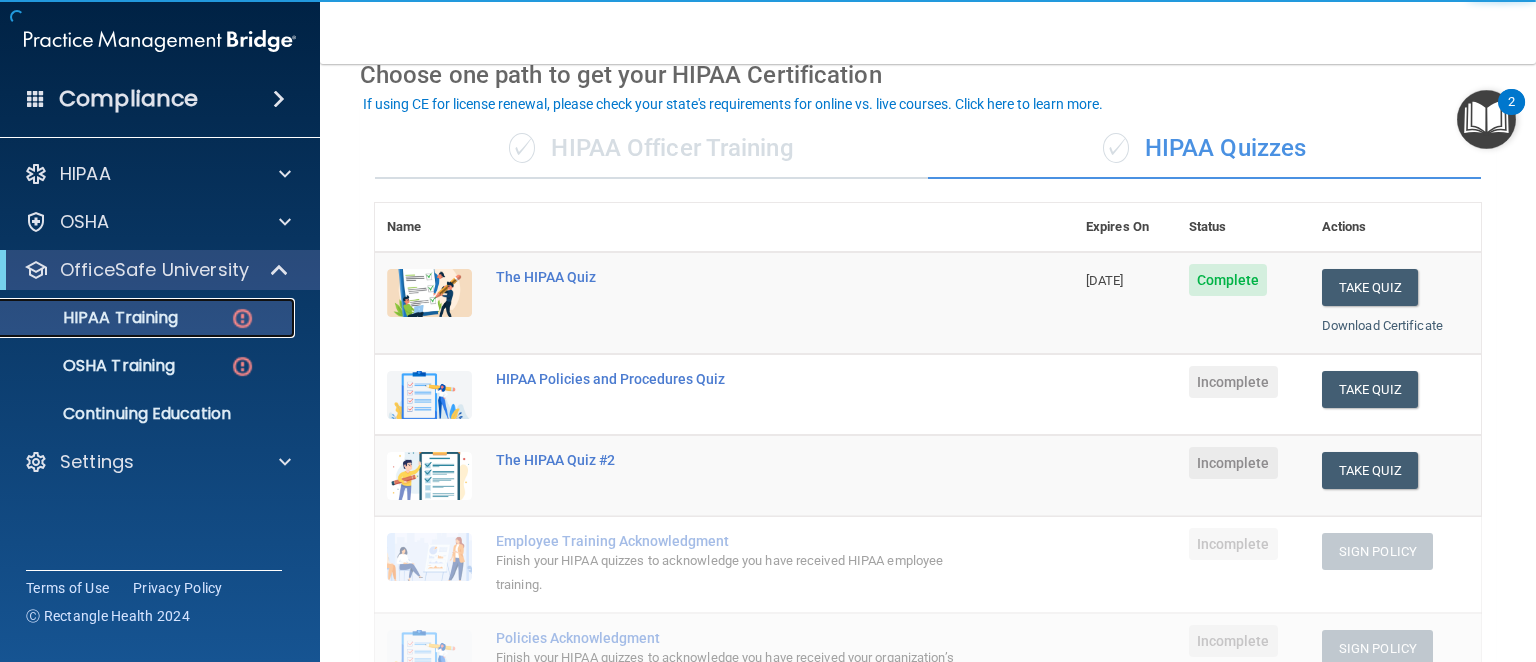 scroll, scrollTop: 200, scrollLeft: 0, axis: vertical 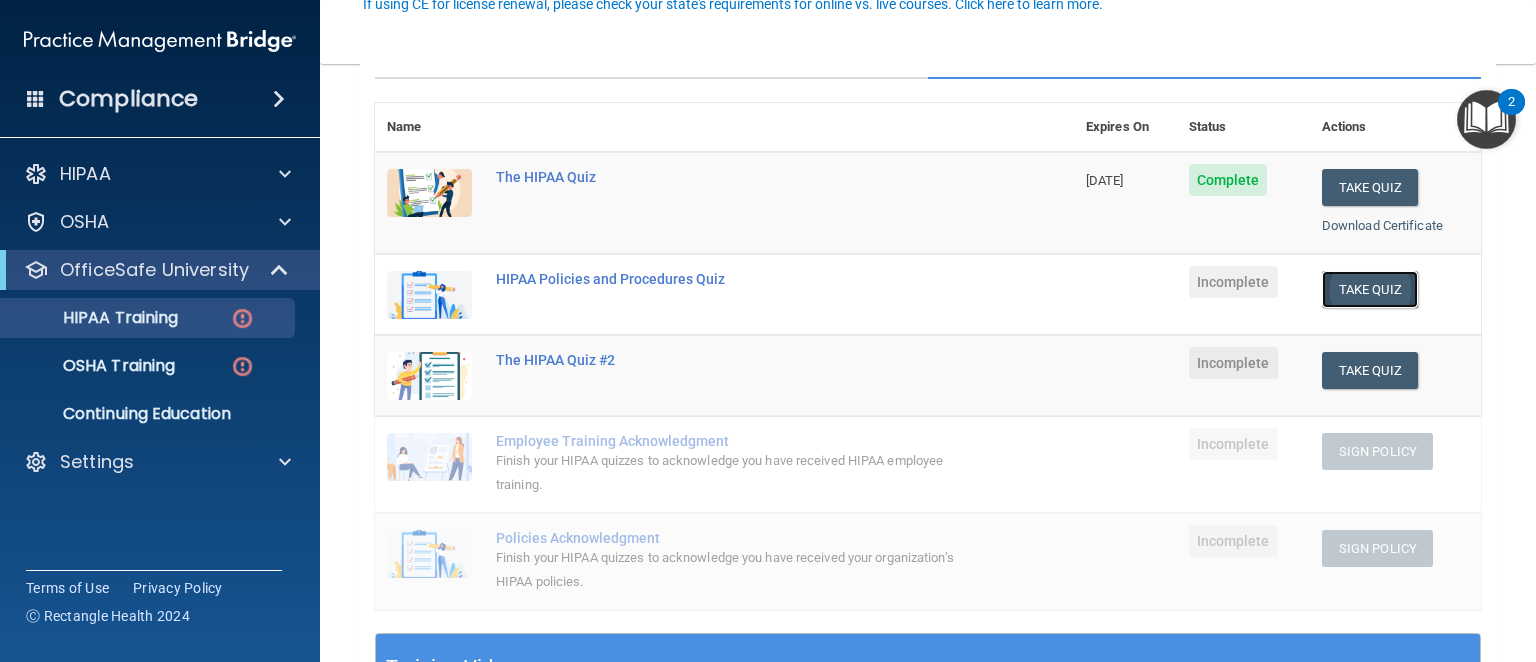 click on "Take Quiz" at bounding box center (1370, 289) 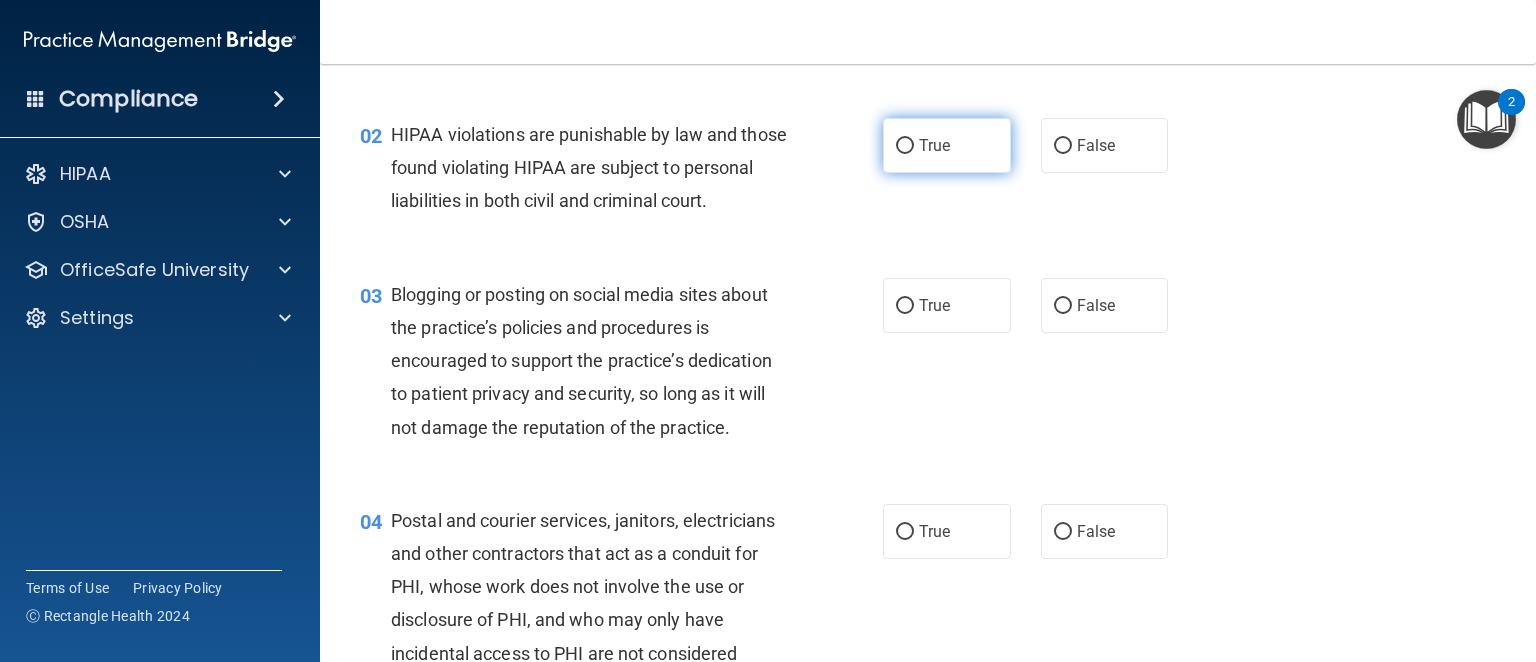 click on "True" at bounding box center [934, 145] 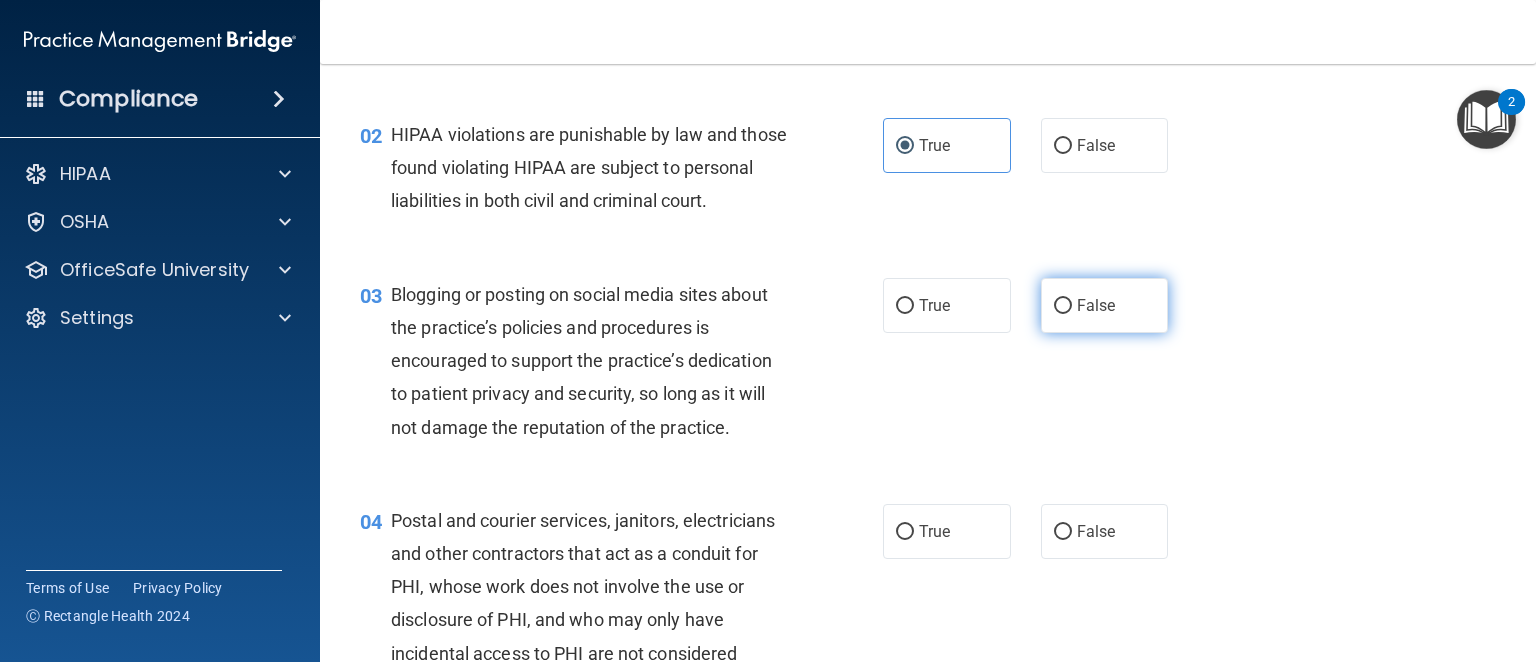 click on "False" at bounding box center [1105, 305] 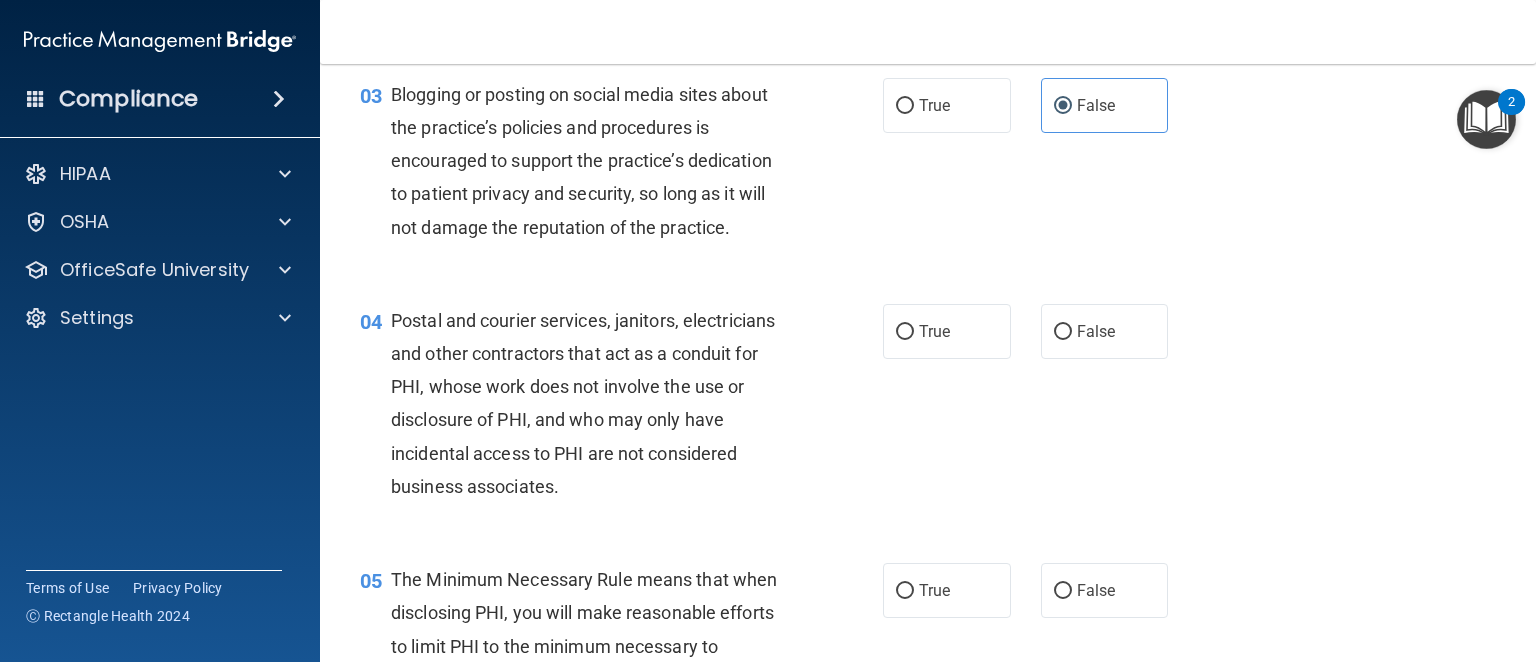 scroll, scrollTop: 500, scrollLeft: 0, axis: vertical 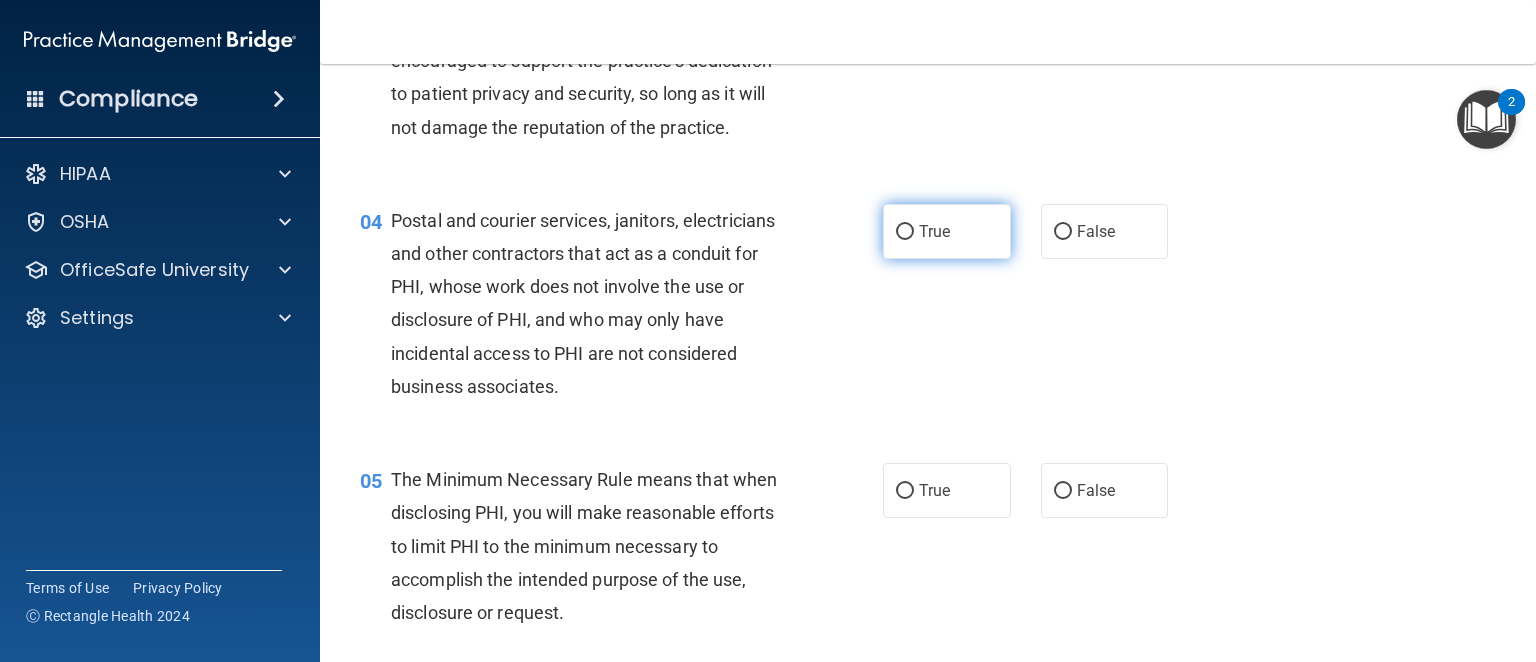 click on "True" at bounding box center (934, 231) 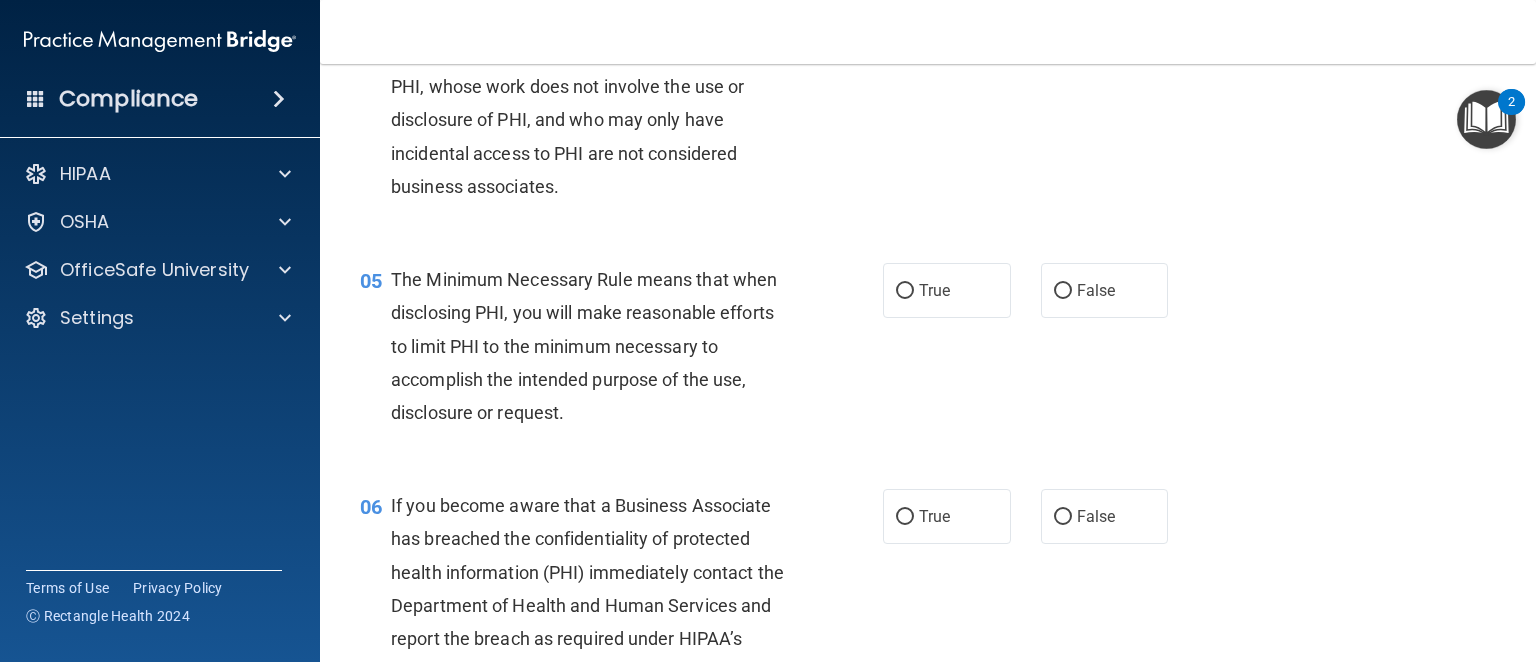 scroll, scrollTop: 800, scrollLeft: 0, axis: vertical 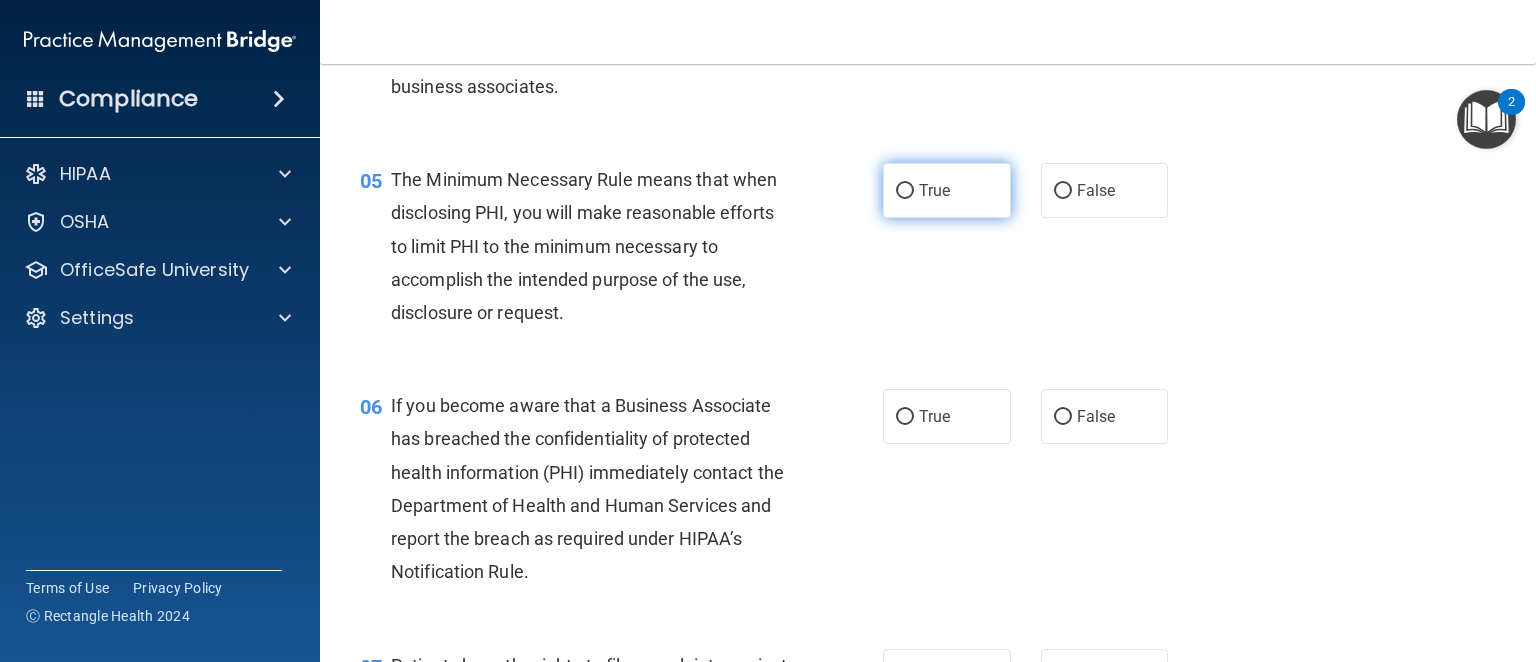 click on "True" at bounding box center (947, 190) 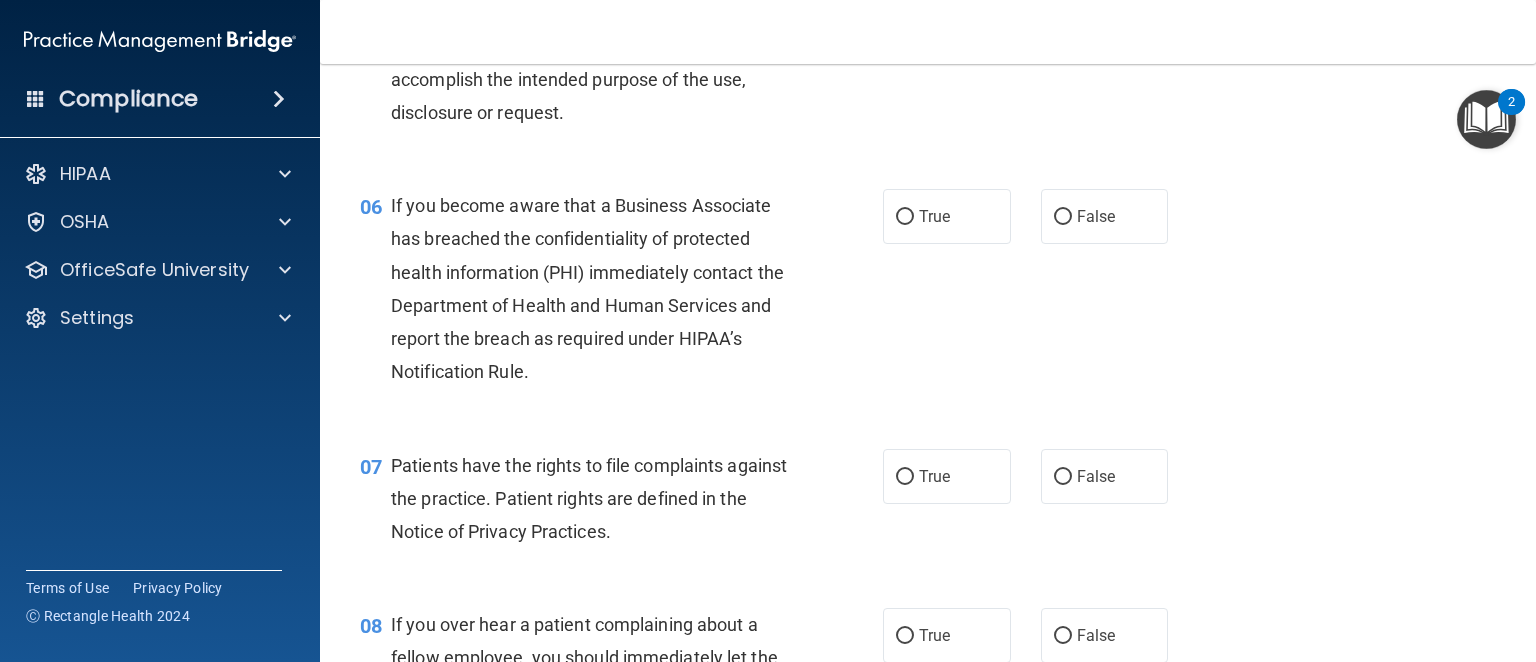 scroll, scrollTop: 1100, scrollLeft: 0, axis: vertical 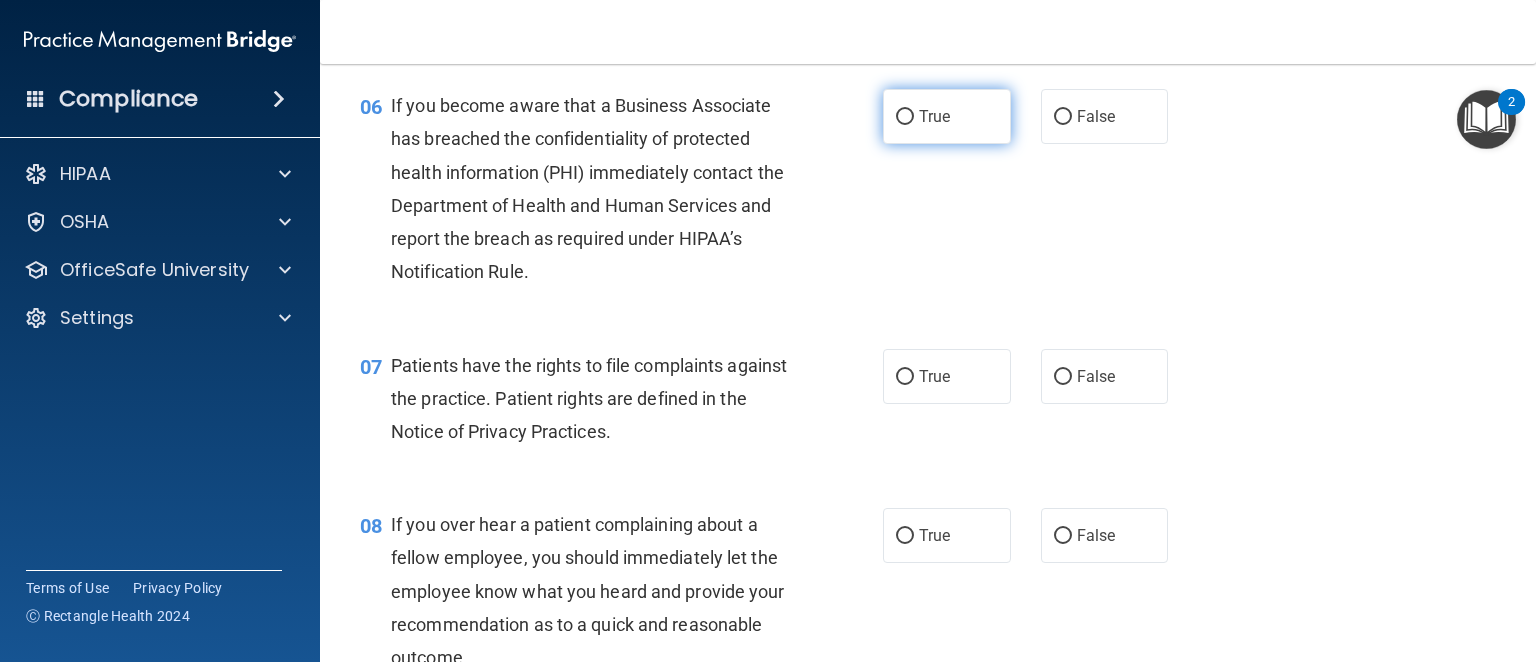 click on "True" at bounding box center [934, 116] 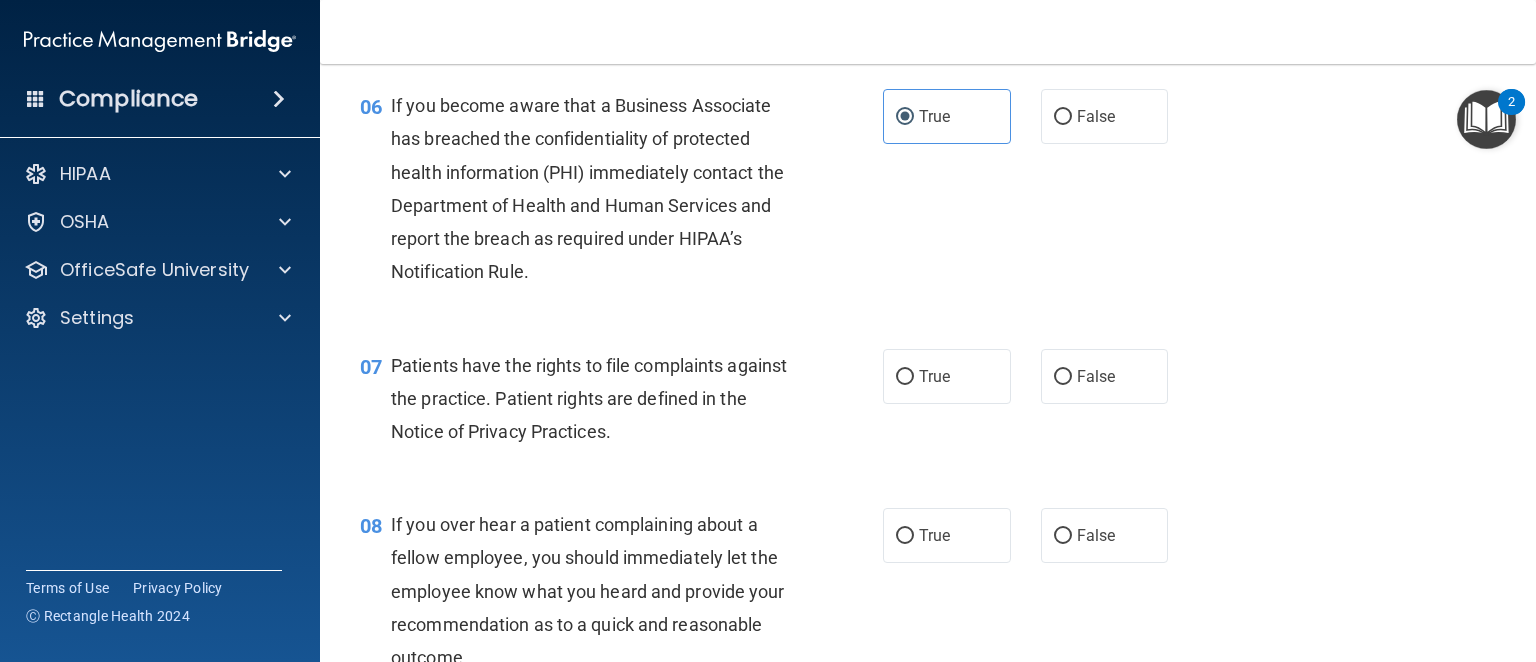 scroll, scrollTop: 1200, scrollLeft: 0, axis: vertical 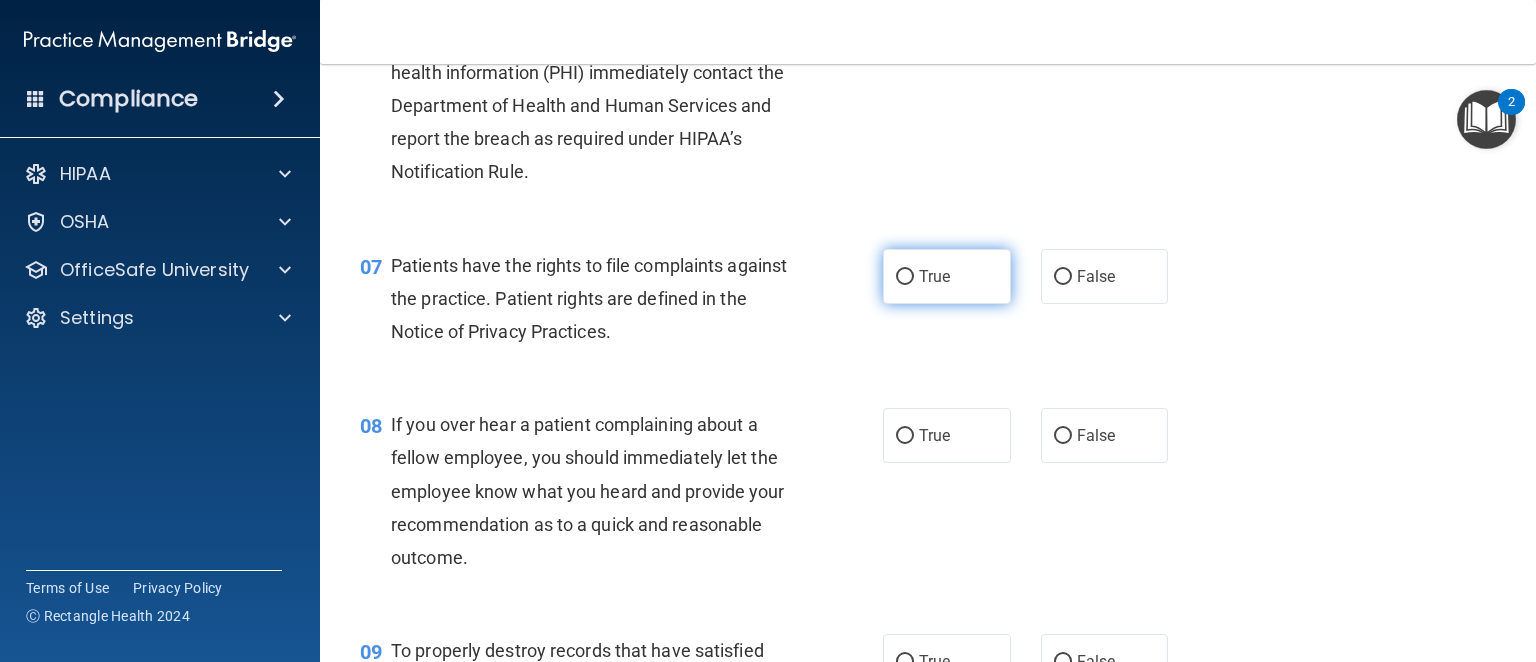 click on "True" at bounding box center [947, 276] 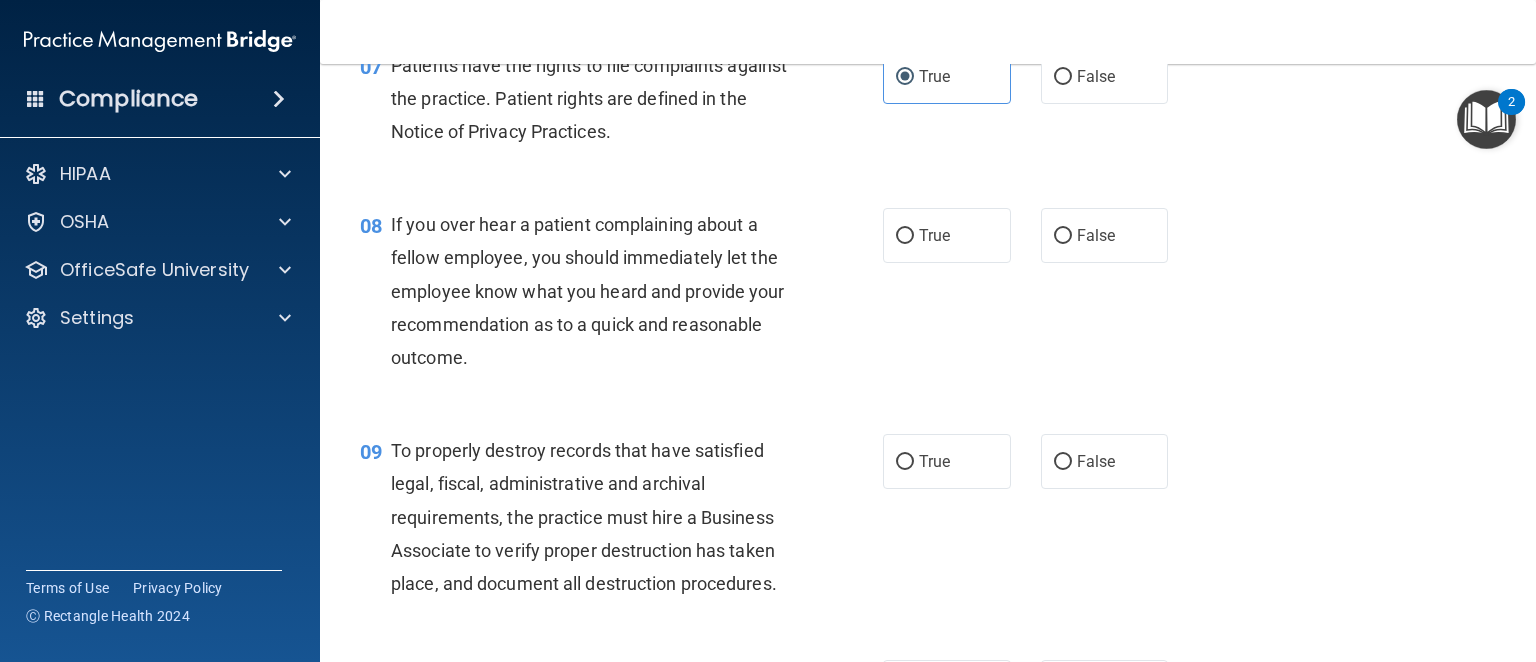 scroll, scrollTop: 1500, scrollLeft: 0, axis: vertical 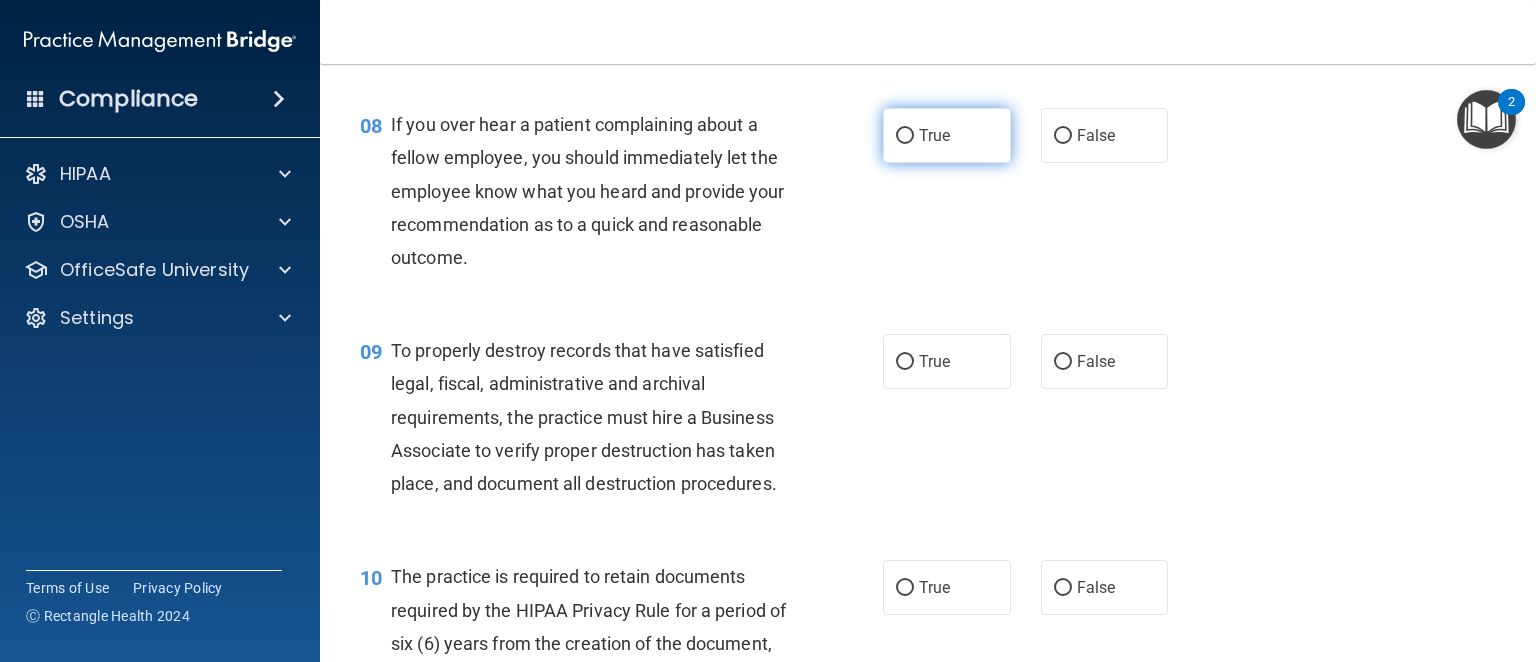 click on "True" at bounding box center [934, 135] 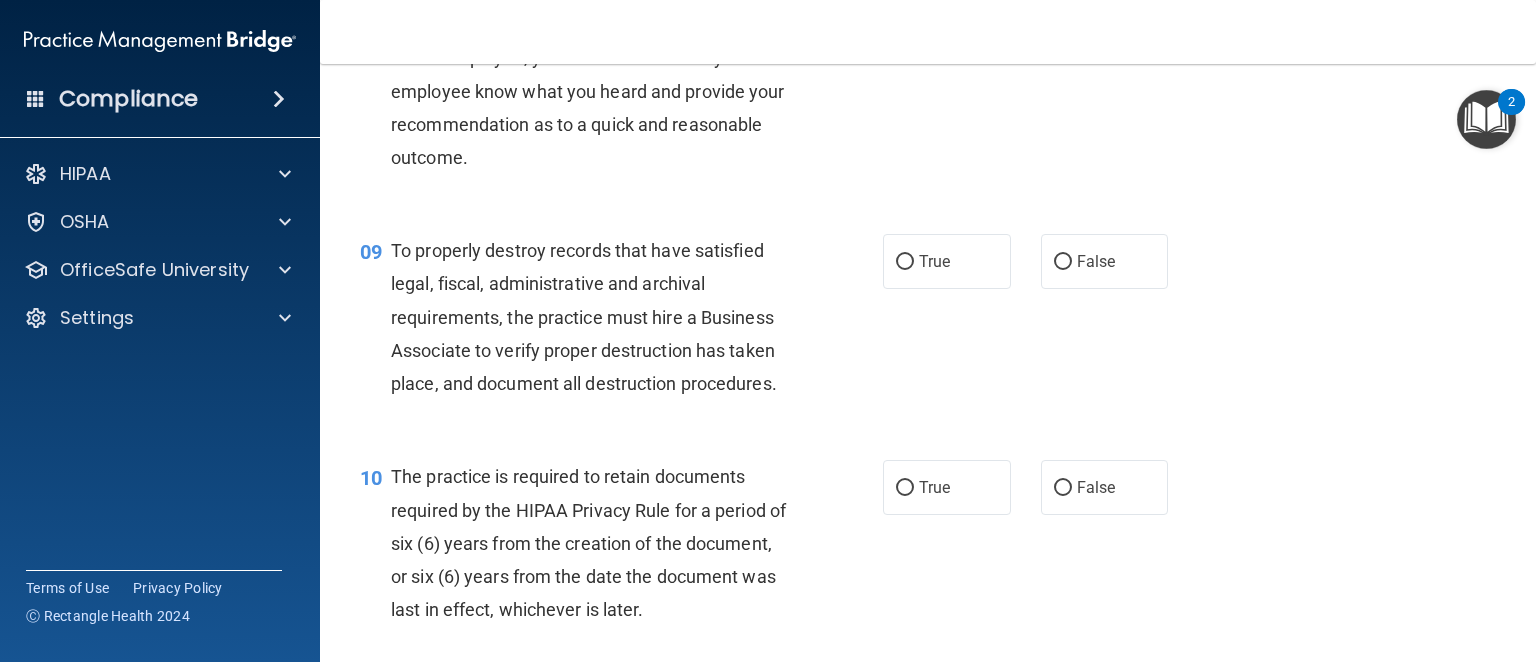 scroll, scrollTop: 1700, scrollLeft: 0, axis: vertical 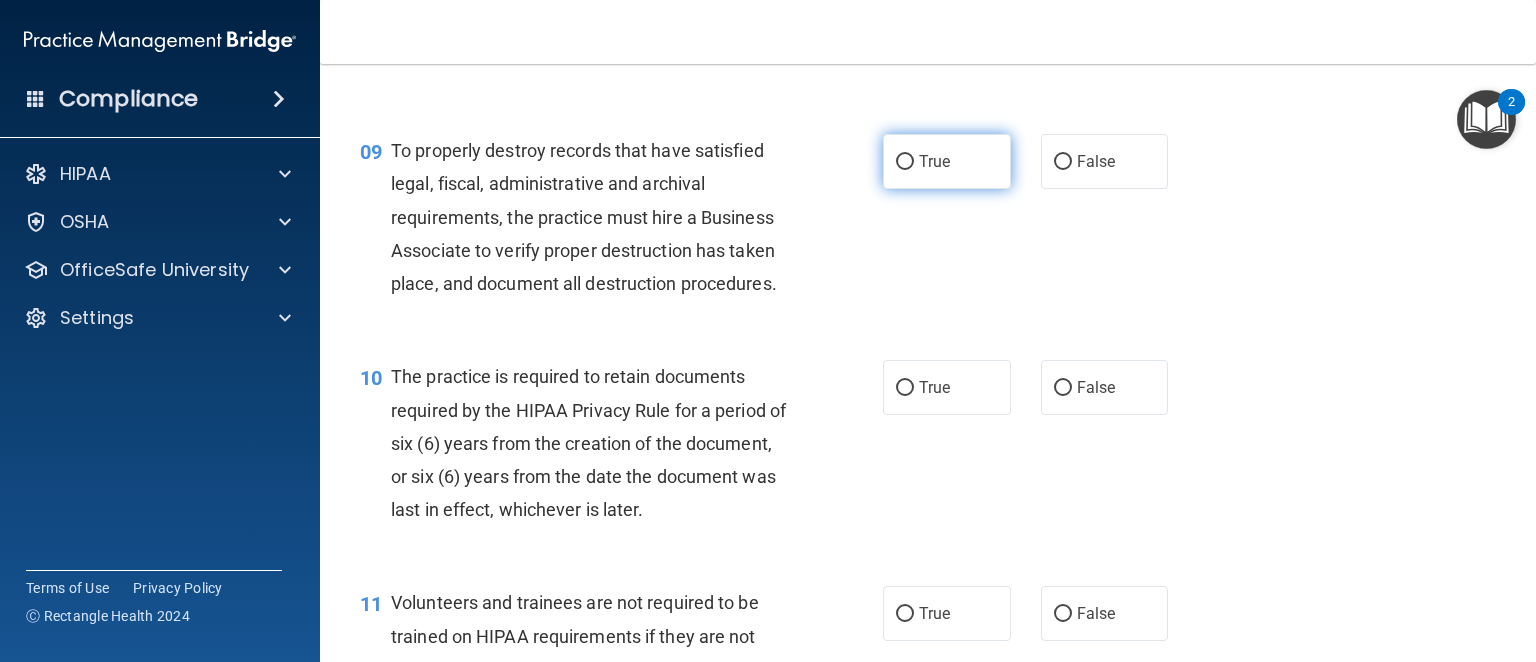 click on "True" at bounding box center [905, 162] 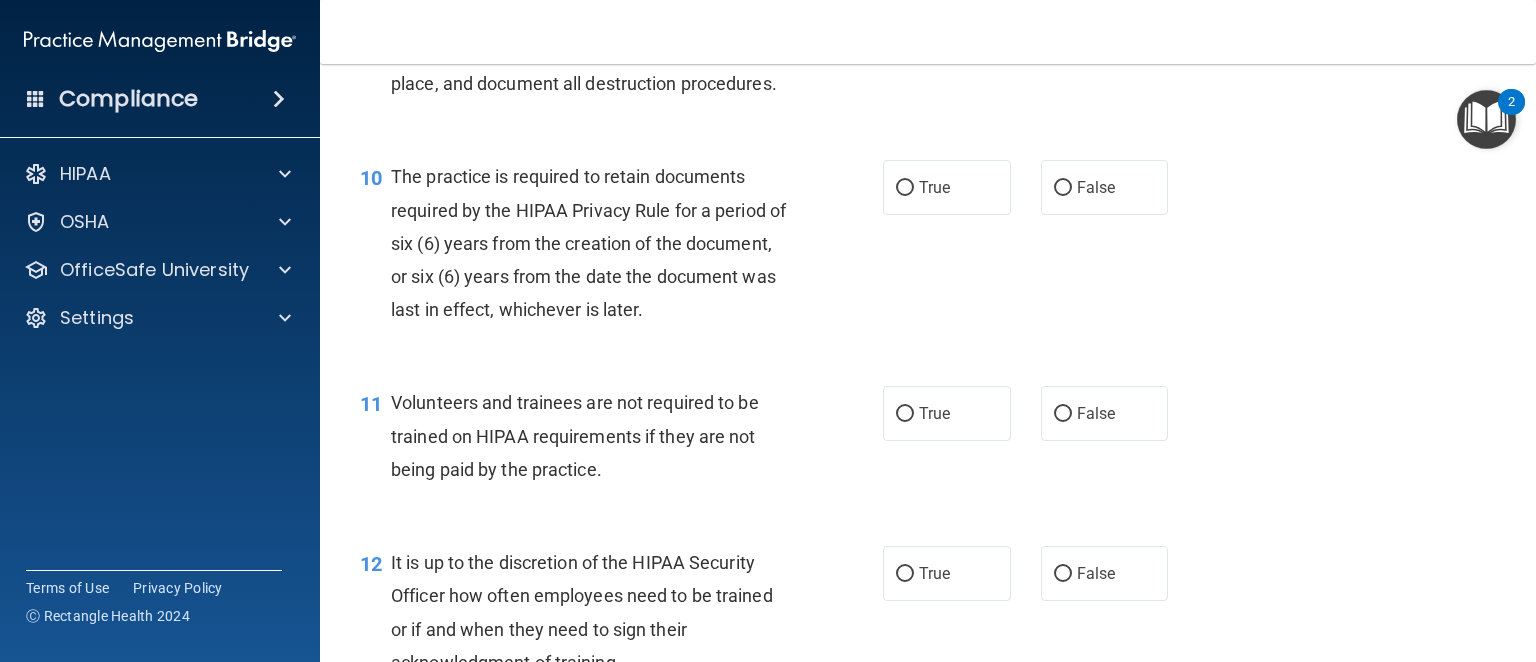 scroll, scrollTop: 2000, scrollLeft: 0, axis: vertical 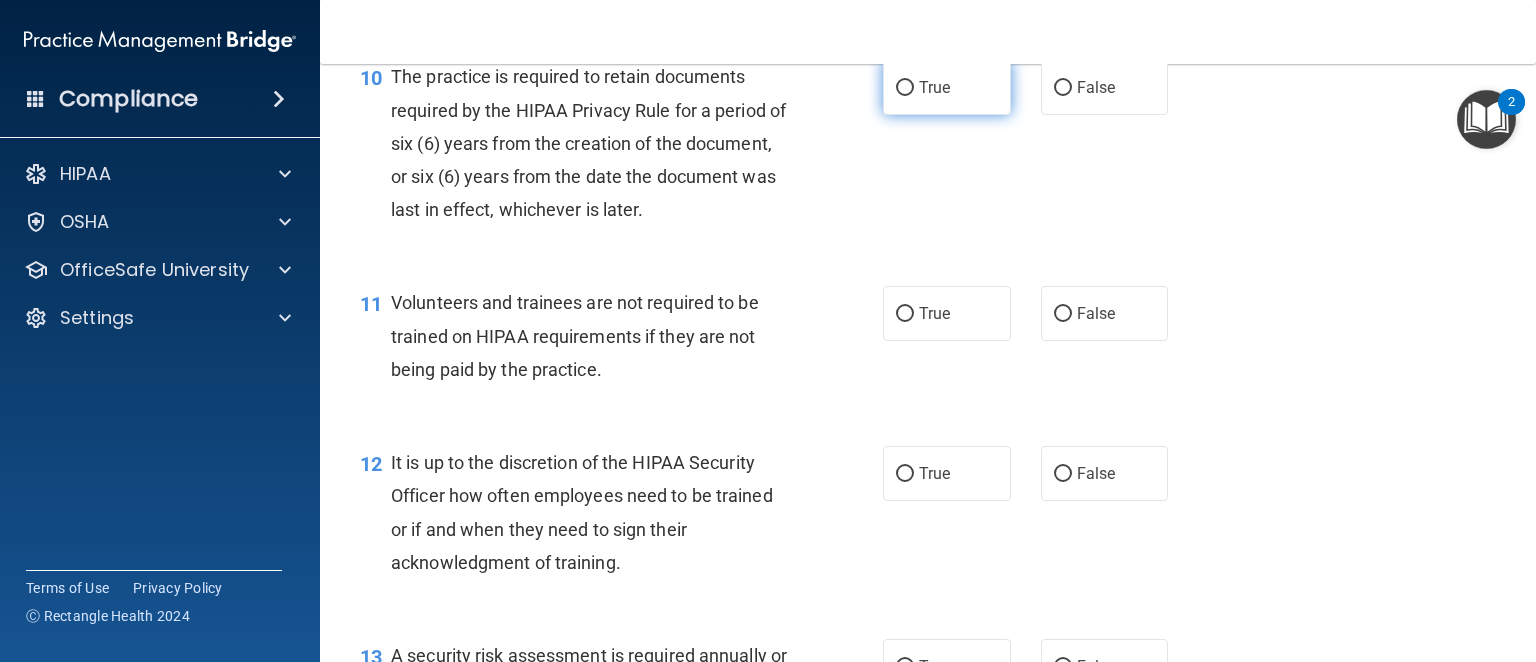 click on "True" at bounding box center [934, 87] 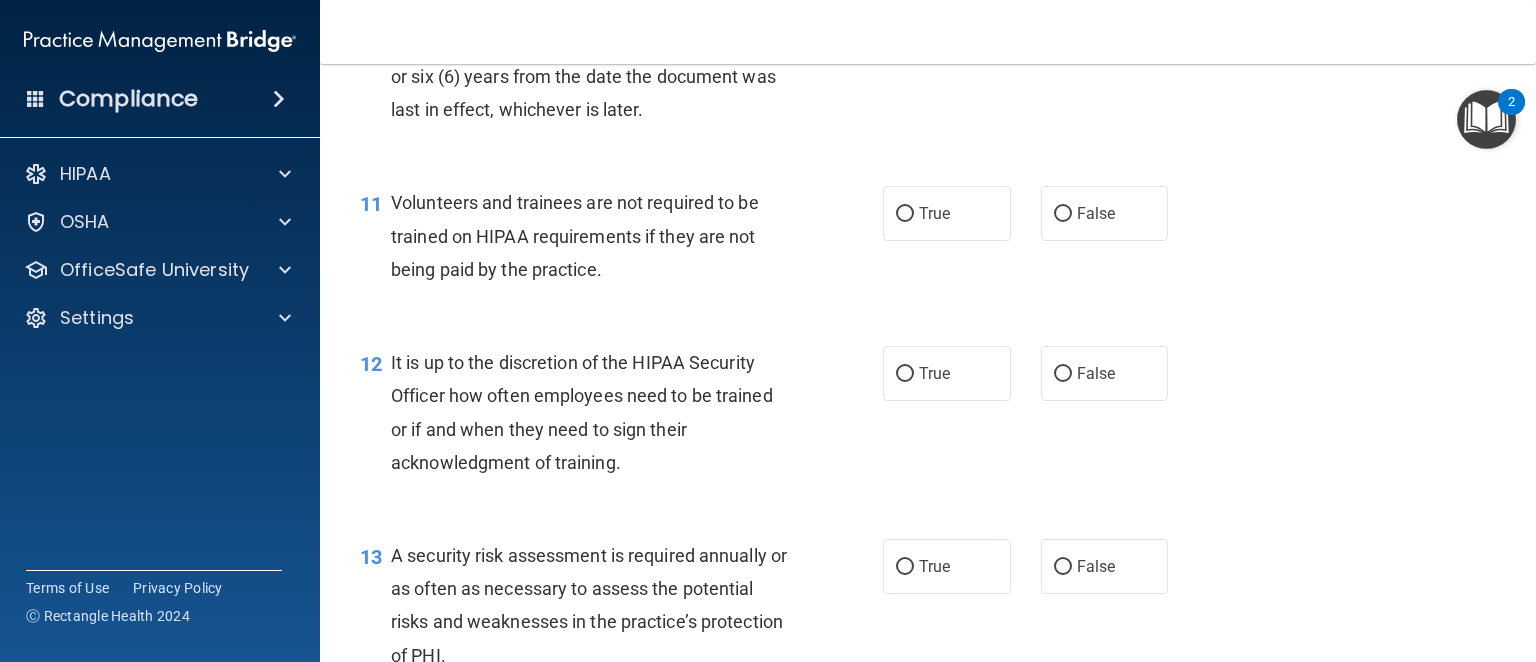 scroll, scrollTop: 2200, scrollLeft: 0, axis: vertical 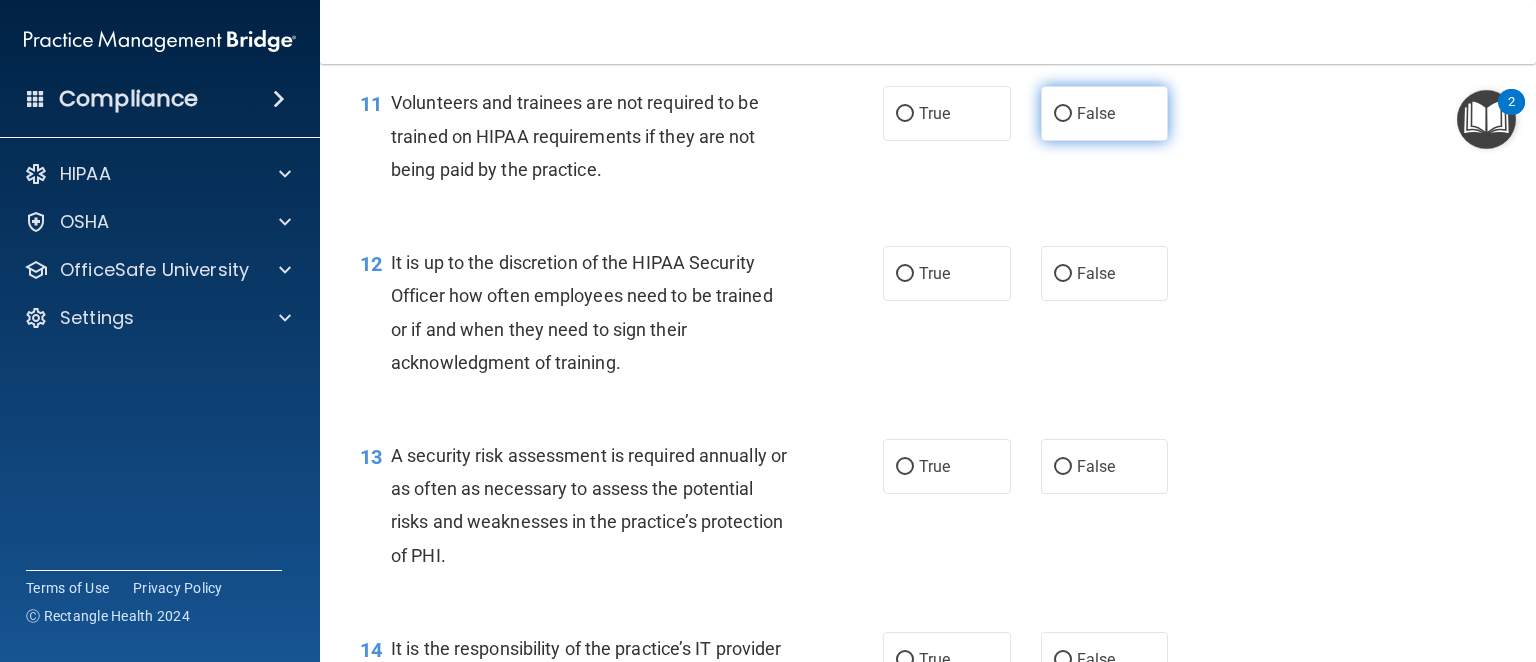click on "False" at bounding box center (1105, 113) 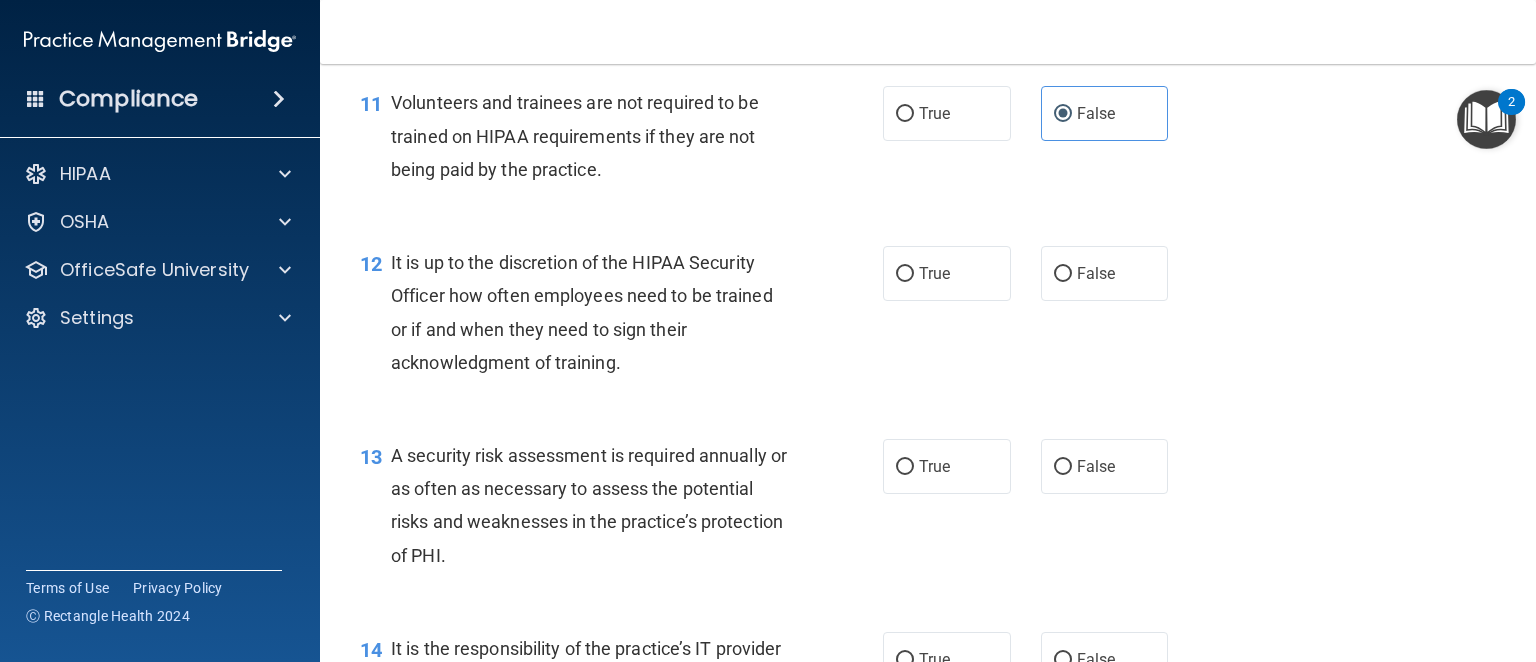 scroll, scrollTop: 2300, scrollLeft: 0, axis: vertical 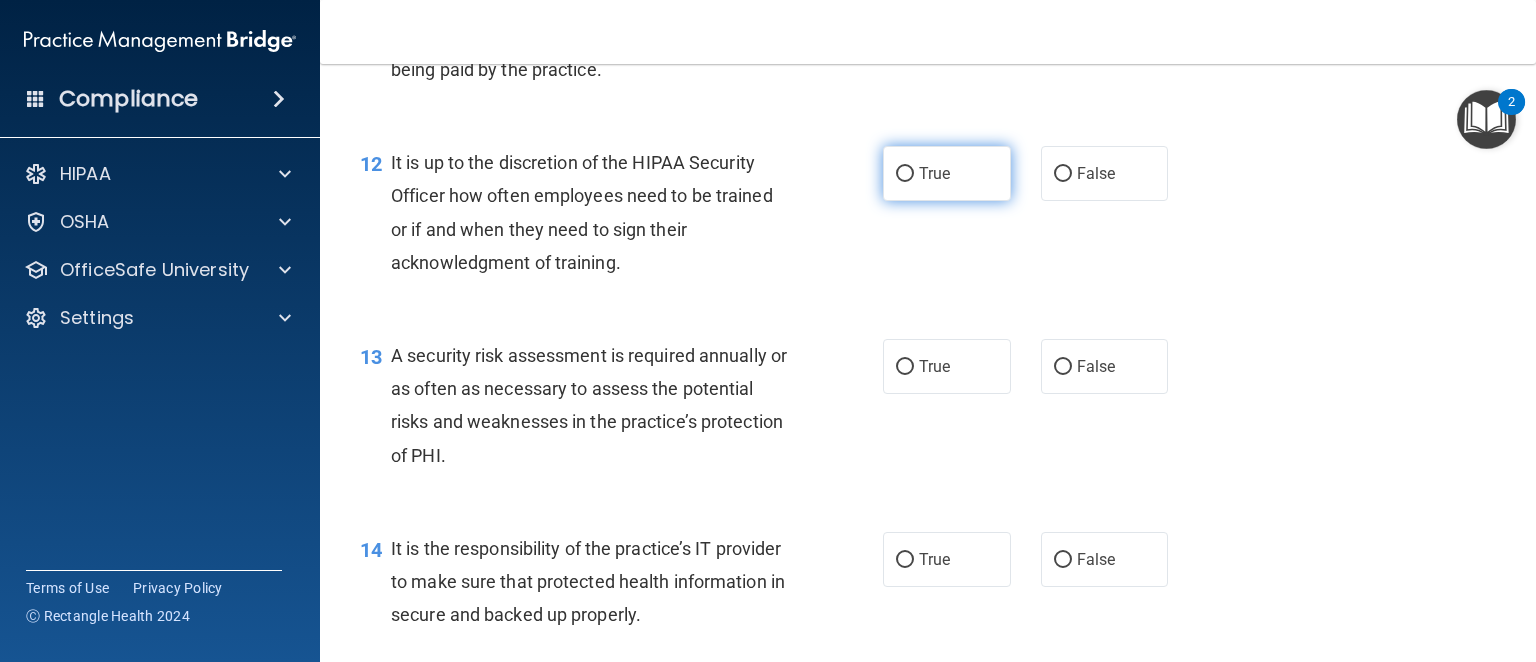 click on "True" at bounding box center [934, 173] 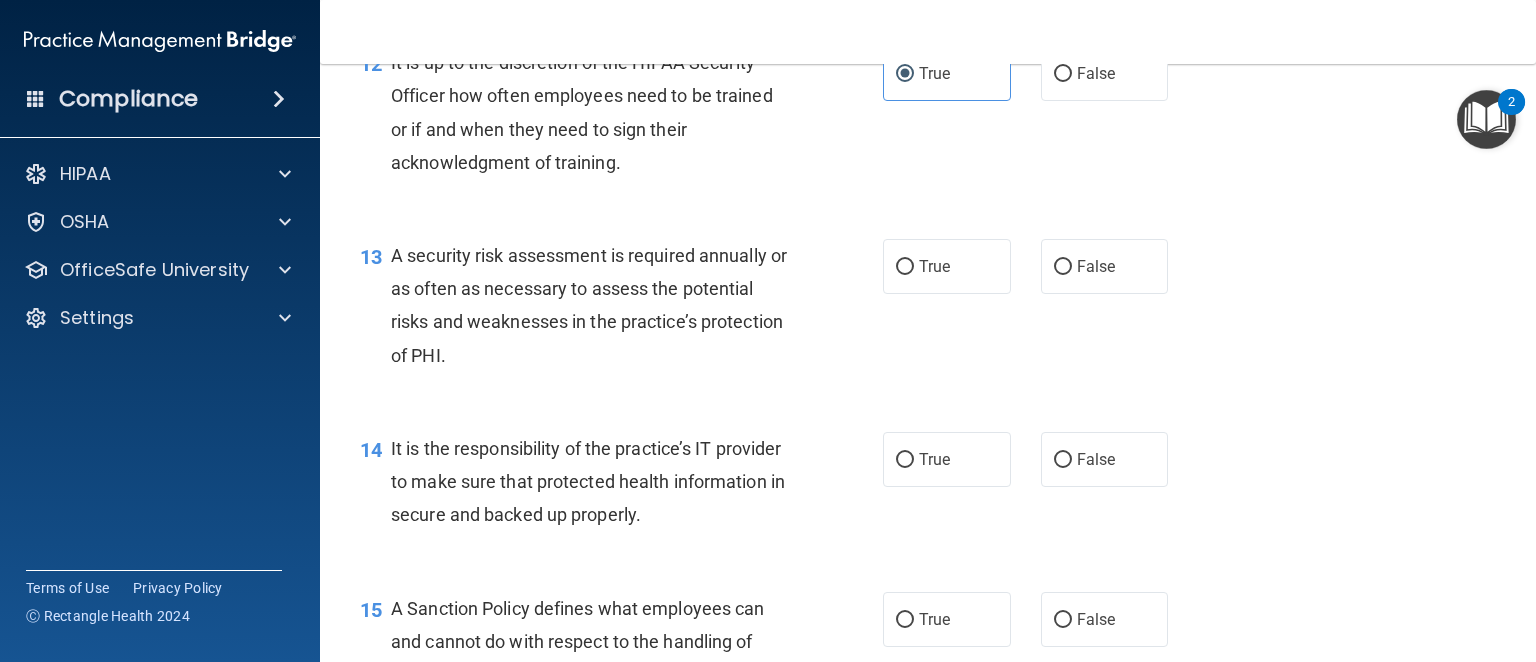 scroll, scrollTop: 2500, scrollLeft: 0, axis: vertical 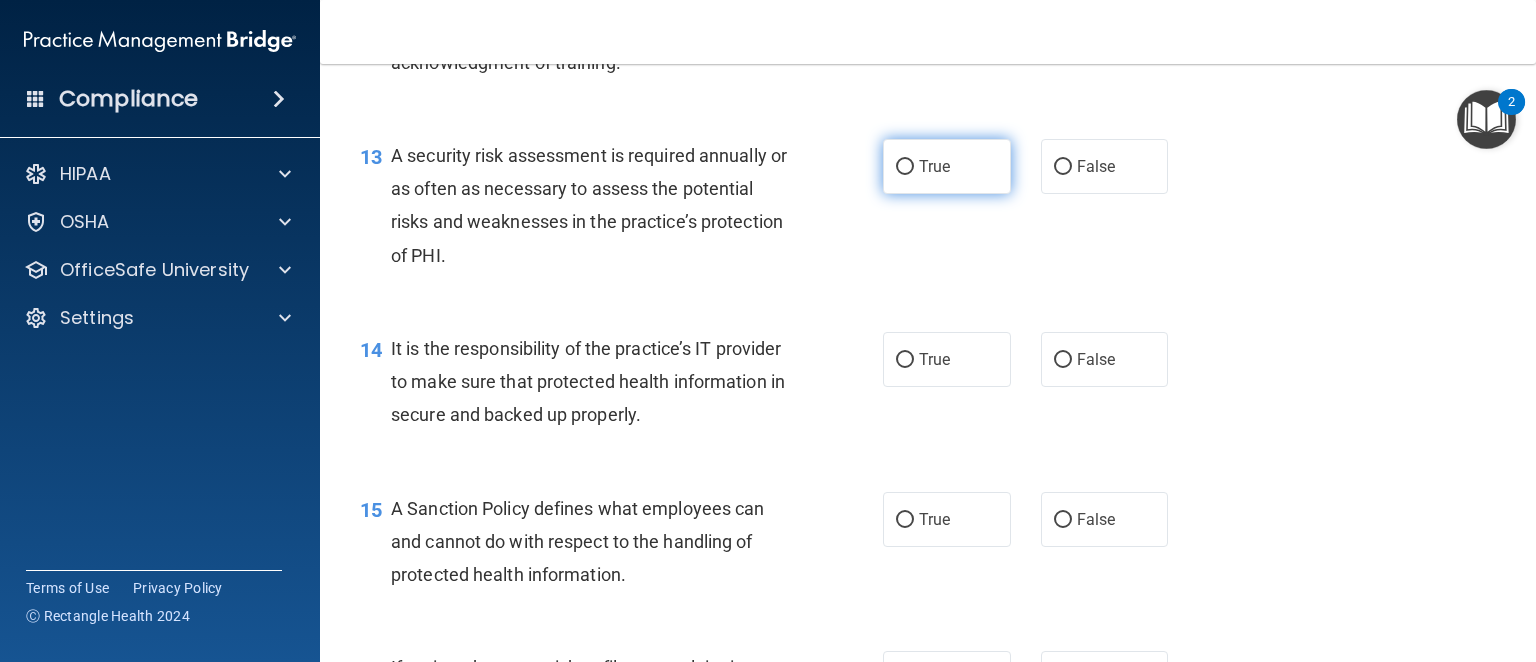 click on "True" at bounding box center (947, 166) 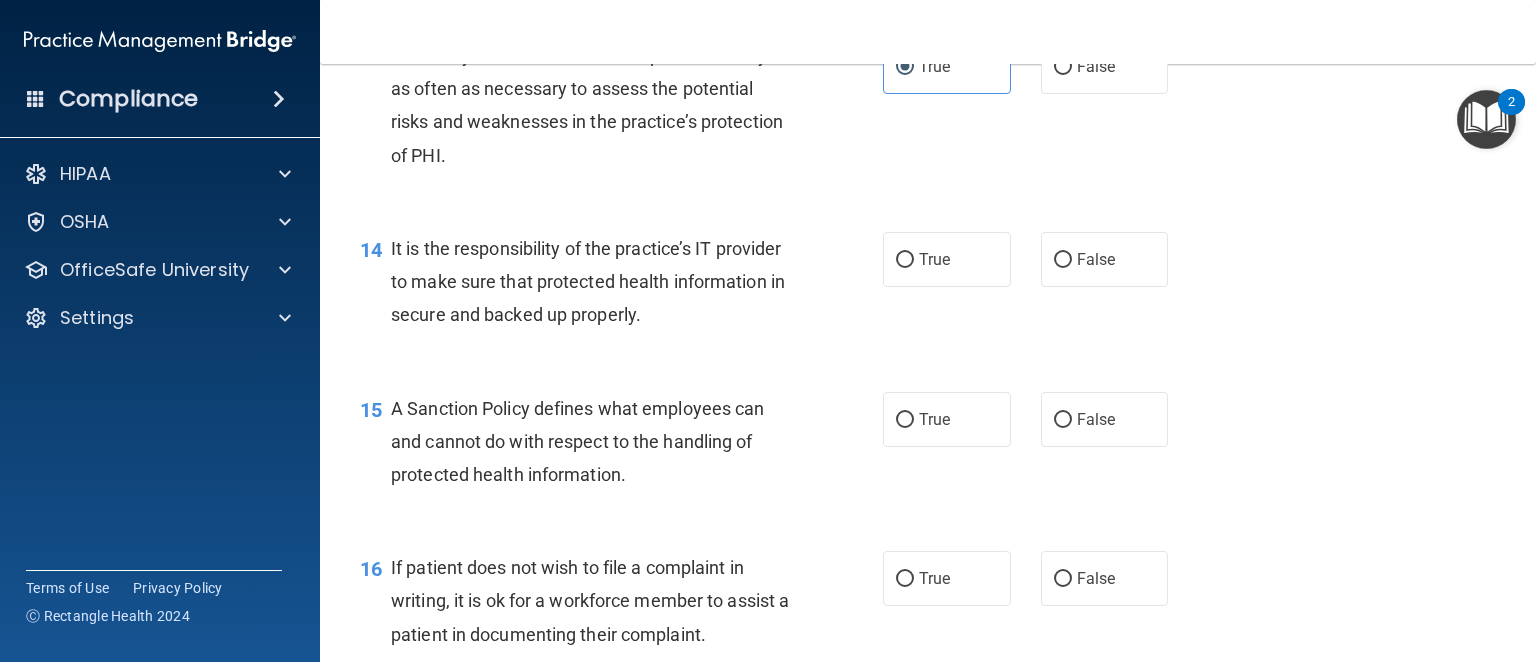 scroll, scrollTop: 2700, scrollLeft: 0, axis: vertical 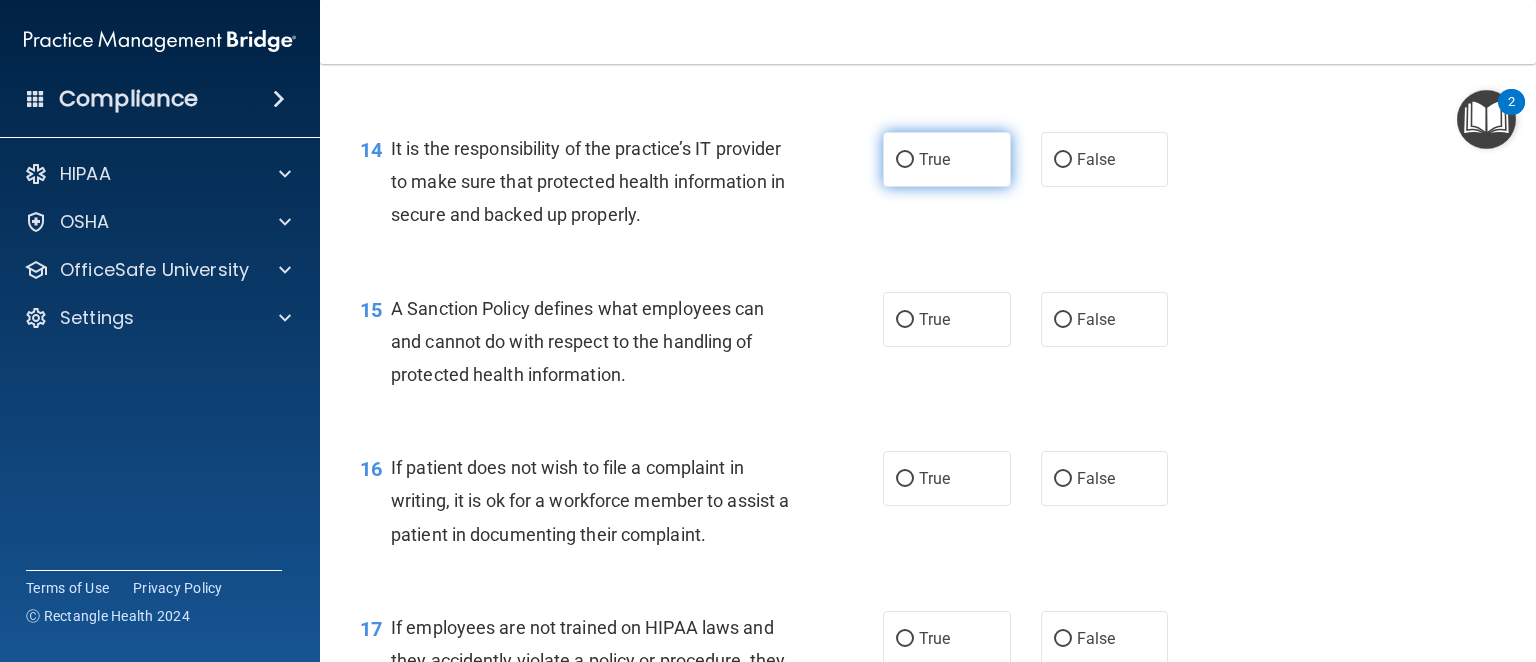 click on "True" at bounding box center [905, 160] 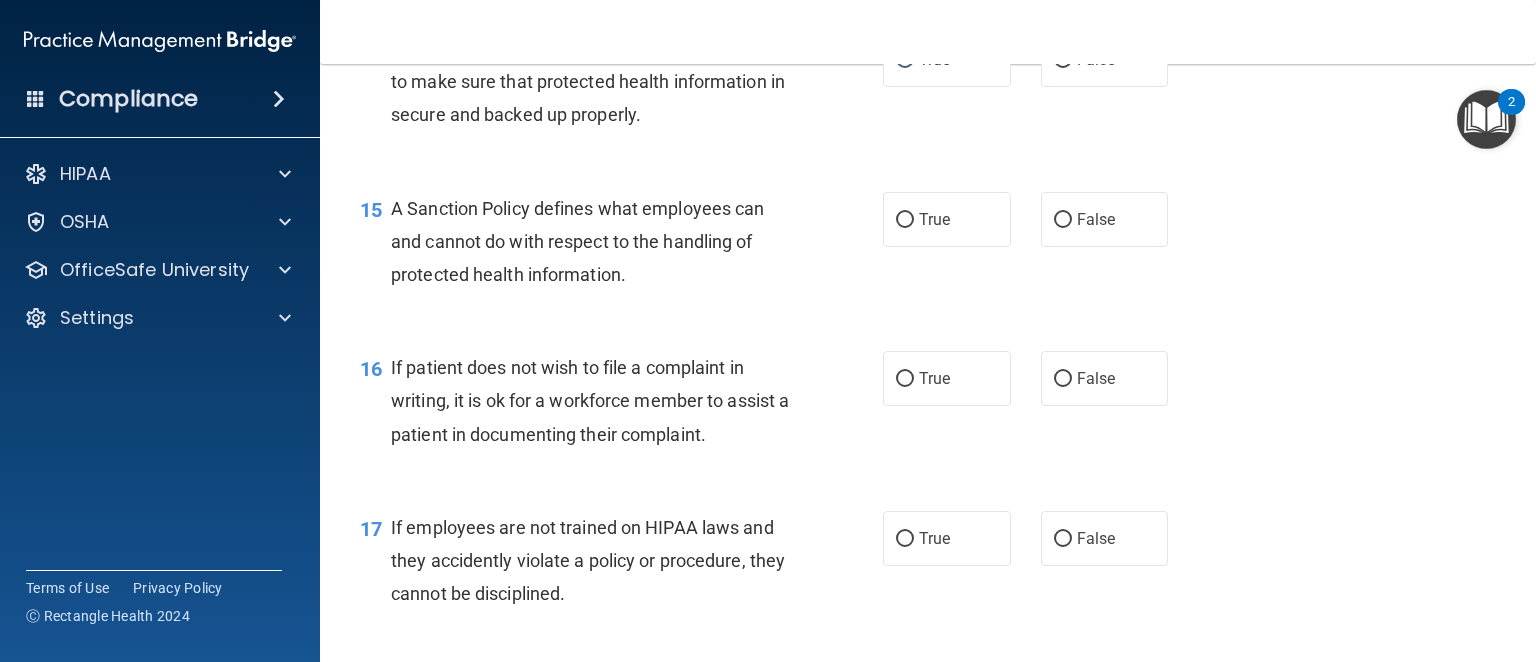 scroll, scrollTop: 2900, scrollLeft: 0, axis: vertical 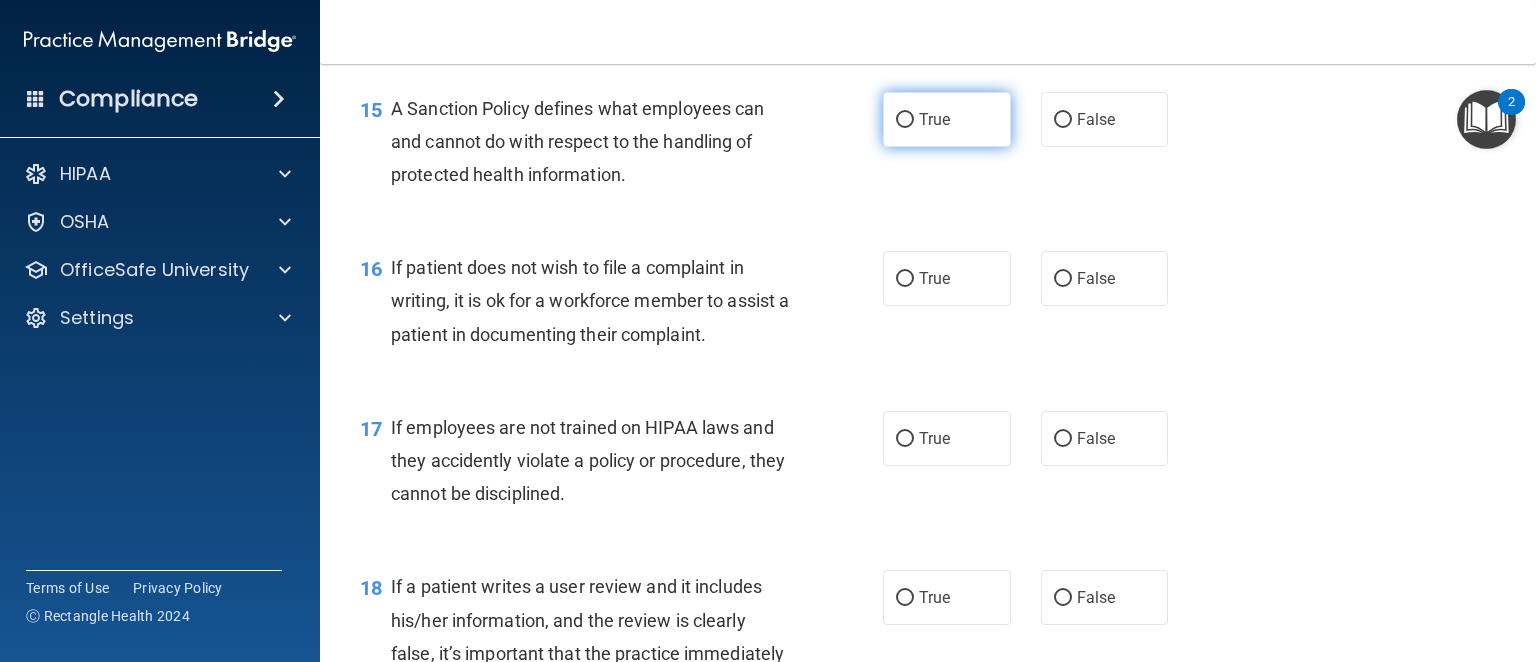 click on "True" at bounding box center (947, 119) 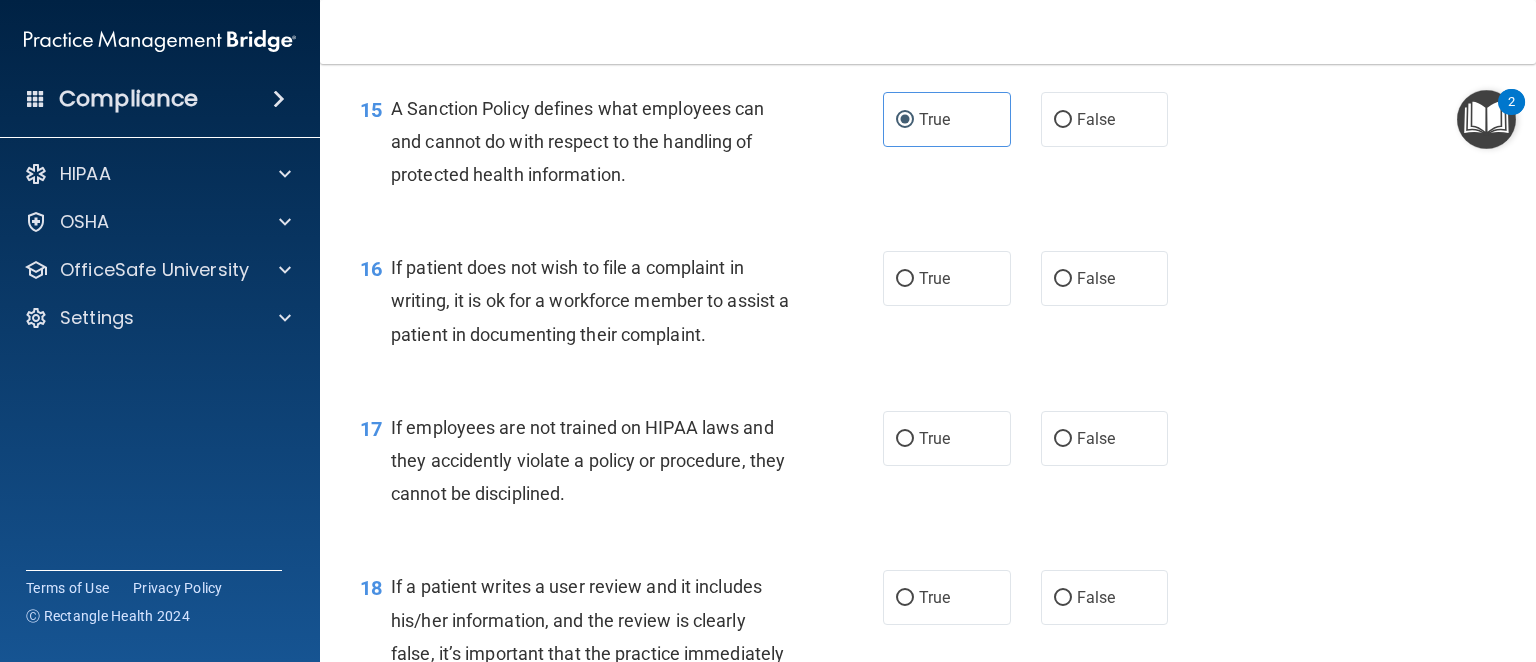 scroll, scrollTop: 3100, scrollLeft: 0, axis: vertical 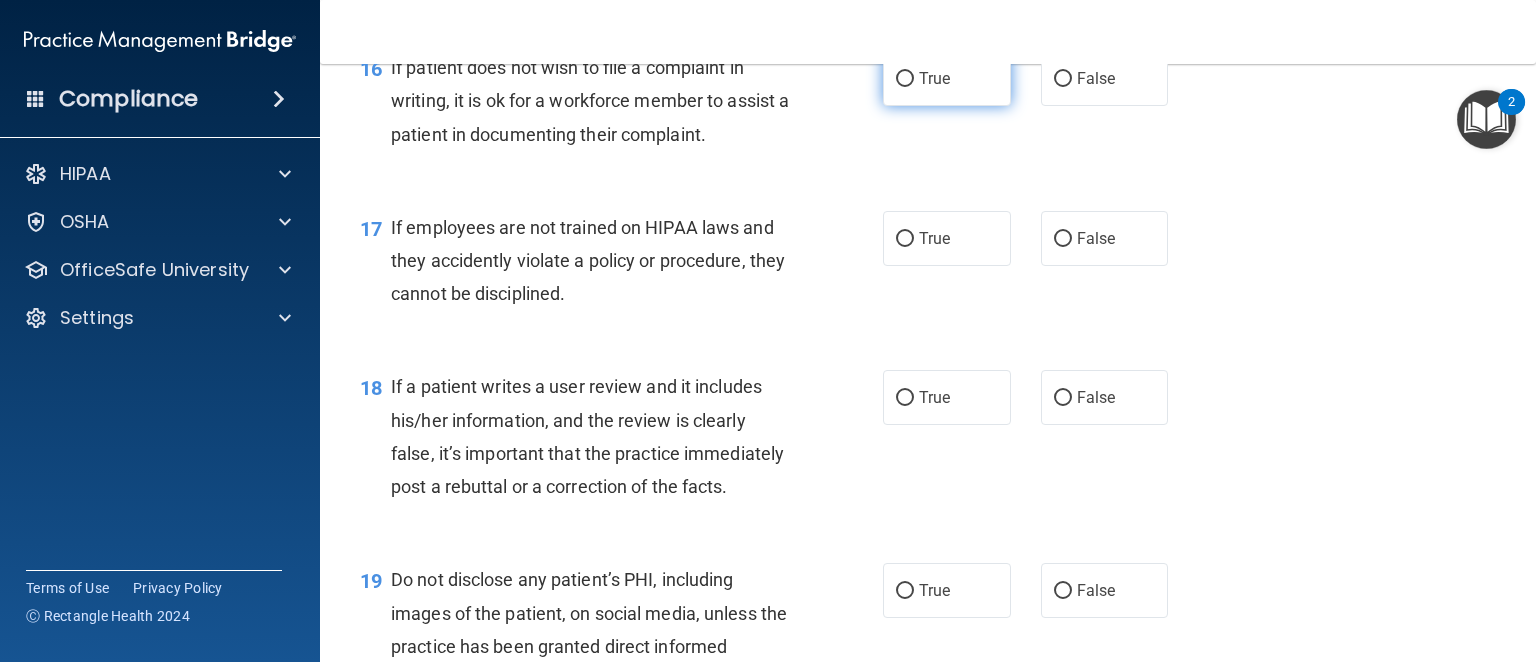click on "True" at bounding box center (947, 78) 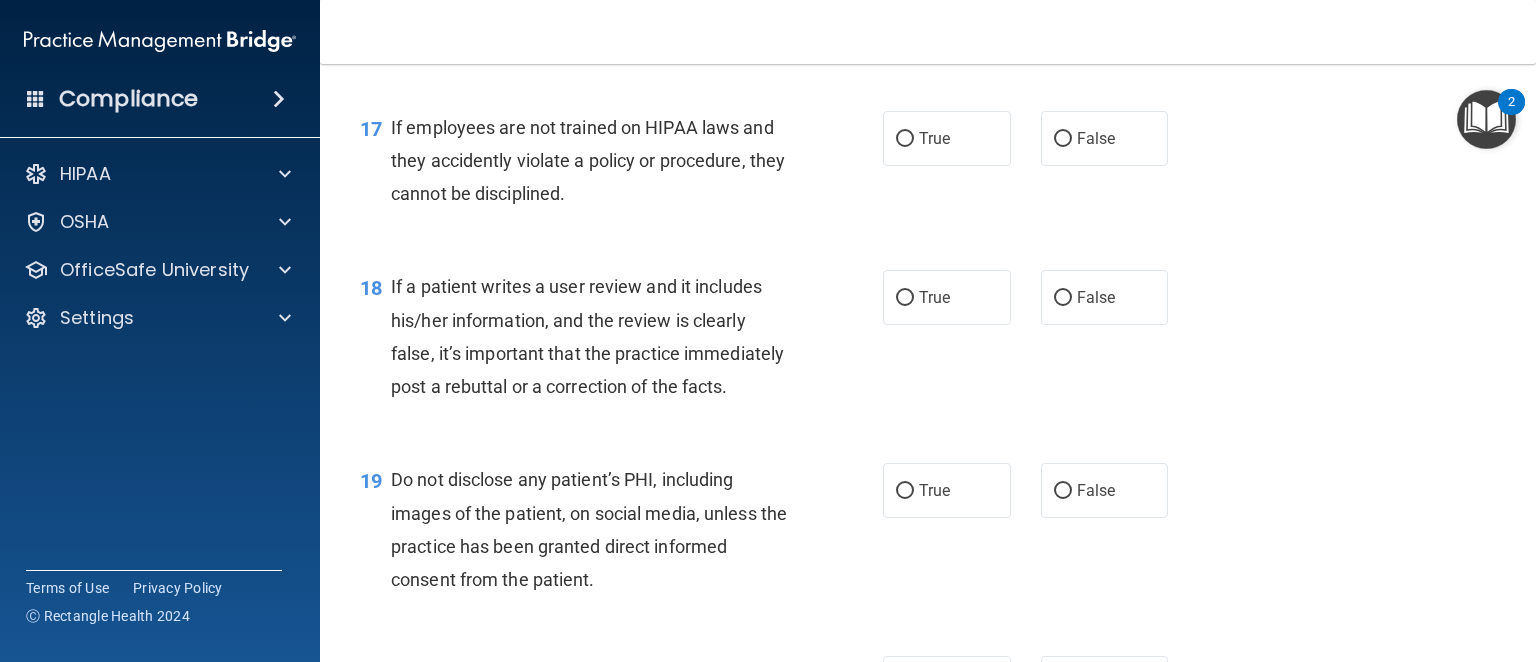 scroll, scrollTop: 3300, scrollLeft: 0, axis: vertical 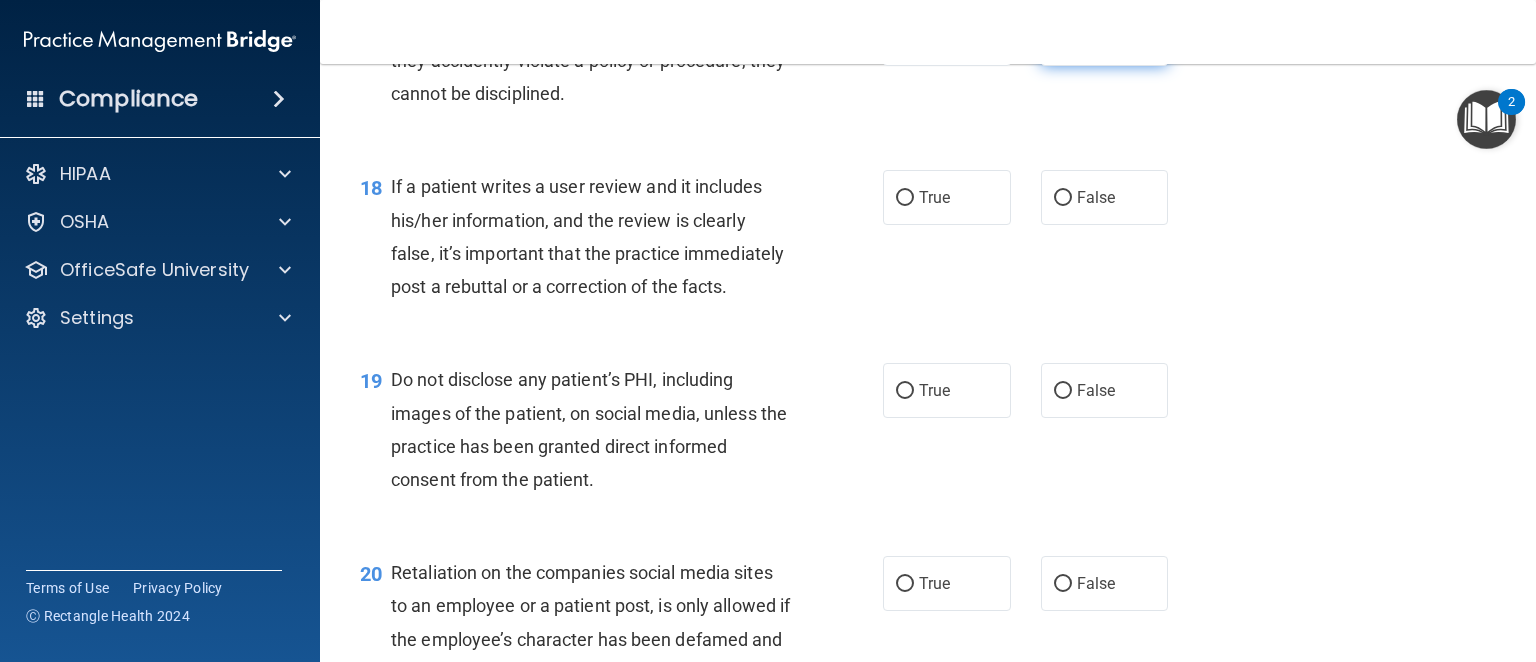 click on "False" at bounding box center [1105, 38] 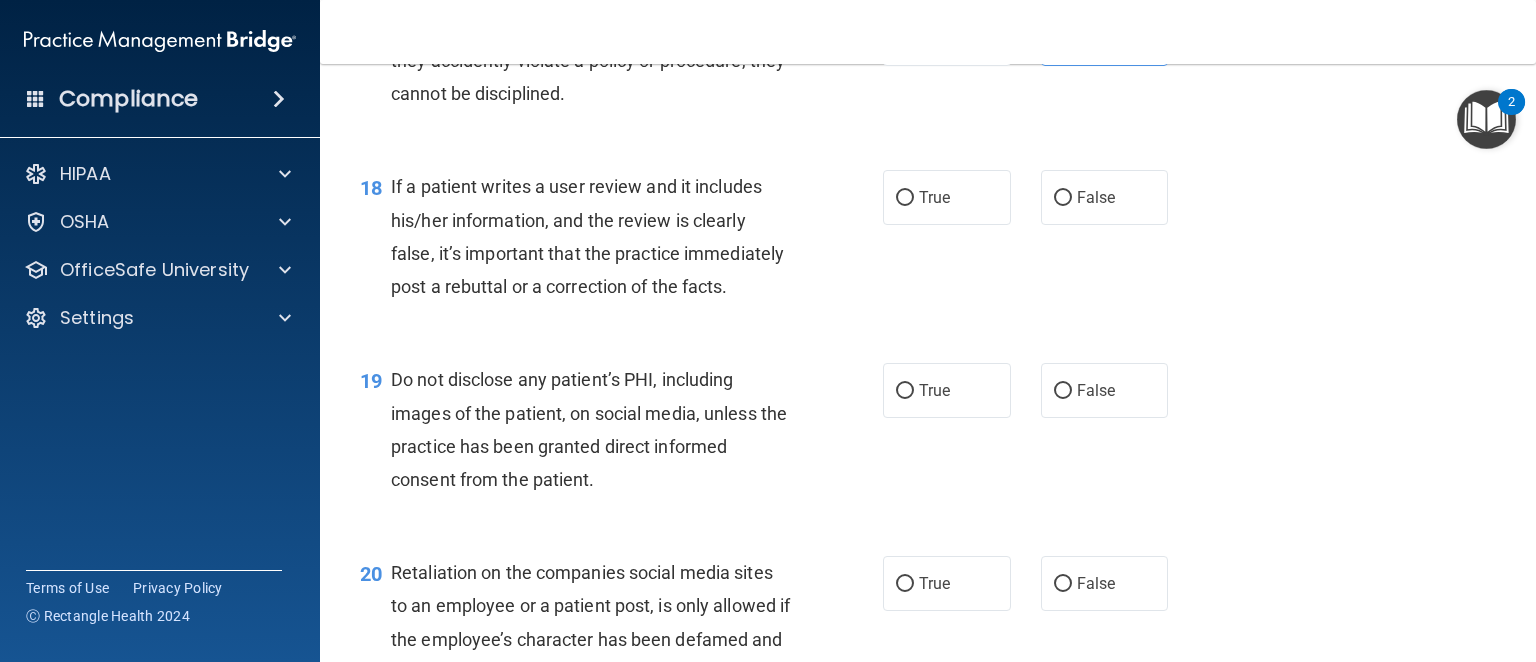 scroll, scrollTop: 3400, scrollLeft: 0, axis: vertical 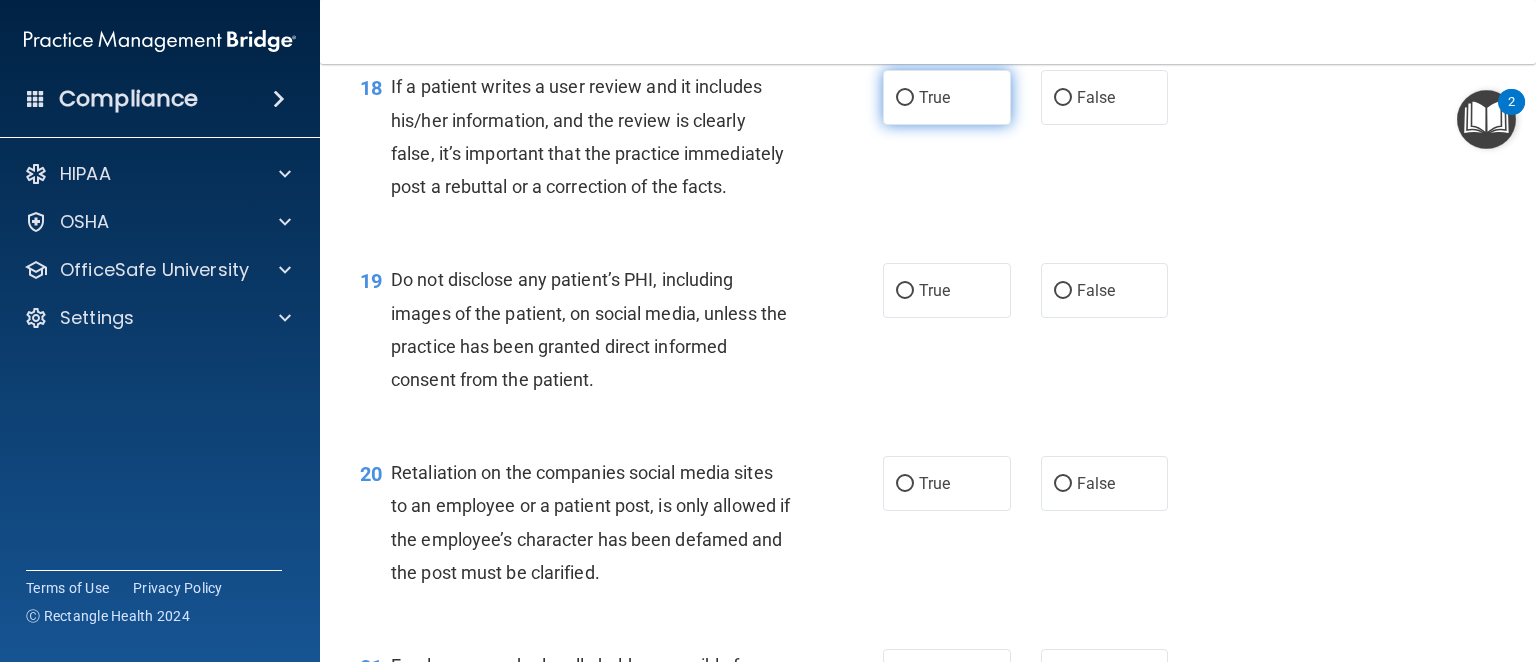 click on "True" at bounding box center [934, 97] 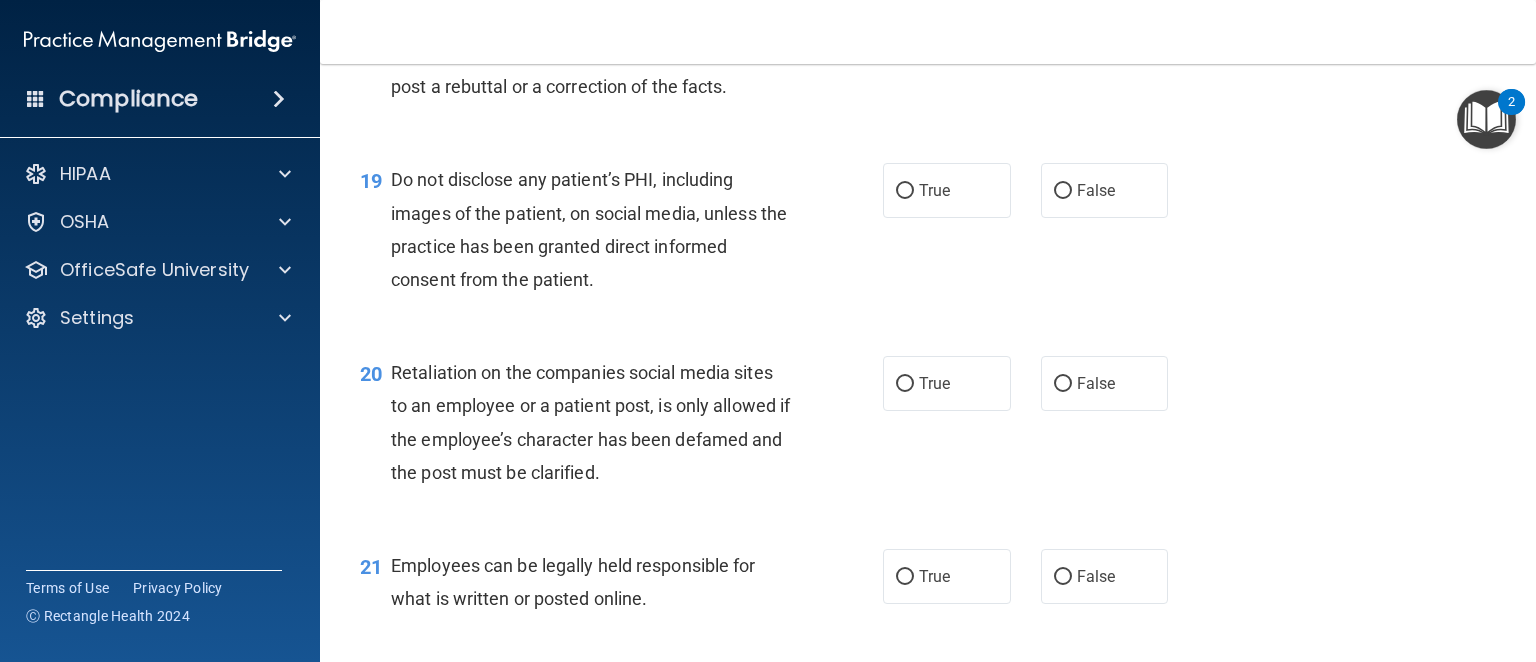 scroll, scrollTop: 3600, scrollLeft: 0, axis: vertical 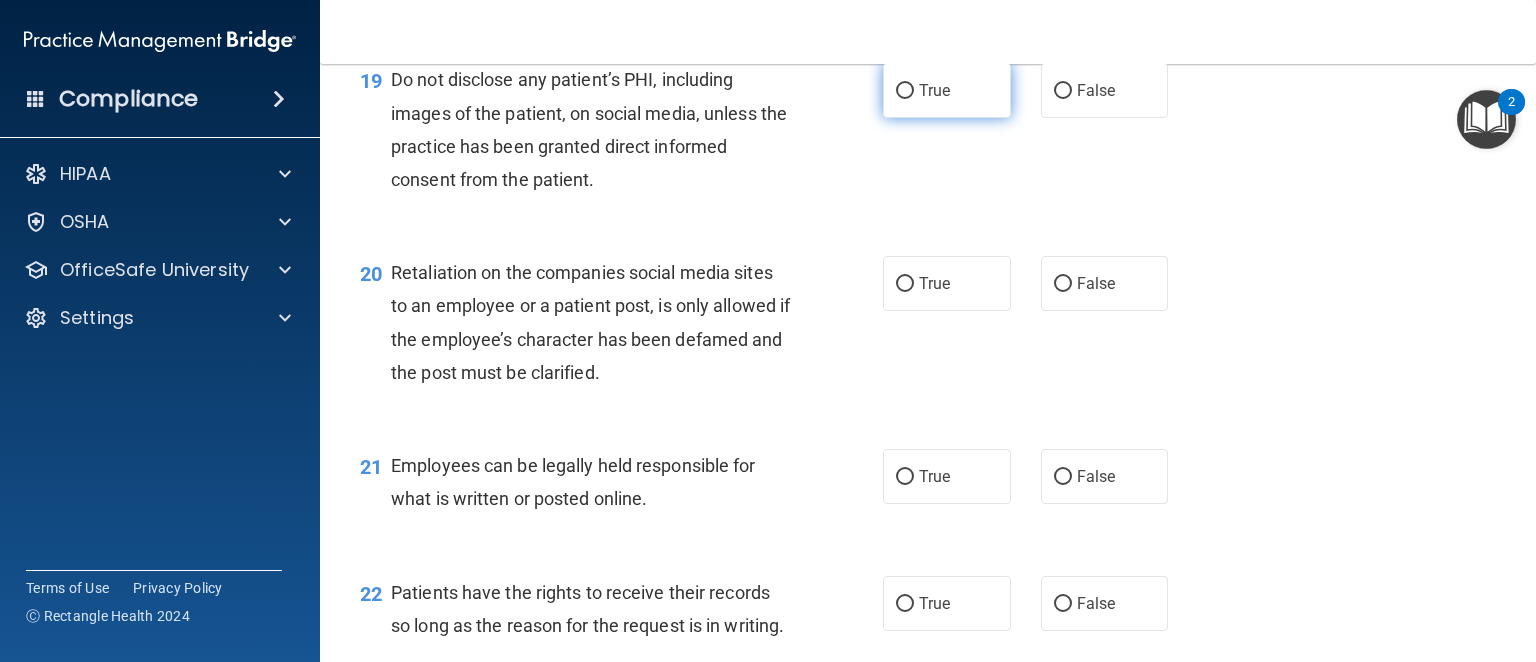 click on "True" at bounding box center [947, 90] 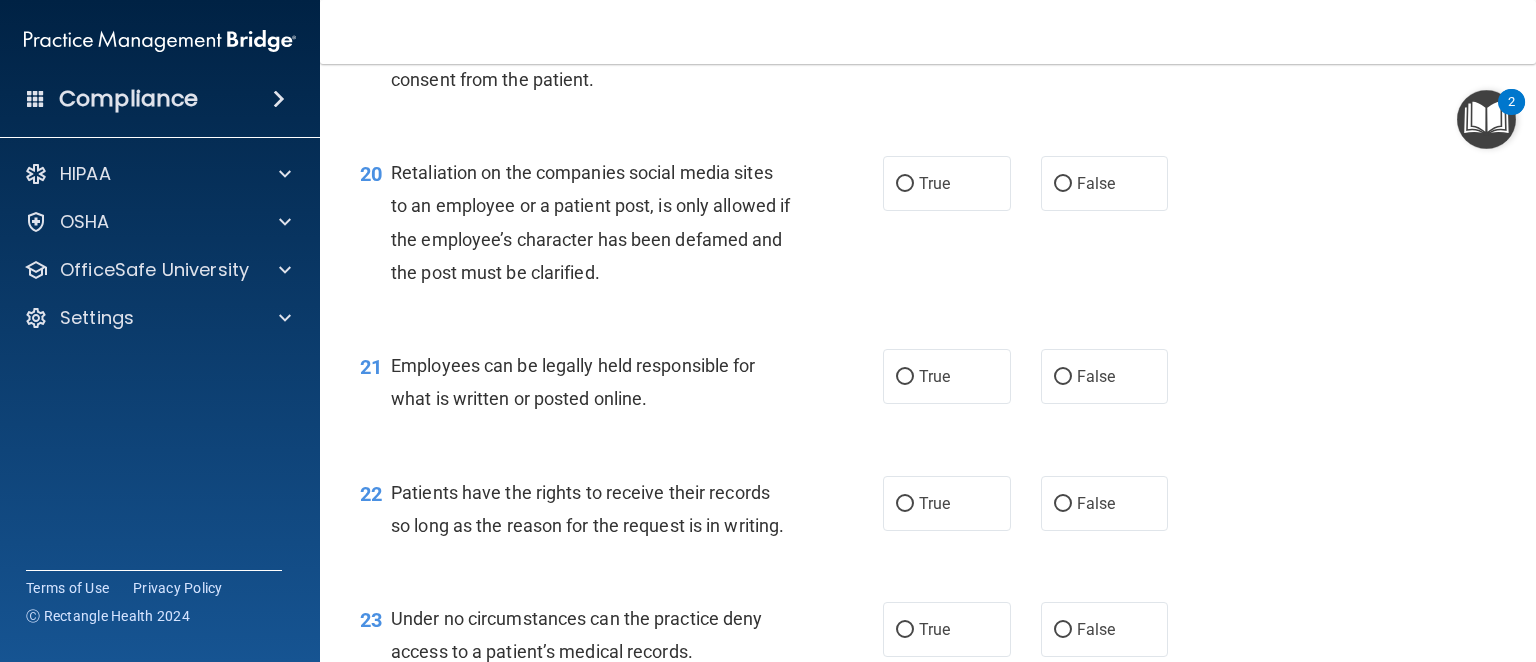 scroll, scrollTop: 3800, scrollLeft: 0, axis: vertical 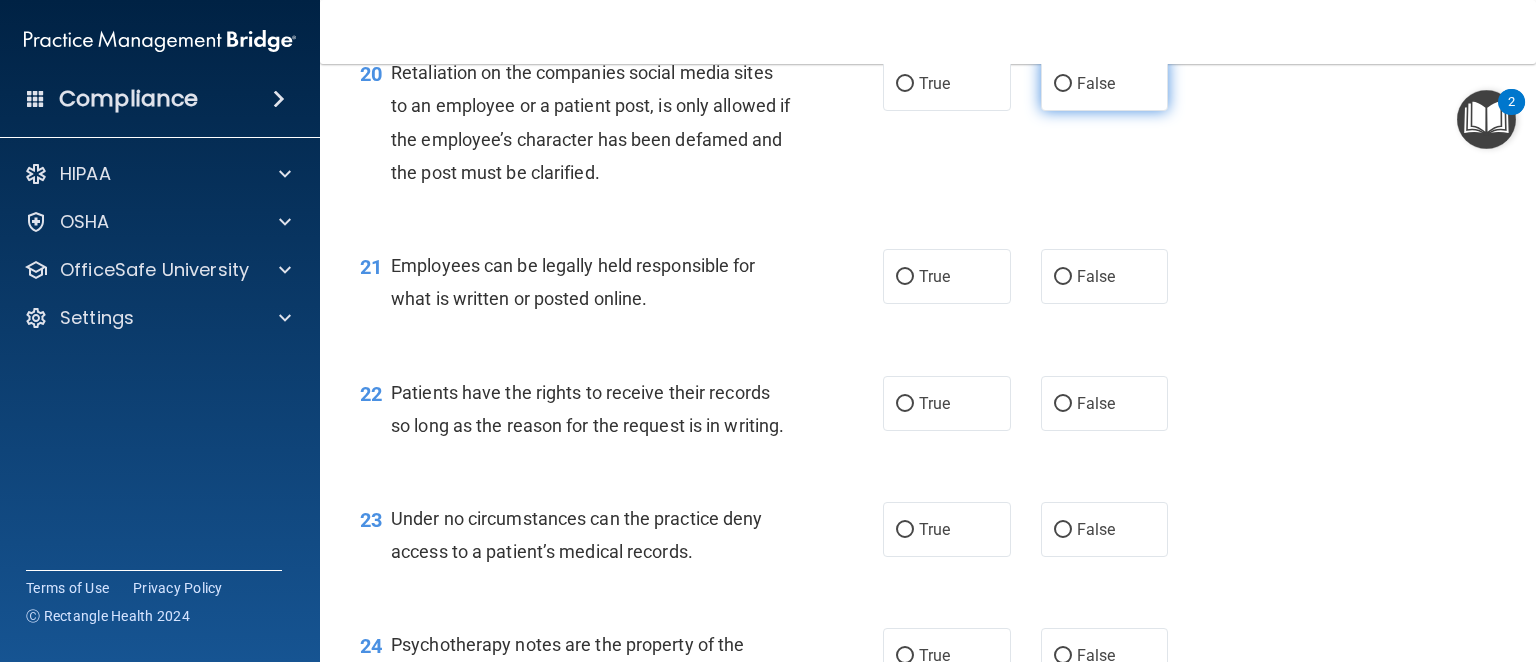 click on "False" at bounding box center [1105, 83] 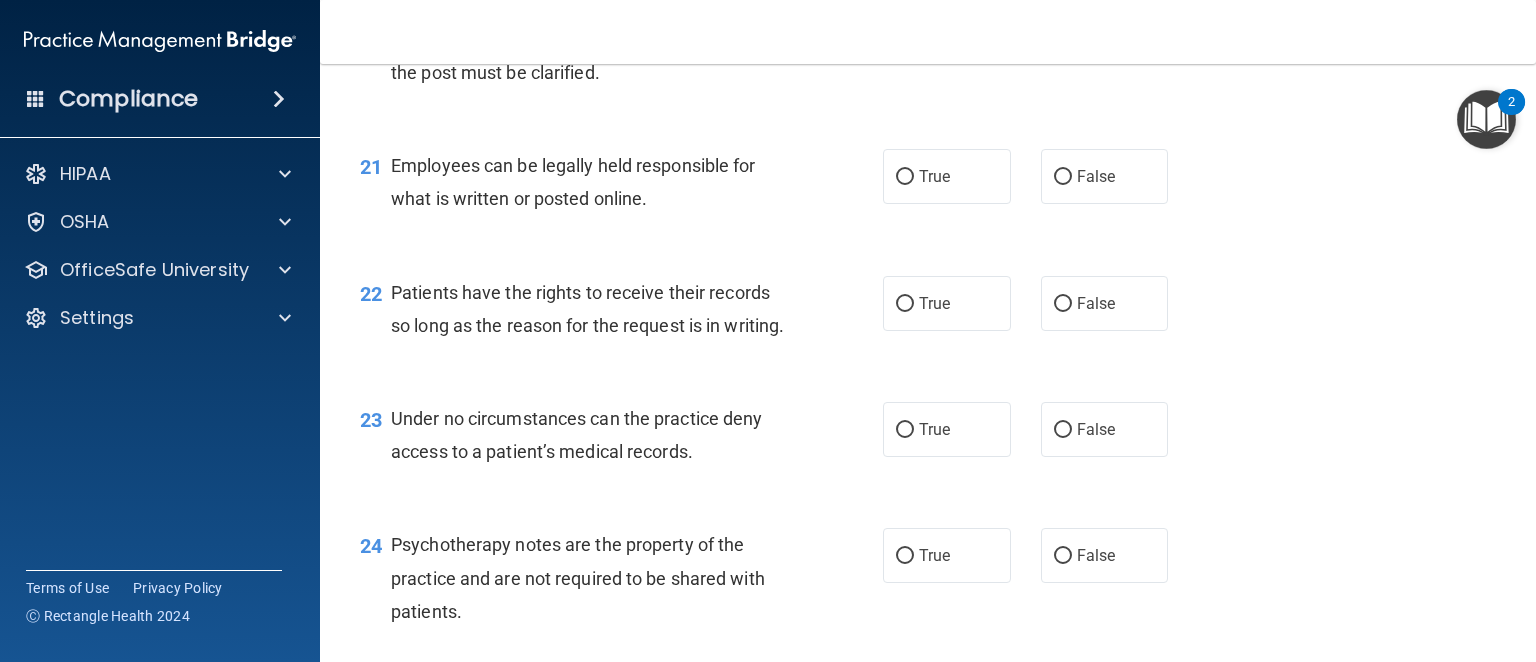 scroll, scrollTop: 4000, scrollLeft: 0, axis: vertical 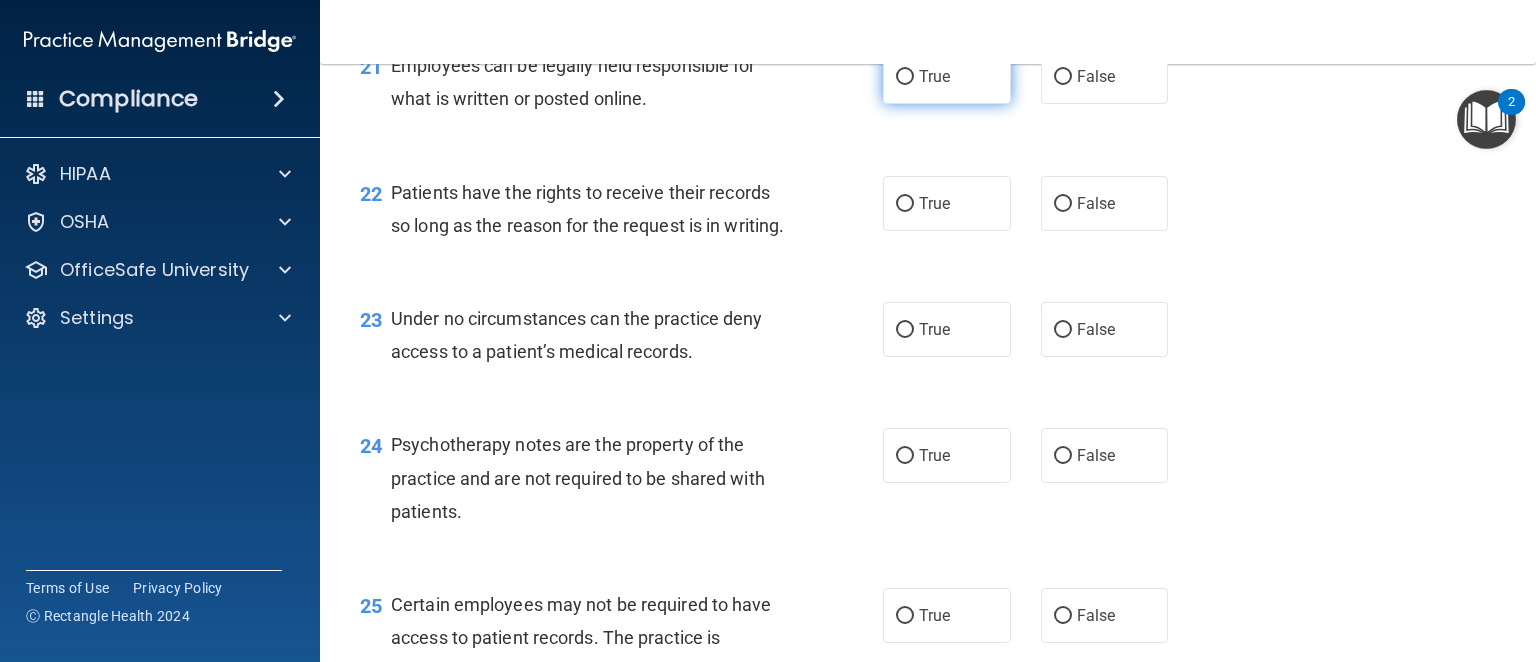 click on "True" at bounding box center (947, 76) 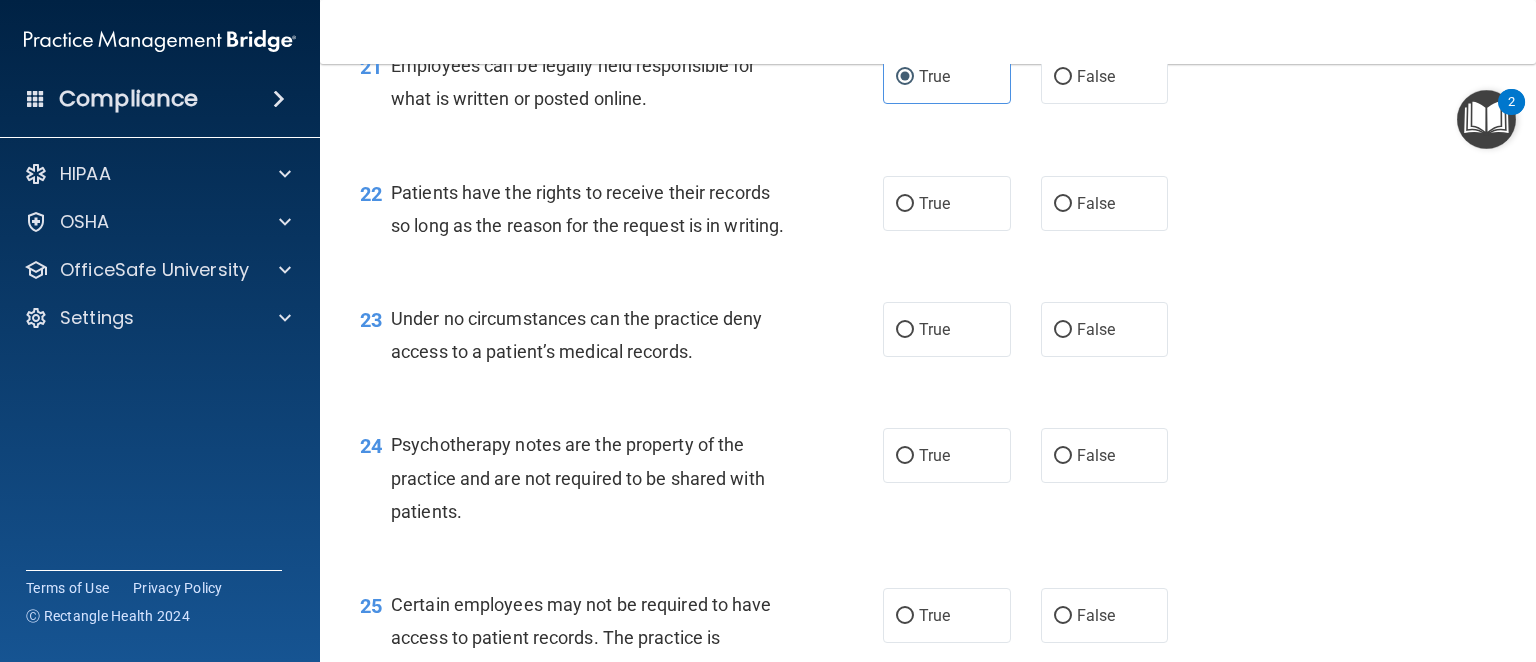scroll, scrollTop: 4100, scrollLeft: 0, axis: vertical 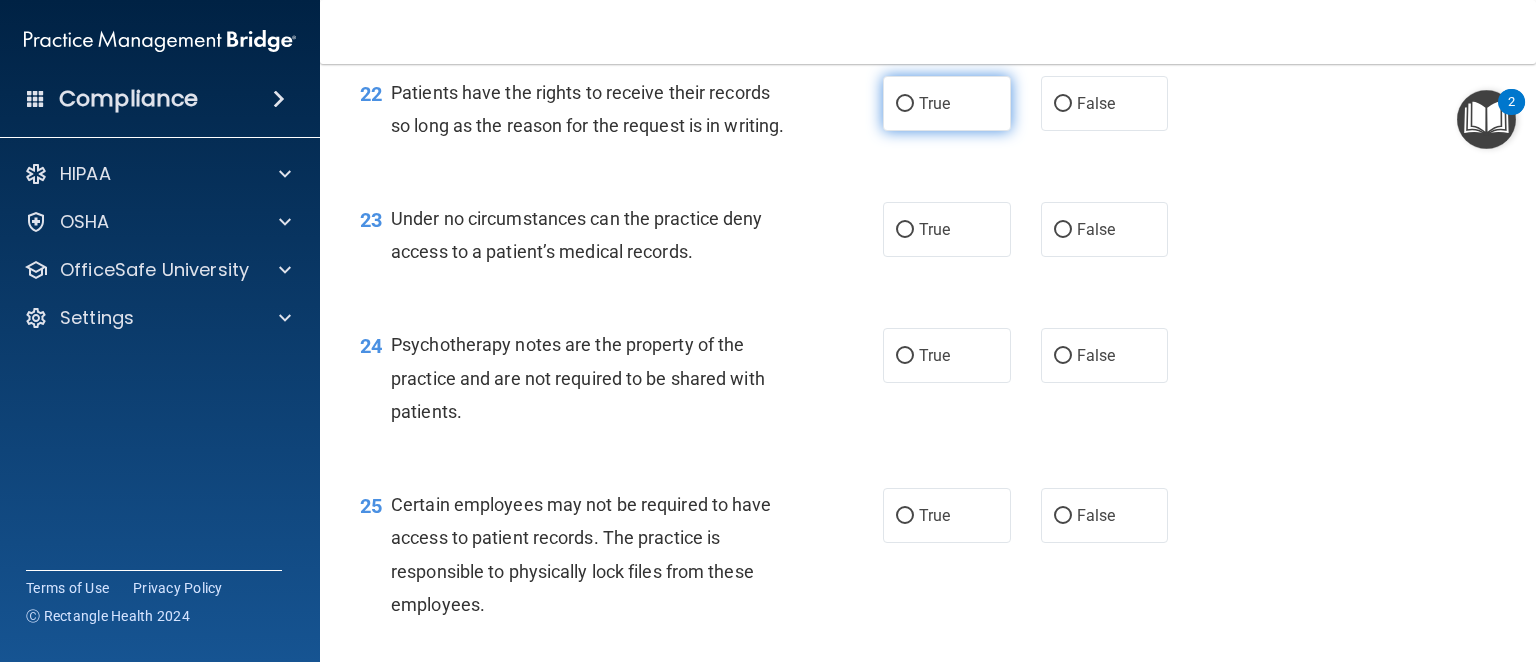 click on "True" at bounding box center [934, 103] 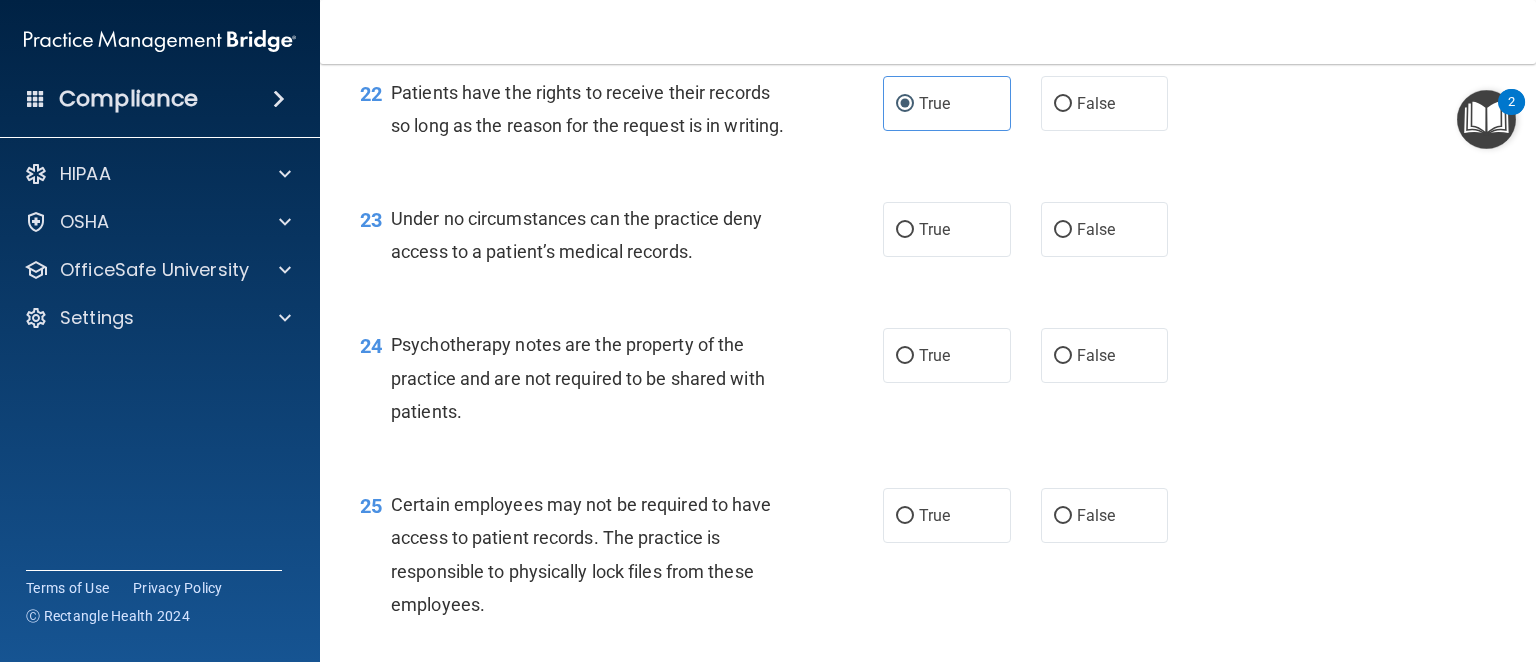 scroll, scrollTop: 4200, scrollLeft: 0, axis: vertical 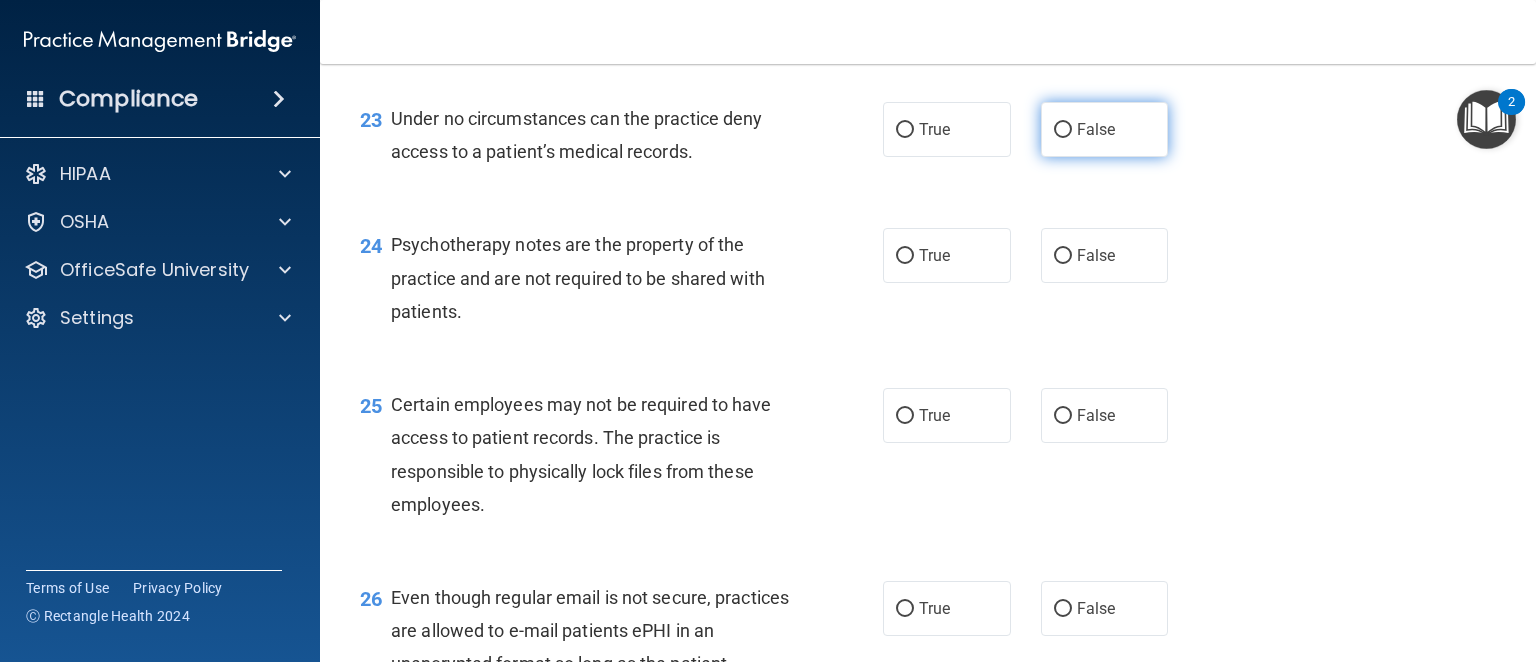 click on "False" at bounding box center [1096, 129] 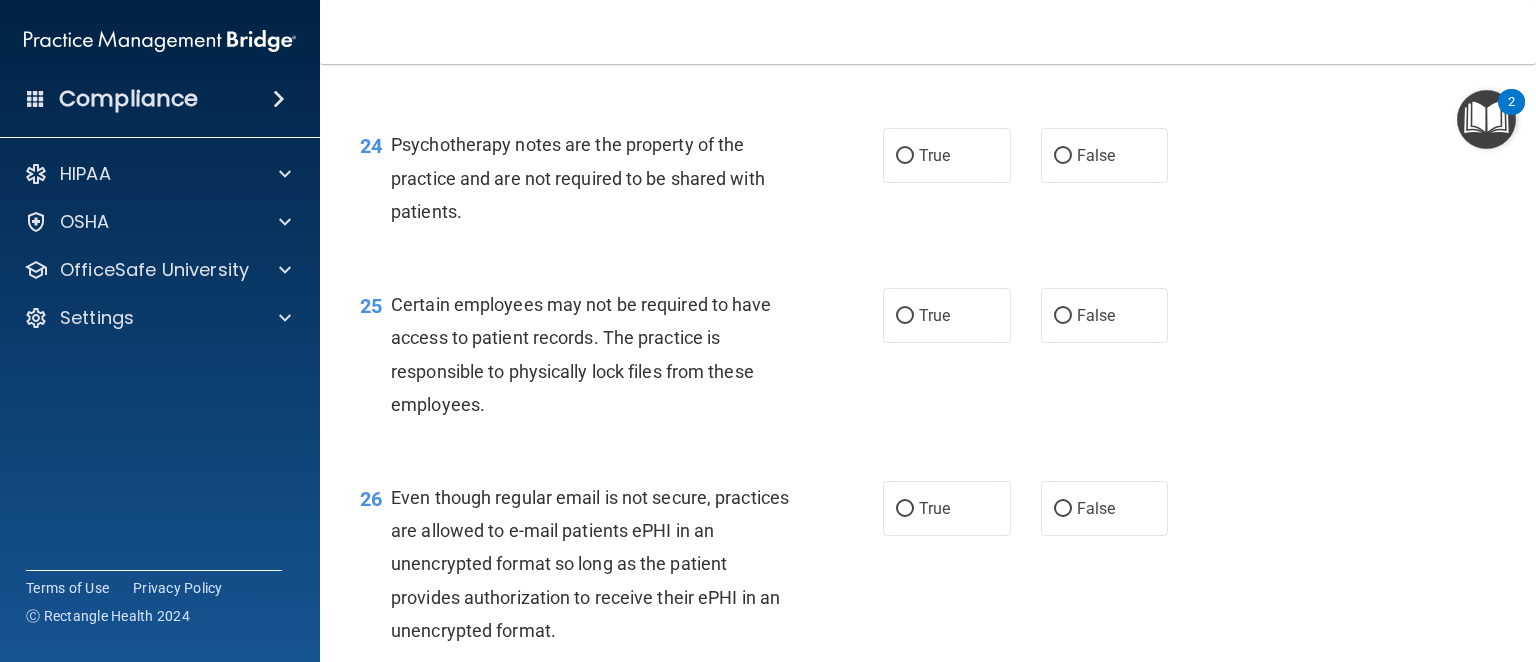 scroll, scrollTop: 4400, scrollLeft: 0, axis: vertical 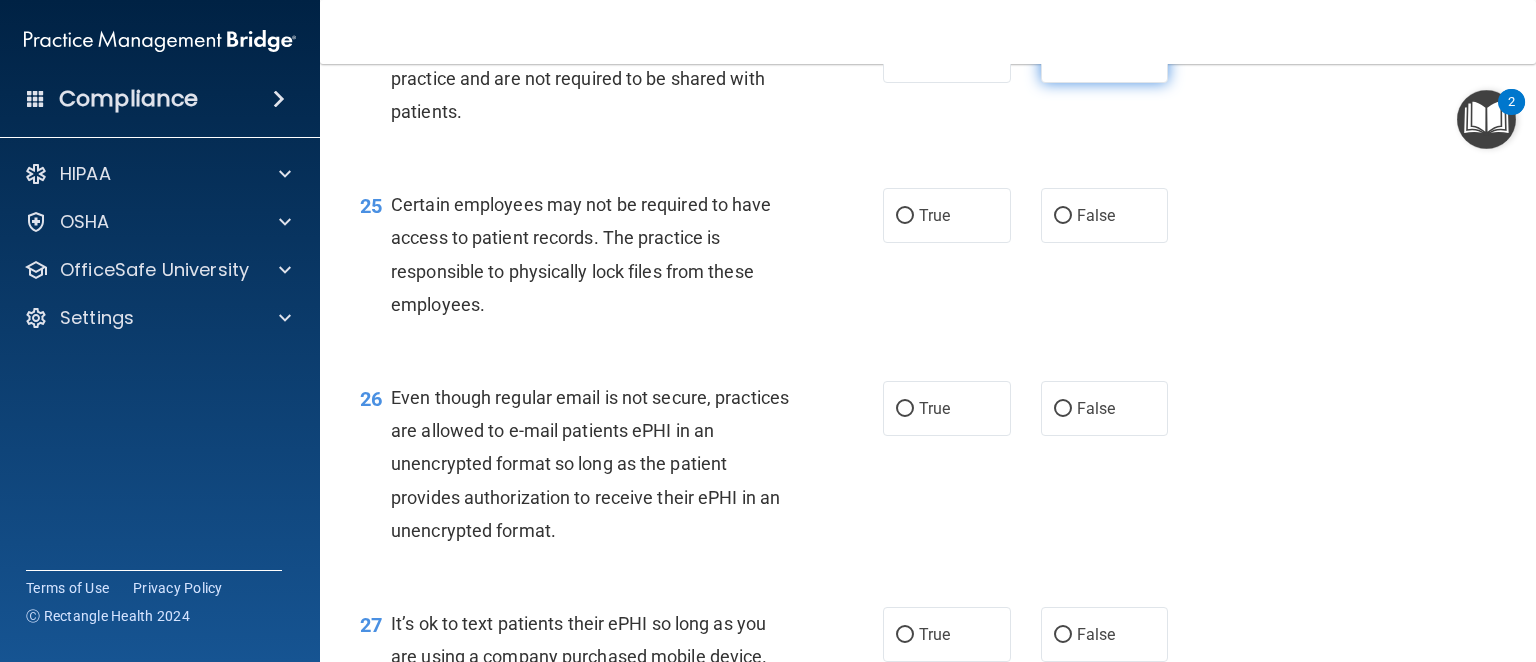 click on "False" at bounding box center [1096, 55] 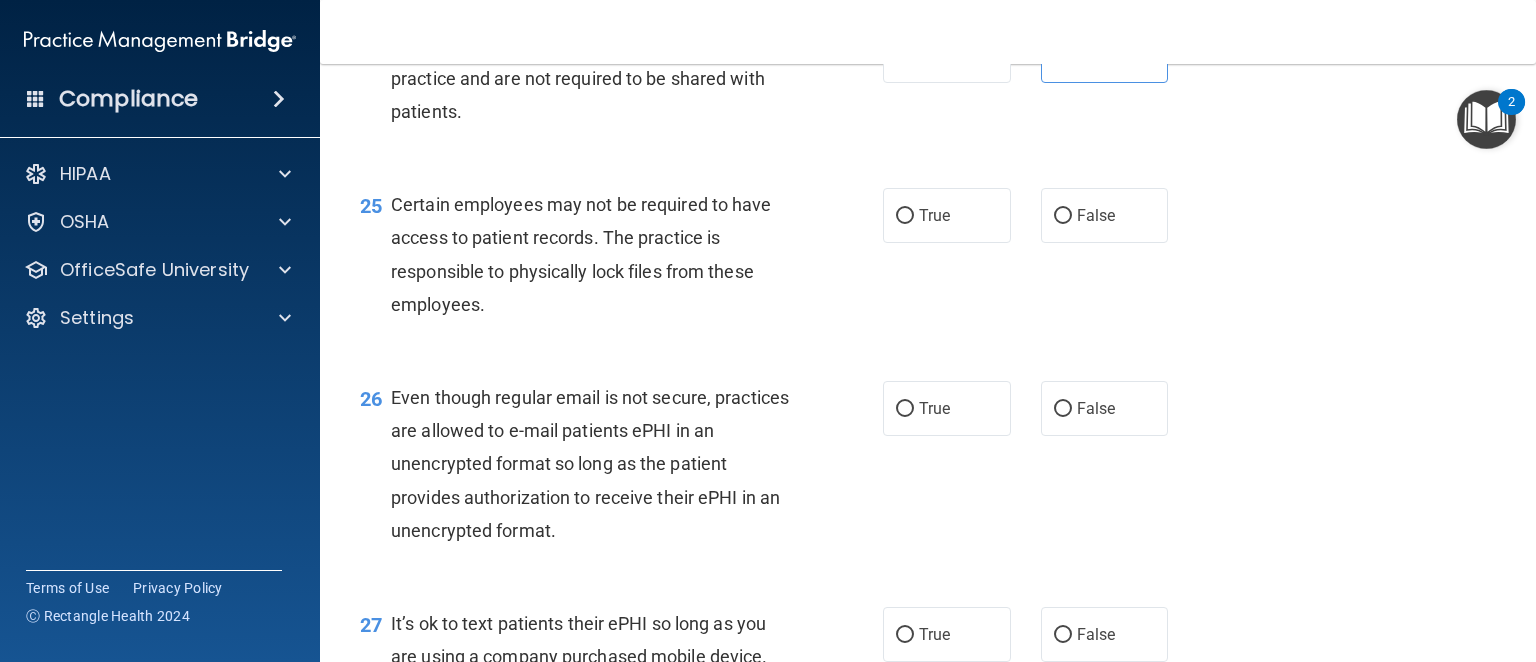 scroll, scrollTop: 4500, scrollLeft: 0, axis: vertical 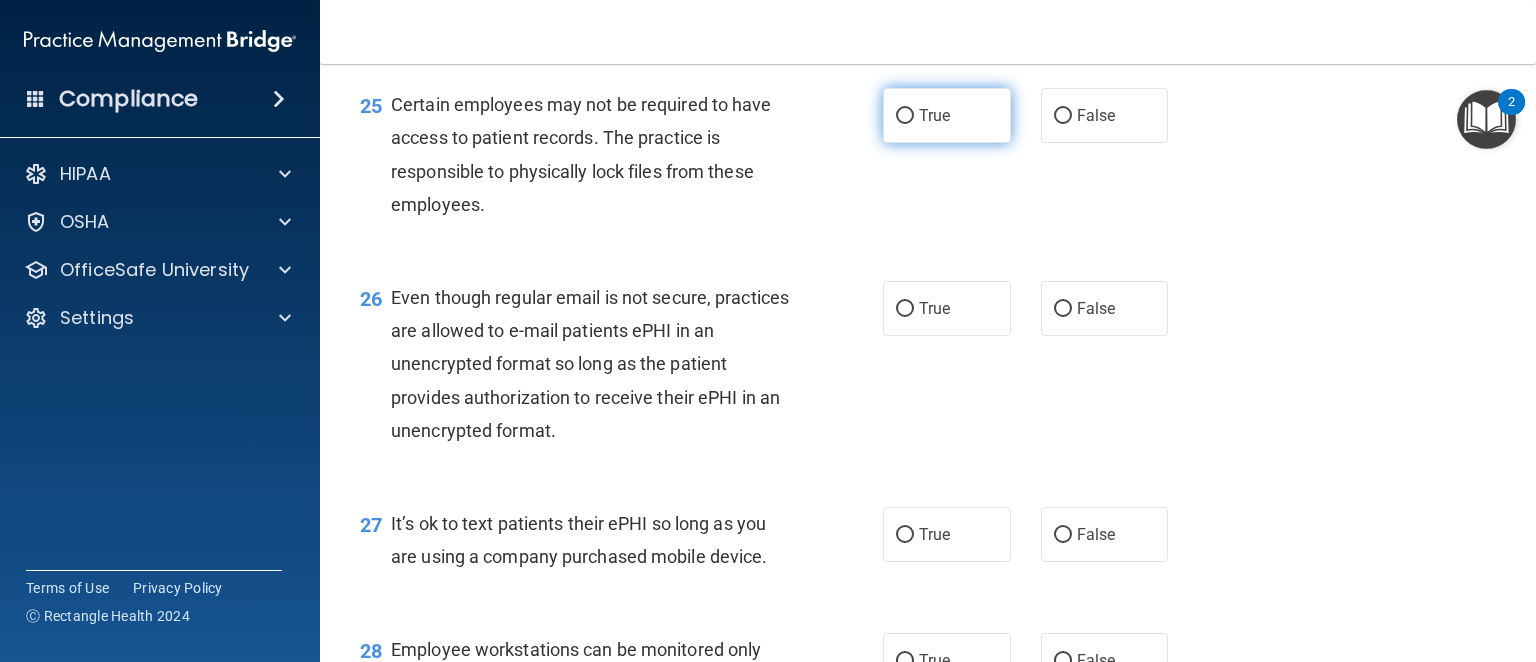 click on "True" at bounding box center [934, 115] 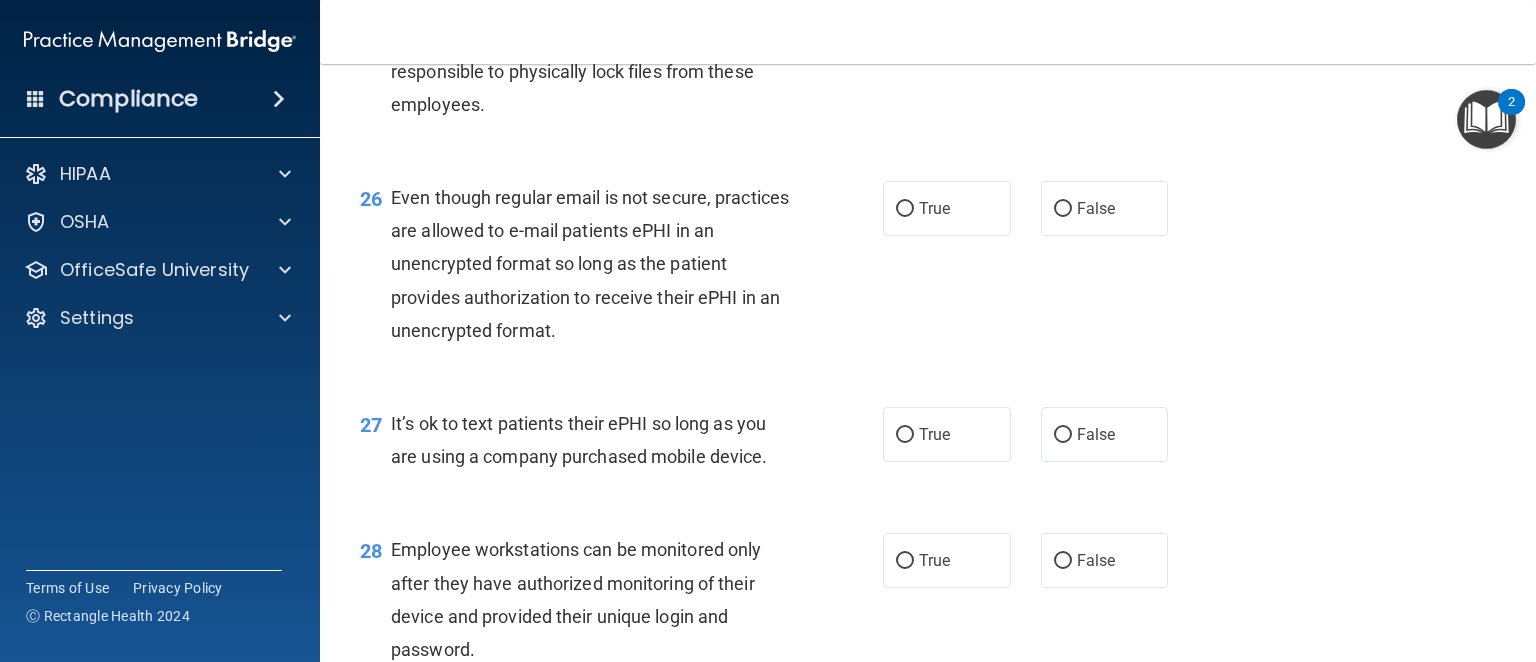 scroll, scrollTop: 4700, scrollLeft: 0, axis: vertical 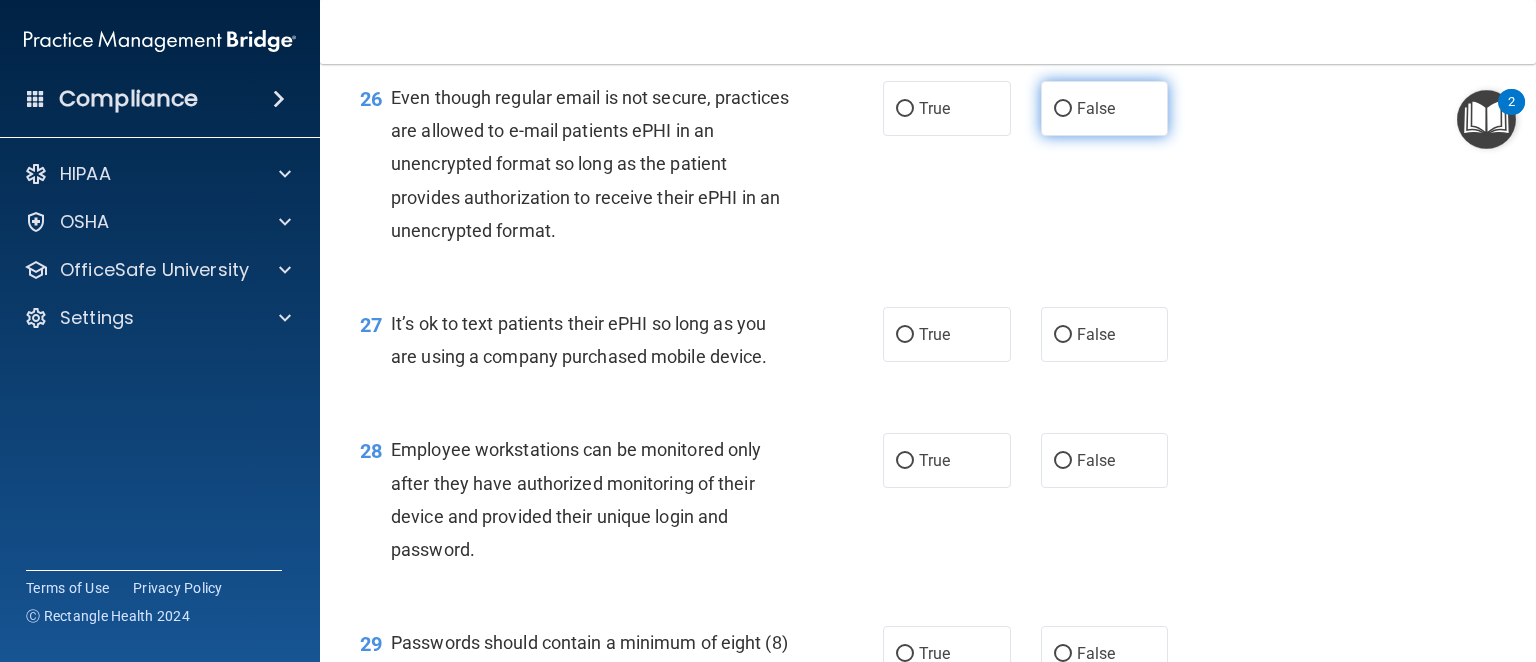 click on "False" at bounding box center [1105, 108] 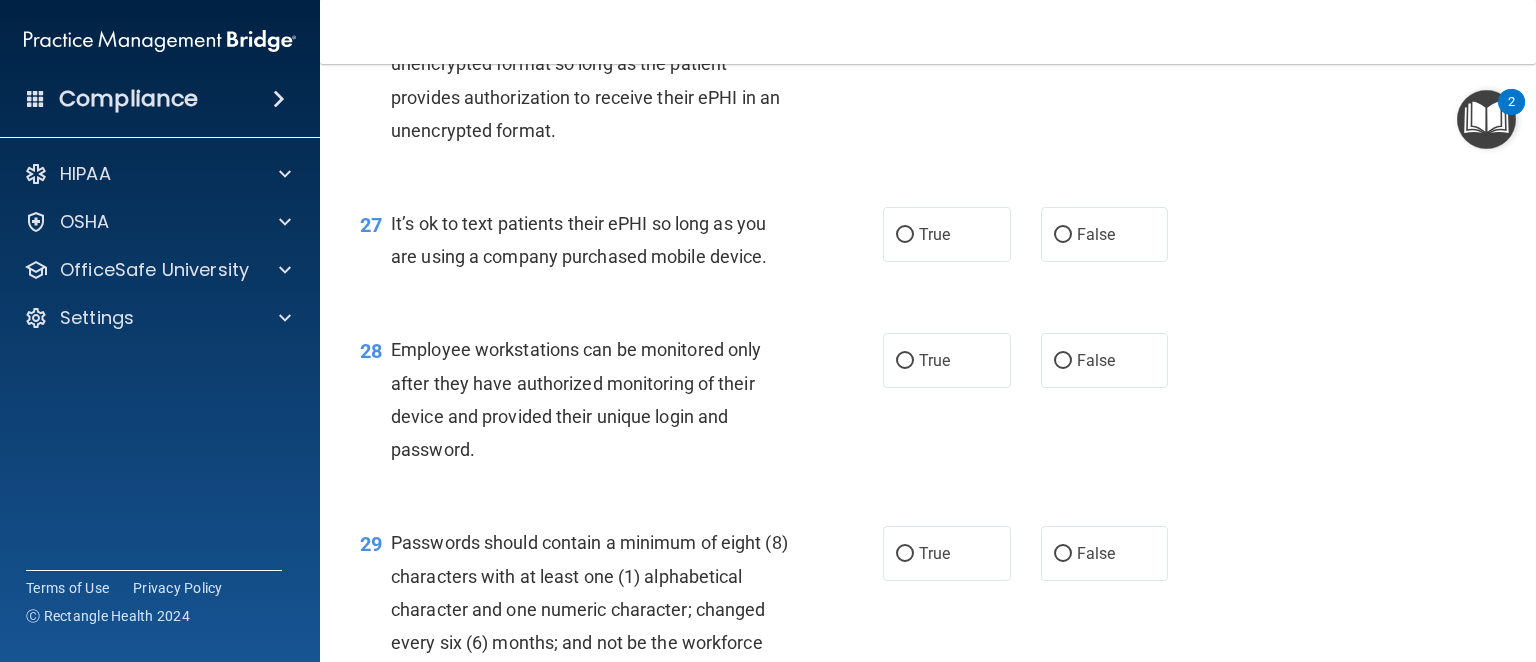 scroll, scrollTop: 4900, scrollLeft: 0, axis: vertical 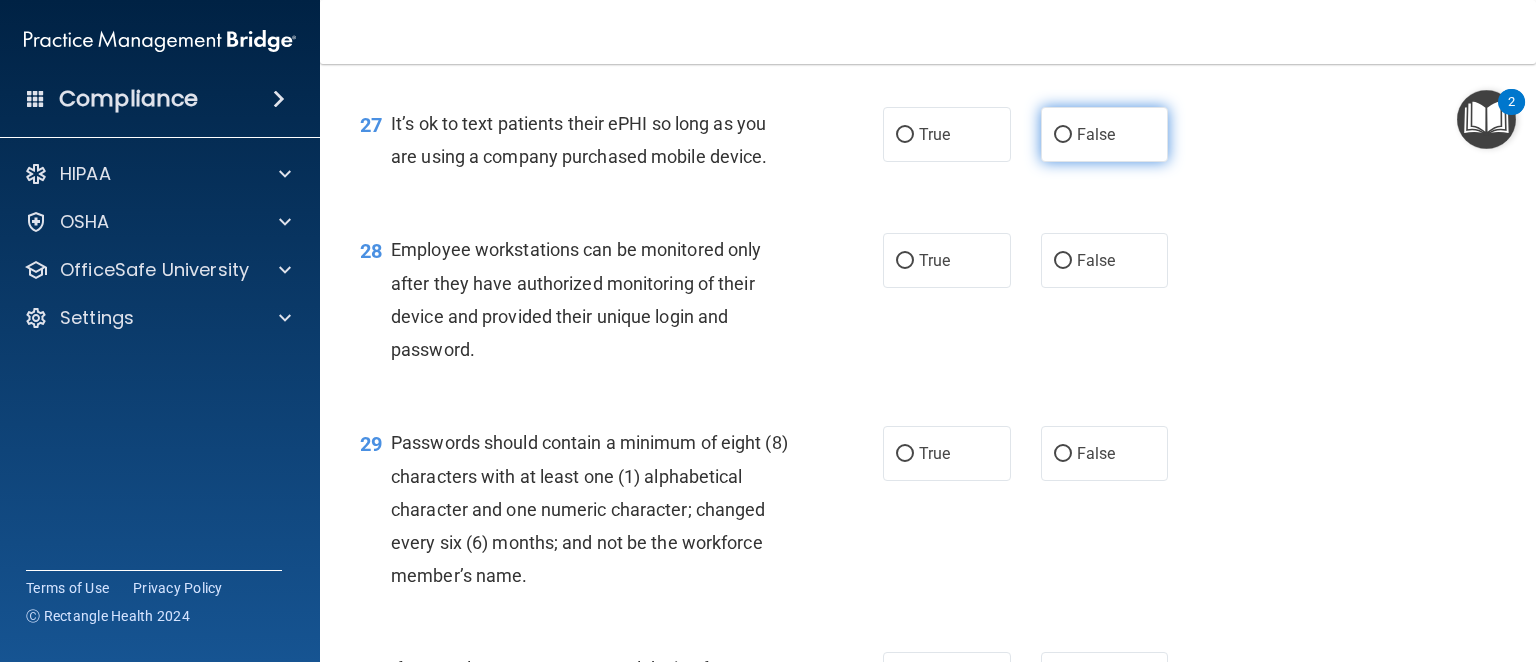 click on "False" at bounding box center [1105, 134] 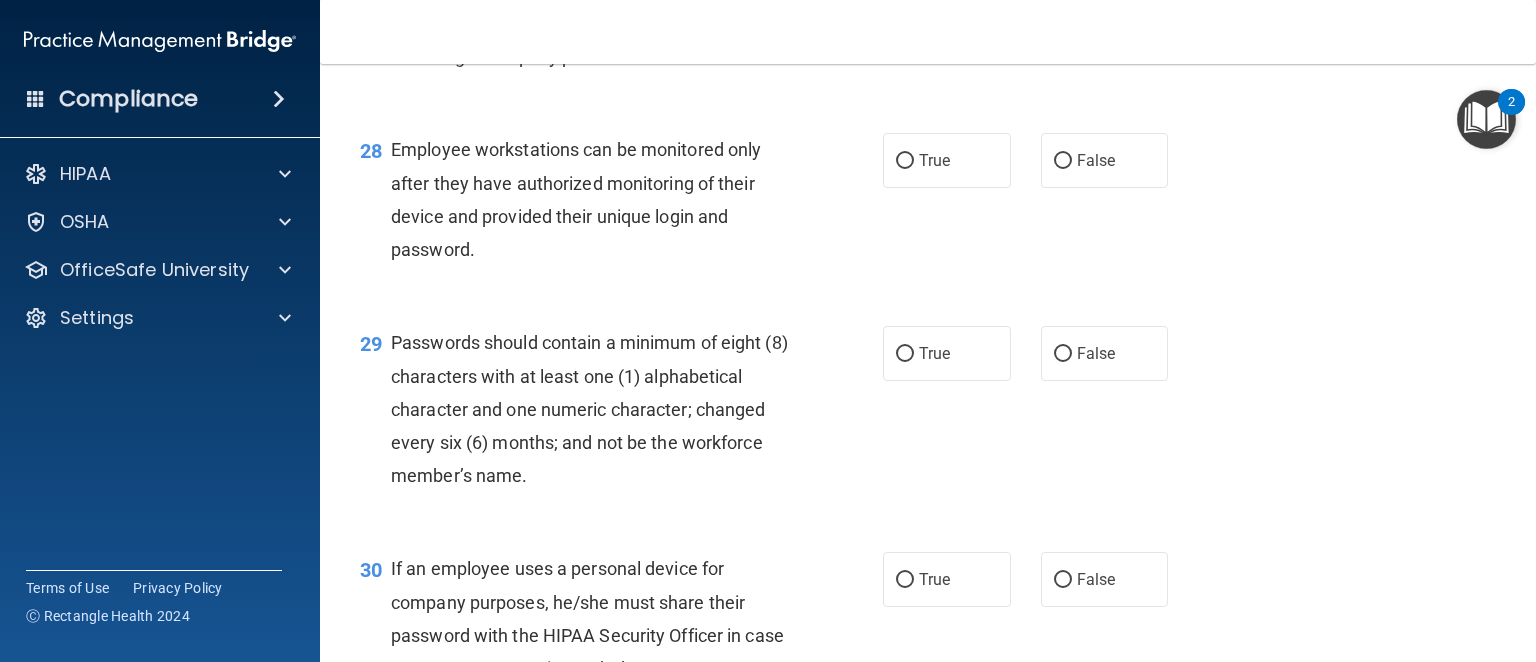 scroll, scrollTop: 5100, scrollLeft: 0, axis: vertical 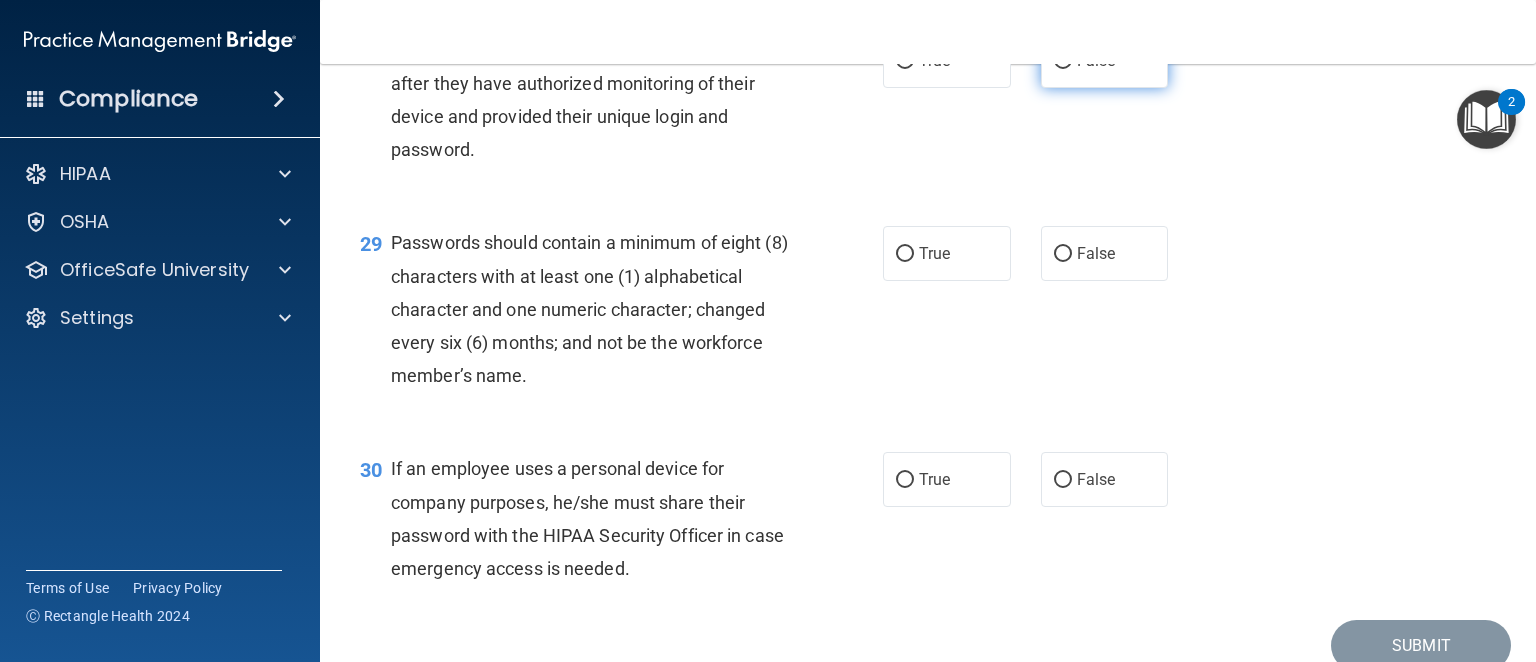 click on "False" at bounding box center (1063, 61) 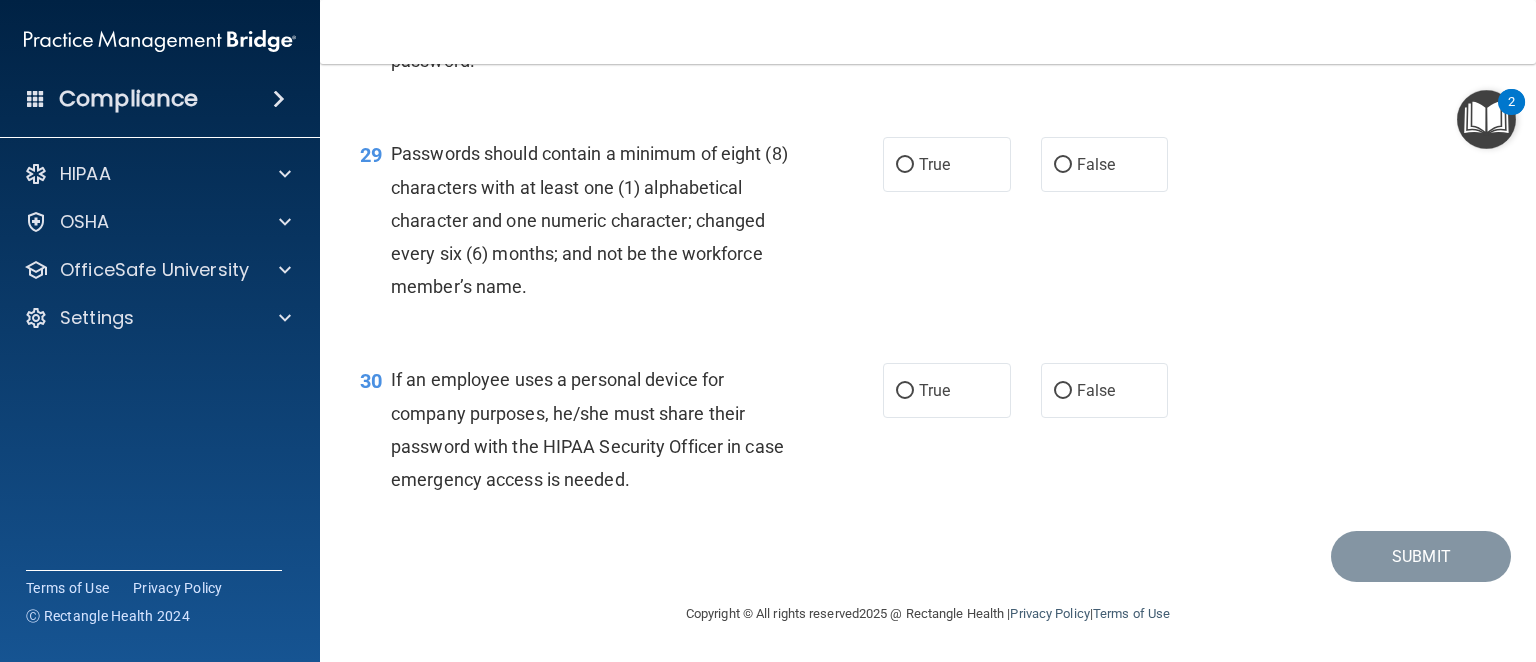 scroll, scrollTop: 5400, scrollLeft: 0, axis: vertical 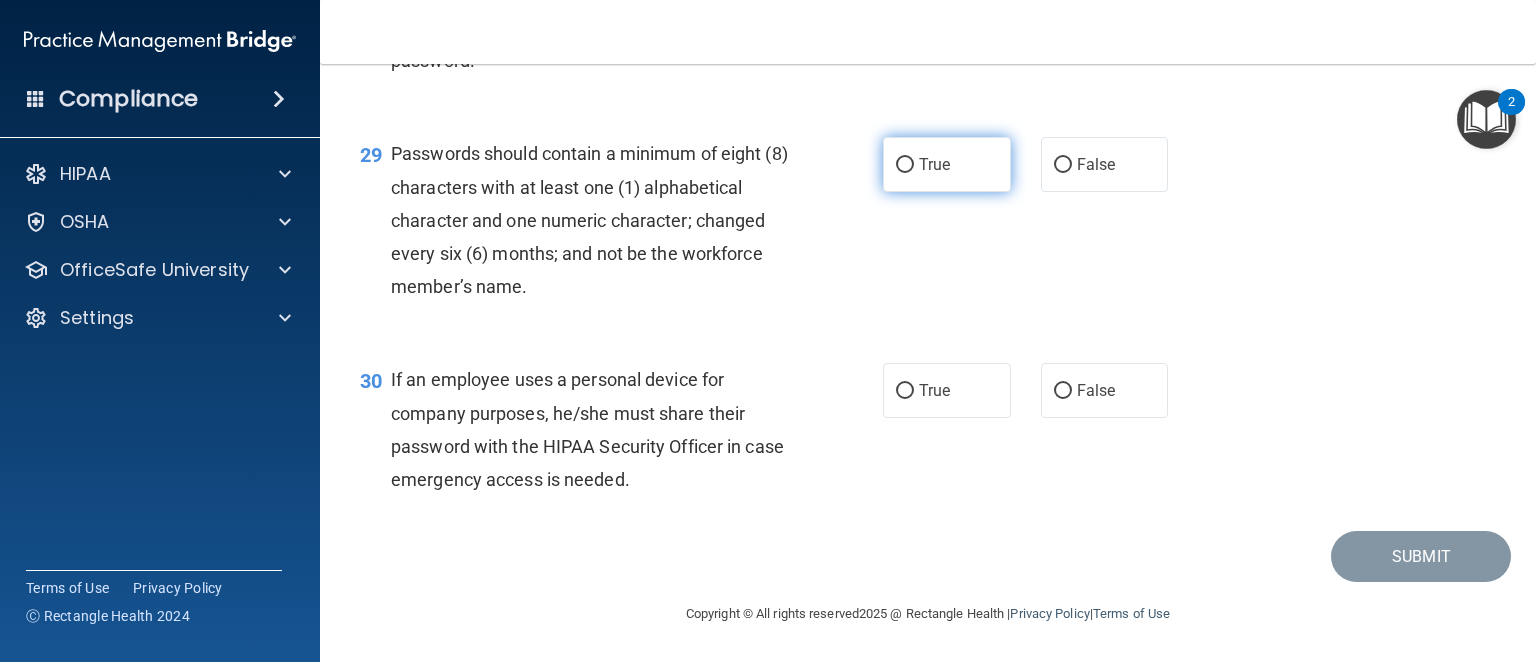 click on "True" at bounding box center (947, 164) 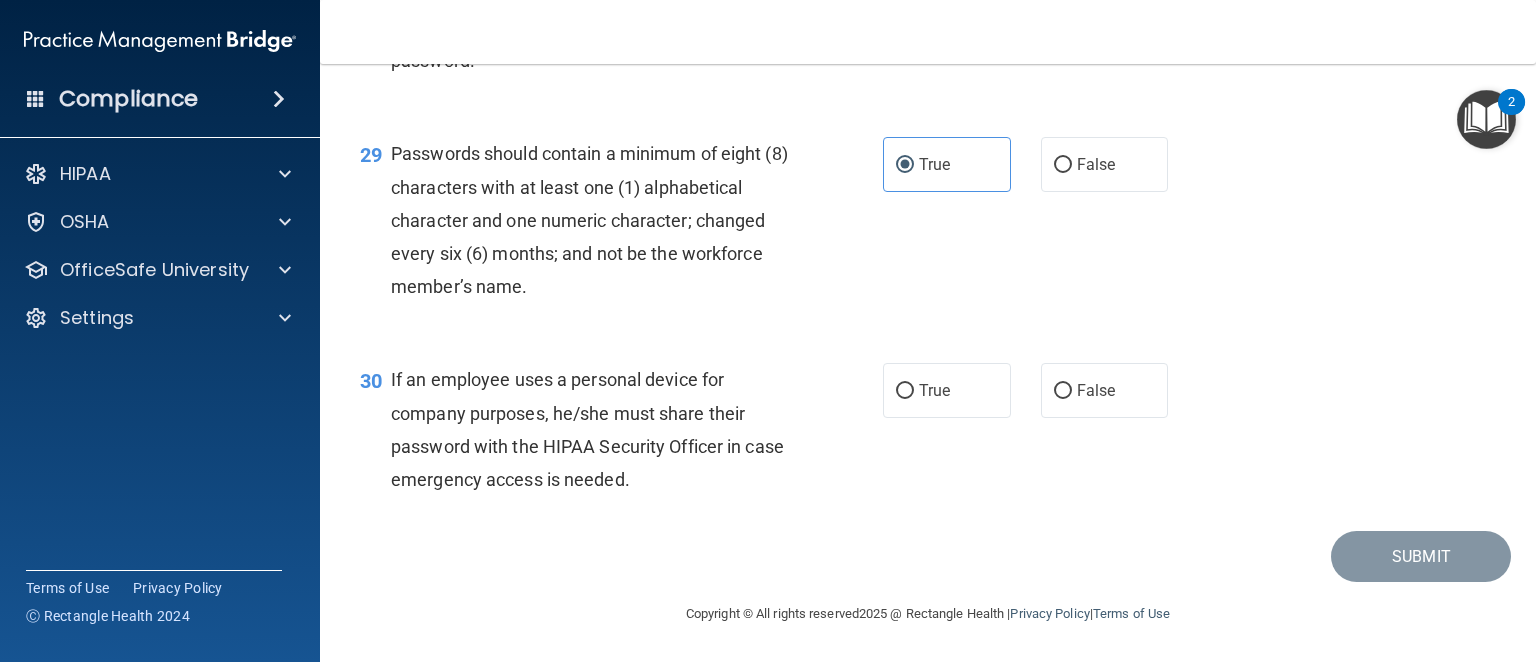 scroll, scrollTop: 5422, scrollLeft: 0, axis: vertical 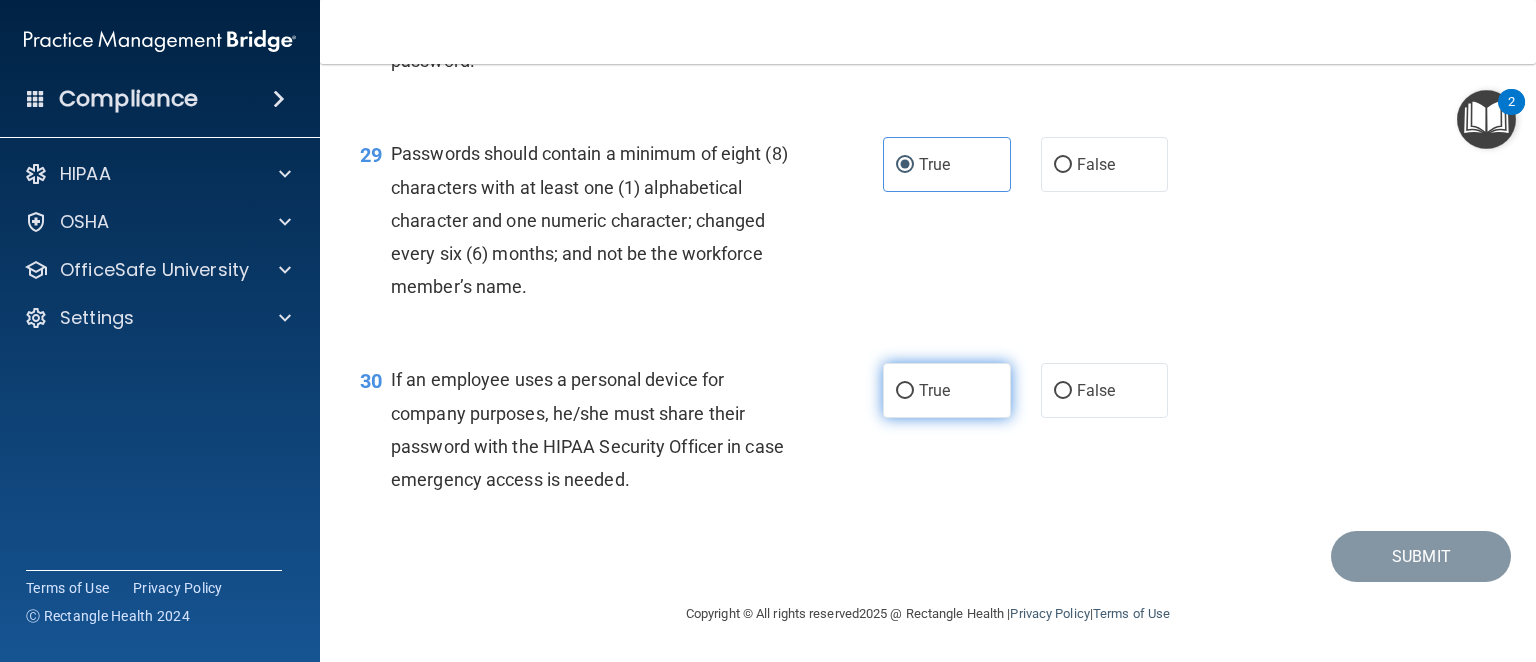 click on "True" at bounding box center [947, 390] 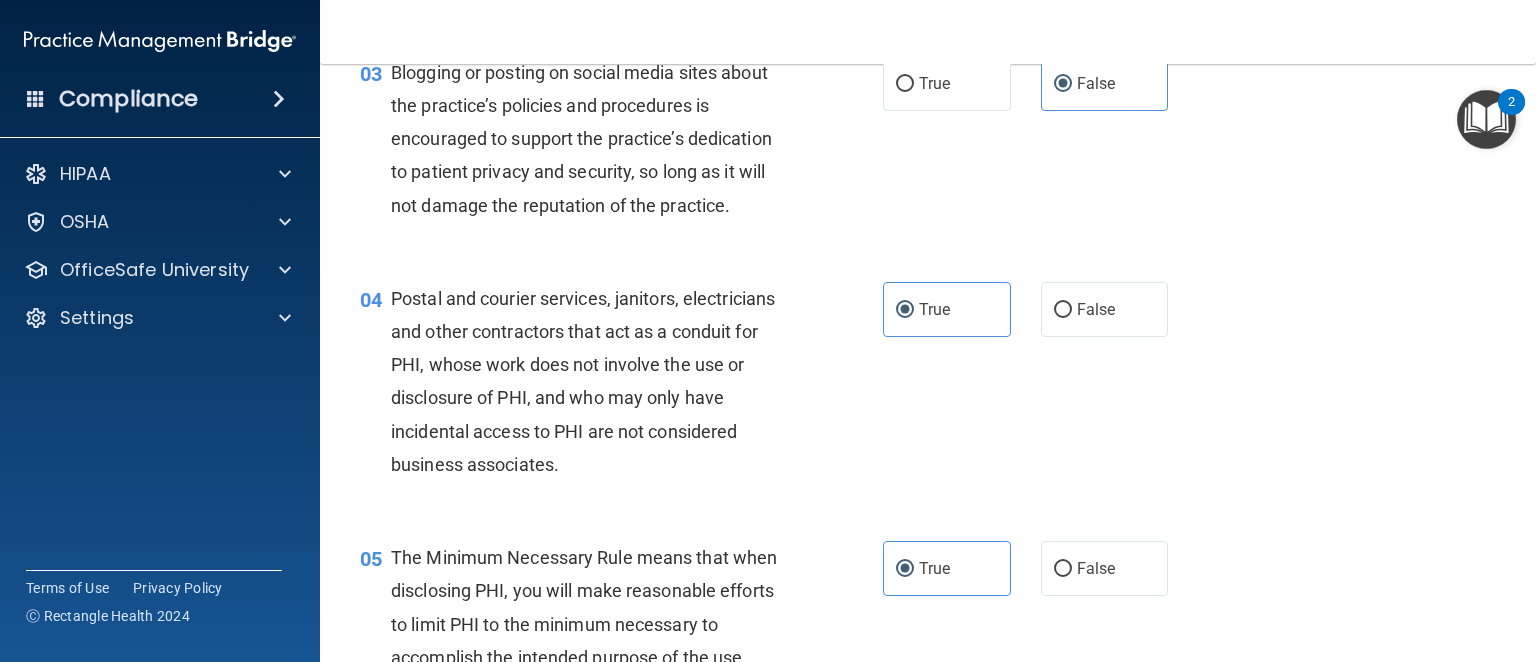 scroll, scrollTop: 0, scrollLeft: 0, axis: both 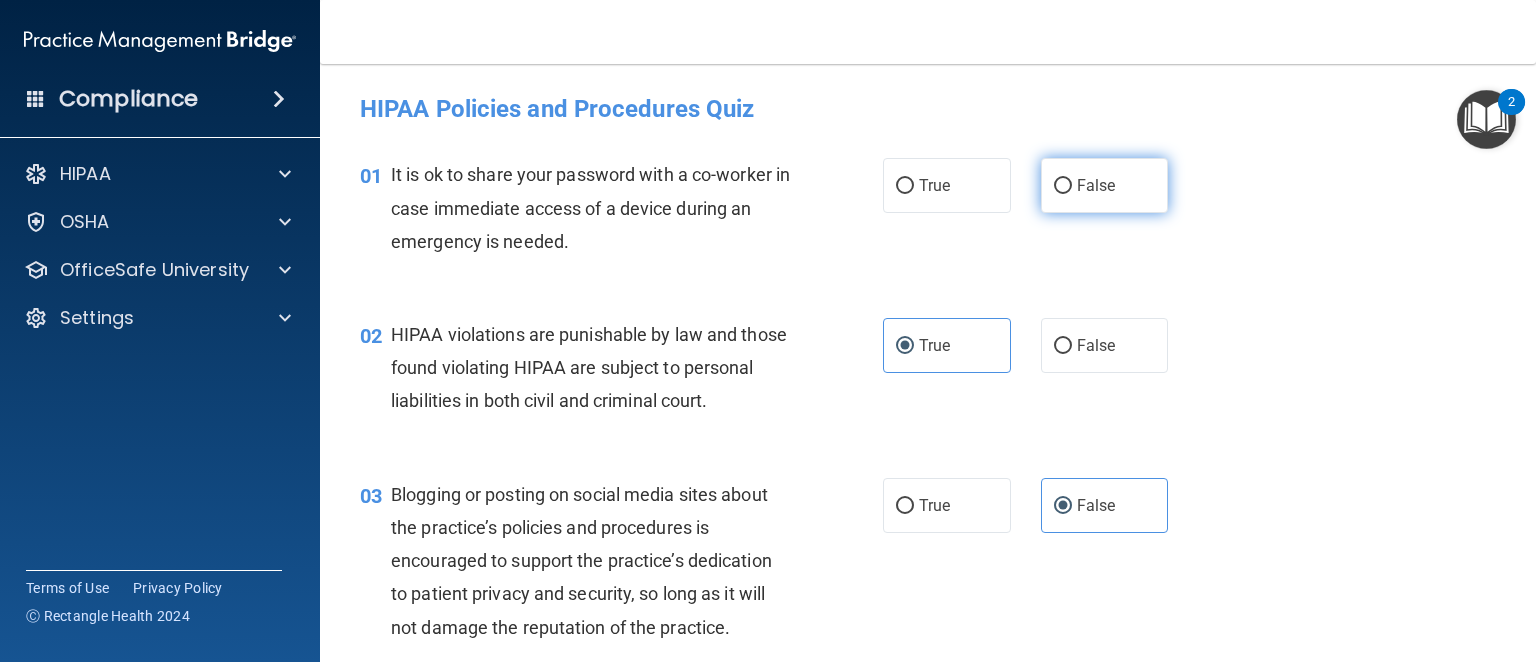 click on "False" at bounding box center (1096, 185) 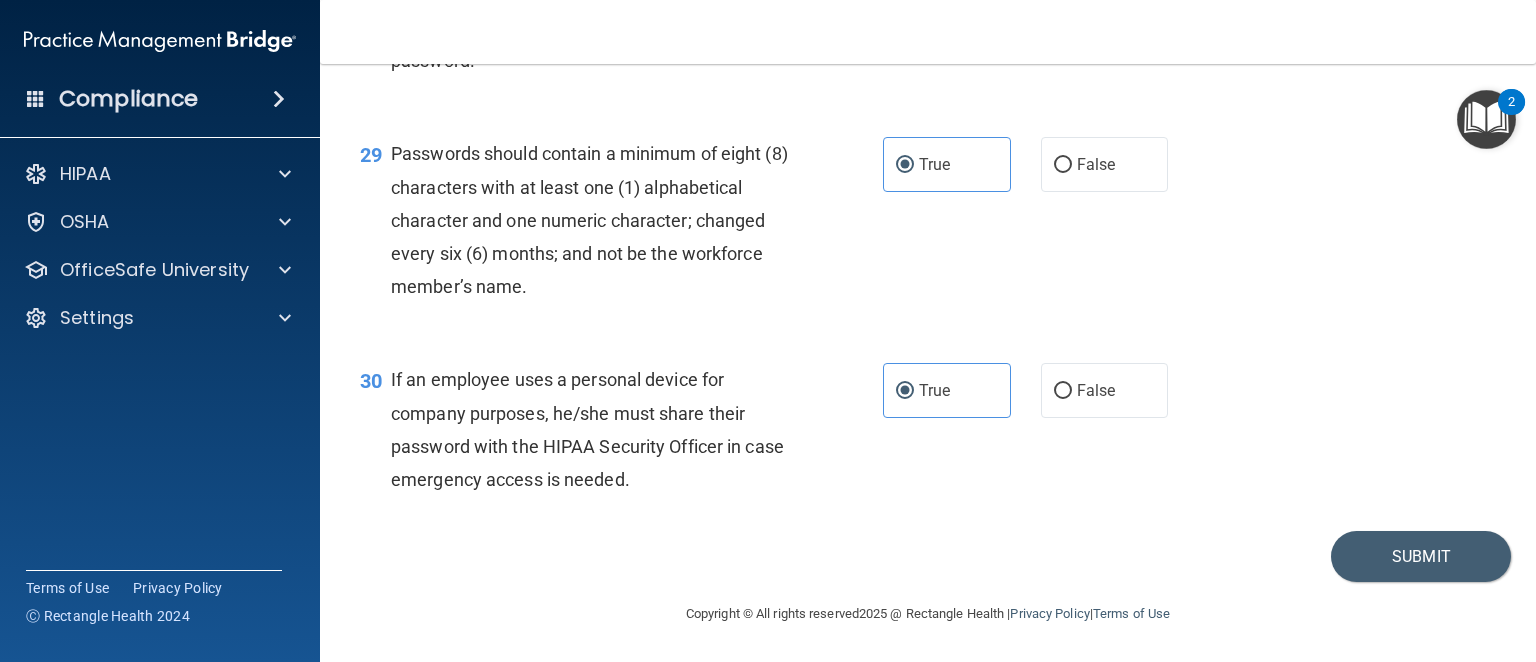 scroll, scrollTop: 5422, scrollLeft: 0, axis: vertical 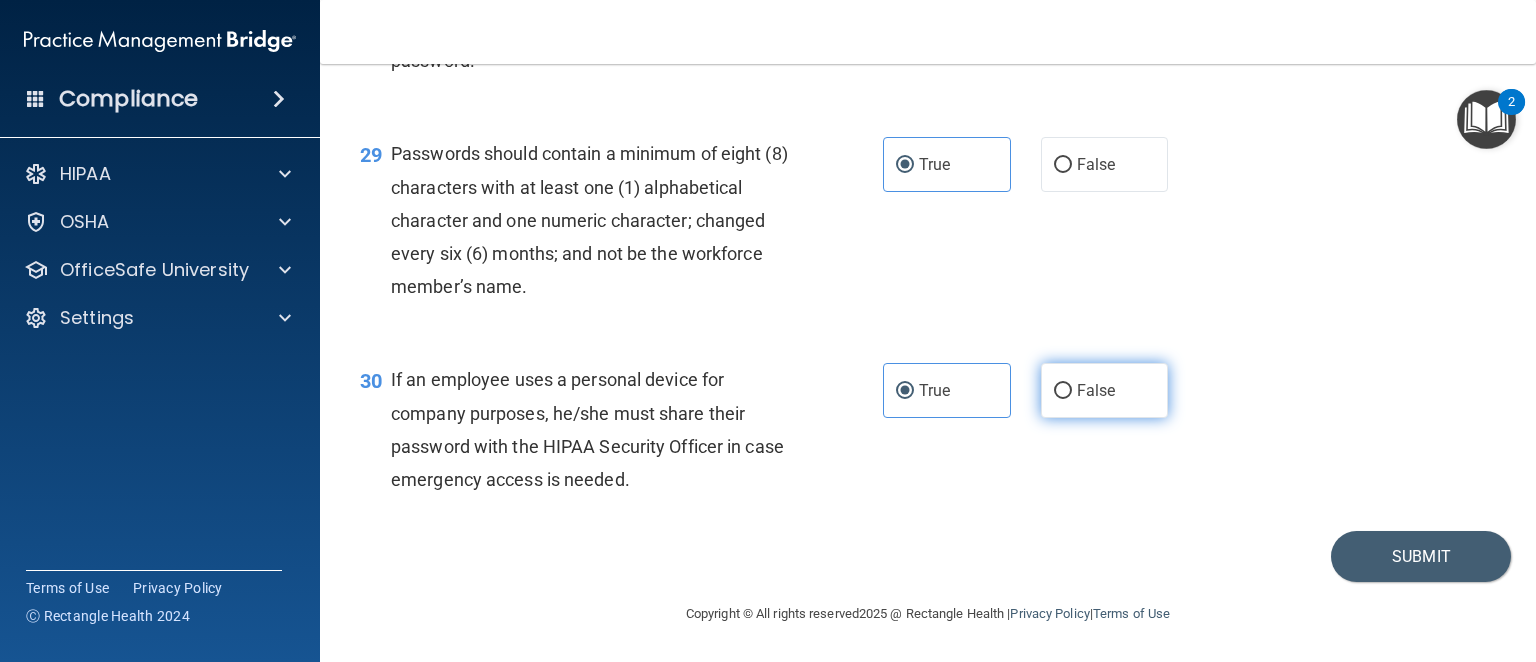 click on "False" at bounding box center (1096, 390) 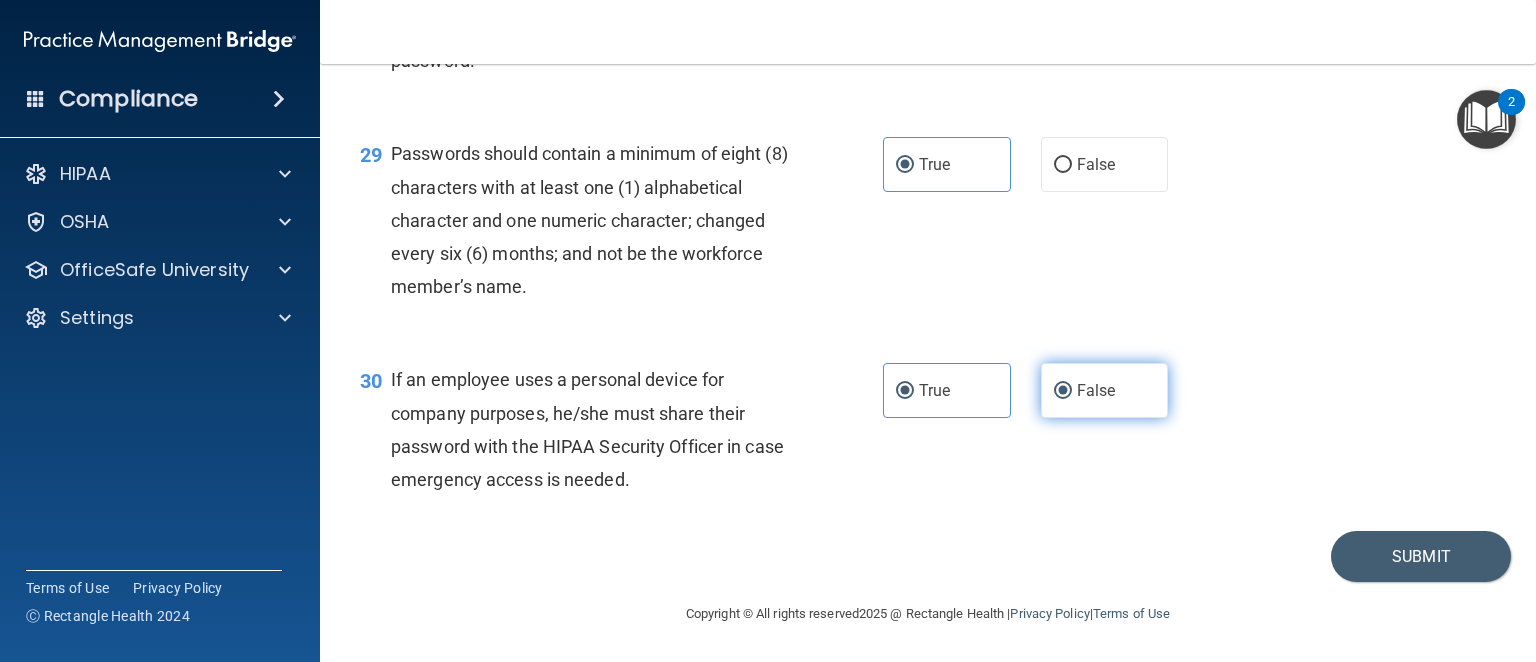 radio on "false" 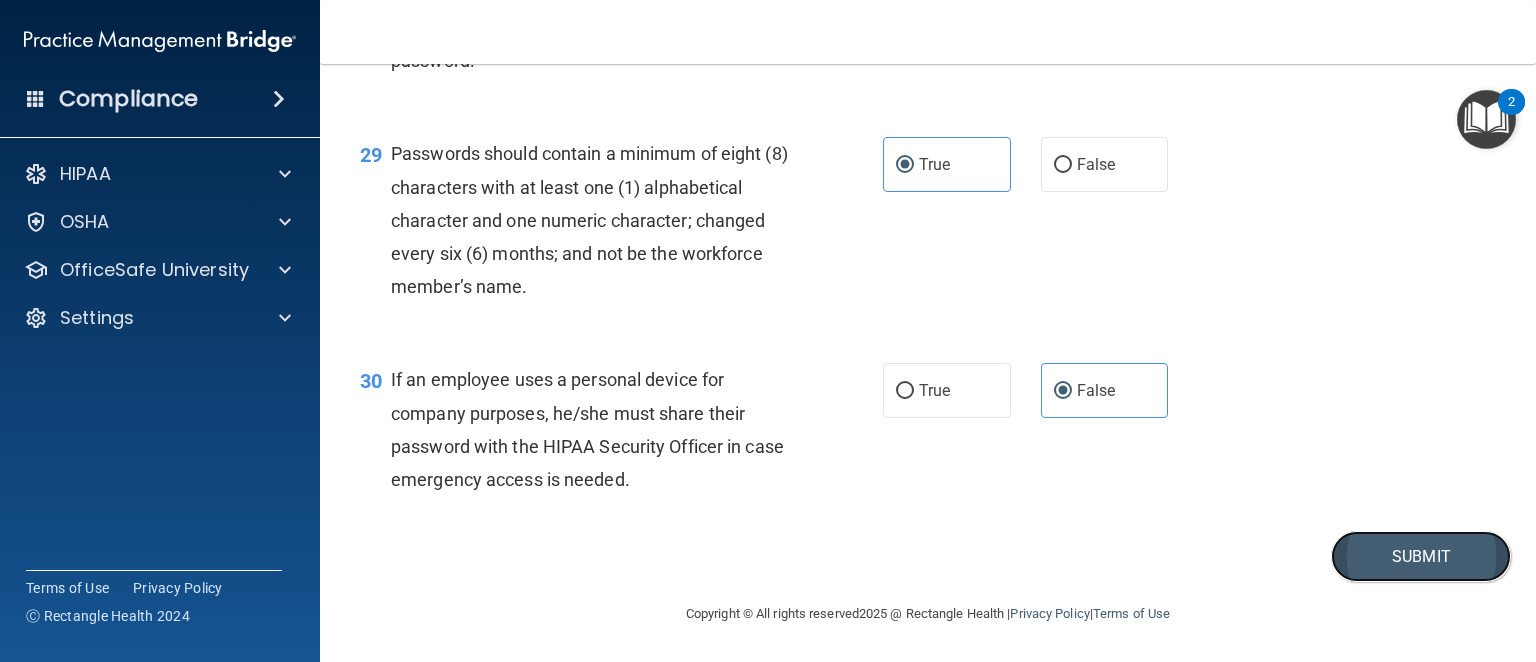 click on "Submit" at bounding box center [1421, 556] 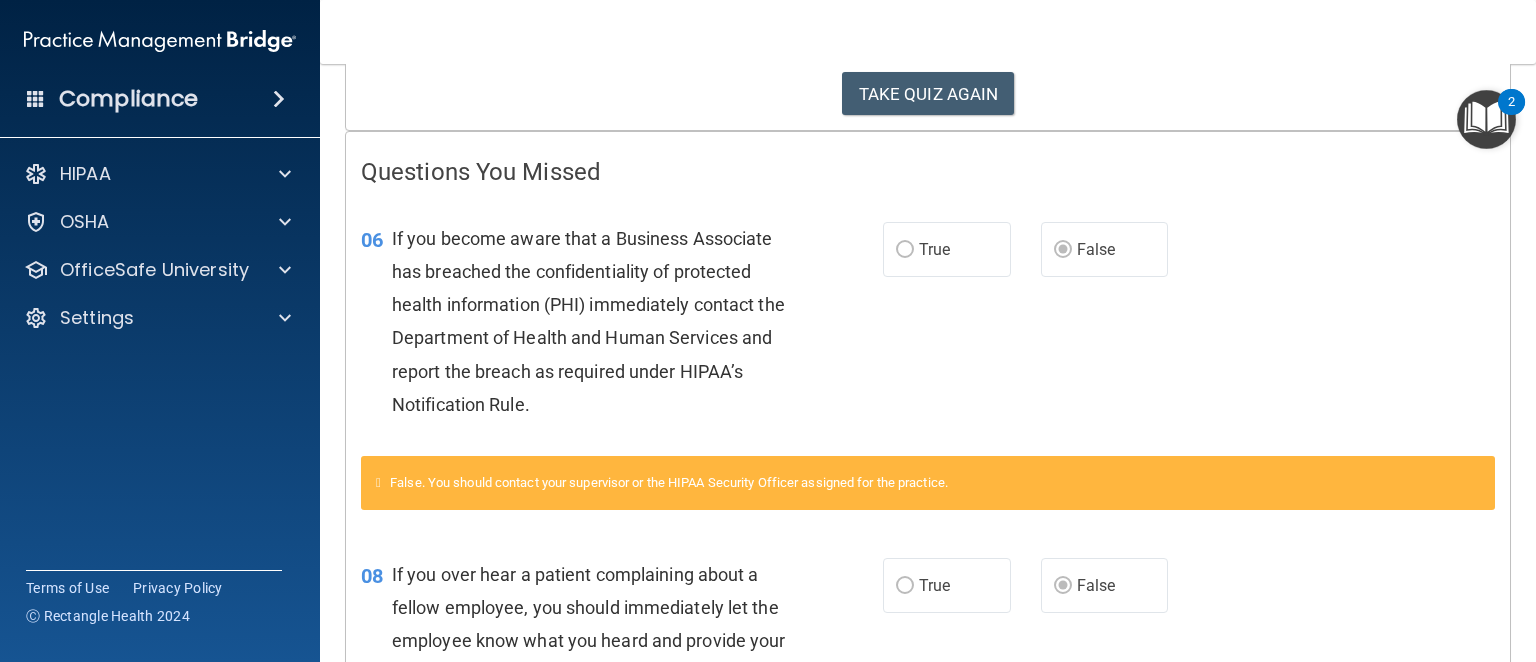 scroll, scrollTop: 0, scrollLeft: 0, axis: both 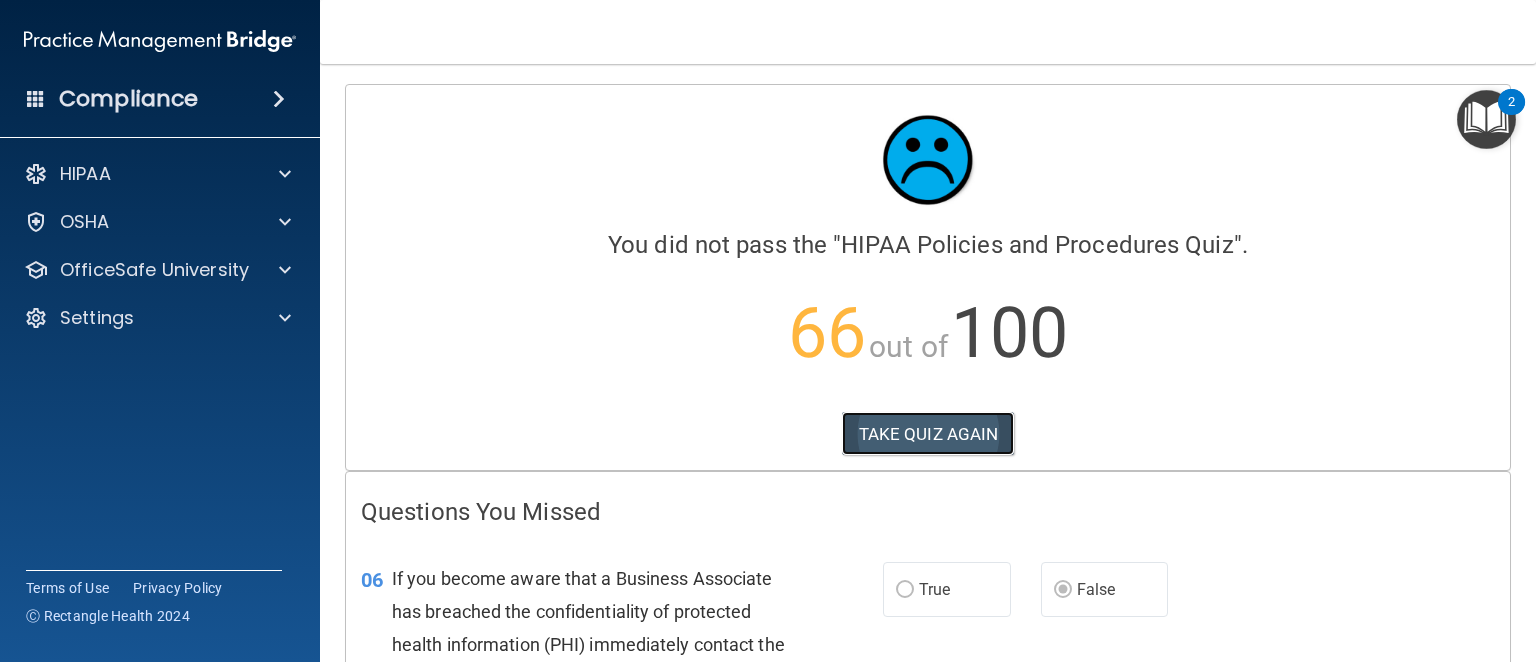 click on "TAKE QUIZ AGAIN" at bounding box center [928, 434] 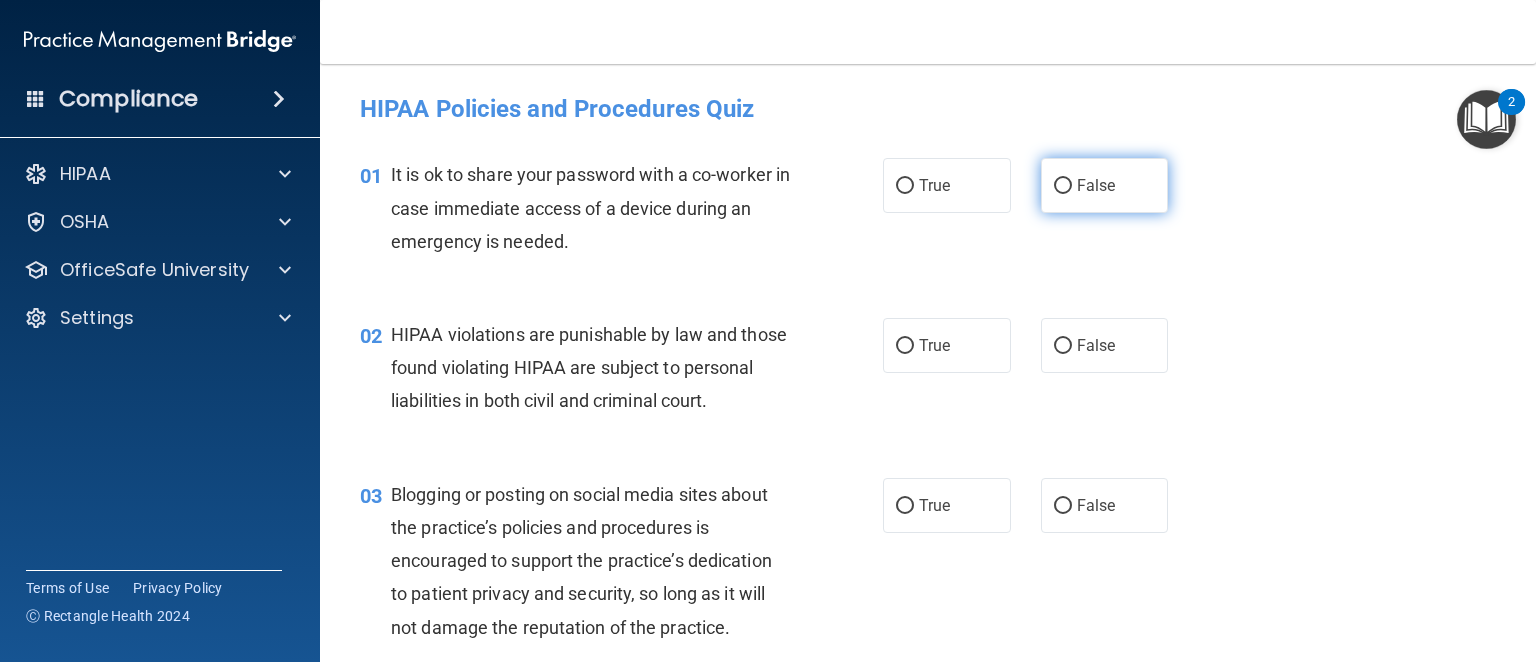 click on "False" at bounding box center (1105, 185) 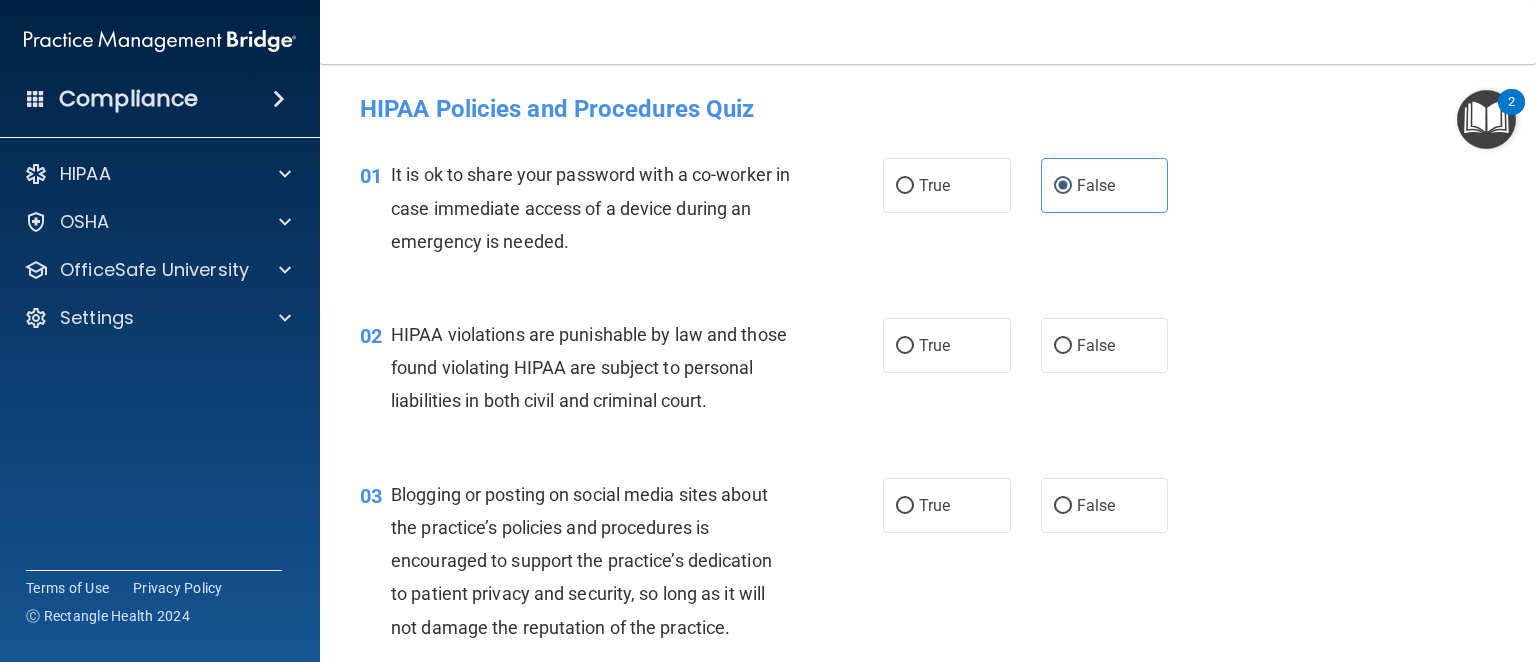 scroll, scrollTop: 100, scrollLeft: 0, axis: vertical 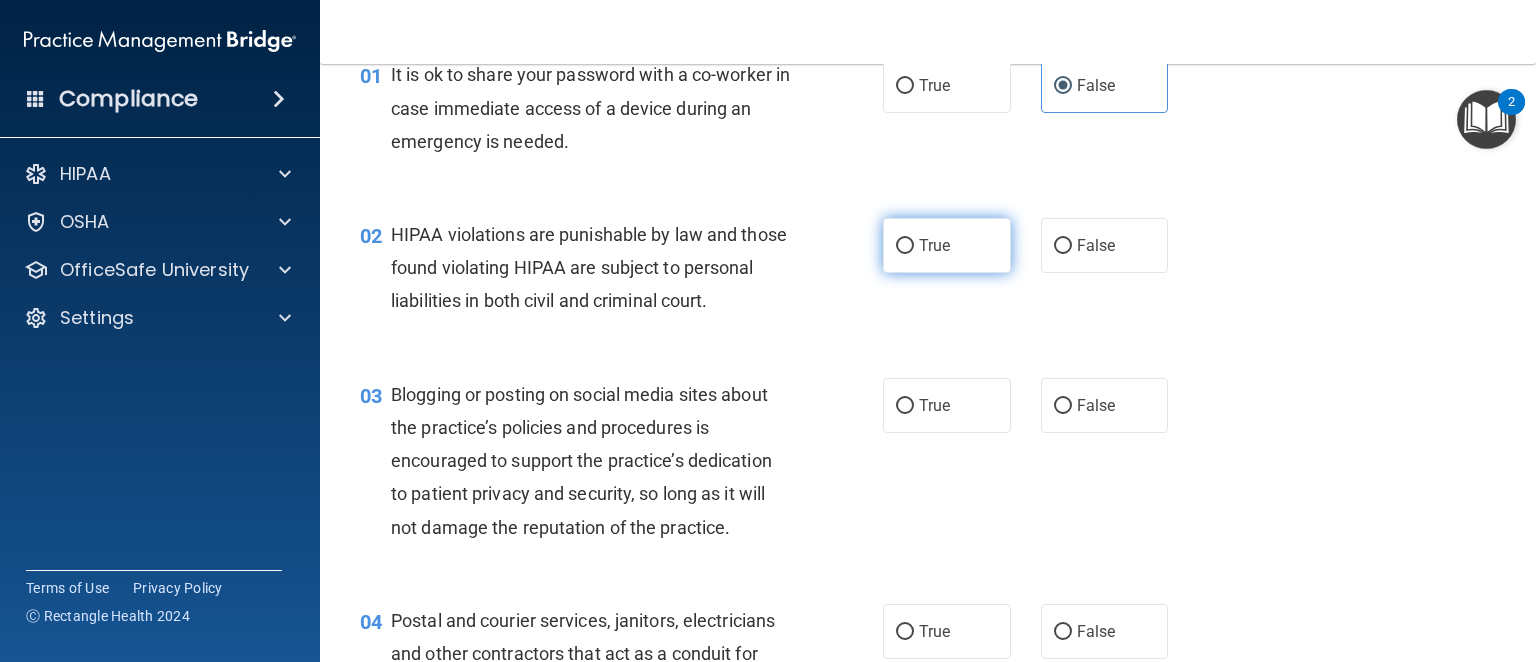 click on "True" at bounding box center (934, 245) 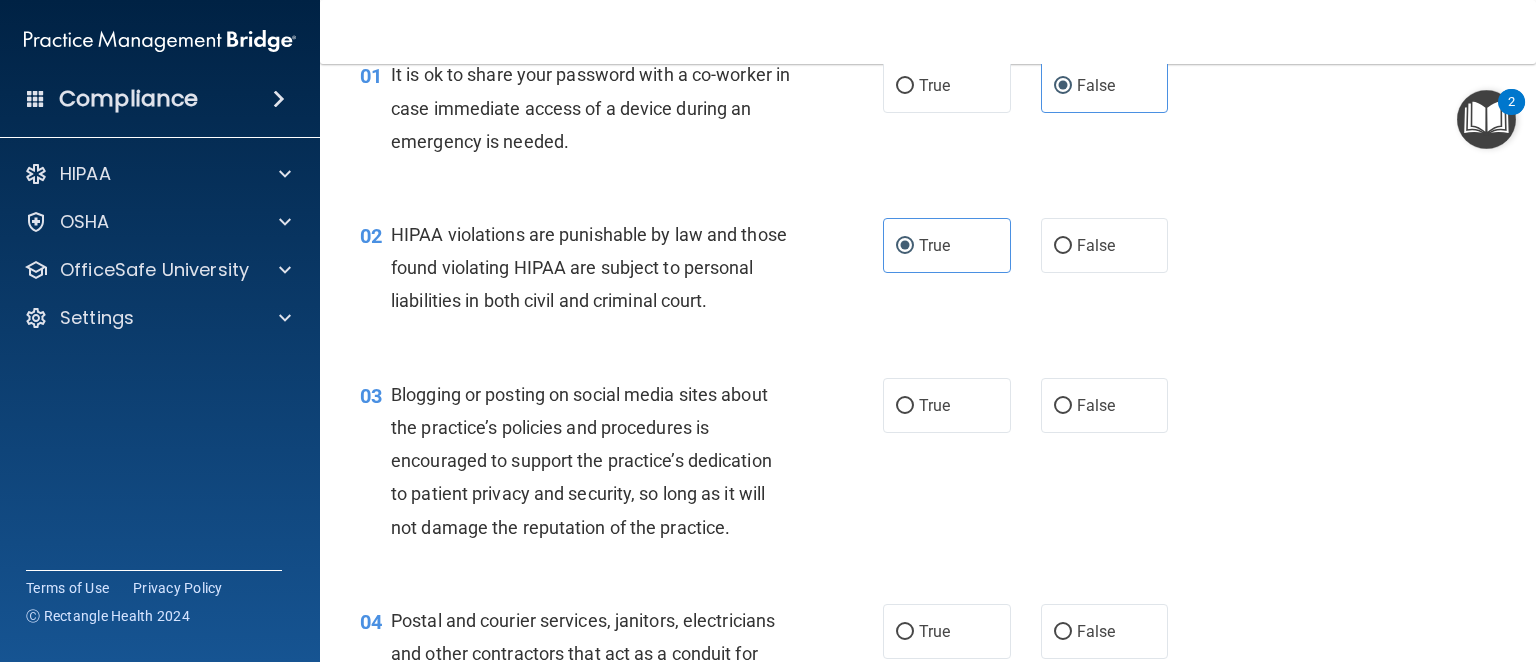 scroll, scrollTop: 200, scrollLeft: 0, axis: vertical 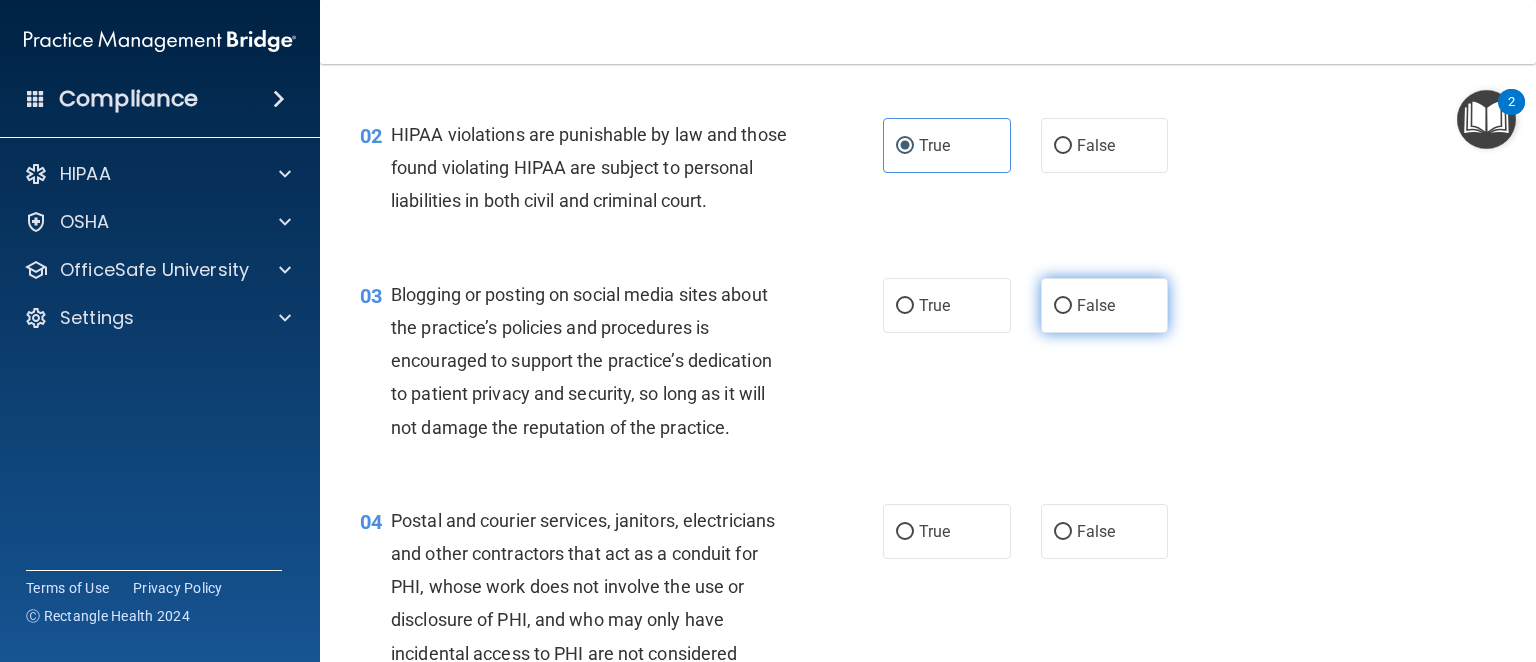 click on "False" at bounding box center [1105, 305] 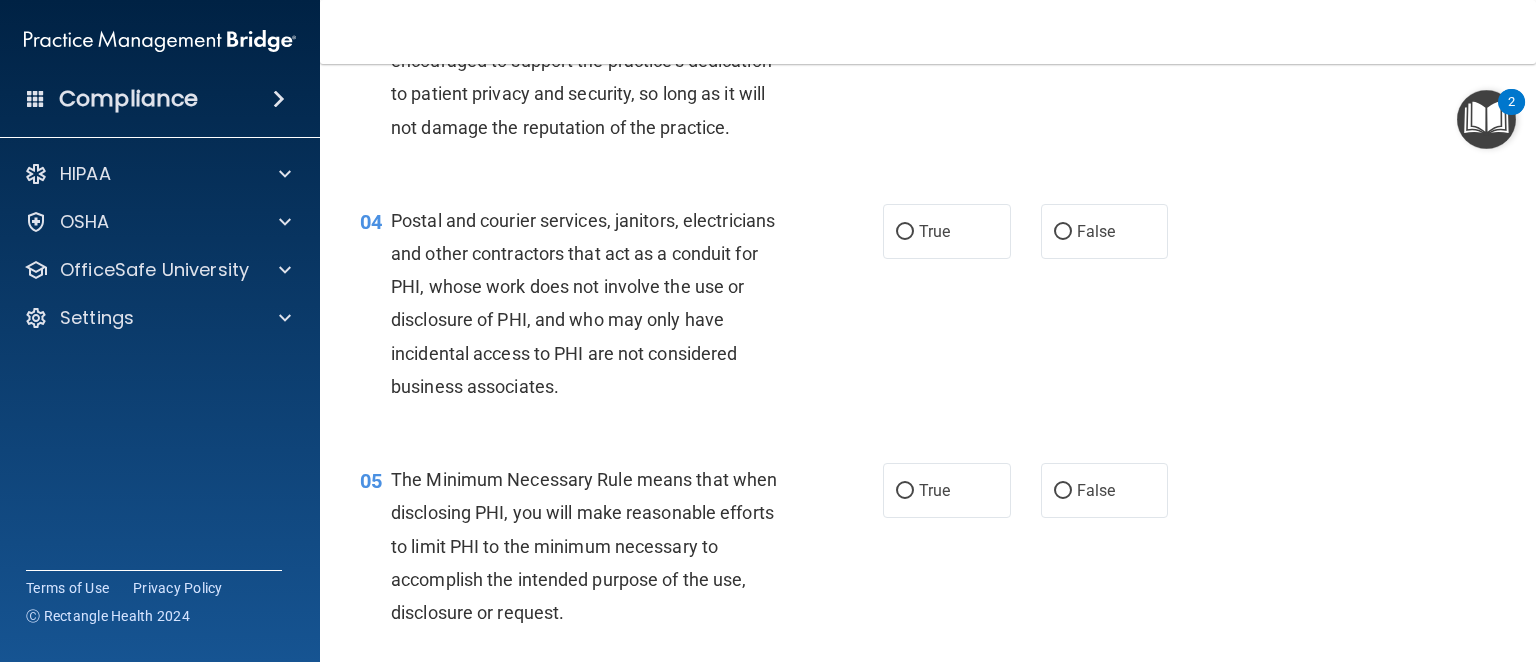 scroll, scrollTop: 600, scrollLeft: 0, axis: vertical 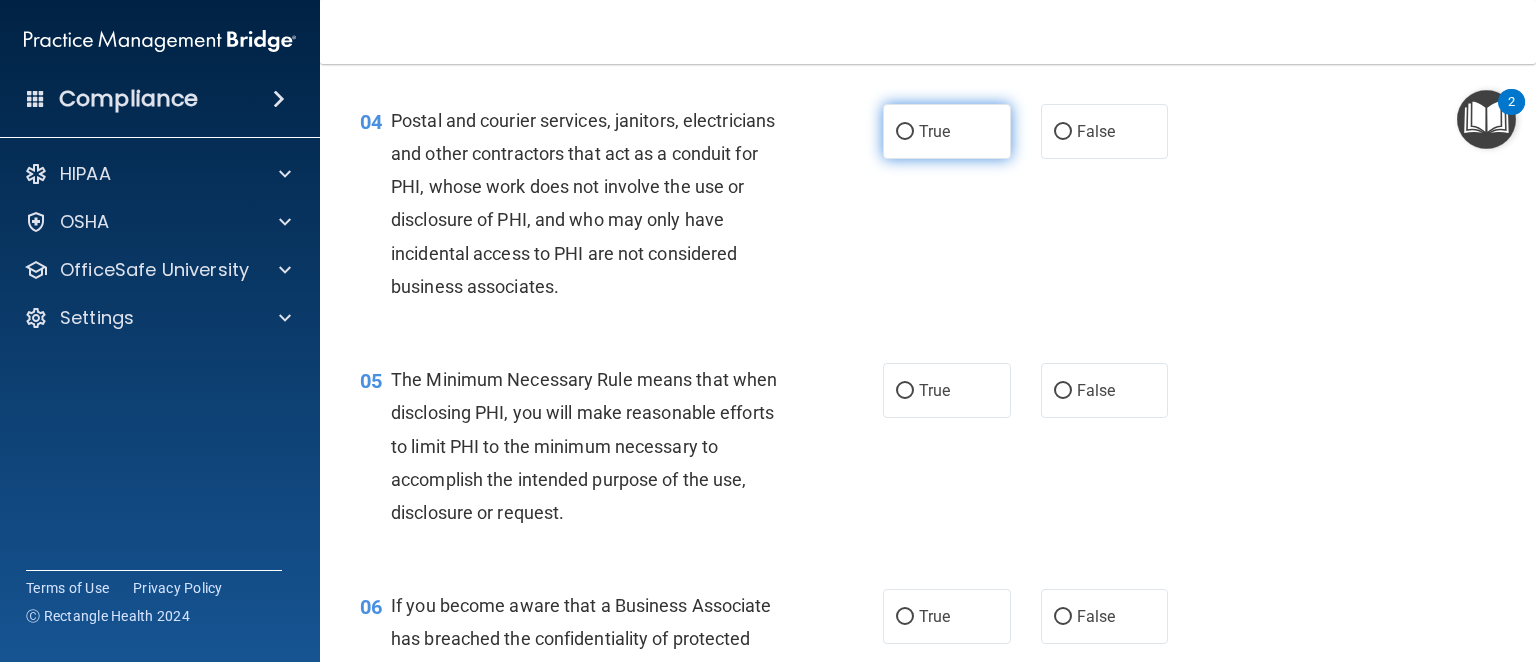 click on "True" at bounding box center [934, 131] 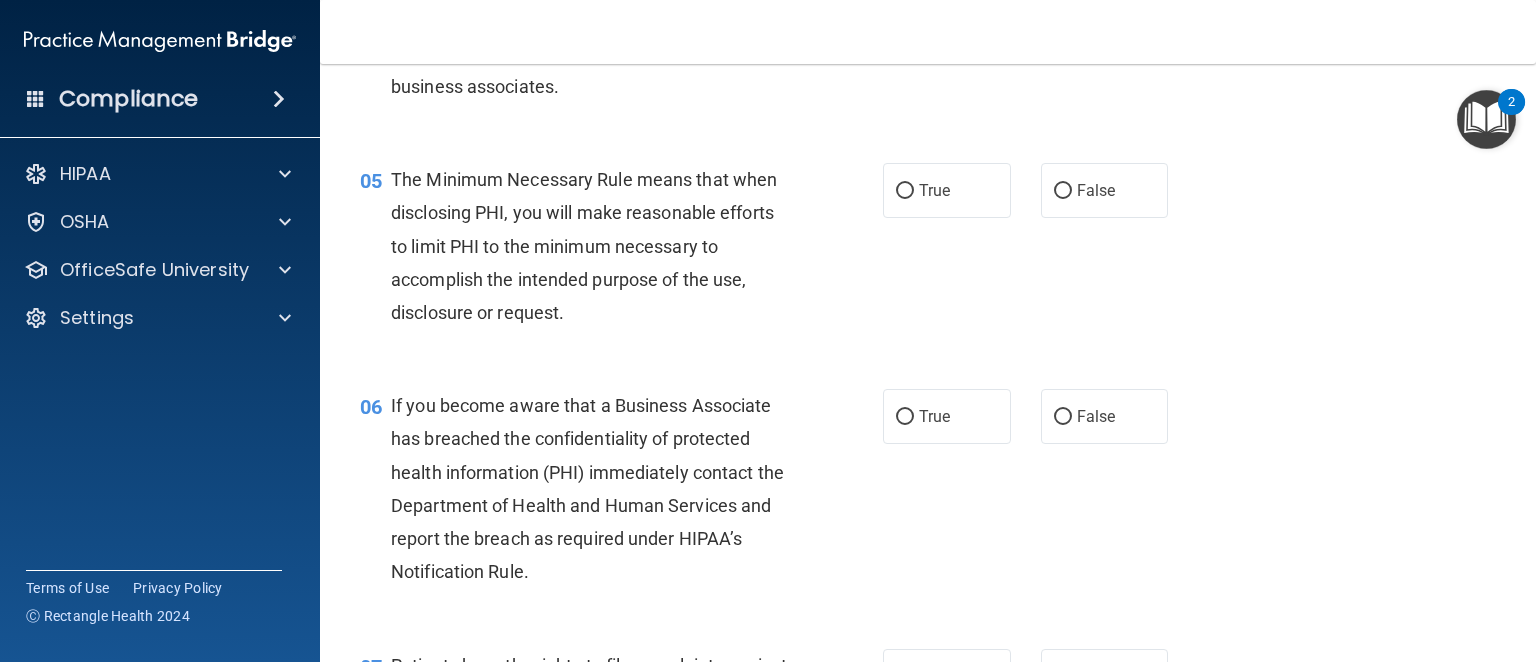 scroll, scrollTop: 900, scrollLeft: 0, axis: vertical 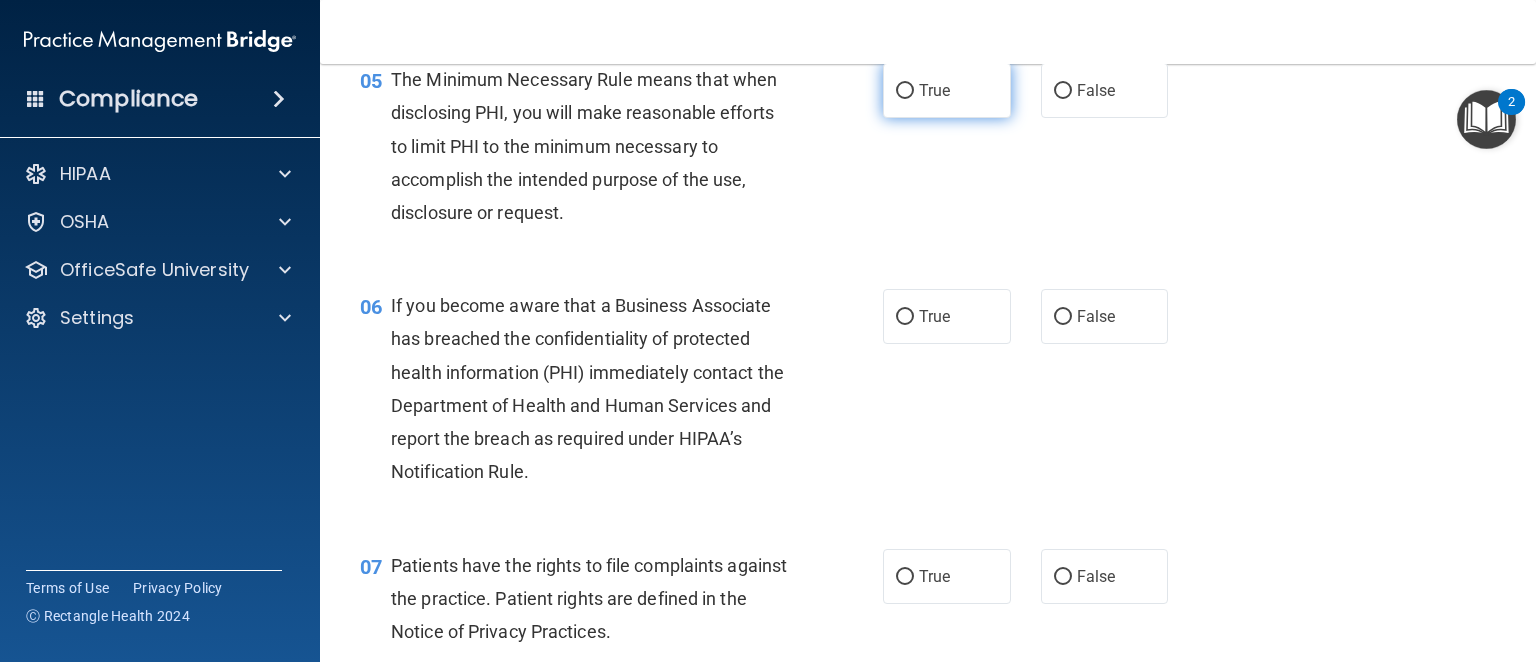 click on "True" at bounding box center [934, 90] 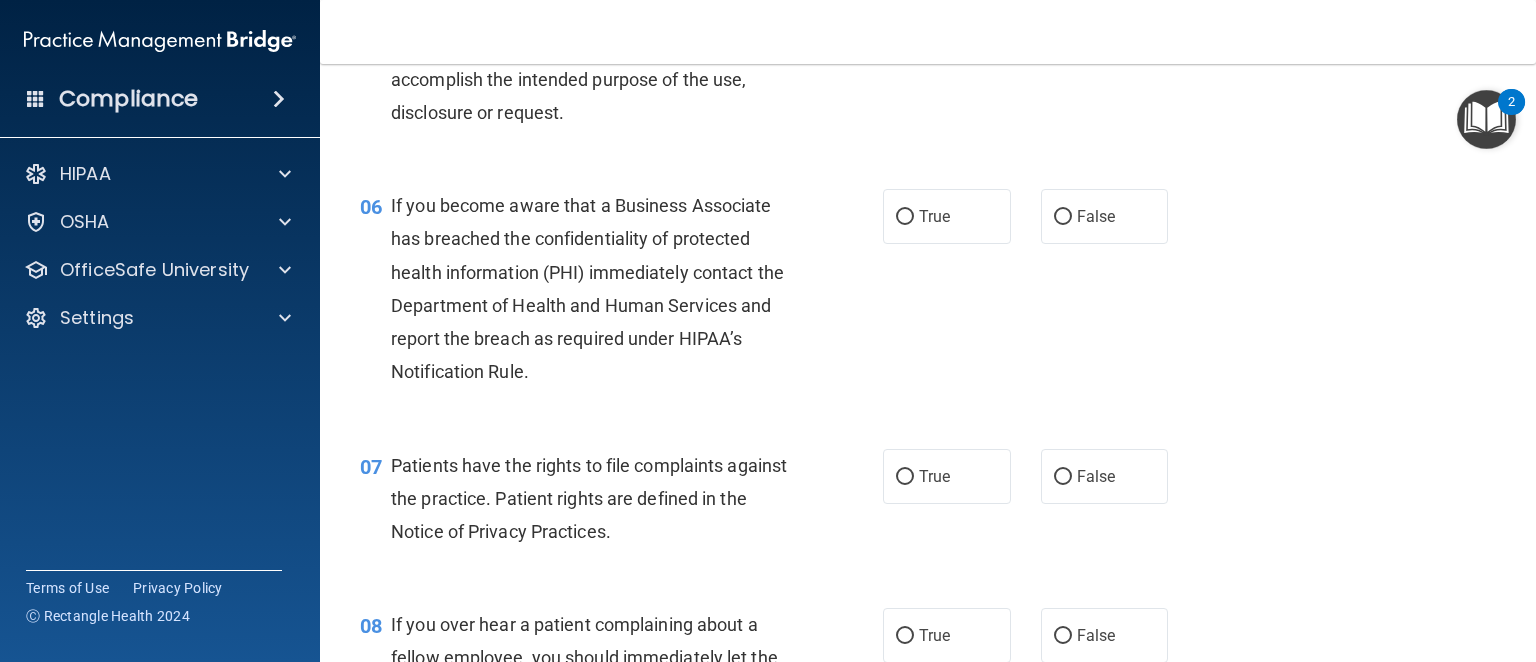 scroll, scrollTop: 1100, scrollLeft: 0, axis: vertical 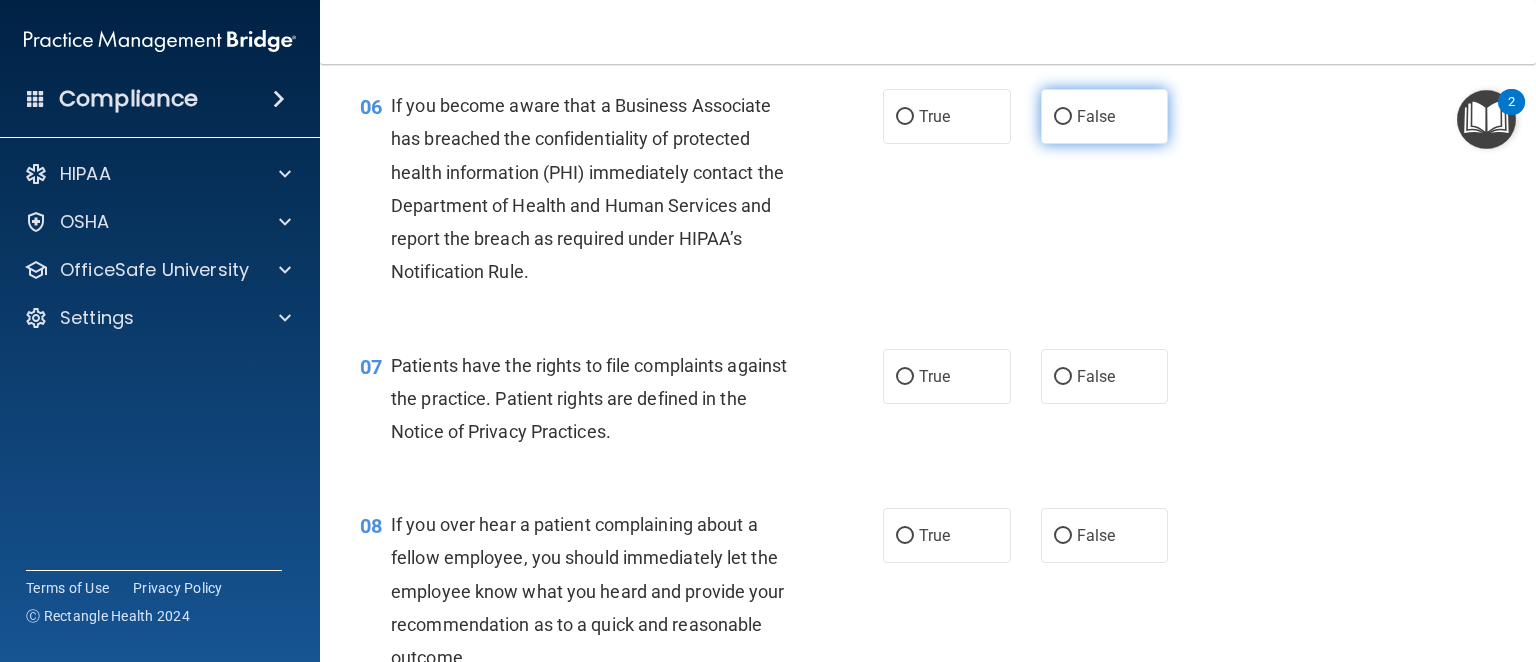 click on "False" at bounding box center [1105, 116] 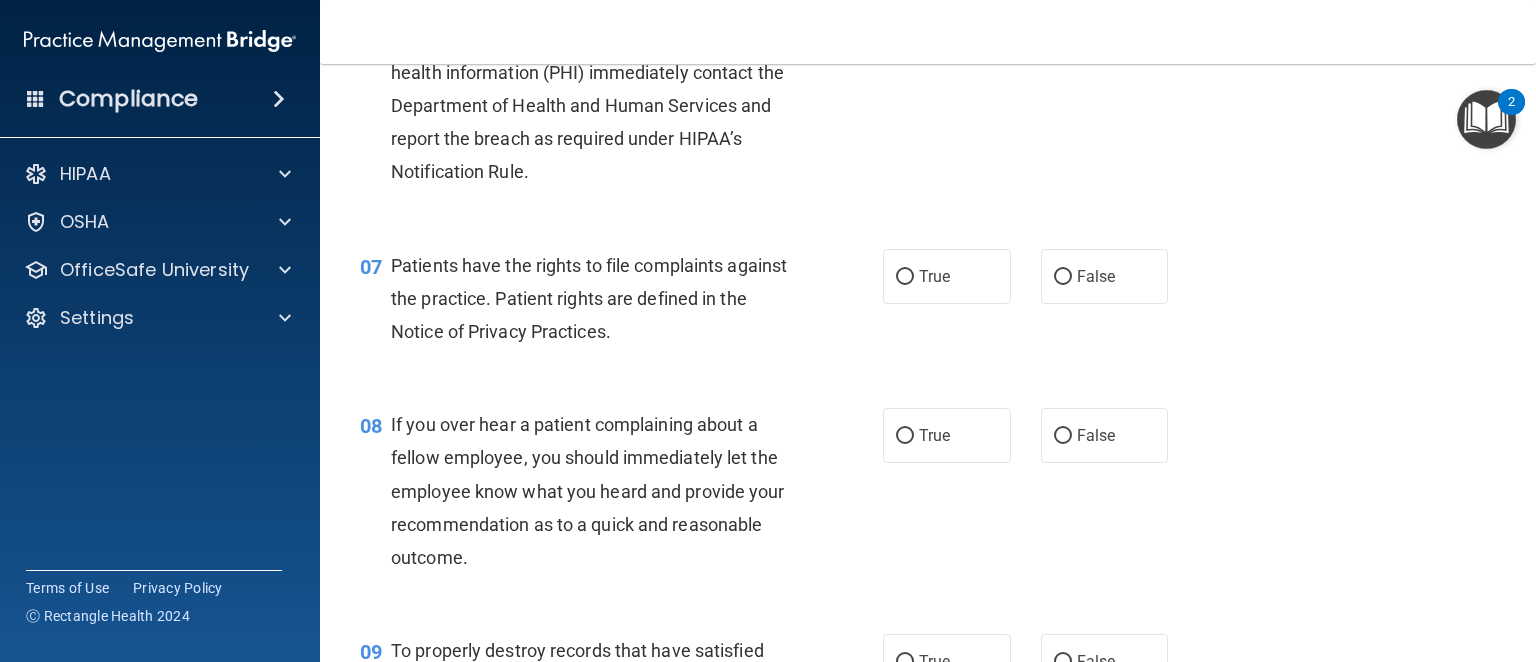 scroll, scrollTop: 1300, scrollLeft: 0, axis: vertical 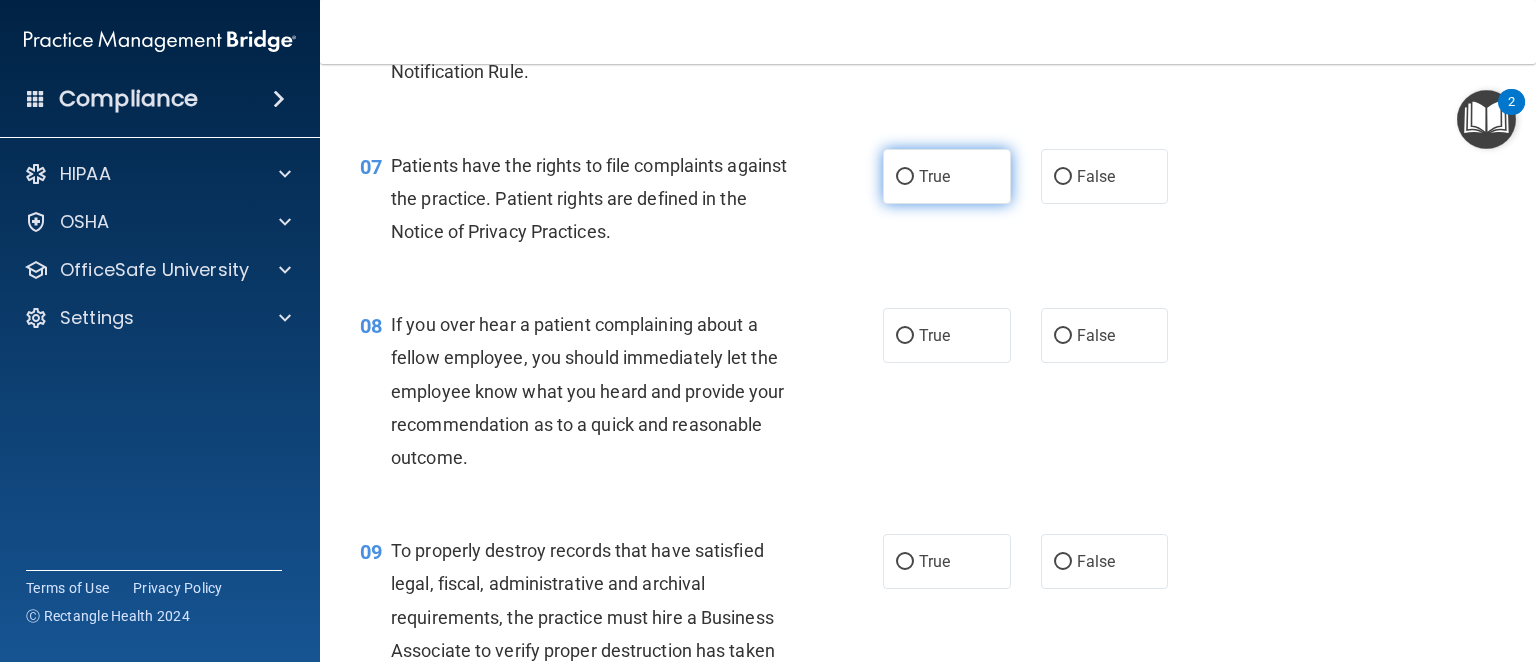 click on "True" at bounding box center (934, 176) 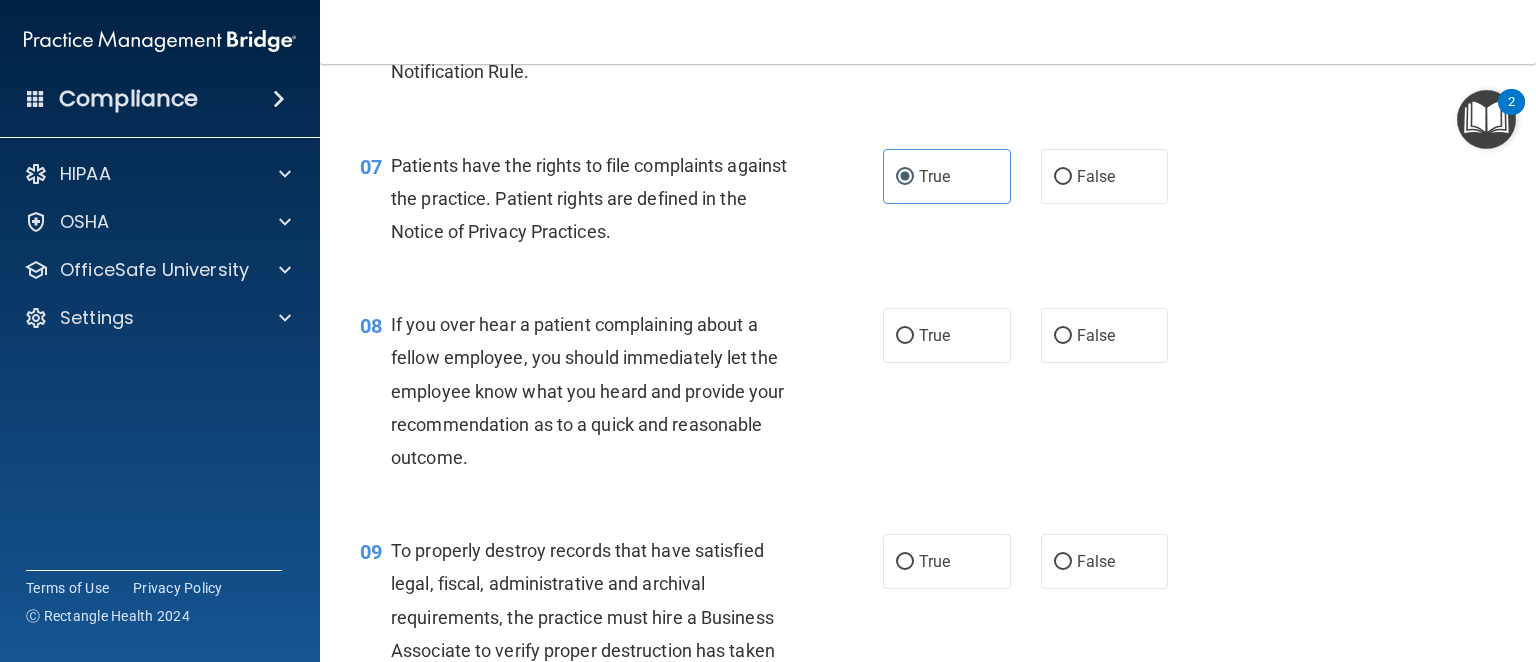 scroll, scrollTop: 1400, scrollLeft: 0, axis: vertical 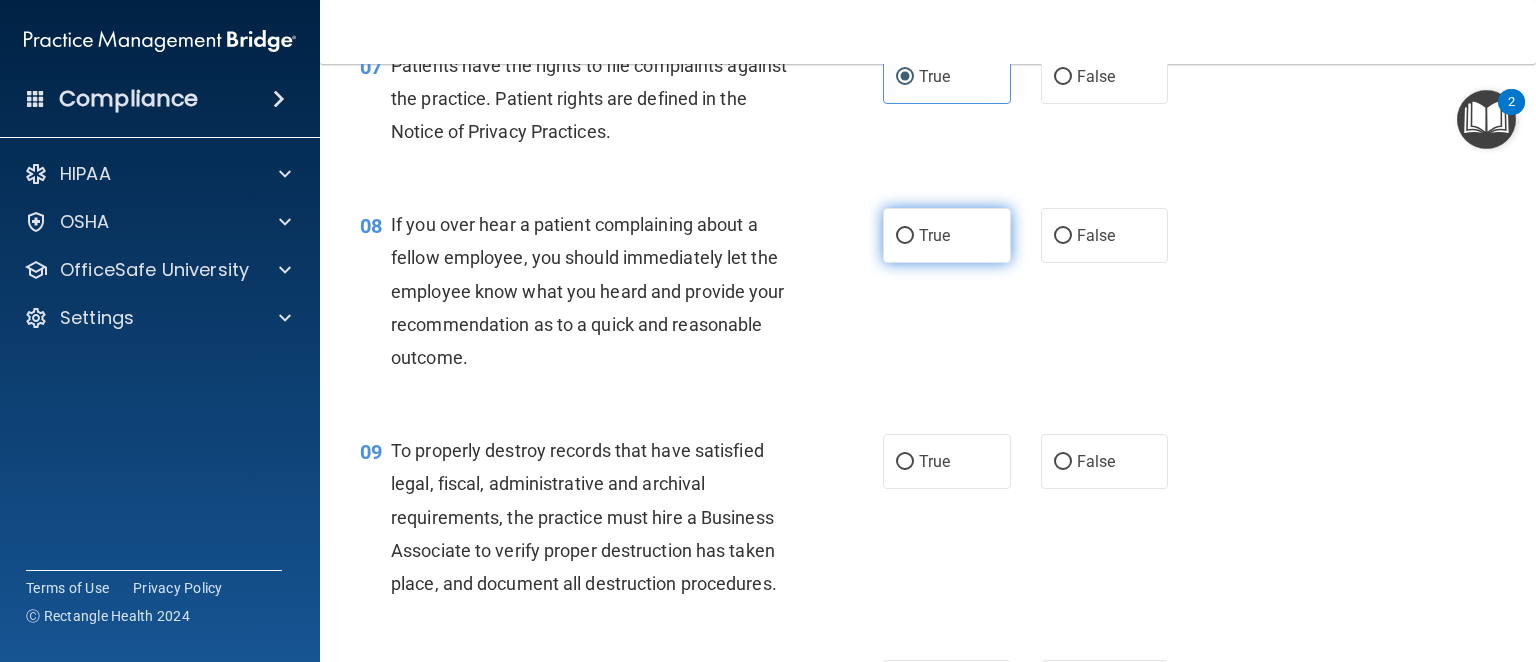 click on "True" at bounding box center (934, 235) 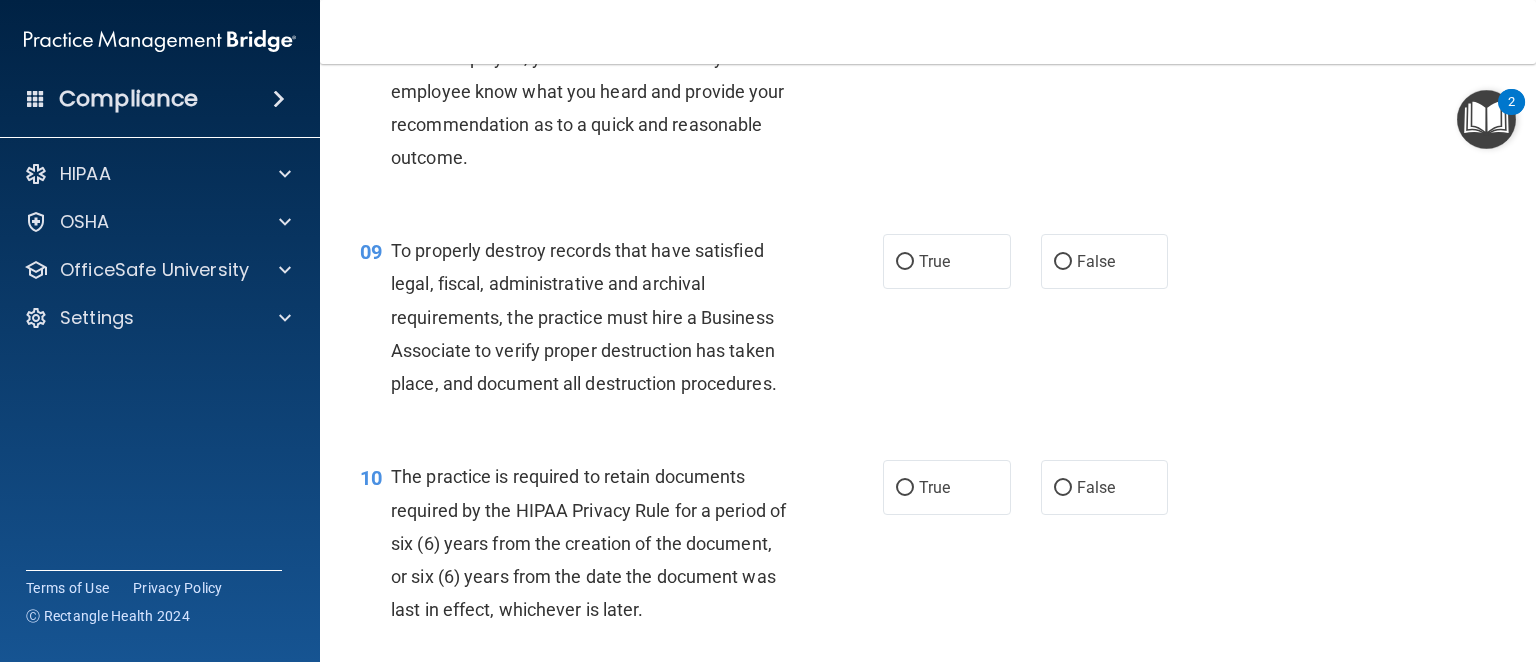 scroll, scrollTop: 1700, scrollLeft: 0, axis: vertical 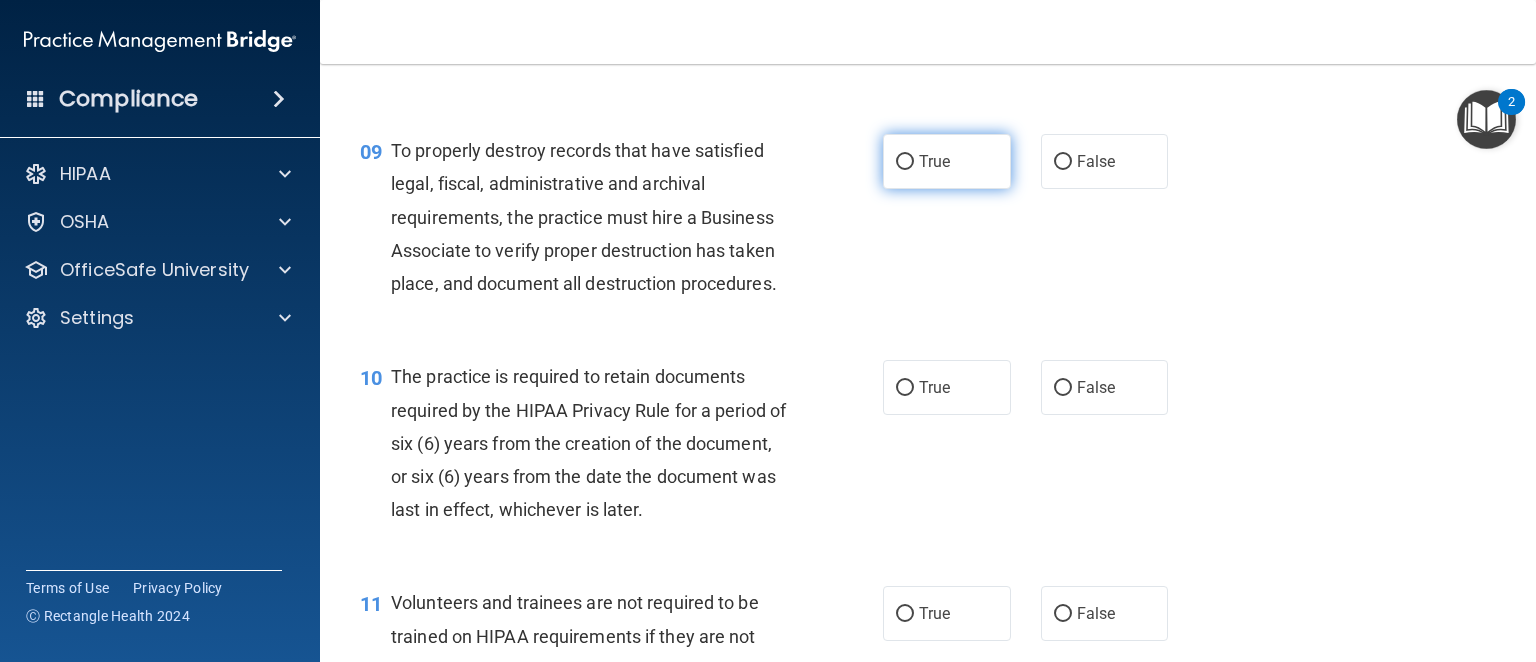 click on "True" at bounding box center [947, 161] 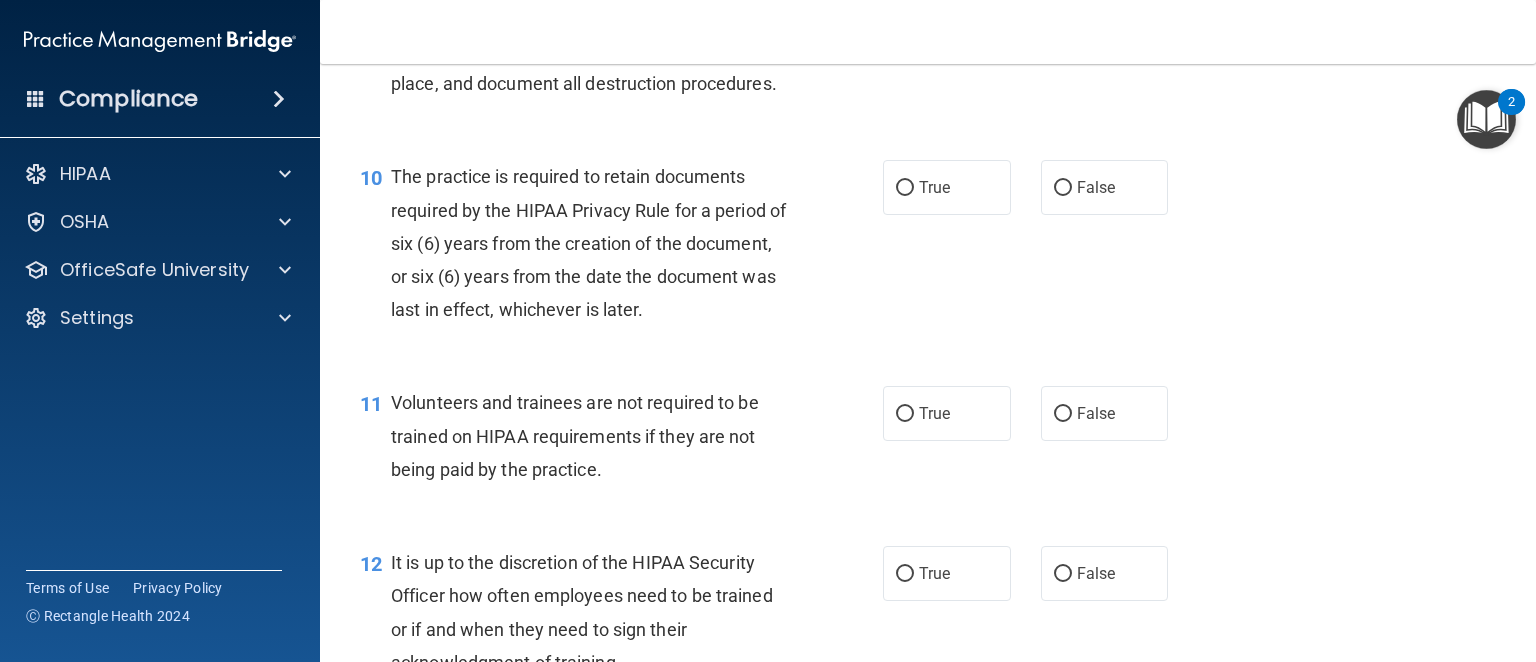 scroll, scrollTop: 2000, scrollLeft: 0, axis: vertical 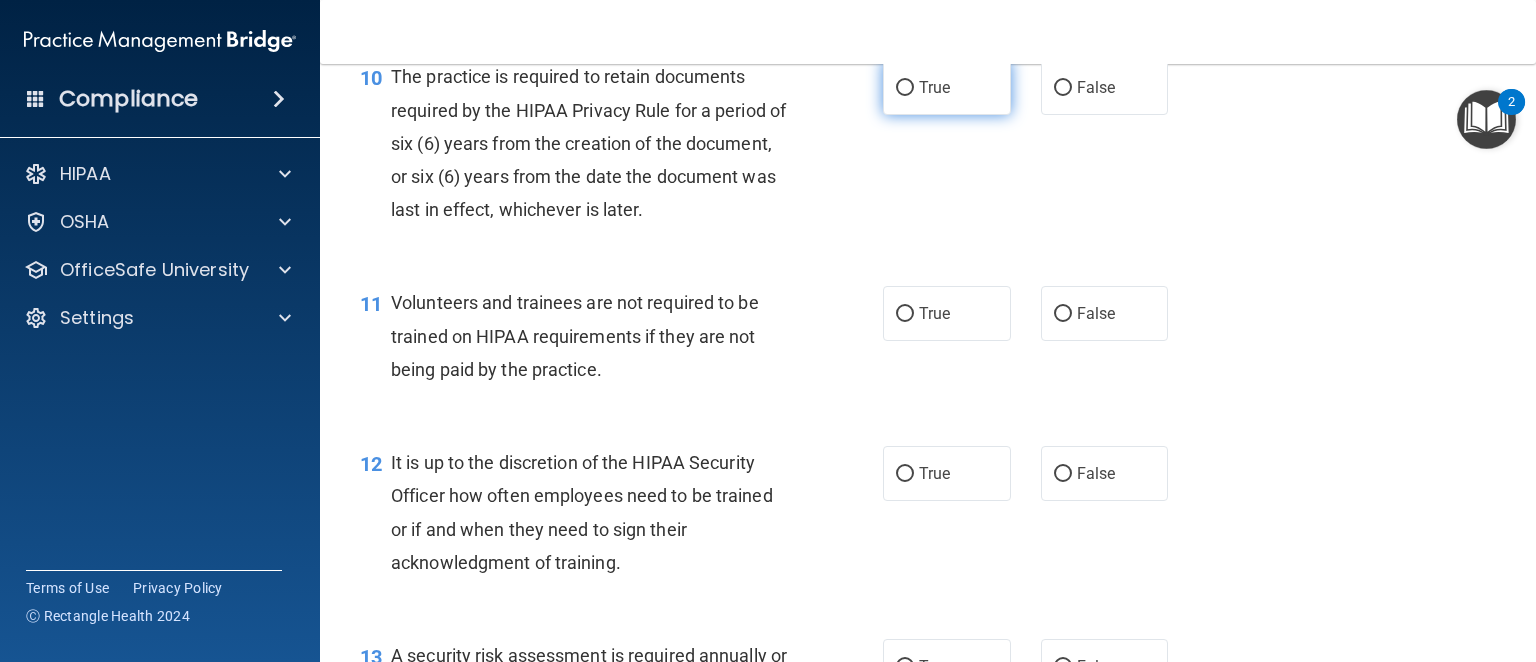 click on "True" at bounding box center (934, 87) 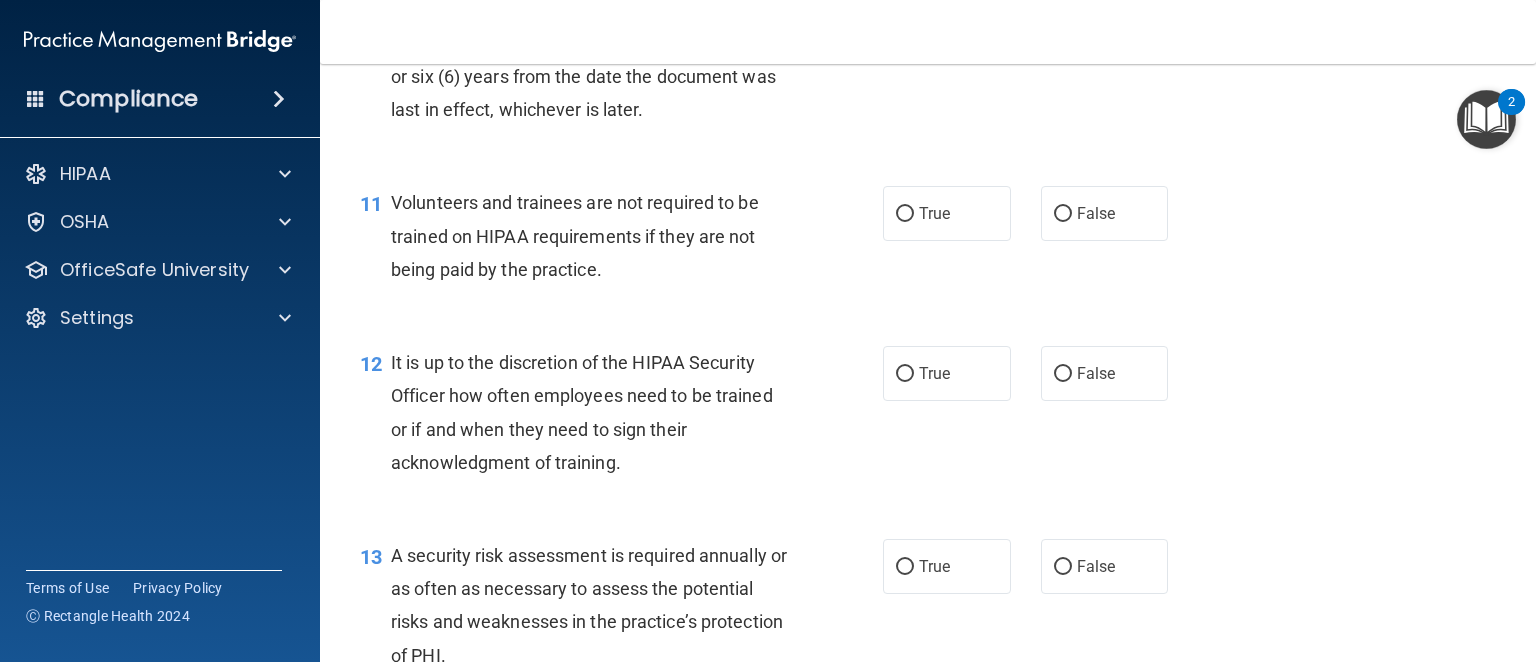 scroll, scrollTop: 2200, scrollLeft: 0, axis: vertical 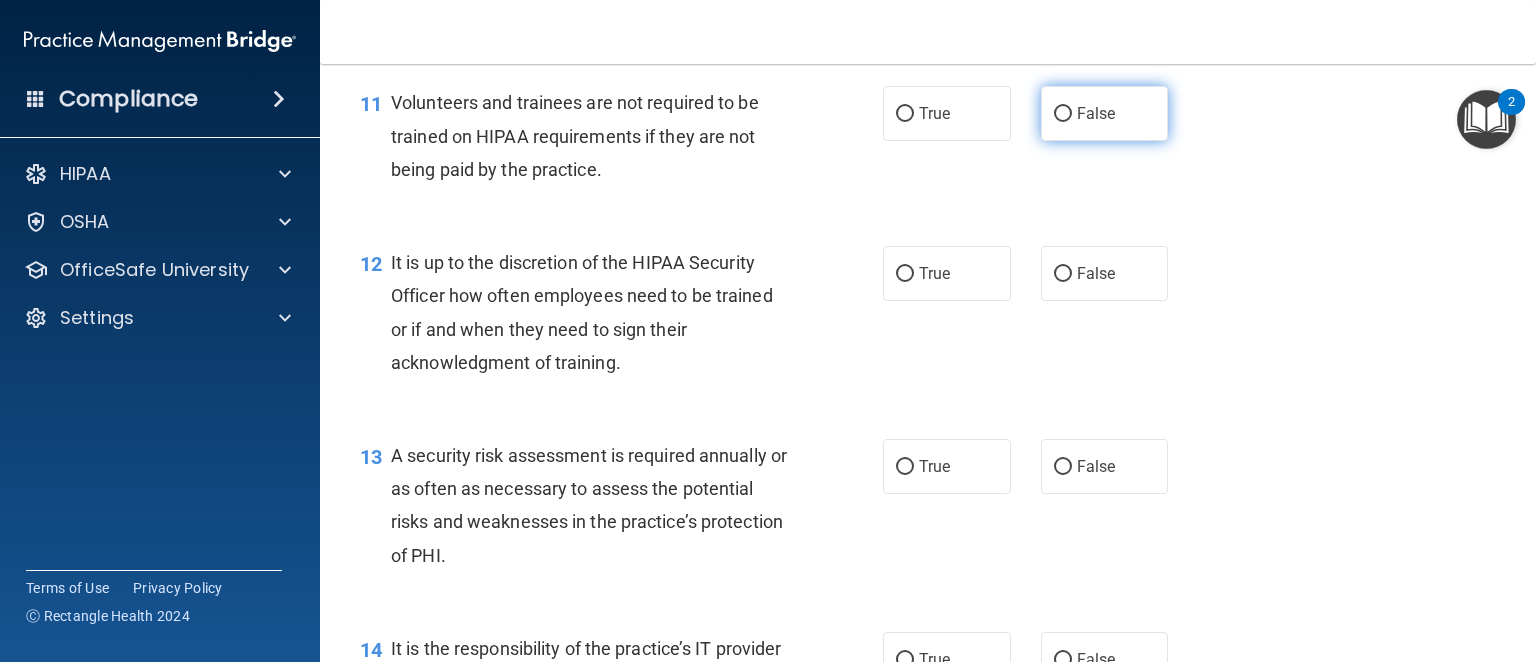 click on "False" at bounding box center [1105, 113] 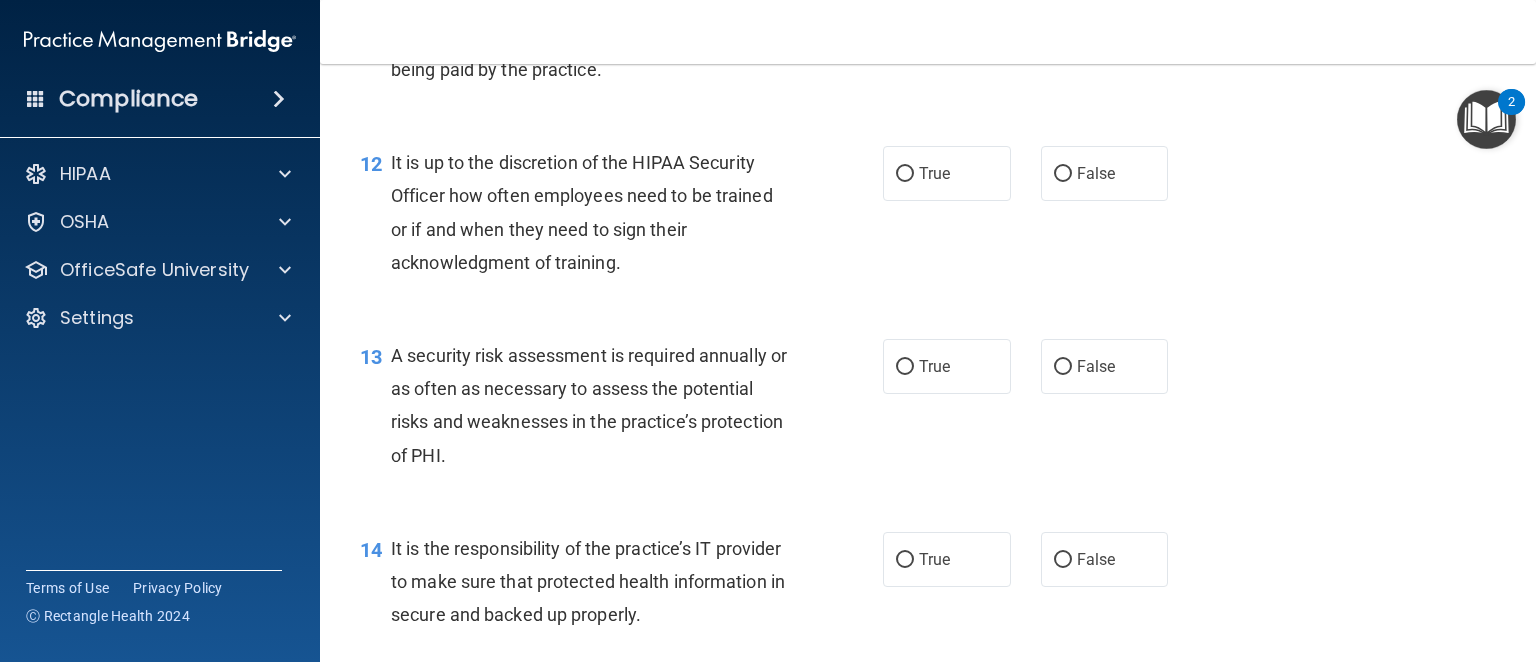 scroll, scrollTop: 2400, scrollLeft: 0, axis: vertical 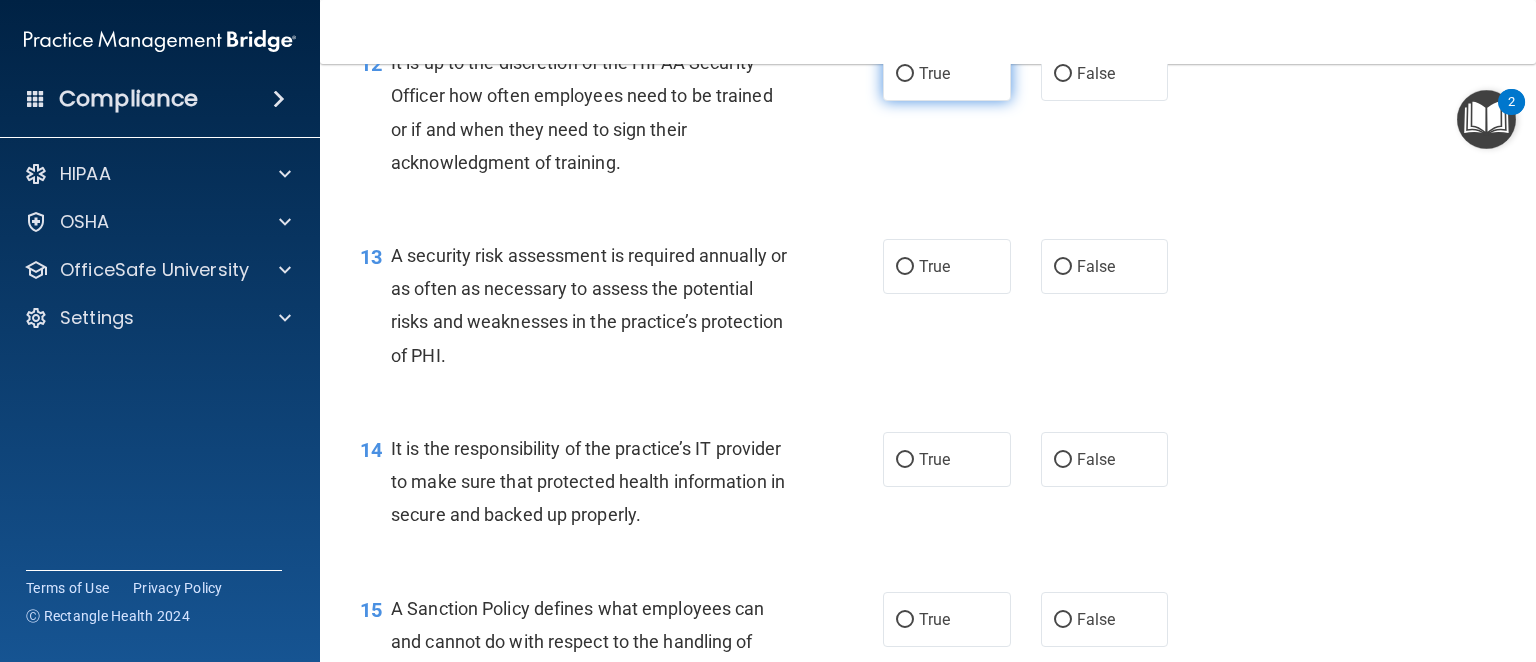 click on "True" at bounding box center (934, 73) 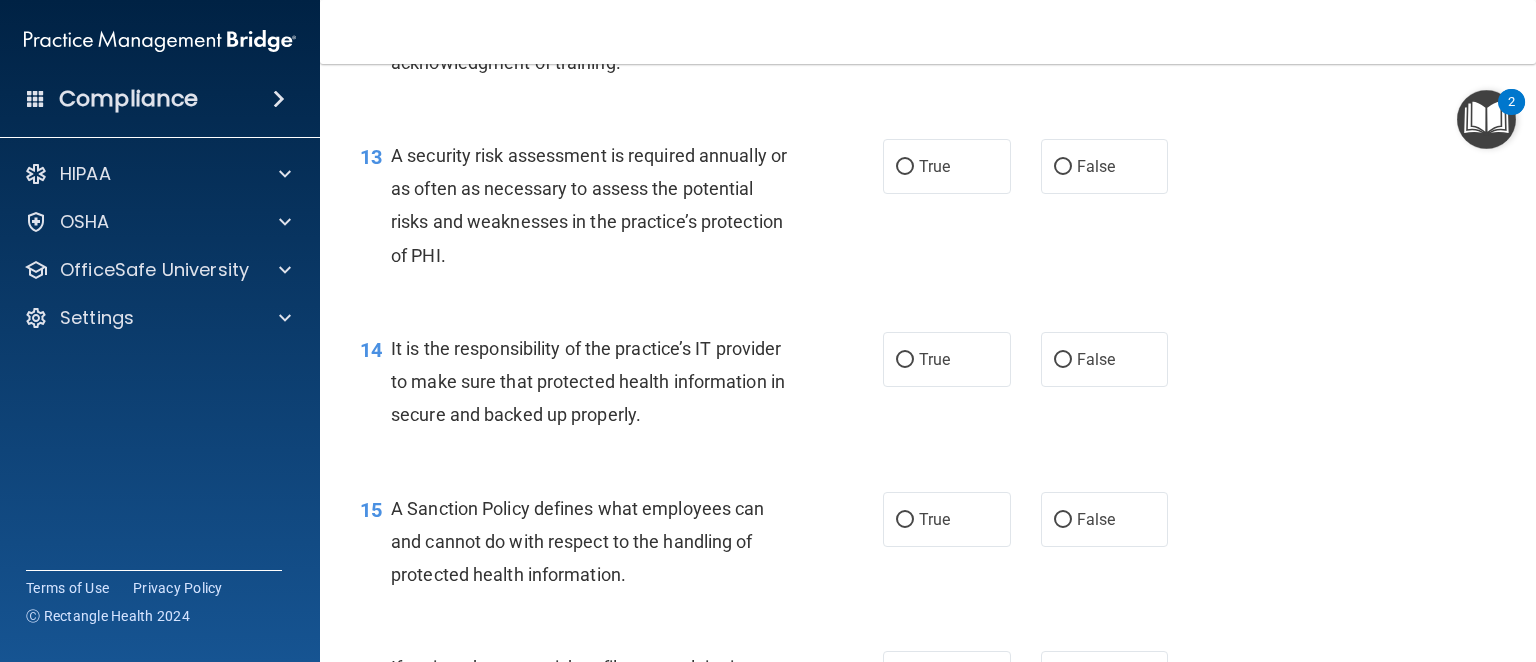 scroll, scrollTop: 2600, scrollLeft: 0, axis: vertical 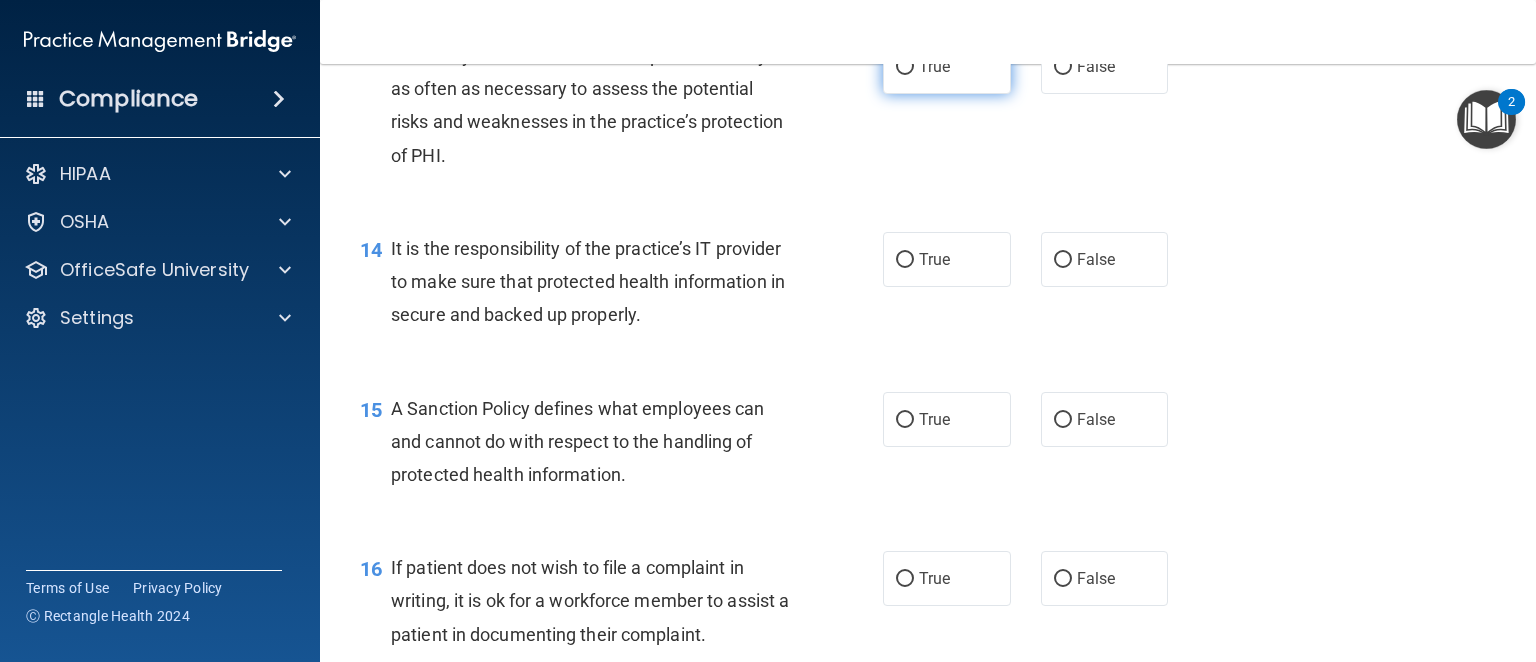 click on "True" at bounding box center [934, 66] 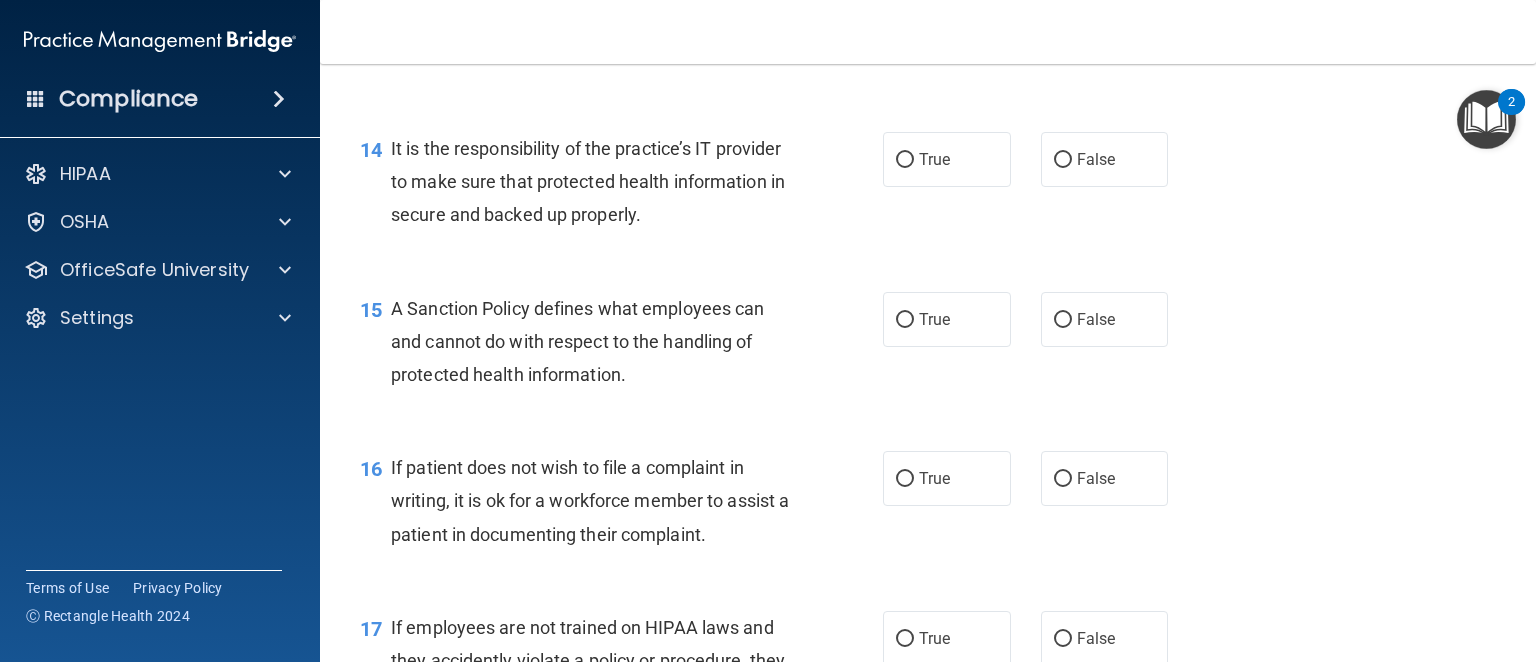 scroll, scrollTop: 2800, scrollLeft: 0, axis: vertical 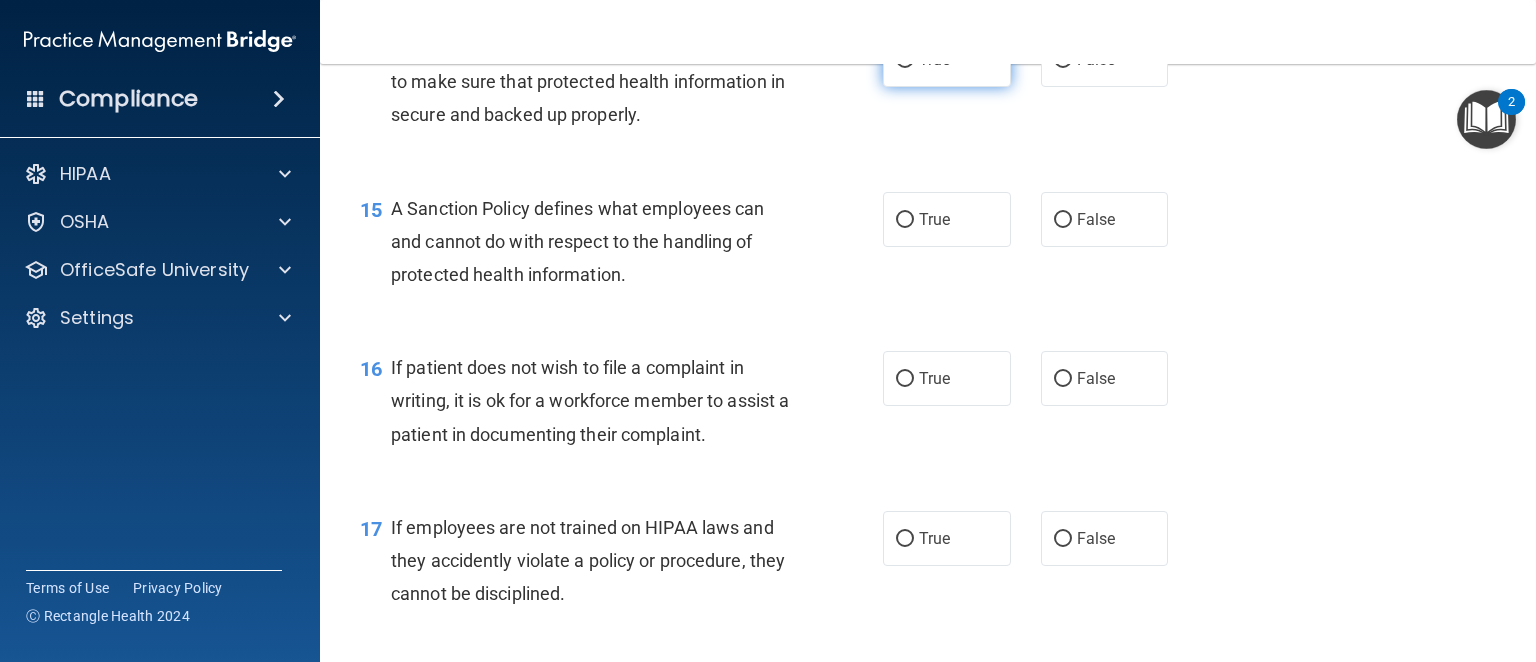 click on "True" at bounding box center (947, 59) 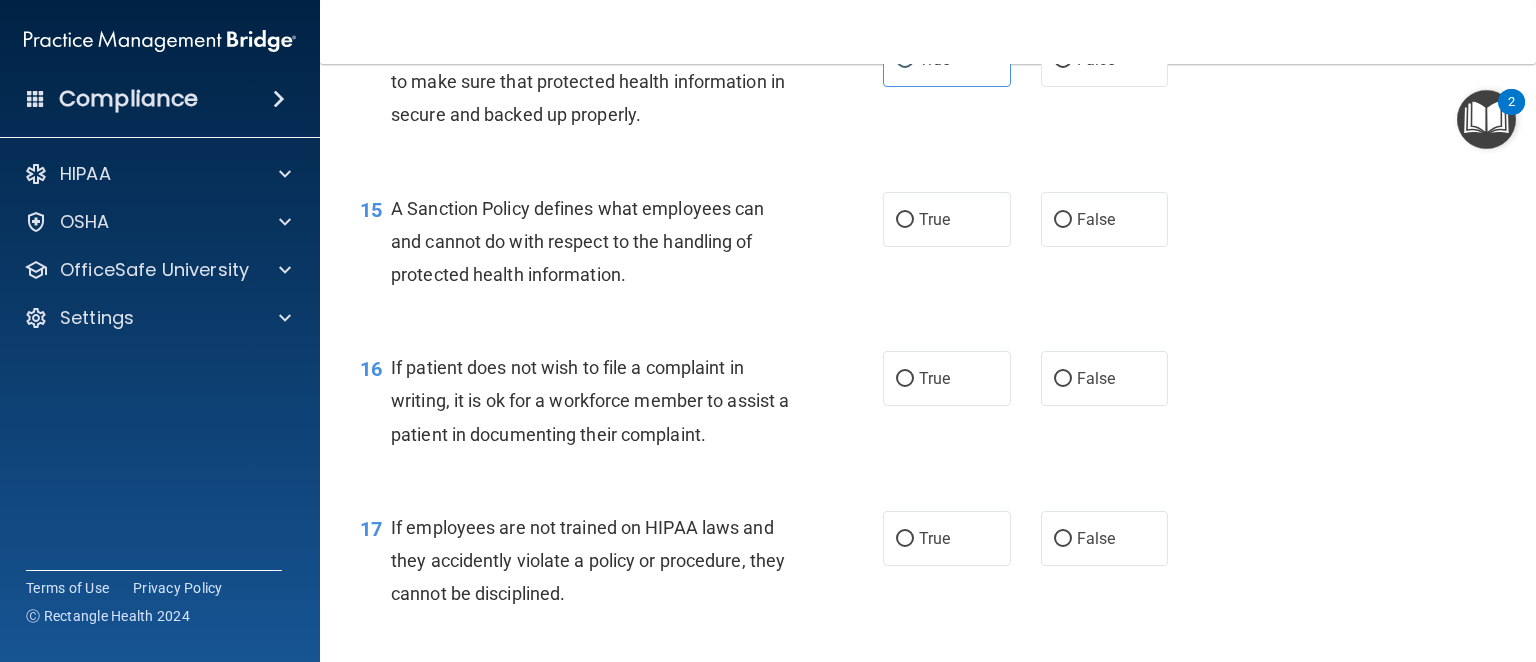 scroll, scrollTop: 2900, scrollLeft: 0, axis: vertical 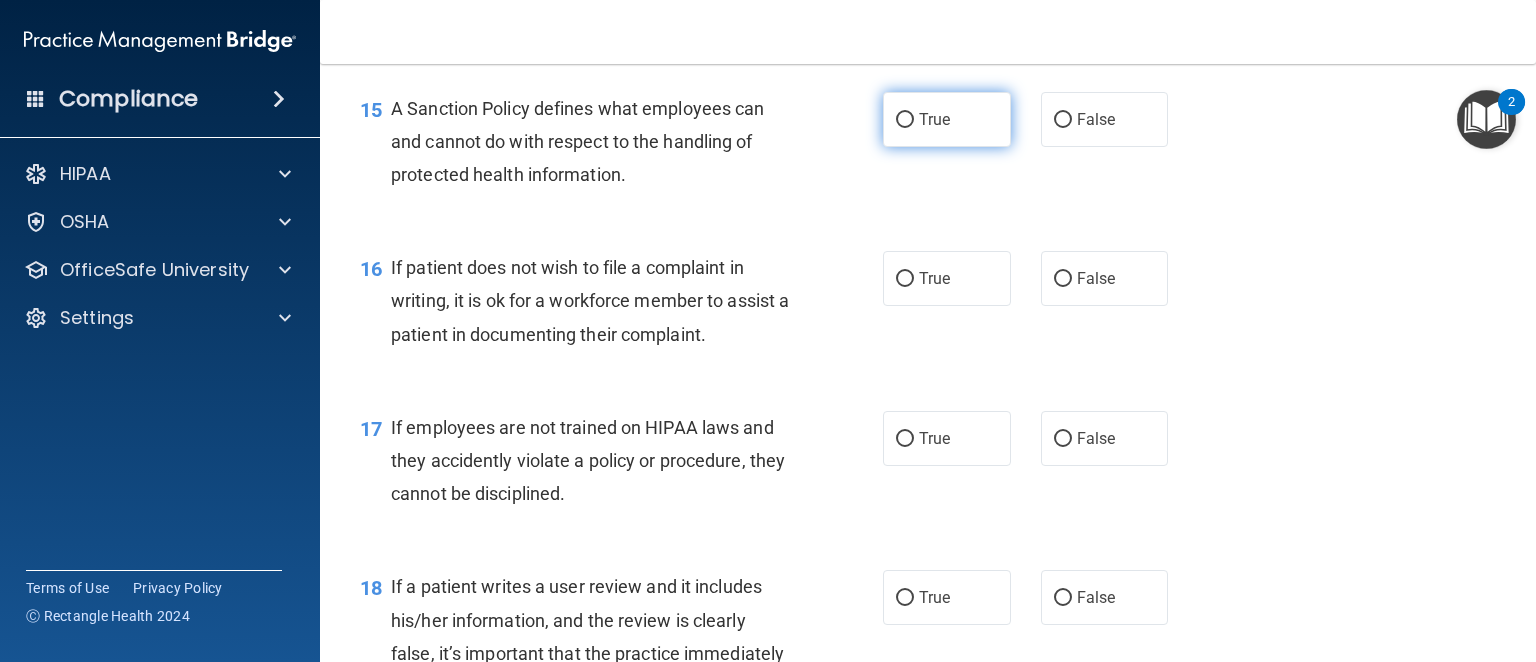 click on "True" at bounding box center [947, 119] 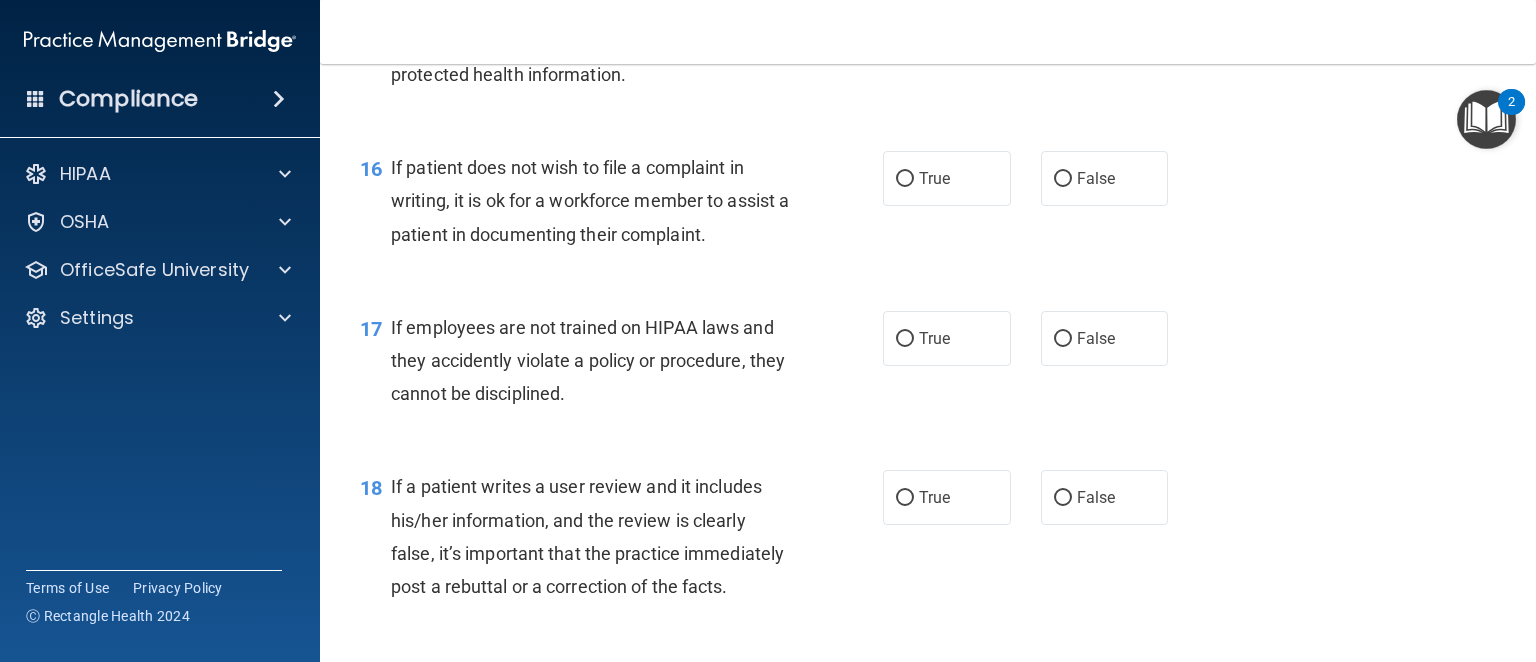 scroll, scrollTop: 3100, scrollLeft: 0, axis: vertical 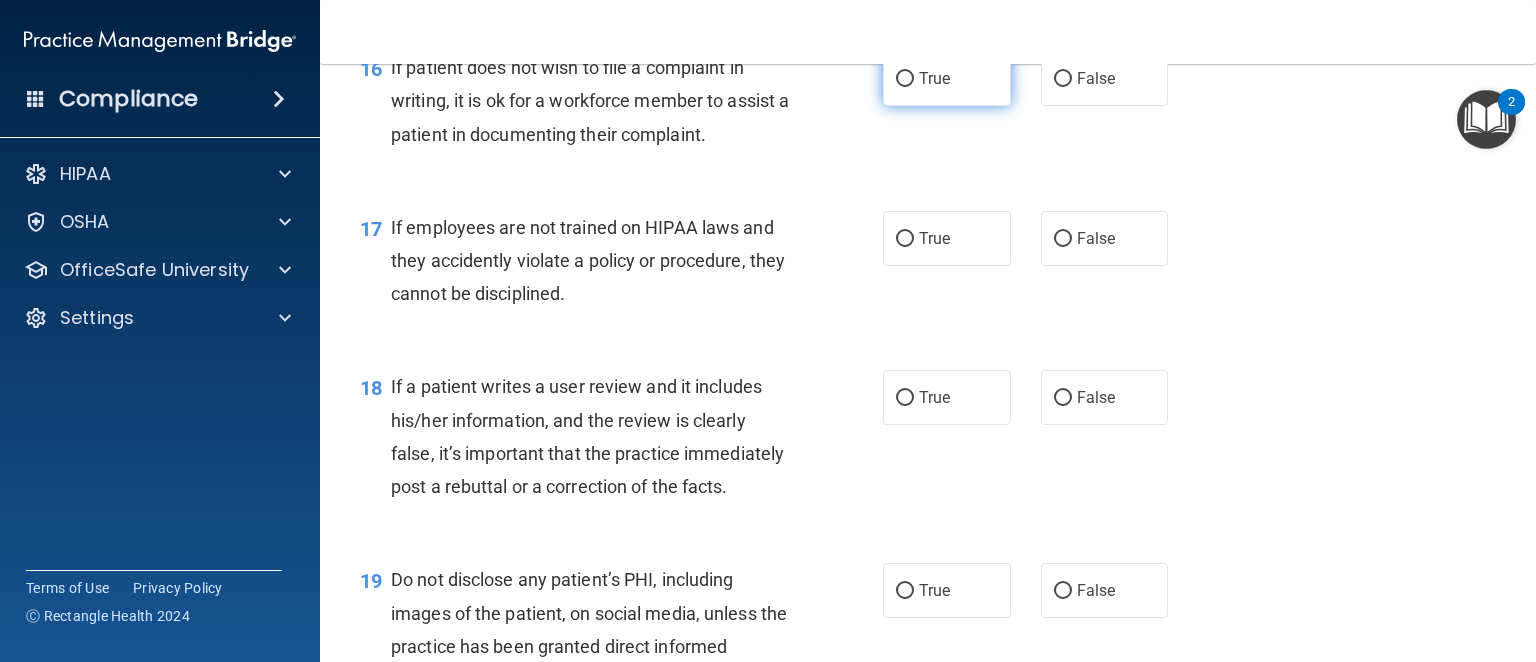 click on "True" at bounding box center [934, 78] 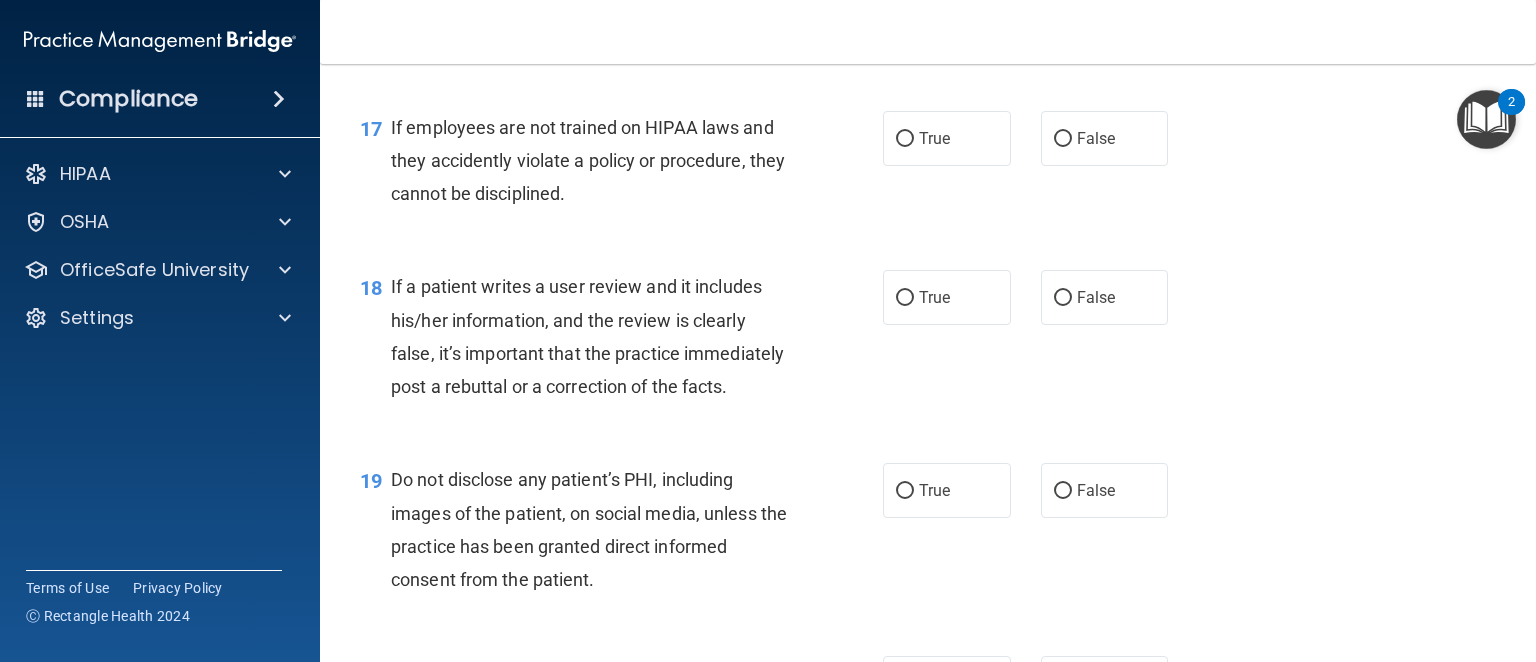 scroll, scrollTop: 3300, scrollLeft: 0, axis: vertical 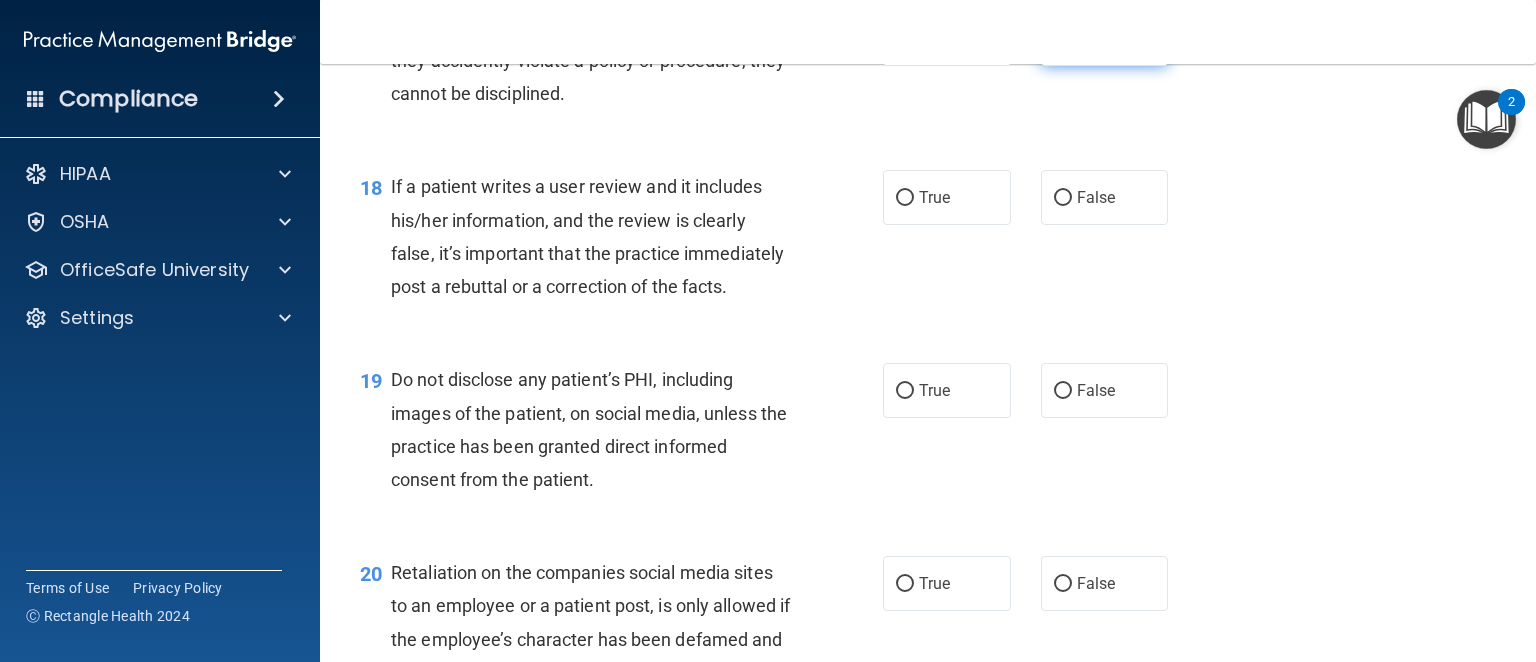 click on "False" at bounding box center (1063, 39) 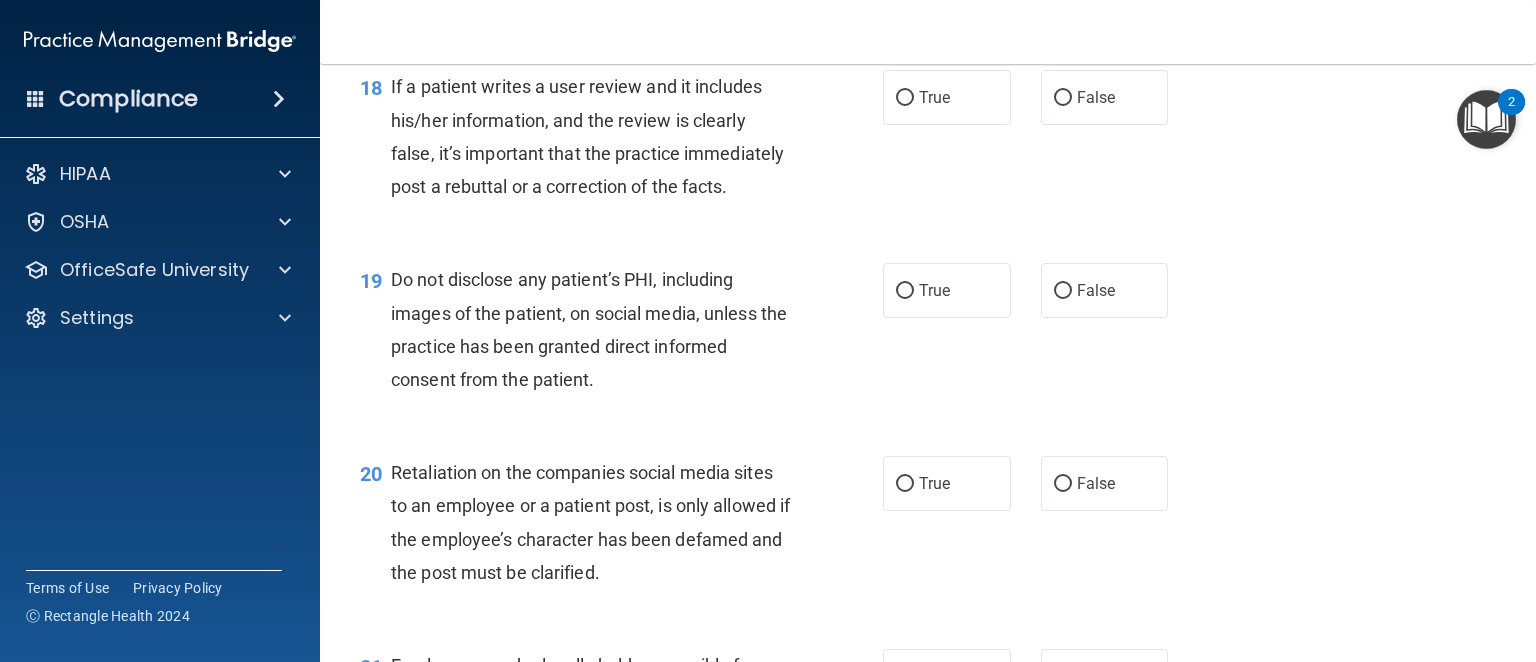 scroll, scrollTop: 3500, scrollLeft: 0, axis: vertical 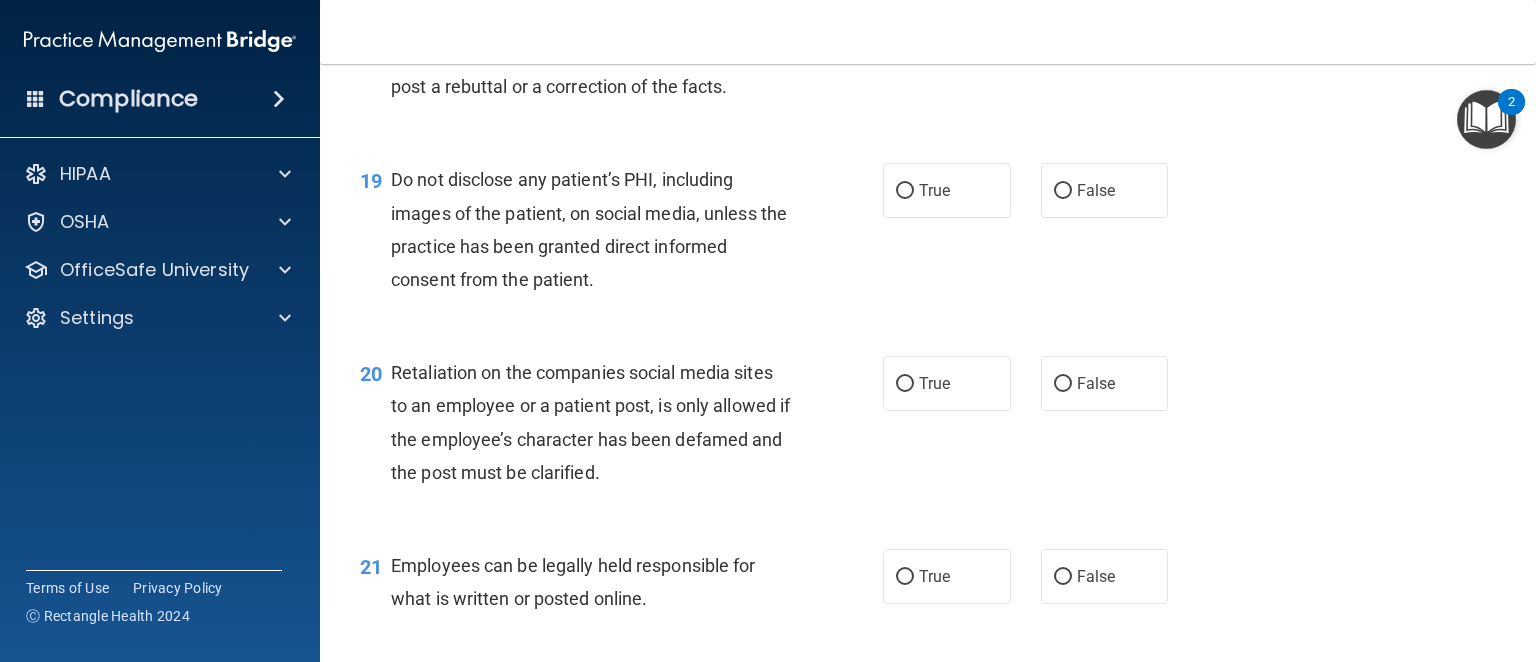 click on "True" at bounding box center (947, -3) 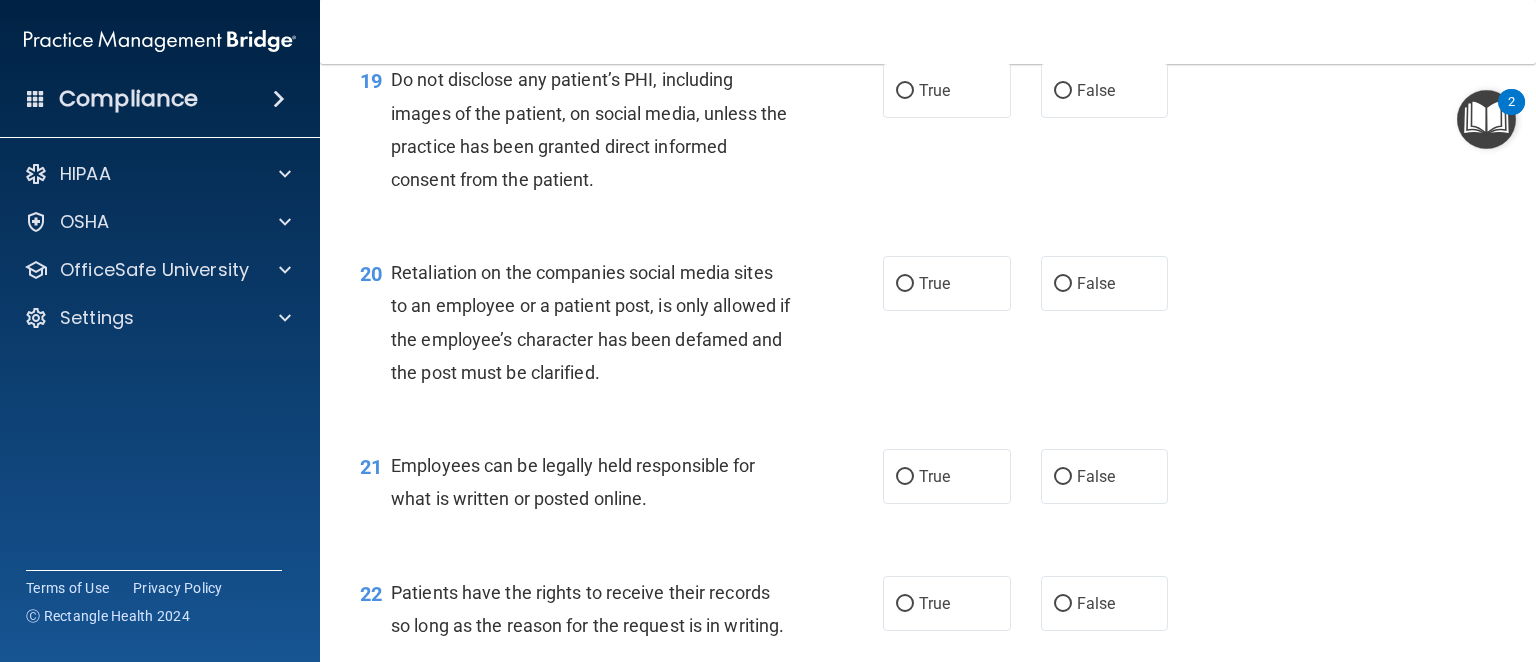 scroll, scrollTop: 3700, scrollLeft: 0, axis: vertical 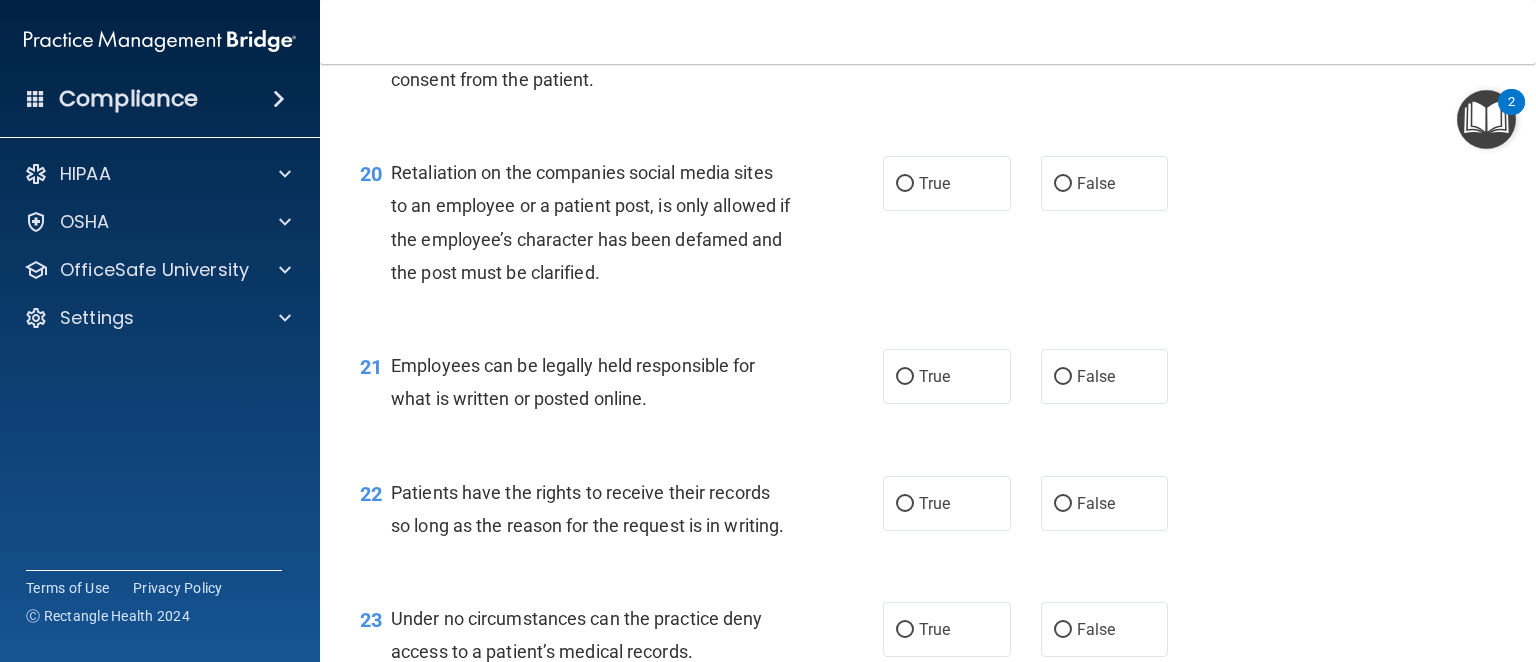 click on "True" at bounding box center (905, -9) 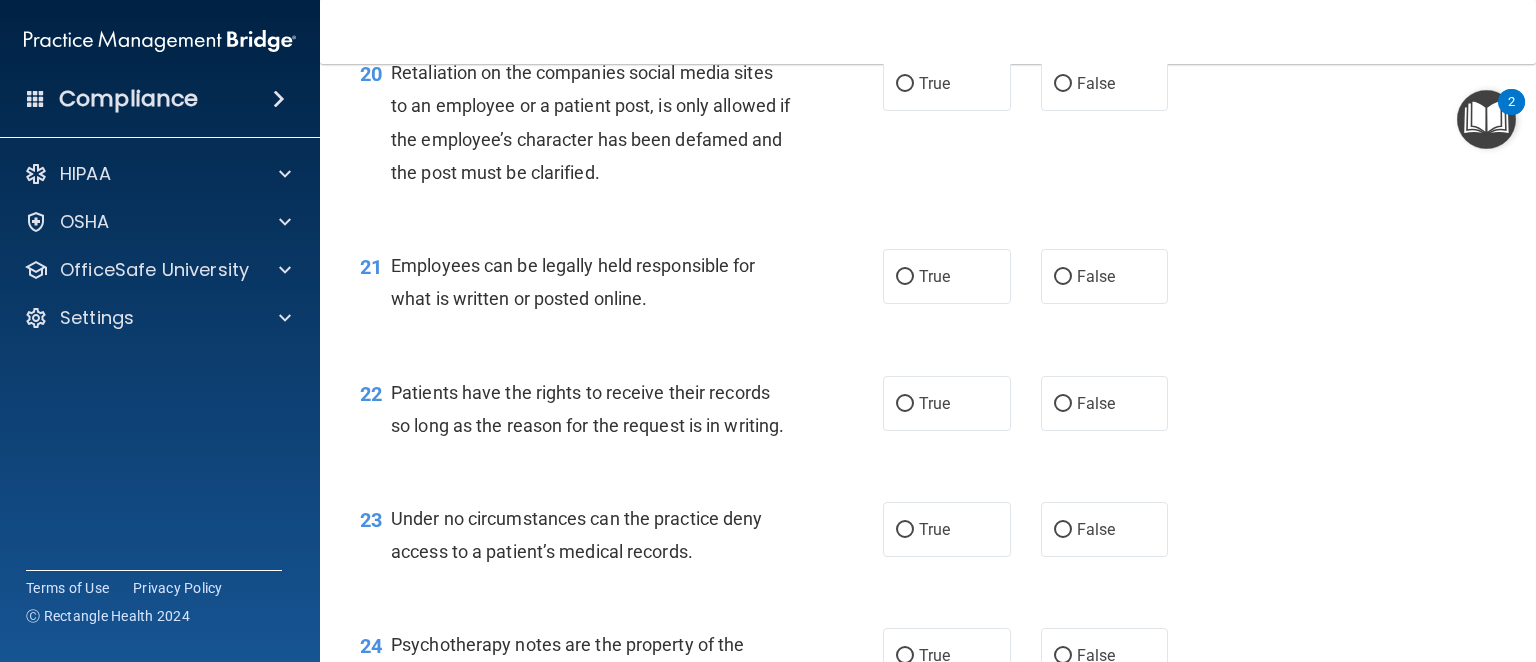scroll, scrollTop: 3900, scrollLeft: 0, axis: vertical 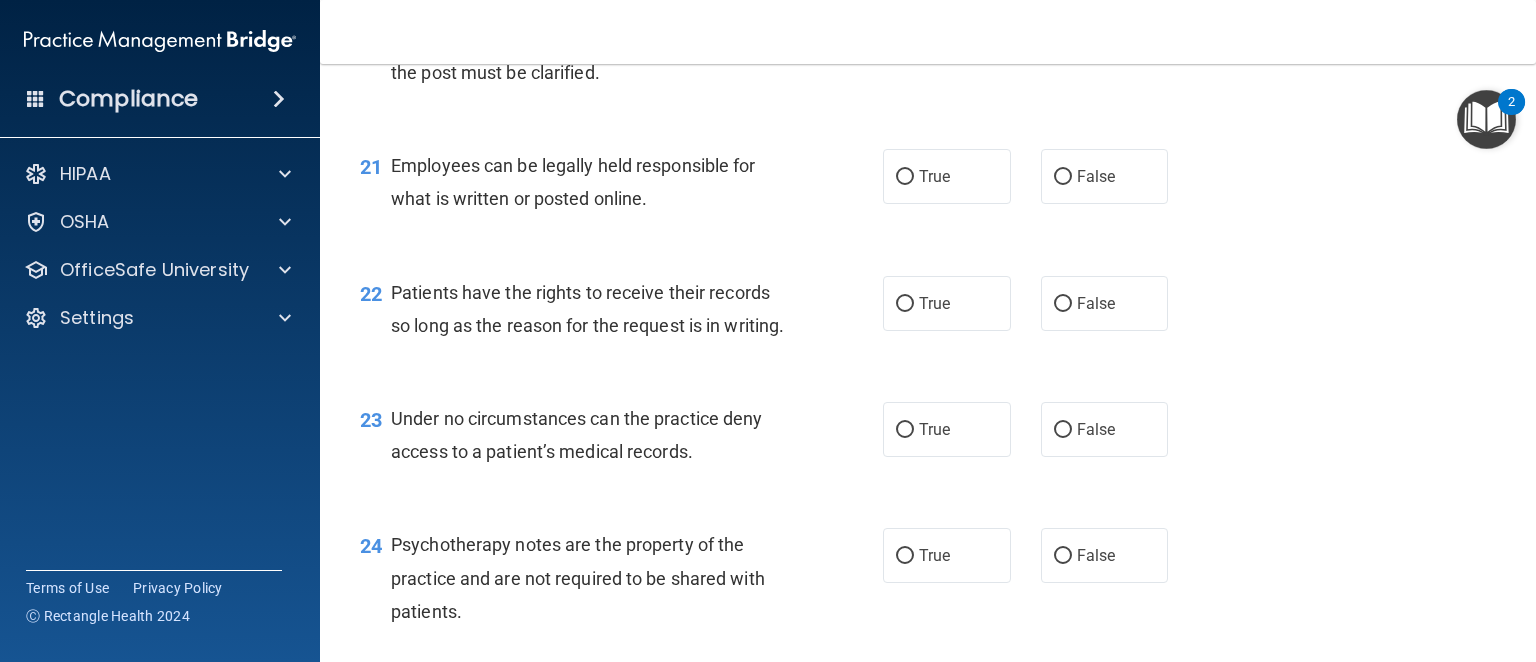 click on "False" at bounding box center (1105, -17) 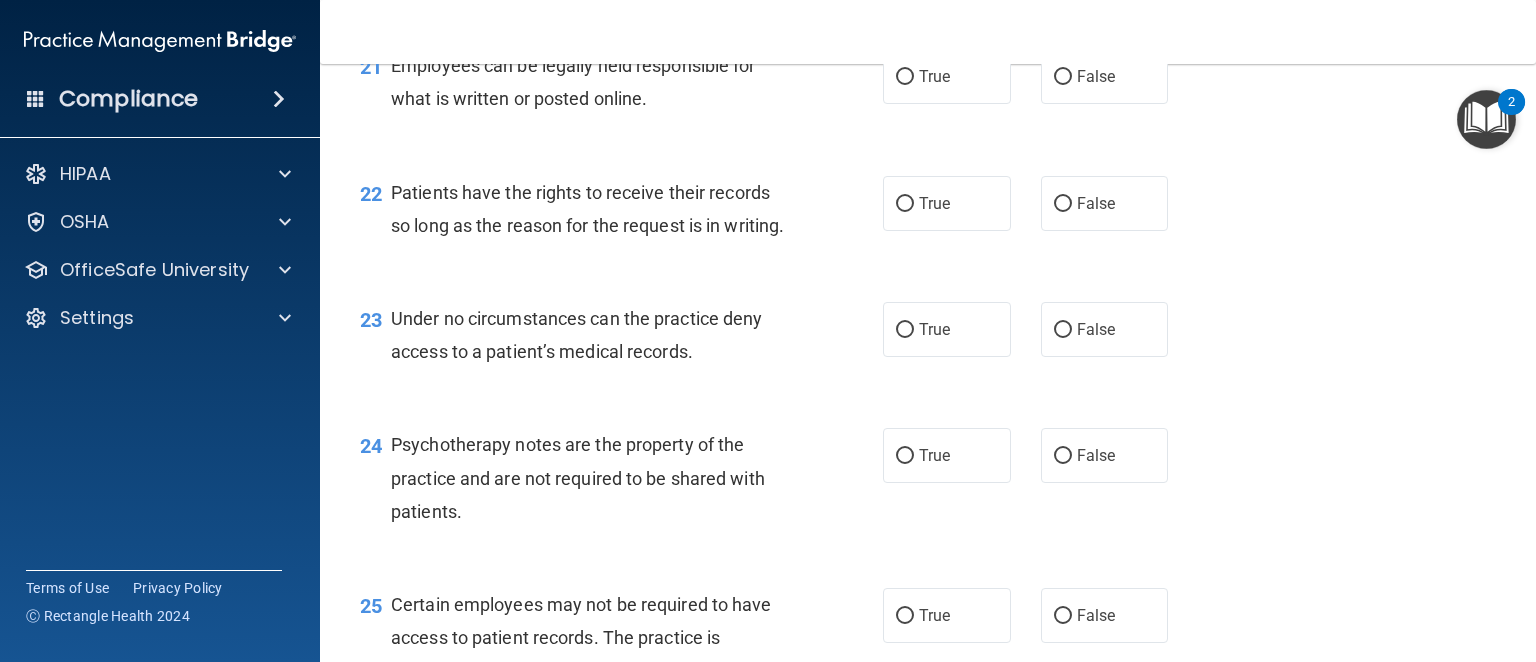 scroll, scrollTop: 4100, scrollLeft: 0, axis: vertical 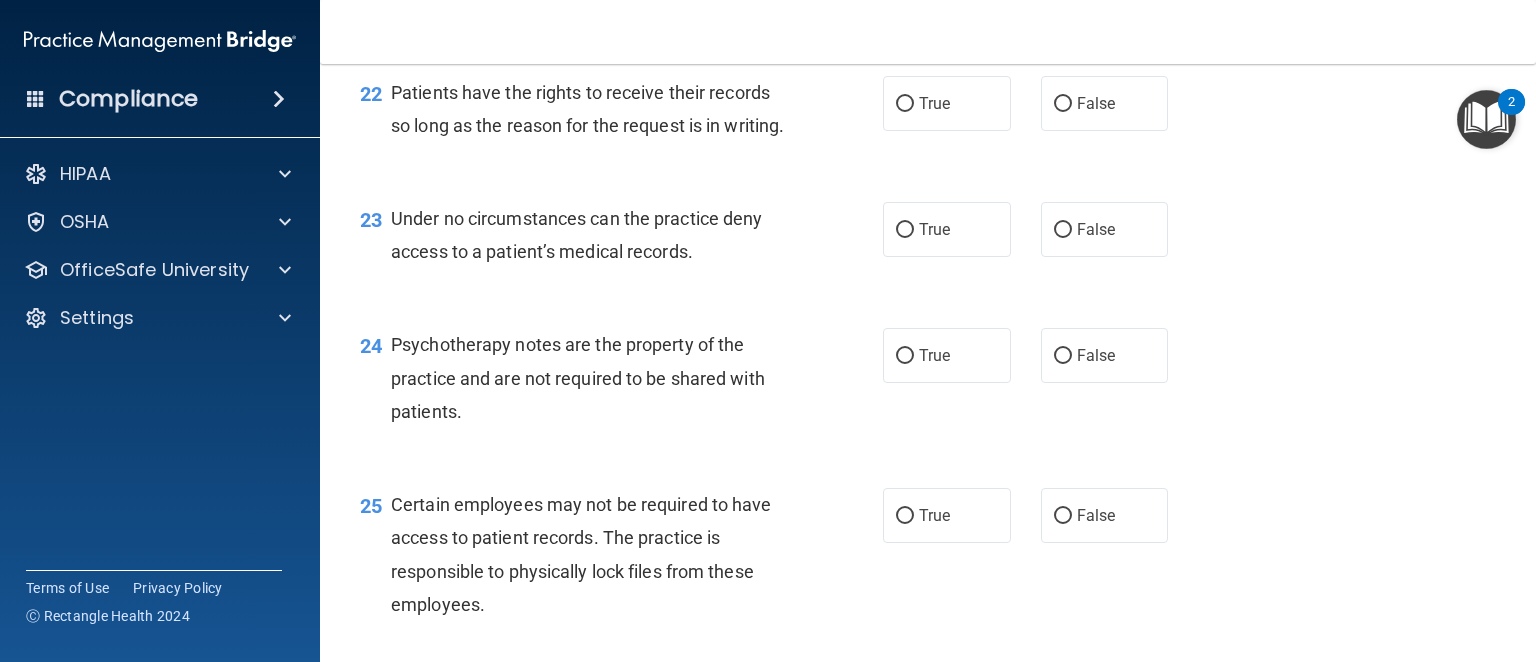click on "True" at bounding box center (934, -24) 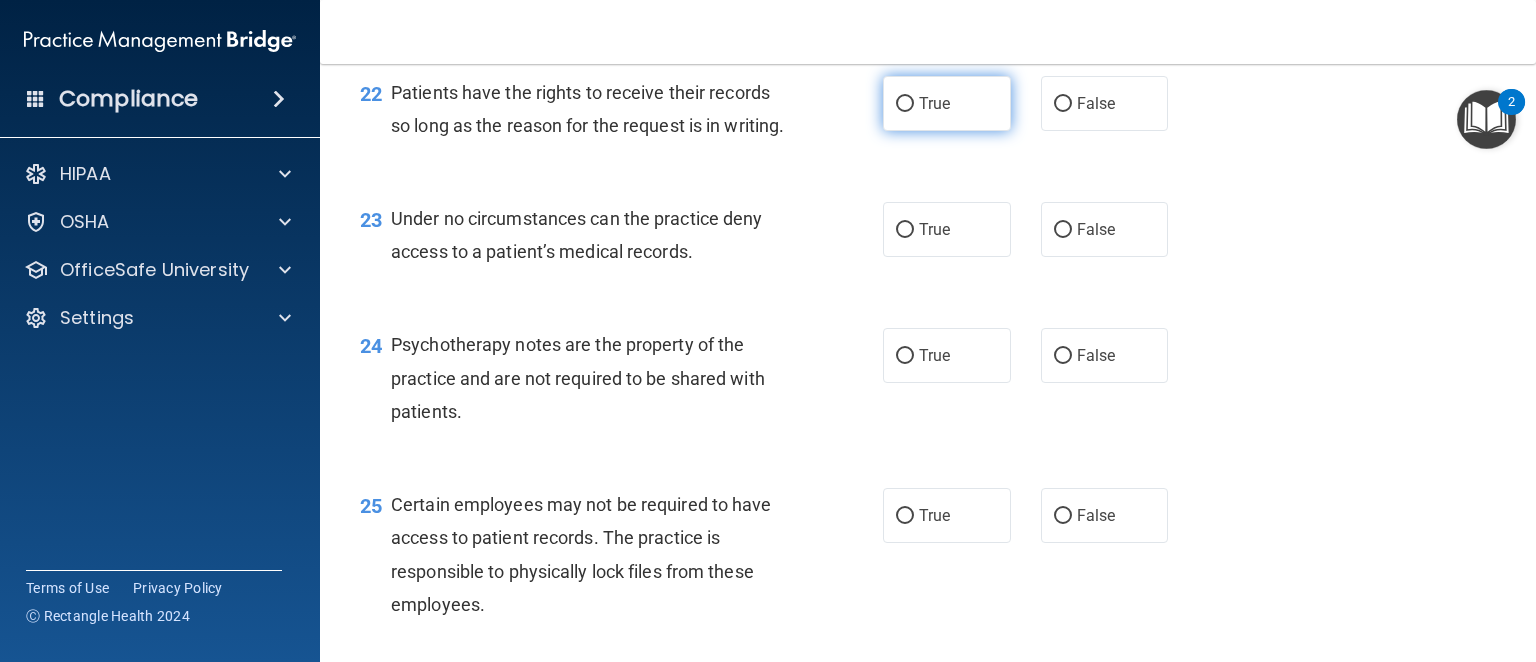 click on "True" at bounding box center (947, 103) 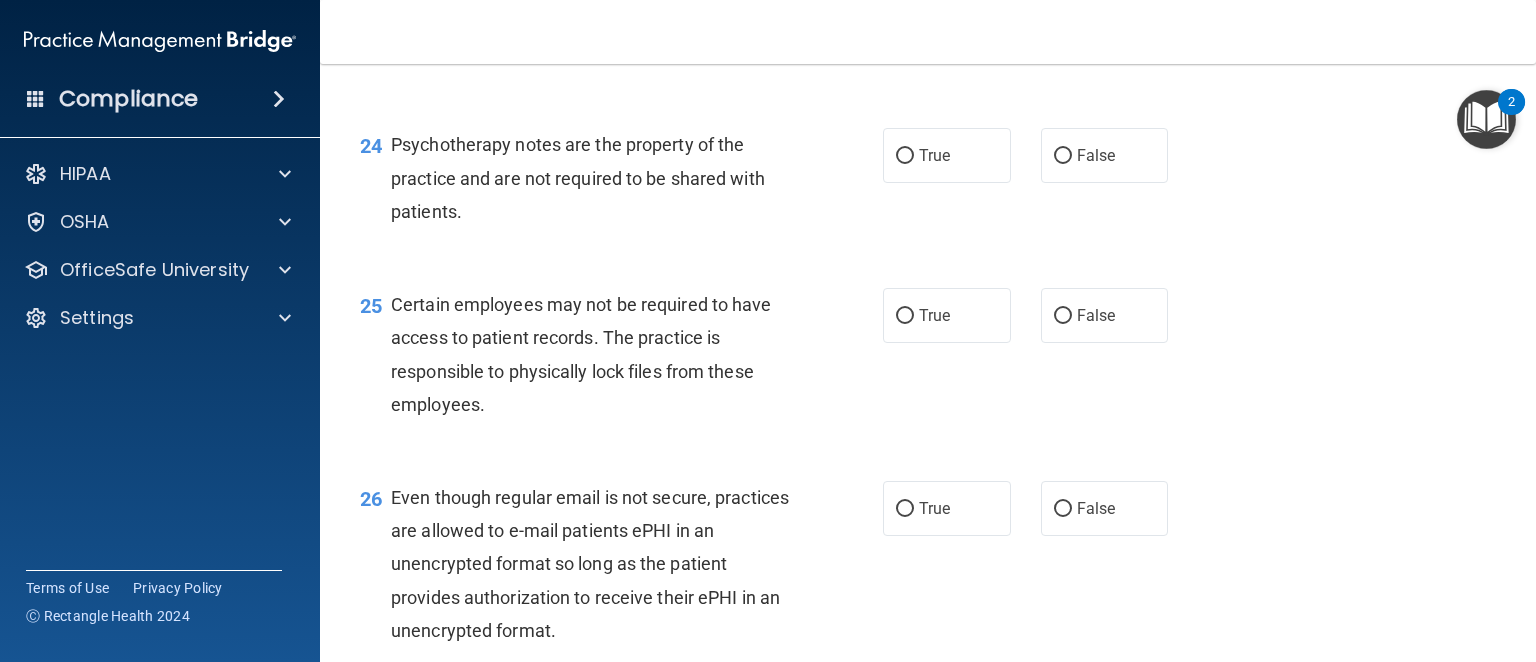 scroll, scrollTop: 4400, scrollLeft: 0, axis: vertical 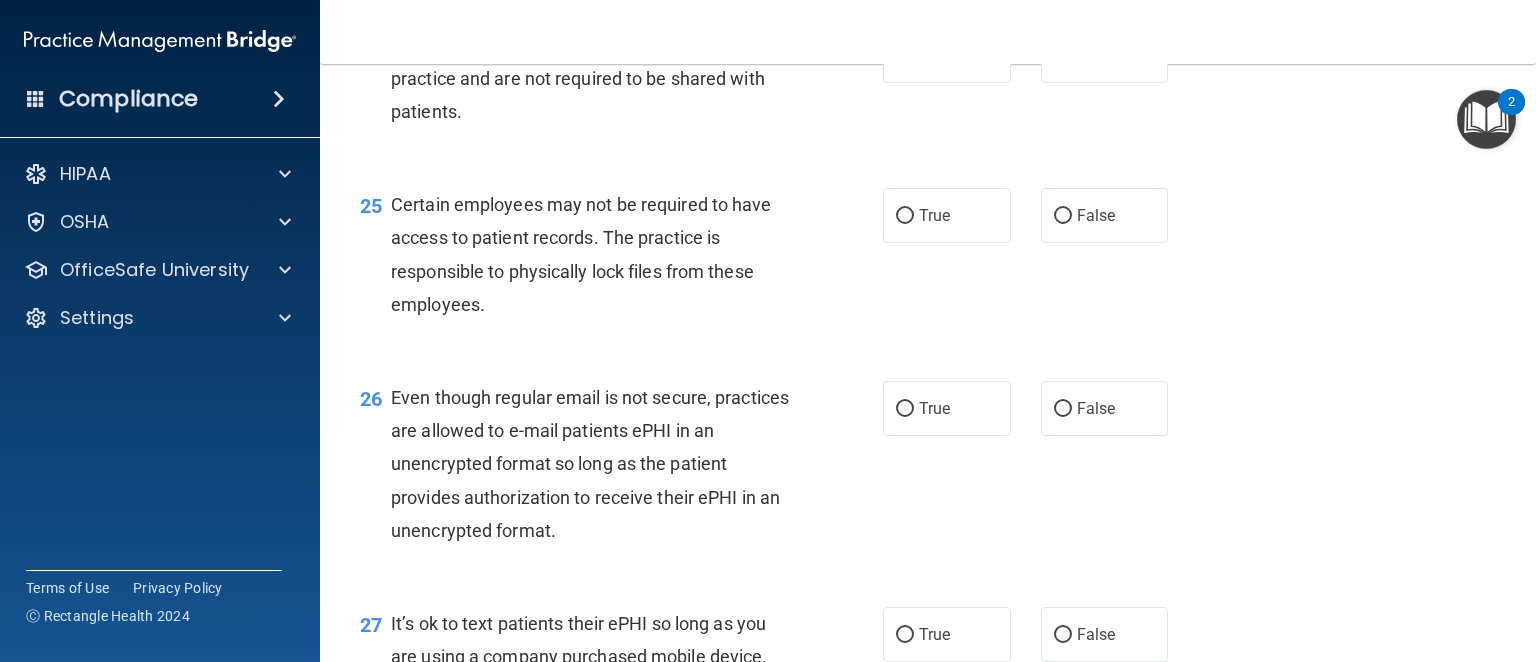 click on "False" at bounding box center [1105, -71] 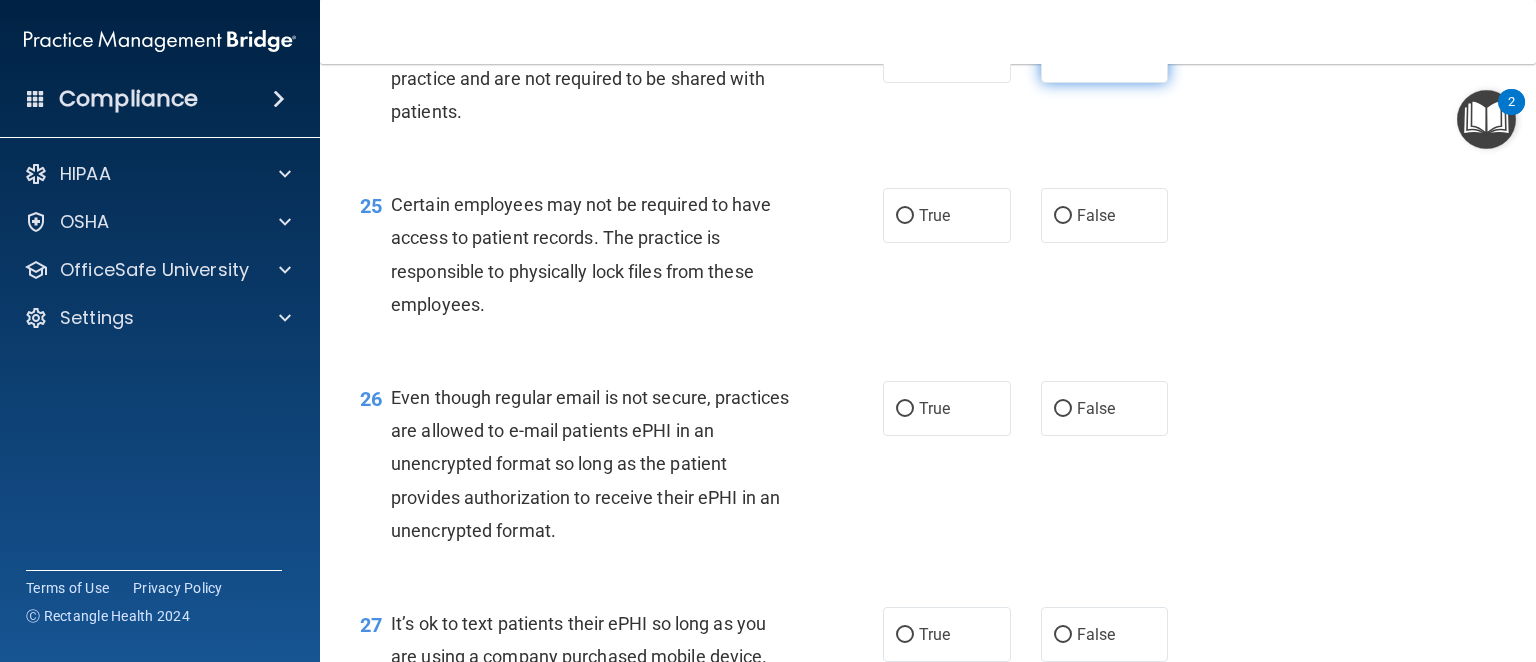 click on "False" at bounding box center [1105, 55] 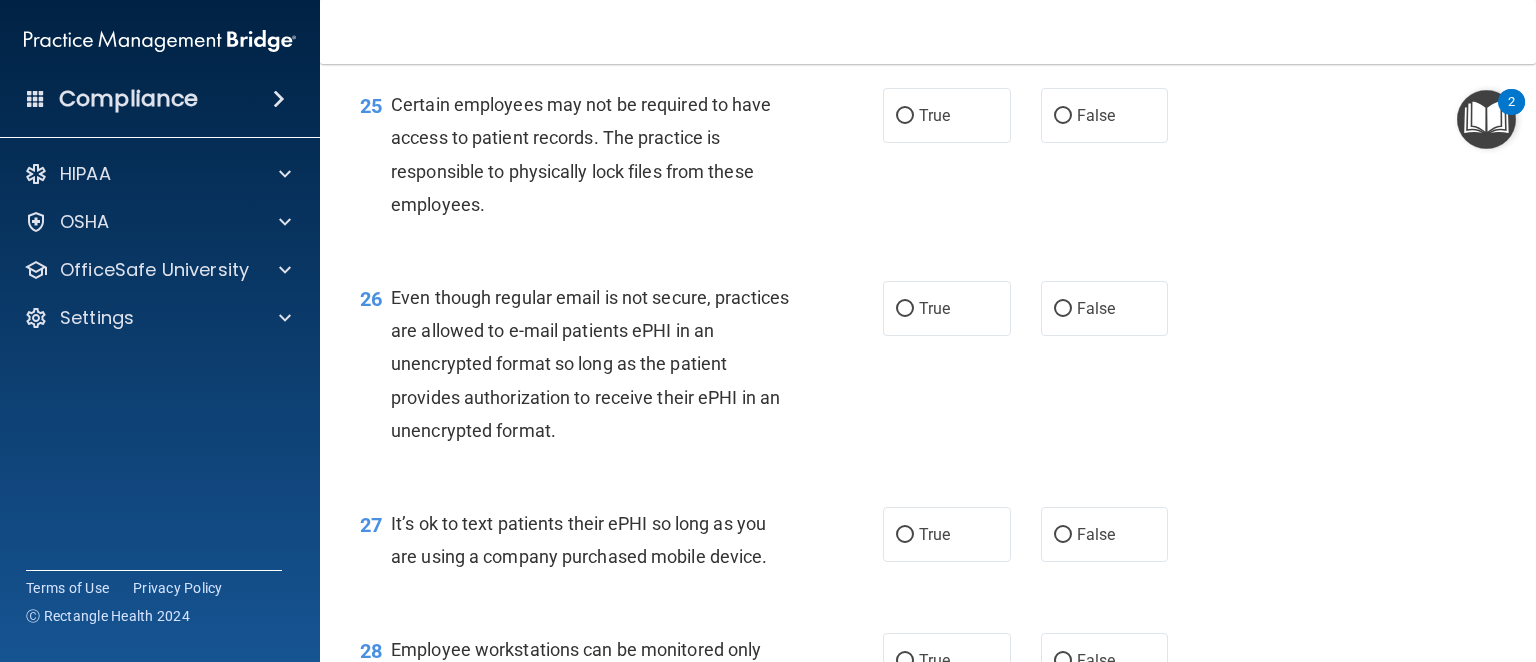scroll, scrollTop: 4600, scrollLeft: 0, axis: vertical 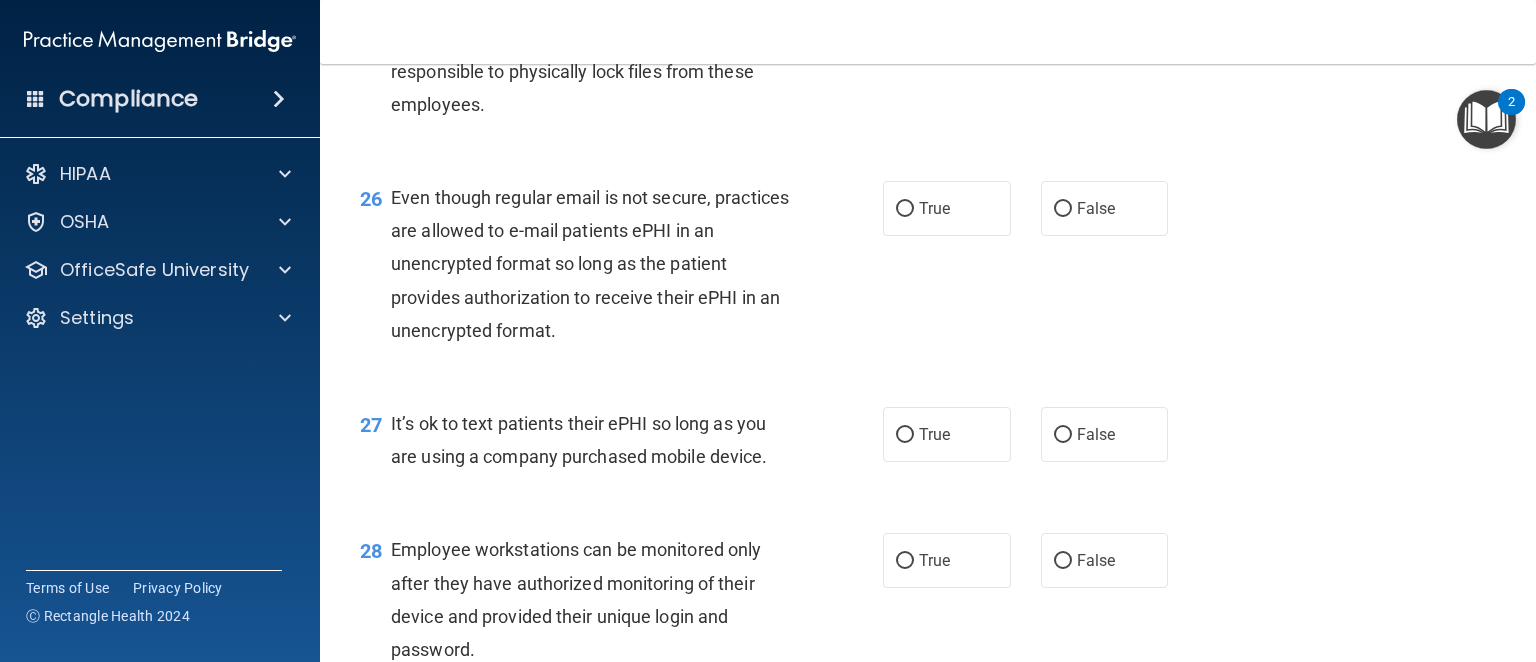 click on "True" at bounding box center [905, 16] 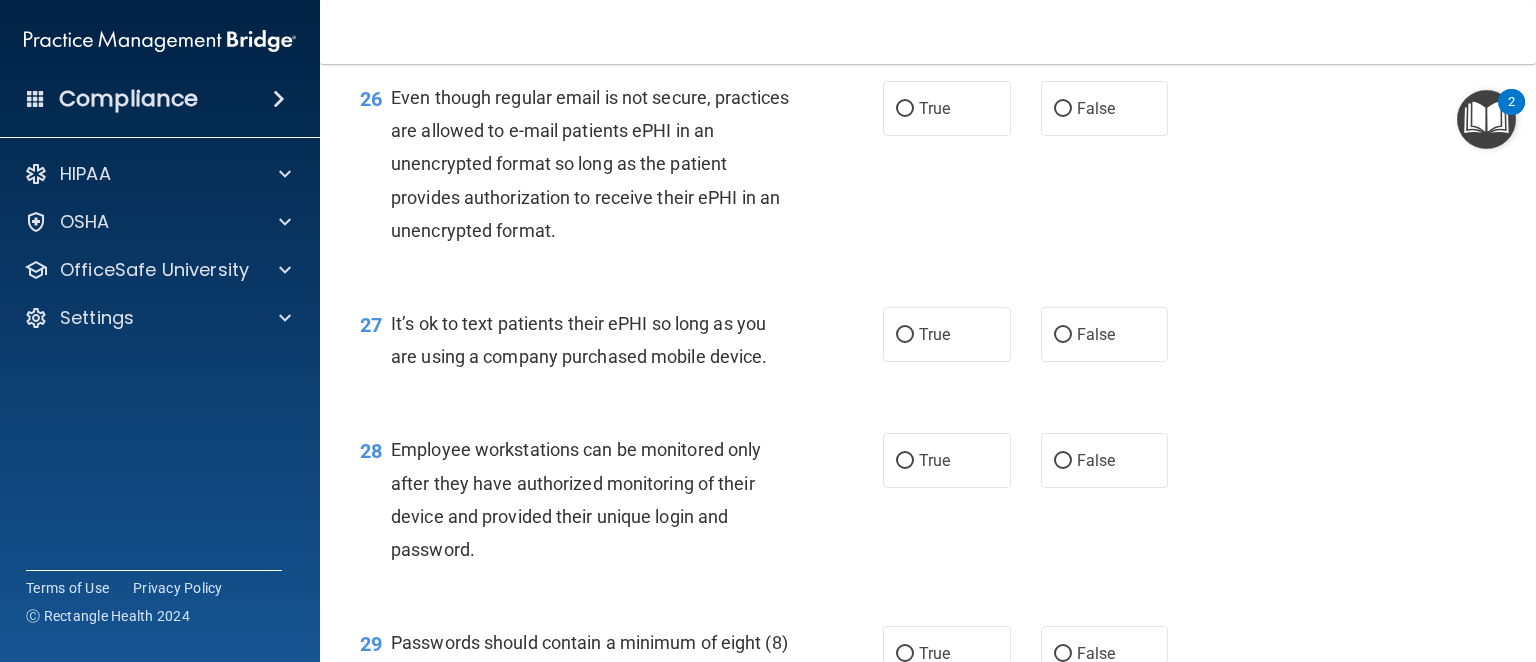 scroll, scrollTop: 4800, scrollLeft: 0, axis: vertical 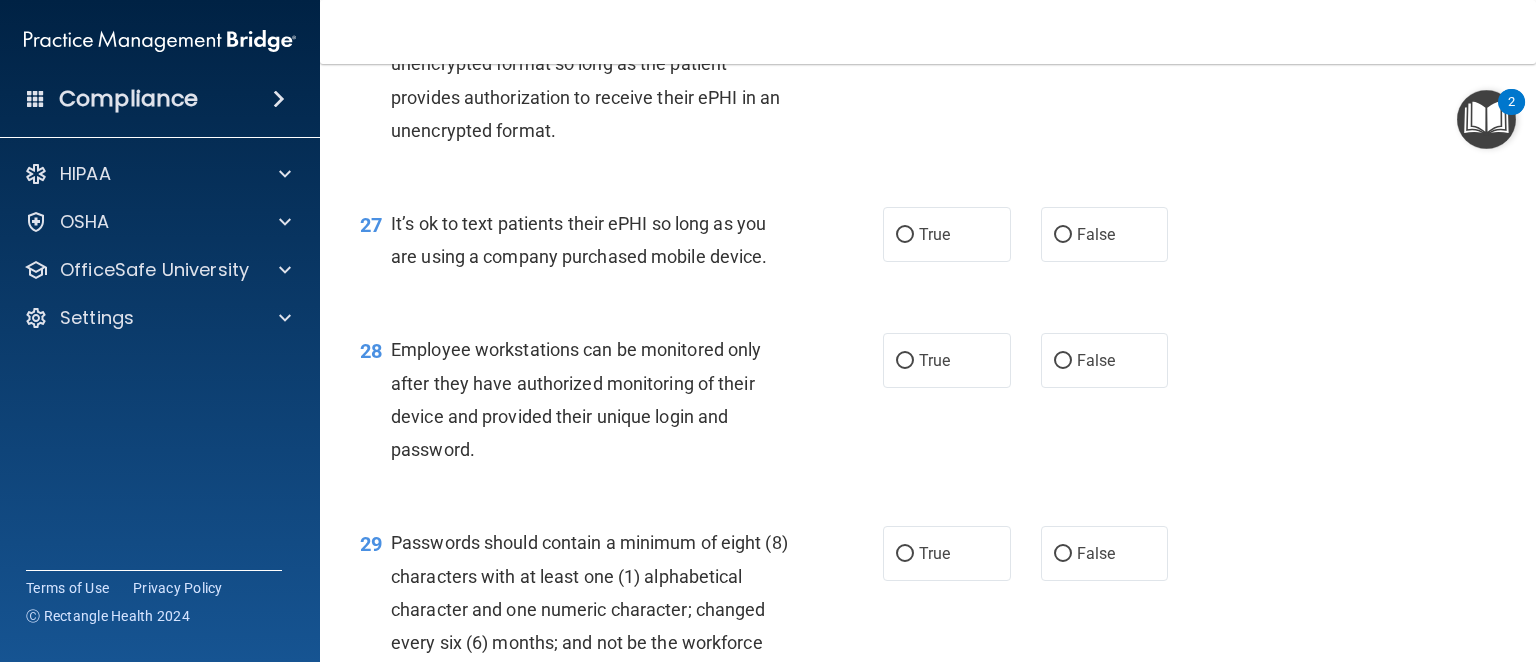 click on "False" at bounding box center (1105, 8) 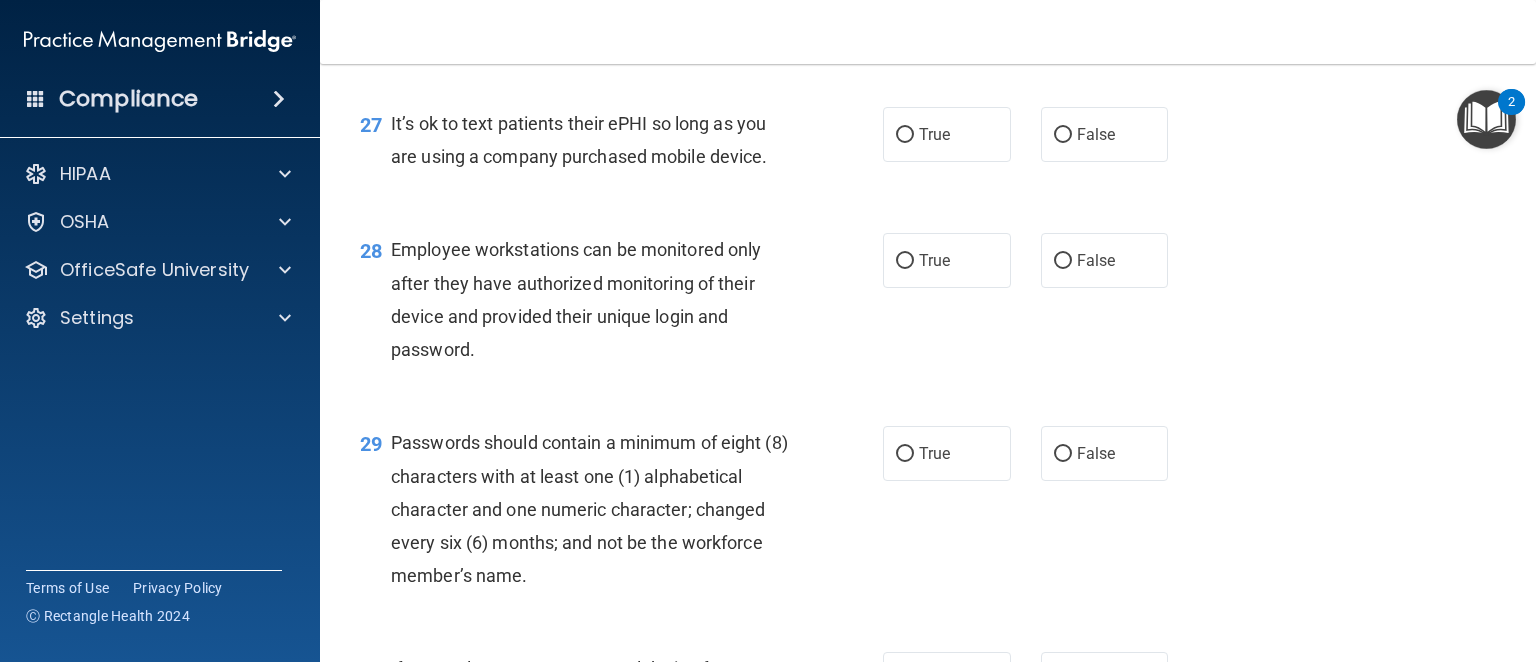 scroll, scrollTop: 5000, scrollLeft: 0, axis: vertical 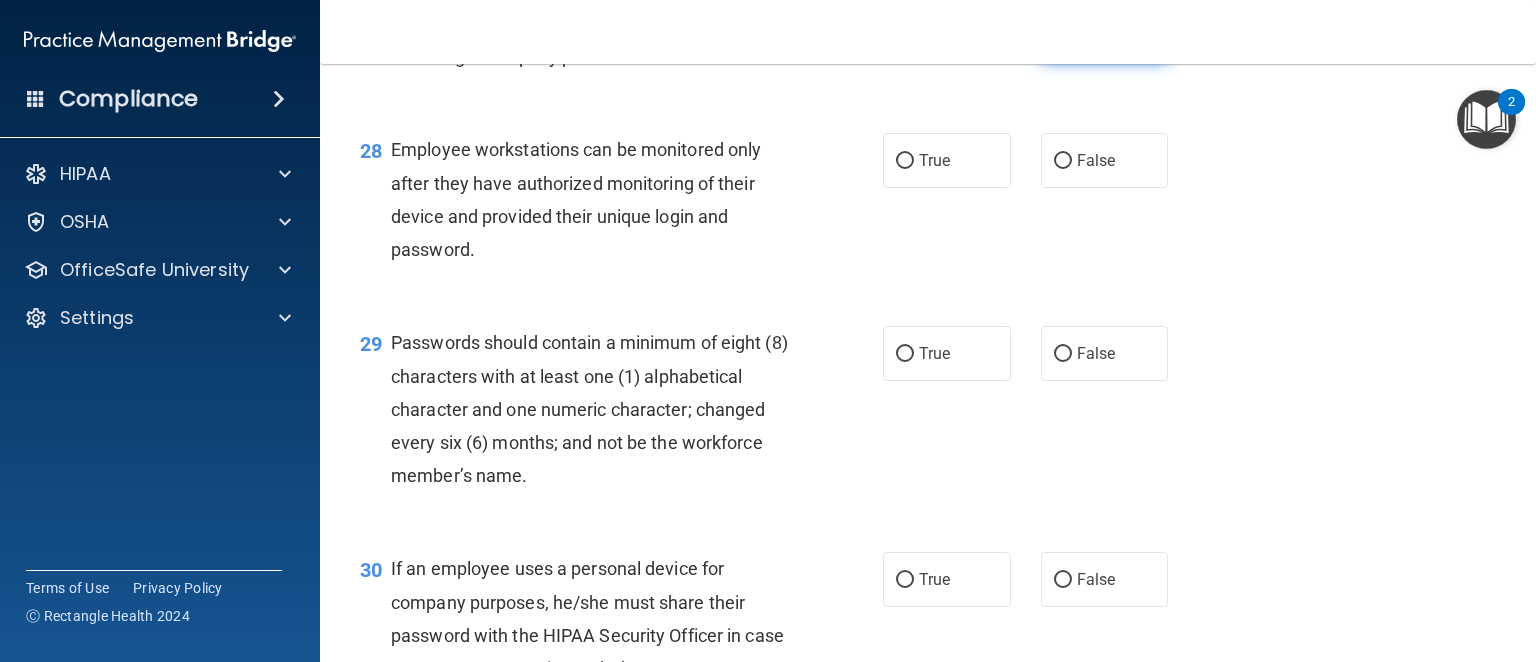click on "False" at bounding box center (1105, 34) 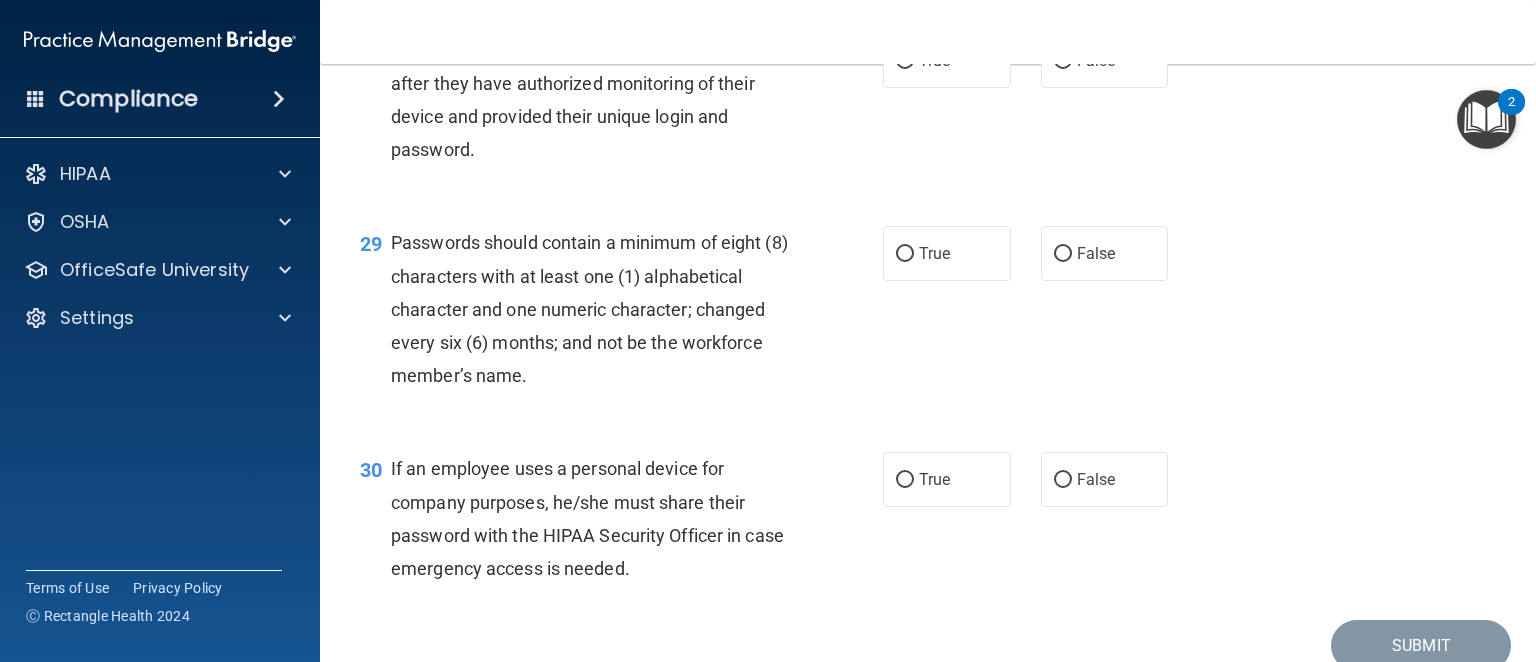 scroll, scrollTop: 5200, scrollLeft: 0, axis: vertical 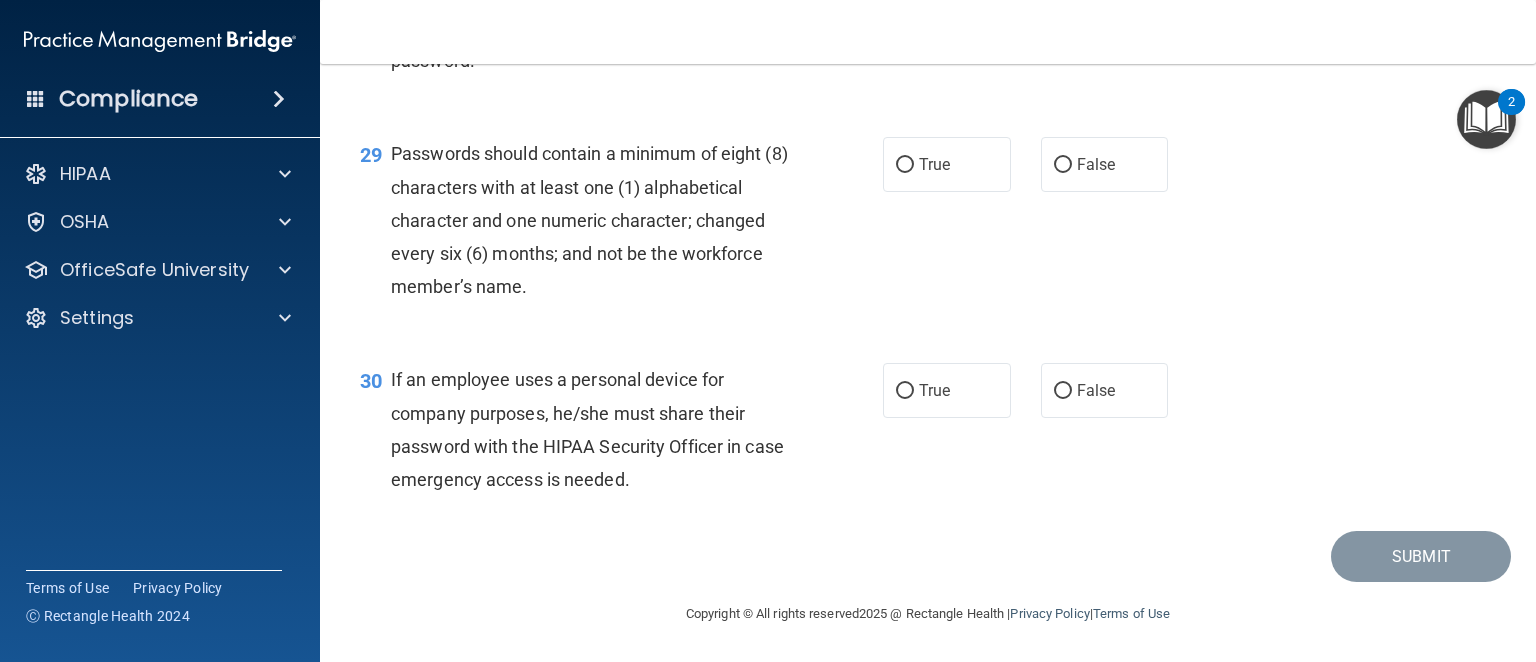 click on "False" at bounding box center (1105, -29) 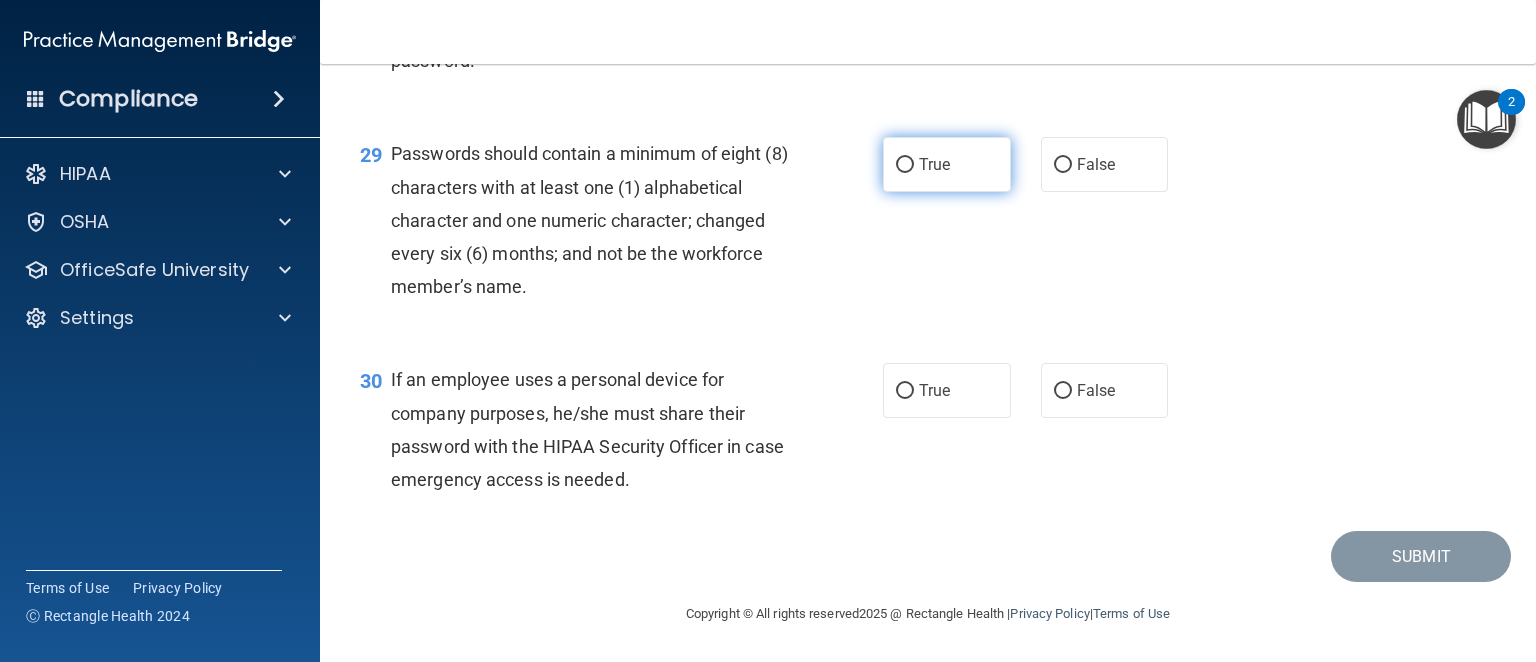 click on "True" at bounding box center [934, 164] 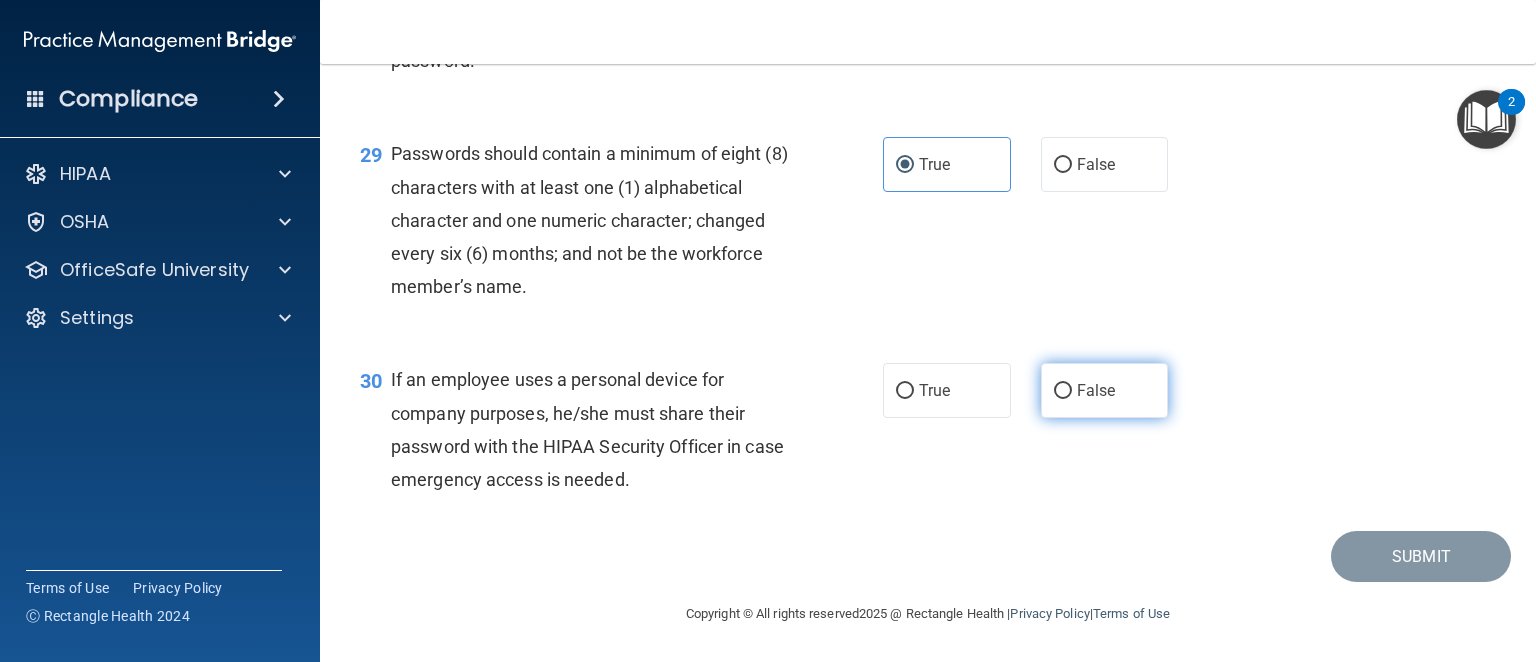 click on "False" at bounding box center [1105, 390] 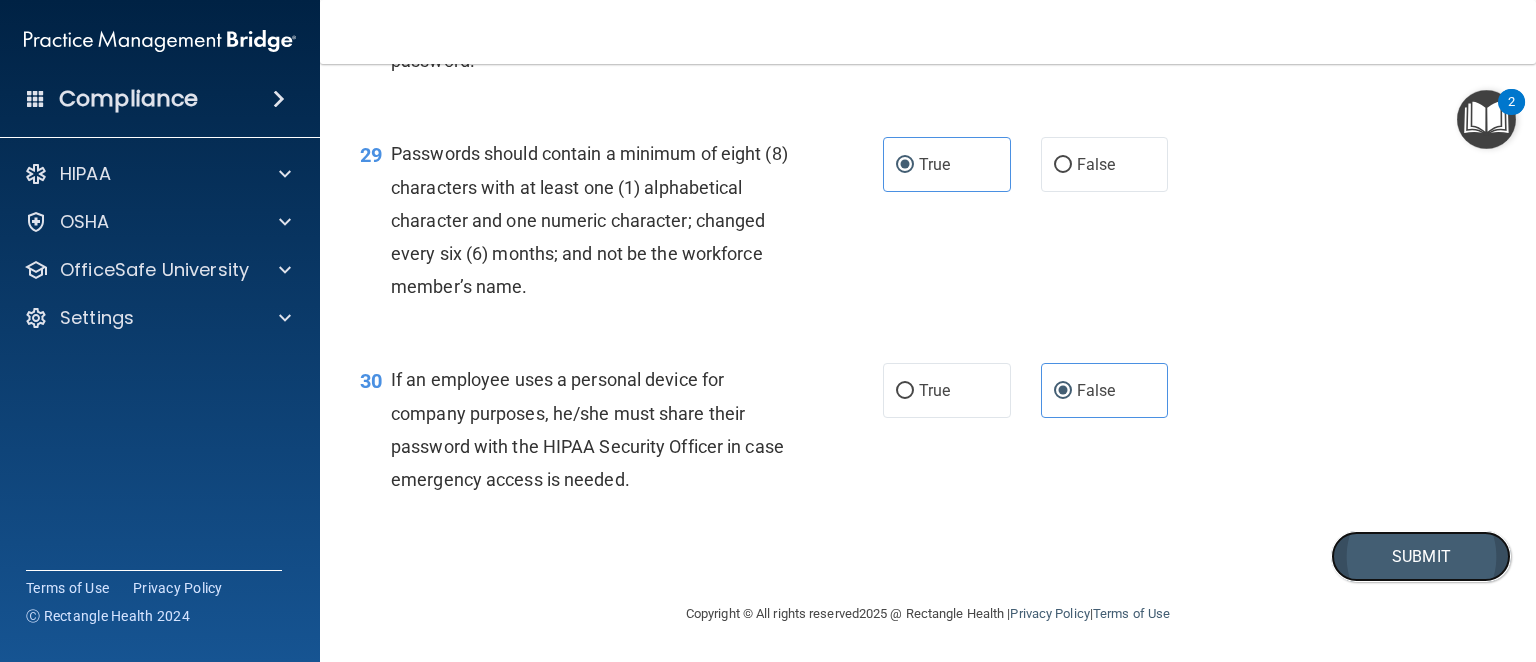 click on "Submit" at bounding box center (1421, 556) 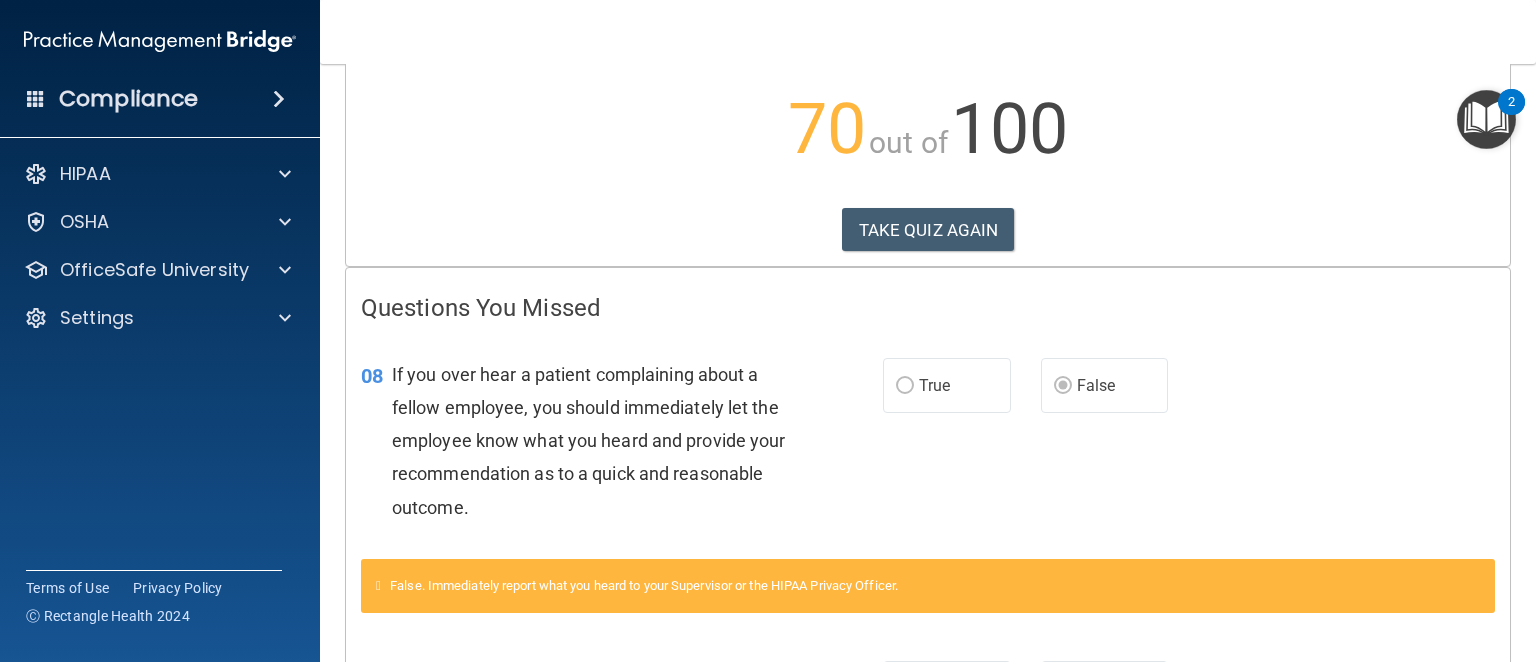 scroll, scrollTop: 0, scrollLeft: 0, axis: both 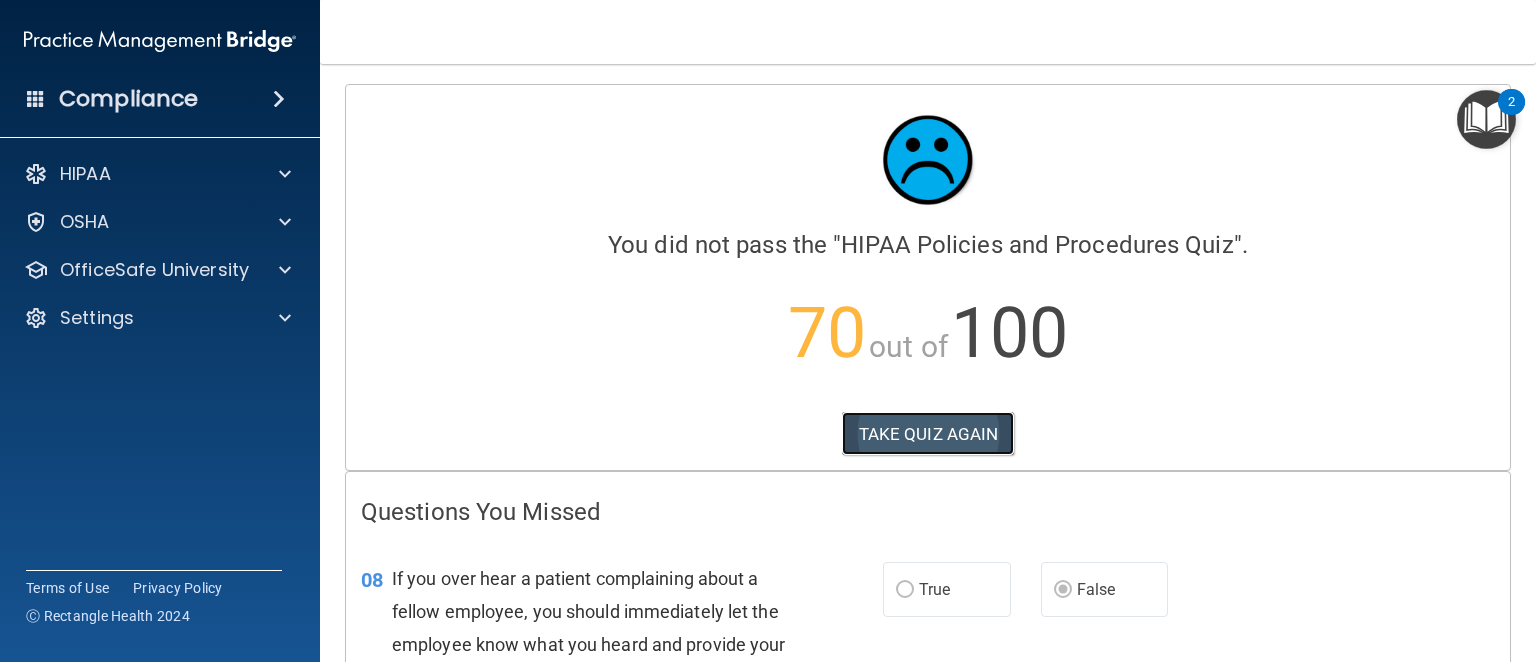click on "TAKE QUIZ AGAIN" at bounding box center [928, 434] 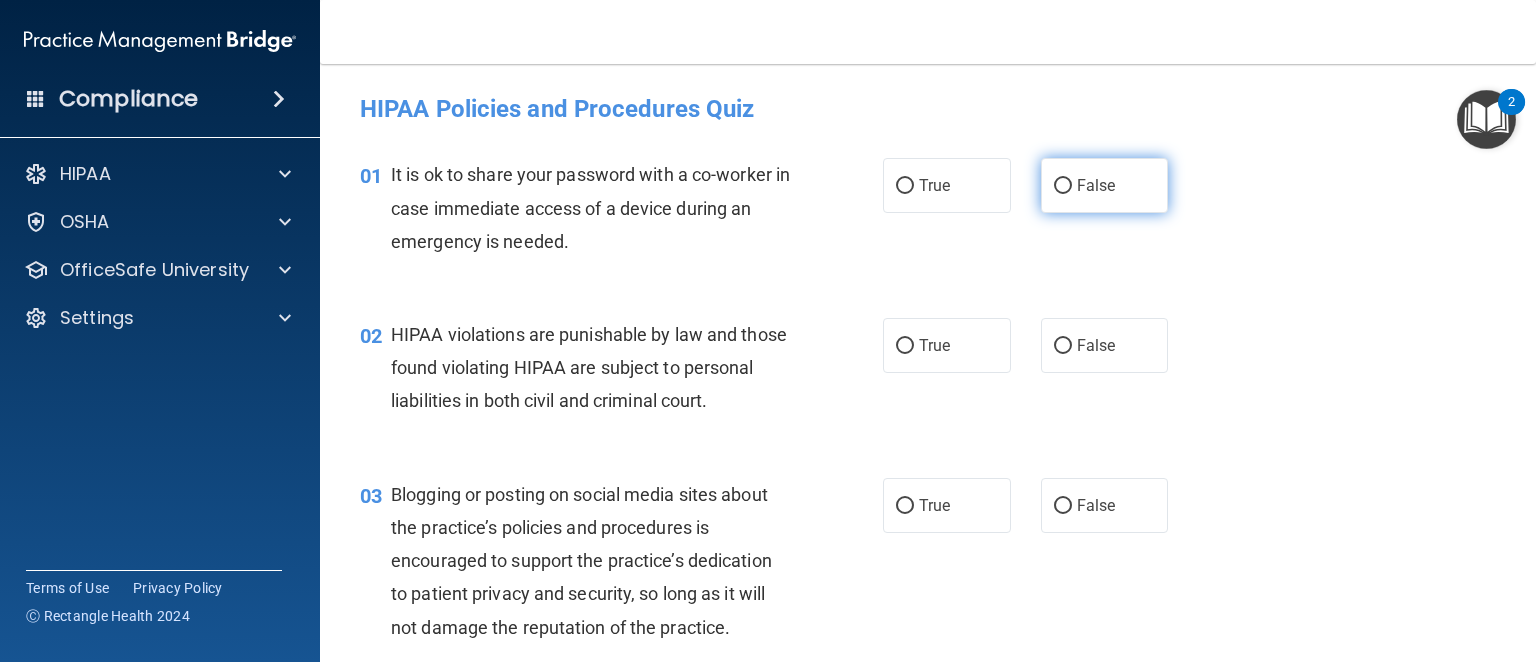 click on "False" at bounding box center [1105, 185] 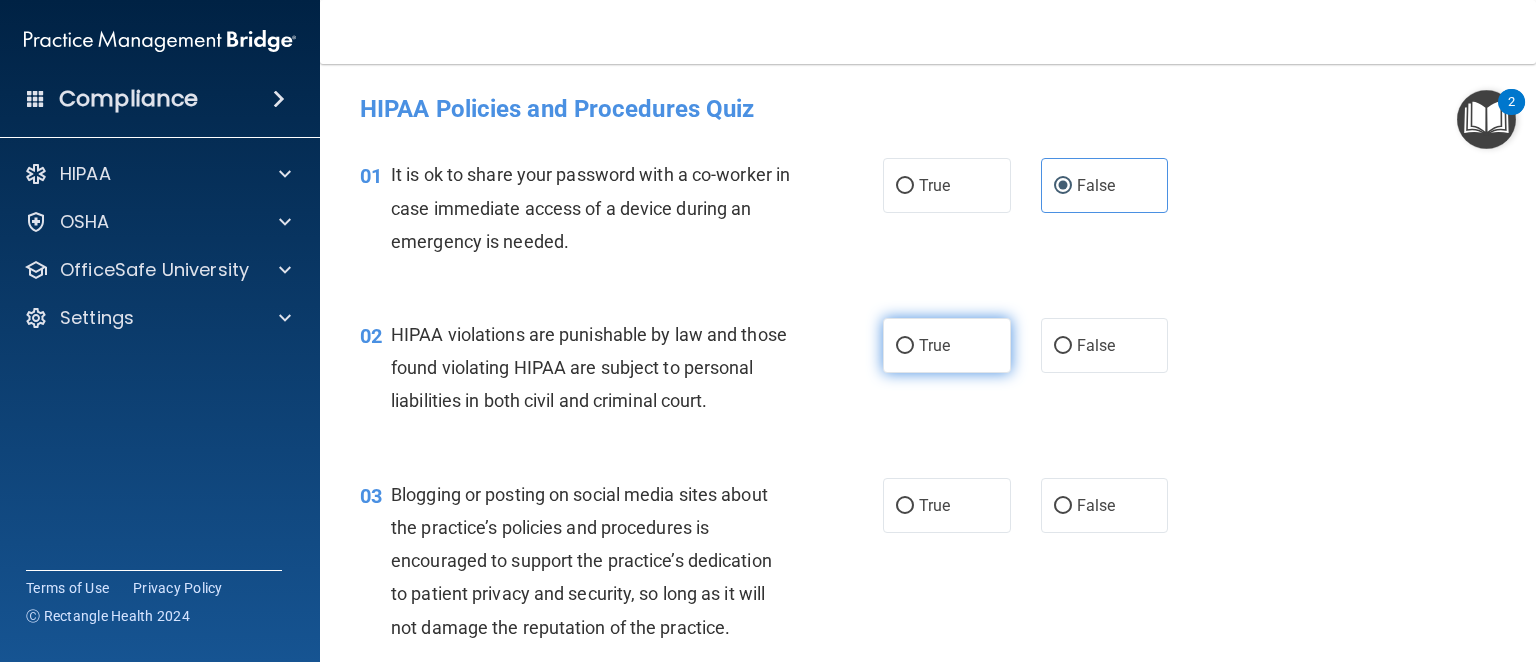 click on "True" at bounding box center [934, 345] 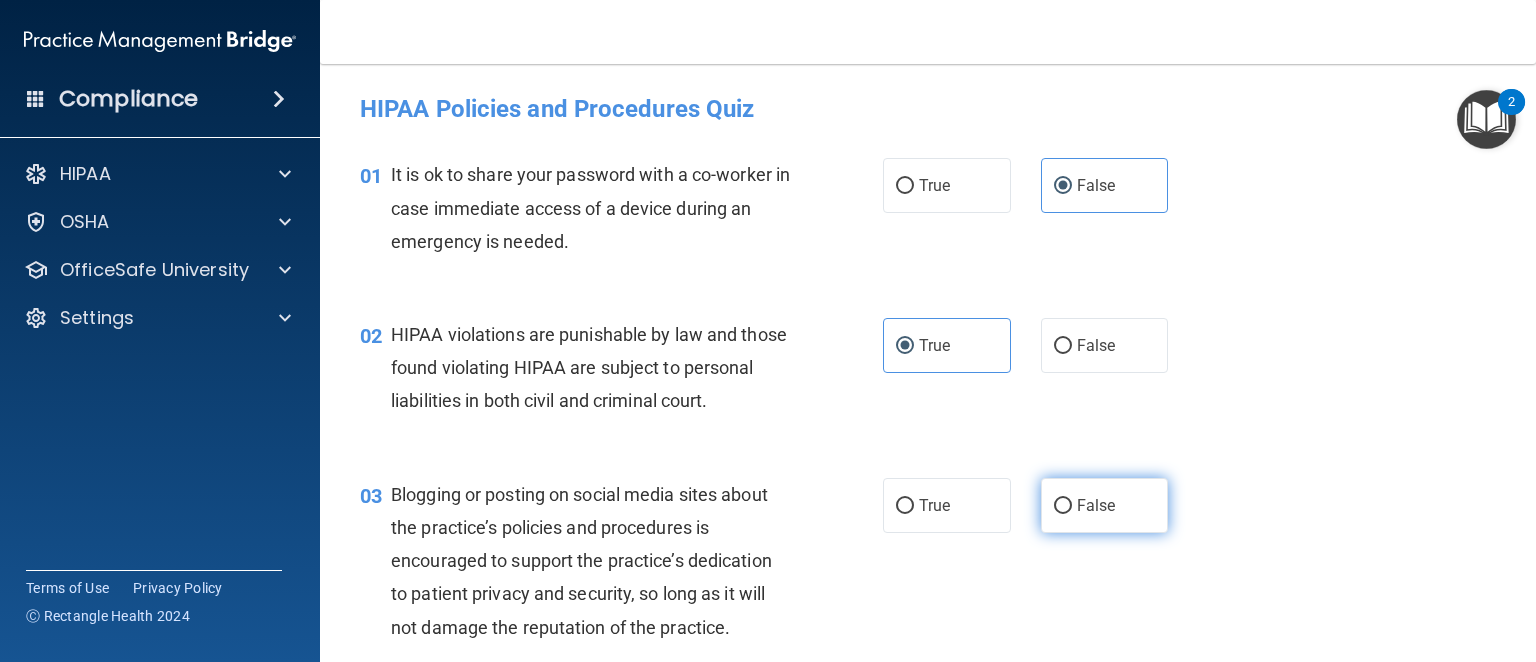 click on "False" at bounding box center (1105, 505) 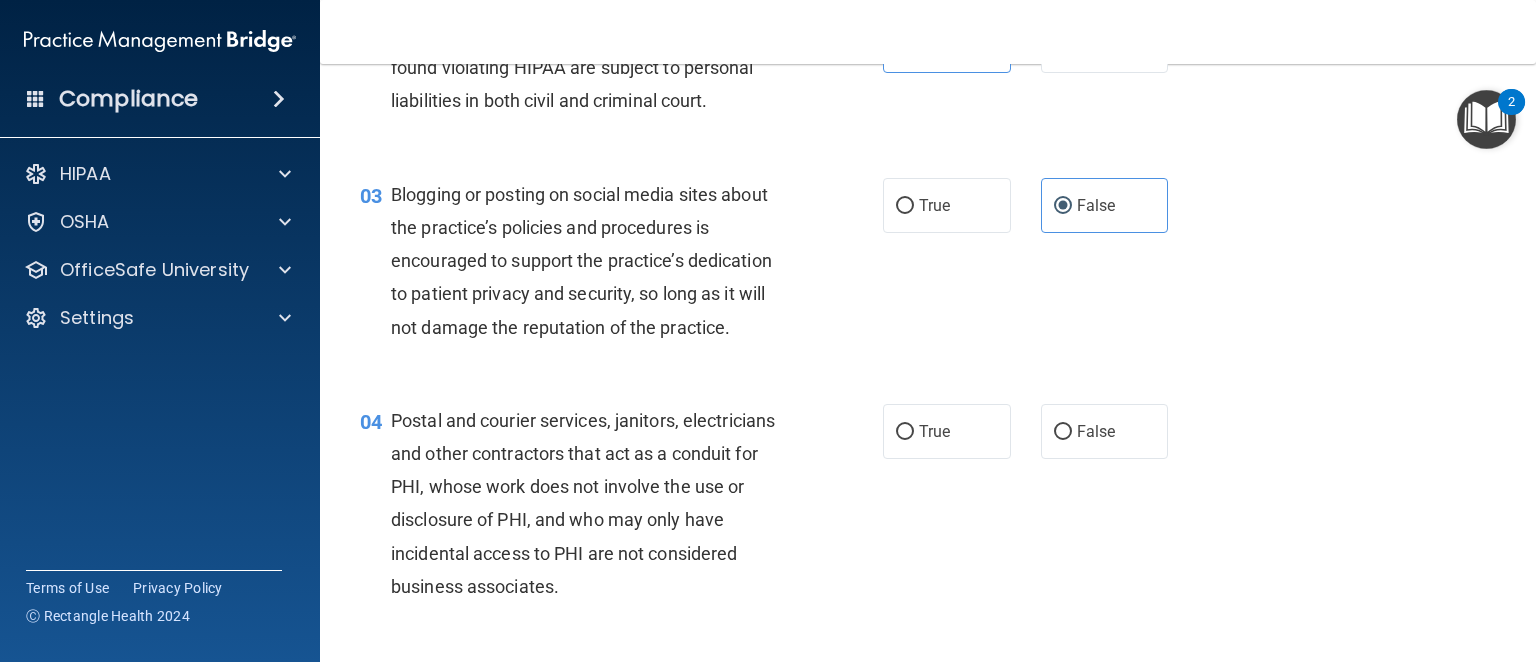 scroll, scrollTop: 400, scrollLeft: 0, axis: vertical 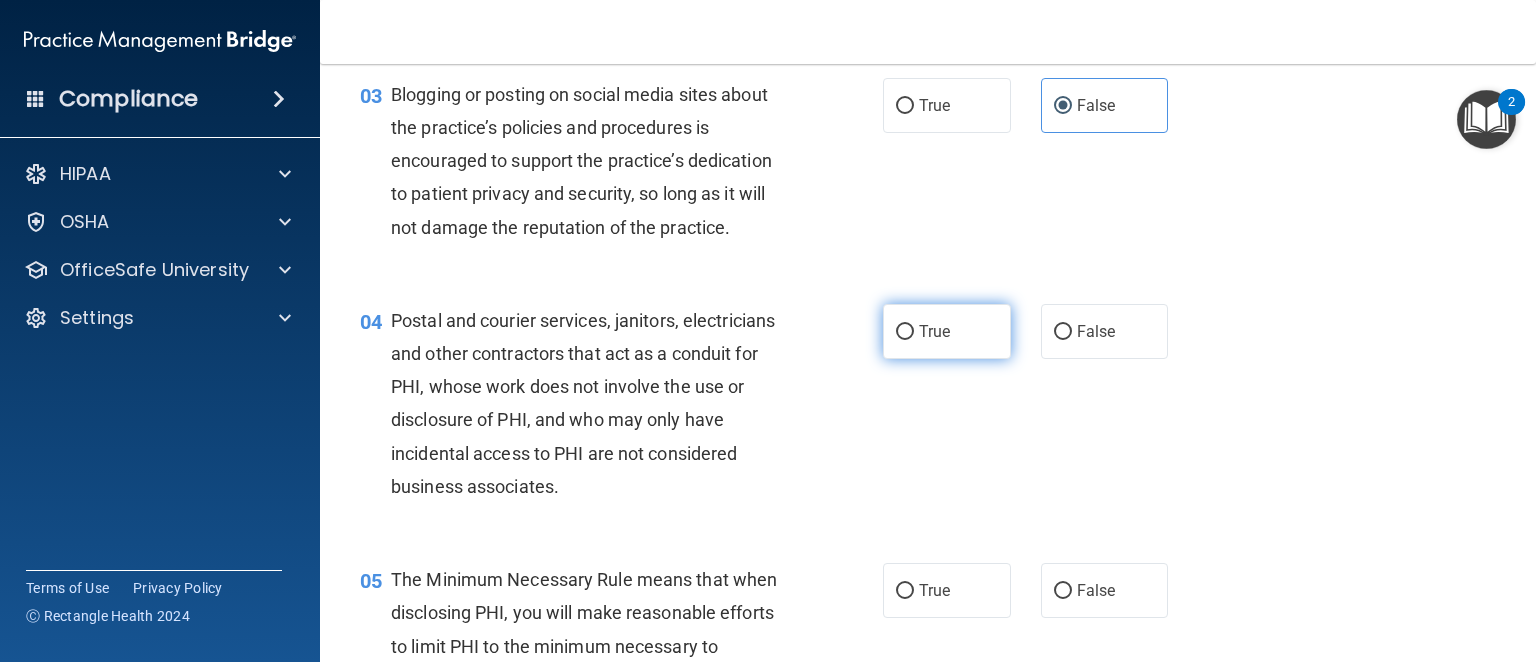 click on "True" at bounding box center [947, 331] 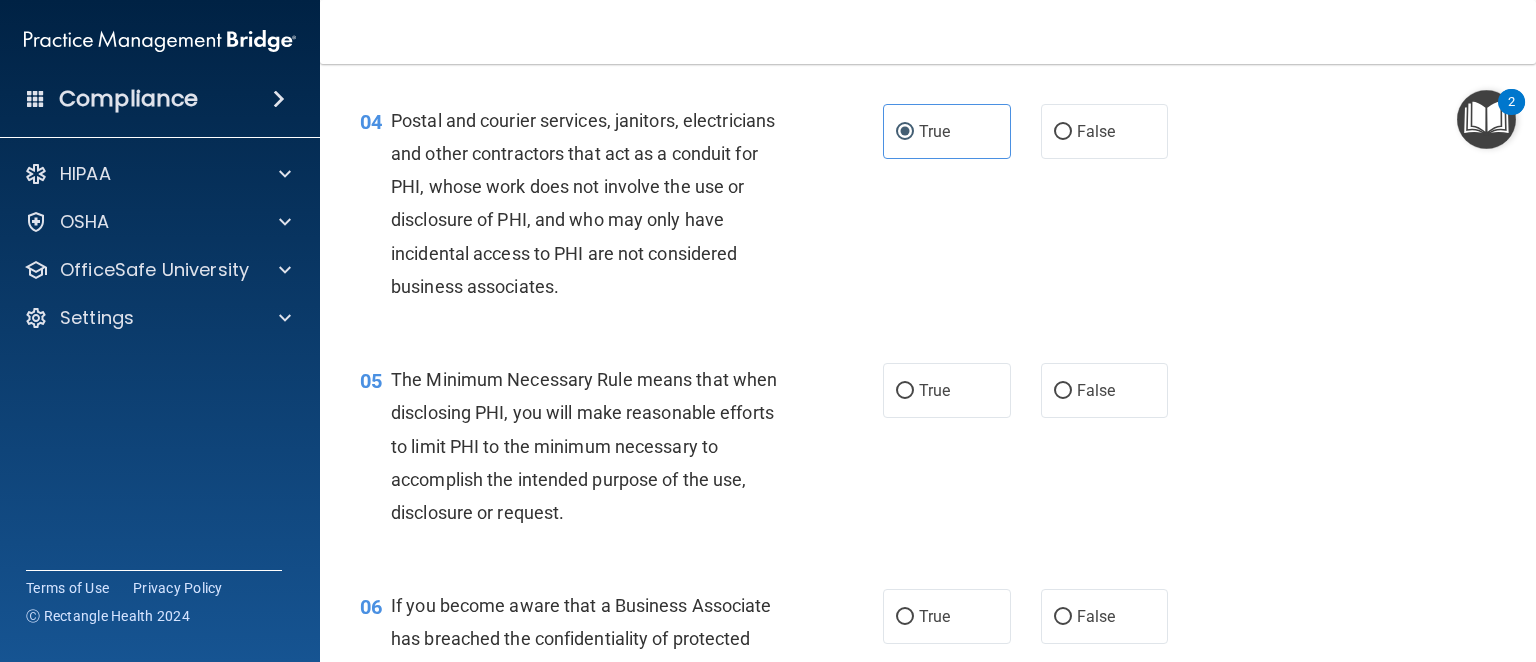 scroll, scrollTop: 700, scrollLeft: 0, axis: vertical 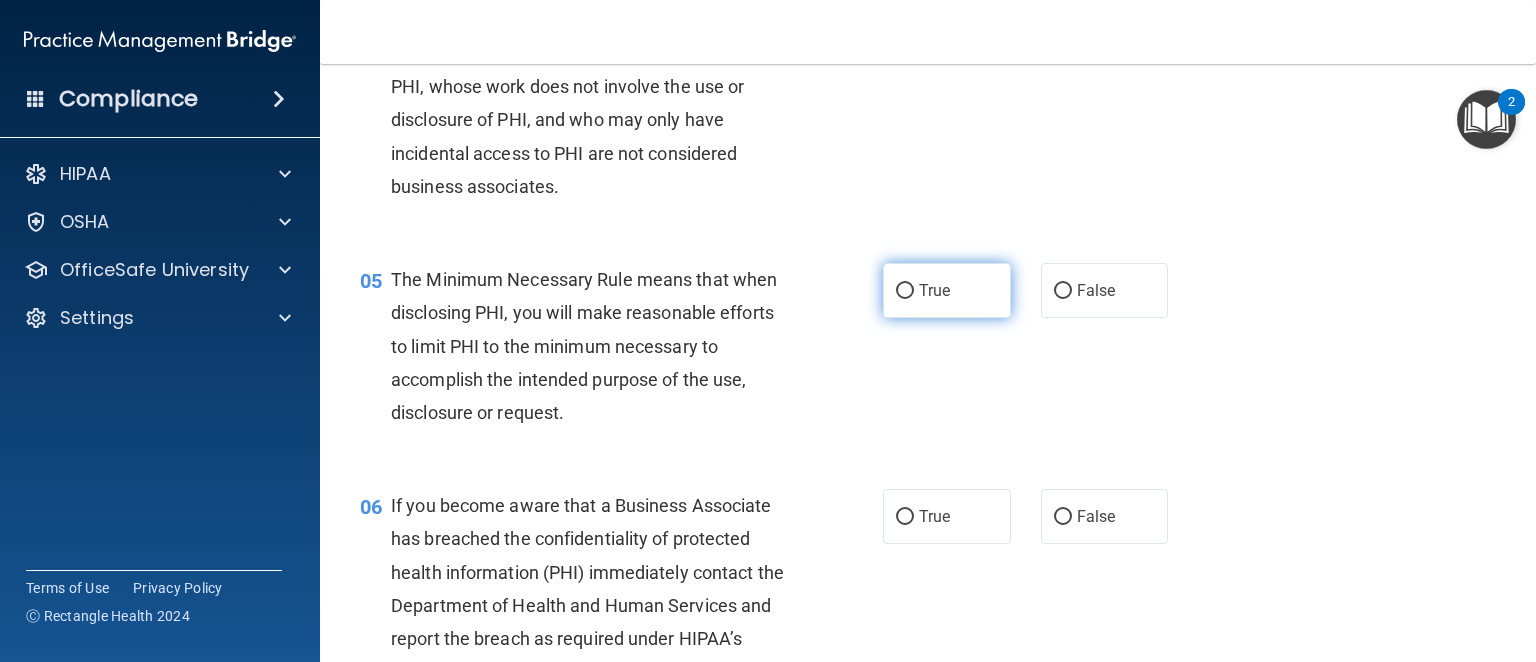click on "True" at bounding box center [934, 290] 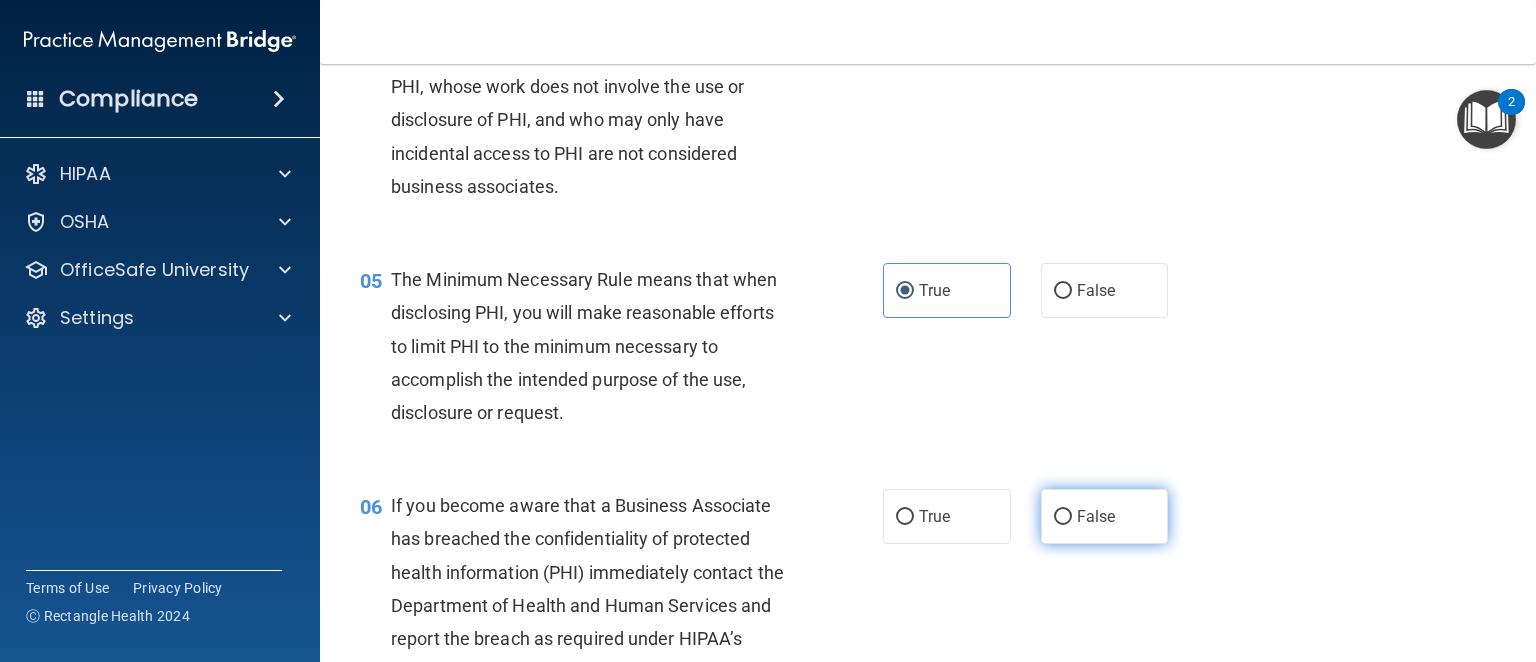 click on "False" at bounding box center (1096, 516) 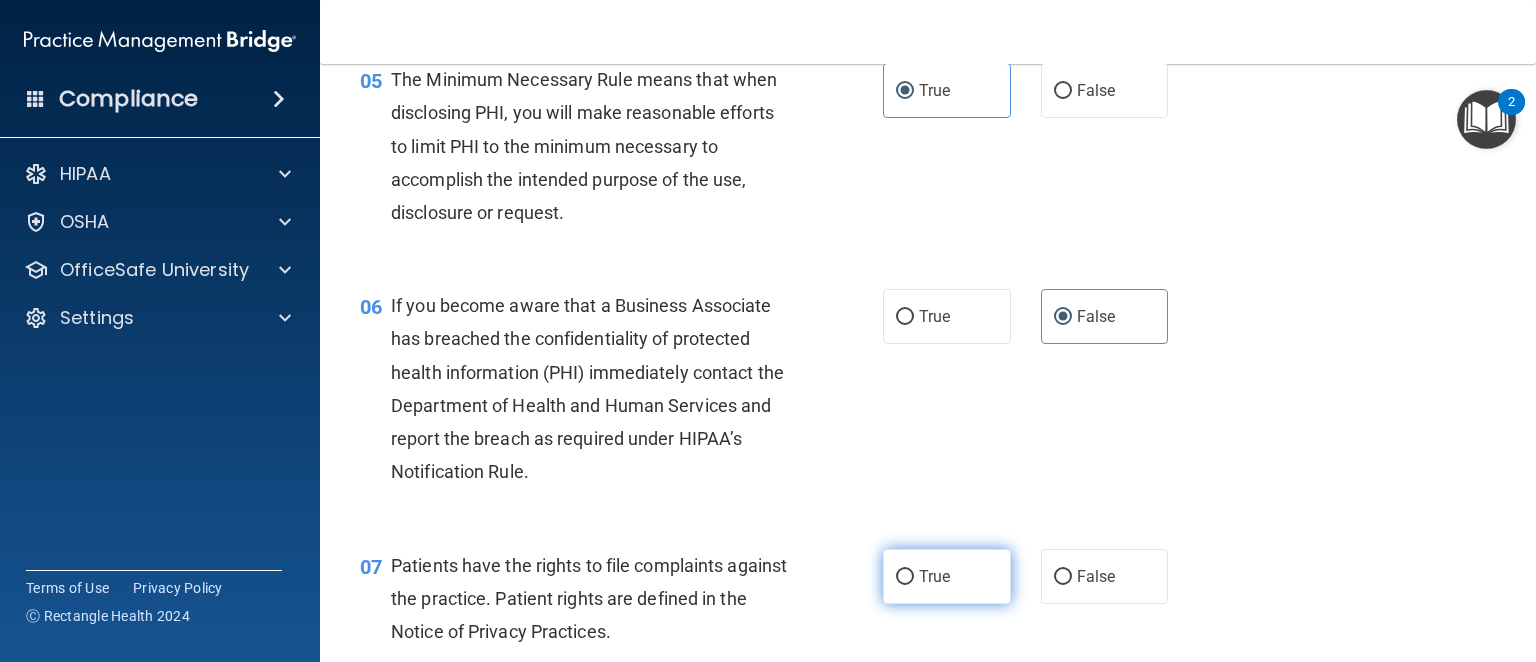 scroll, scrollTop: 1000, scrollLeft: 0, axis: vertical 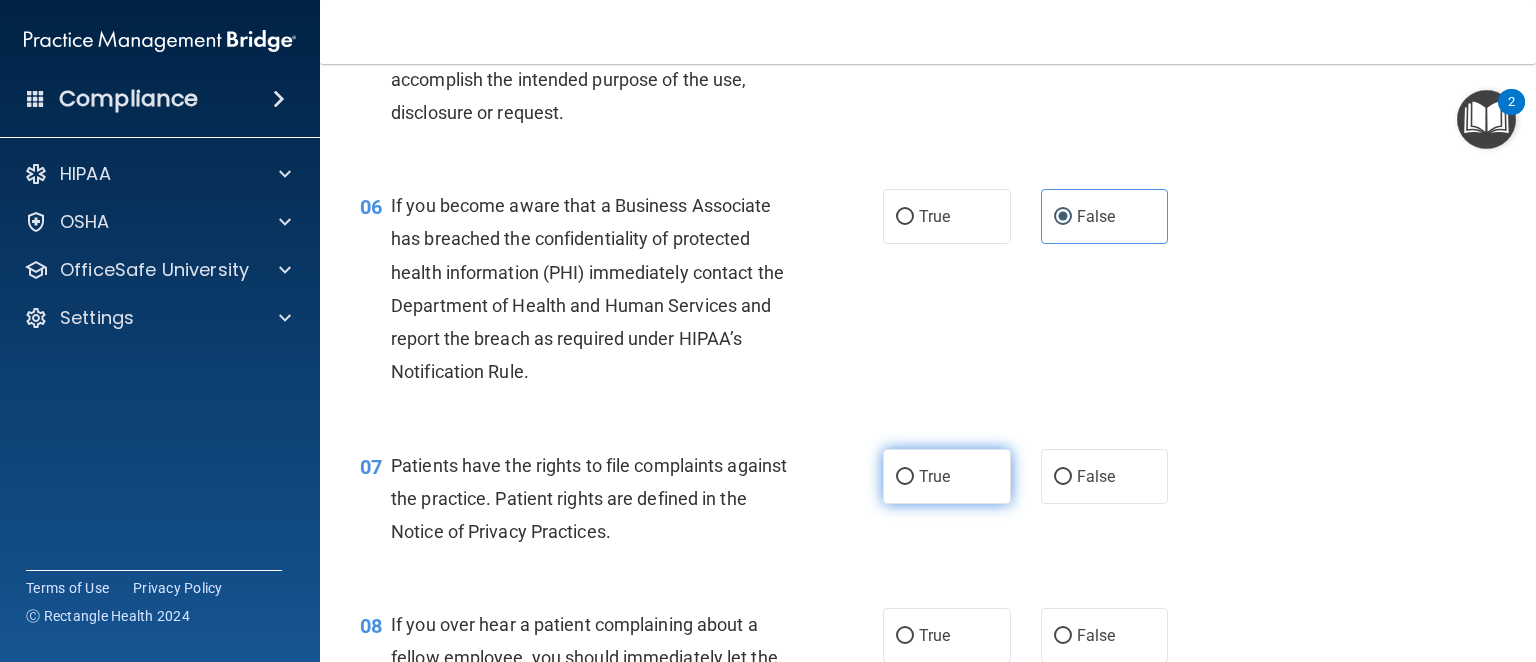 click on "True" at bounding box center [947, 476] 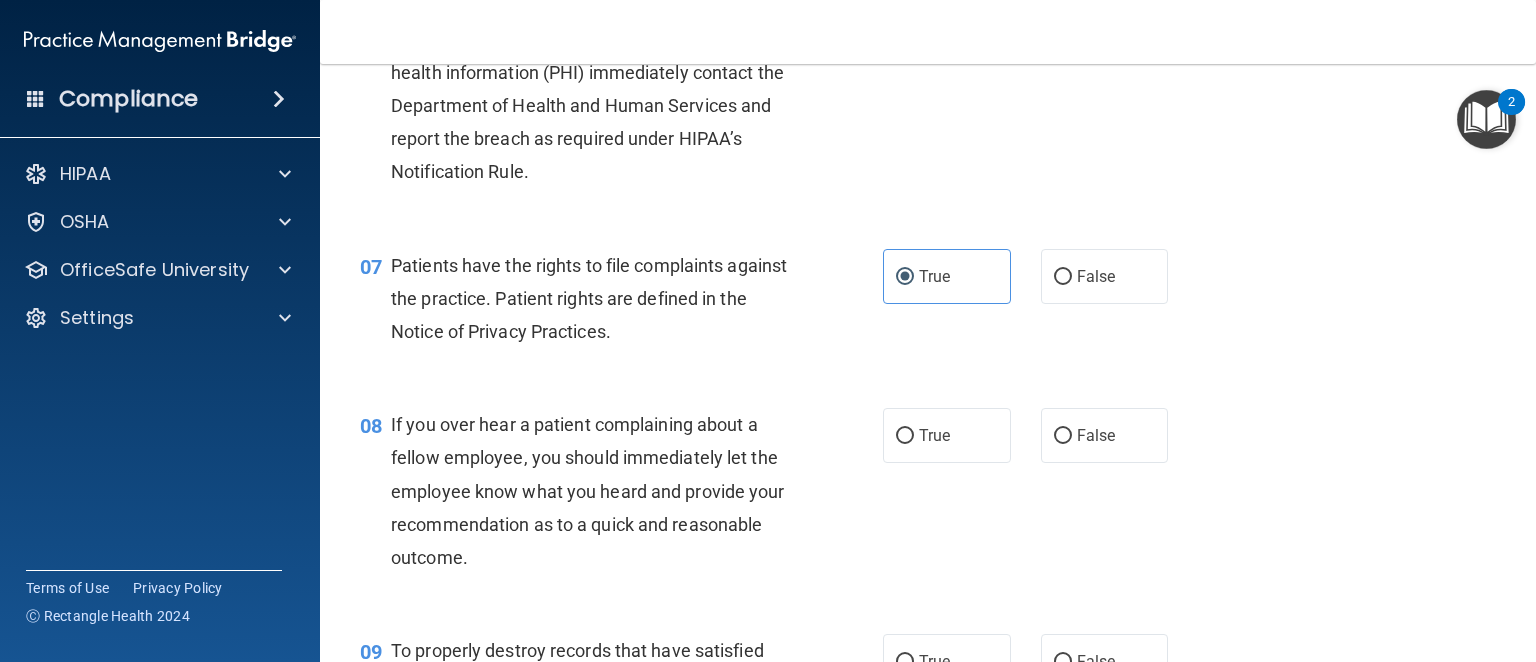 scroll, scrollTop: 1300, scrollLeft: 0, axis: vertical 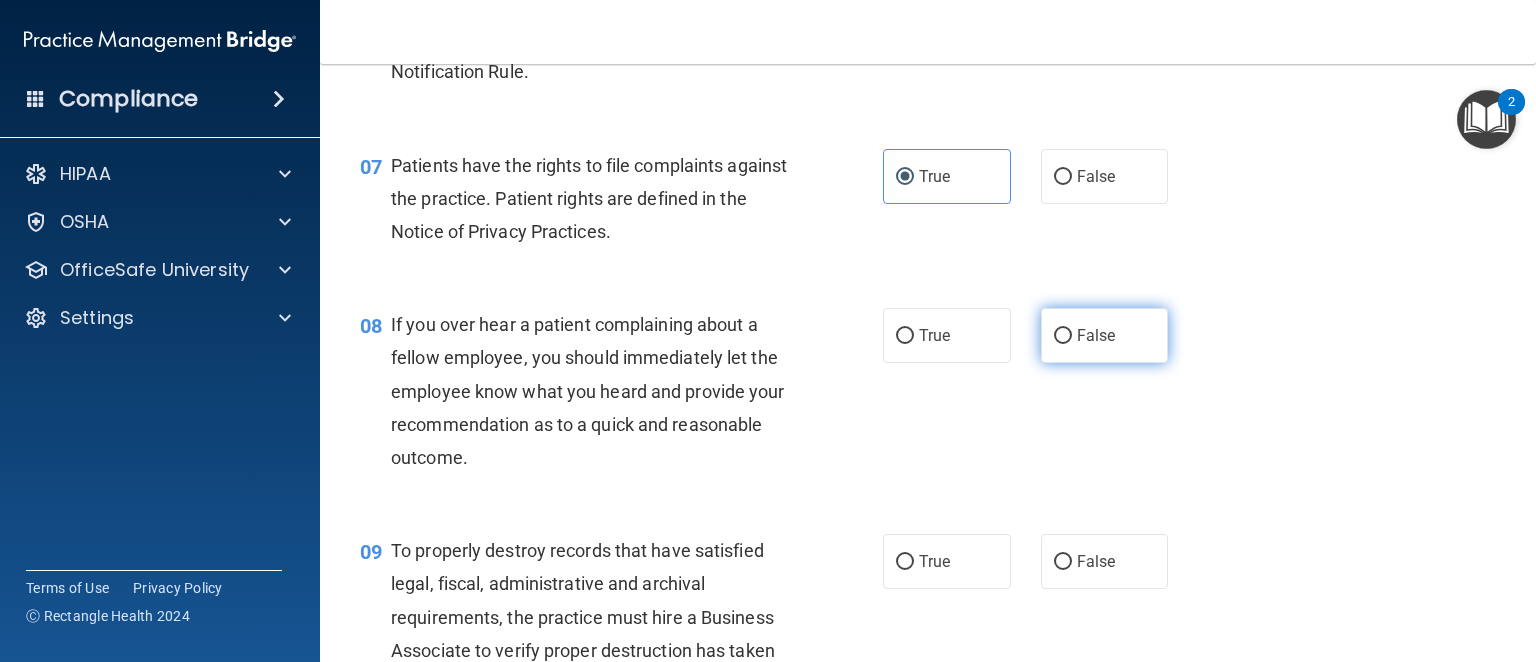 click on "False" at bounding box center [1105, 335] 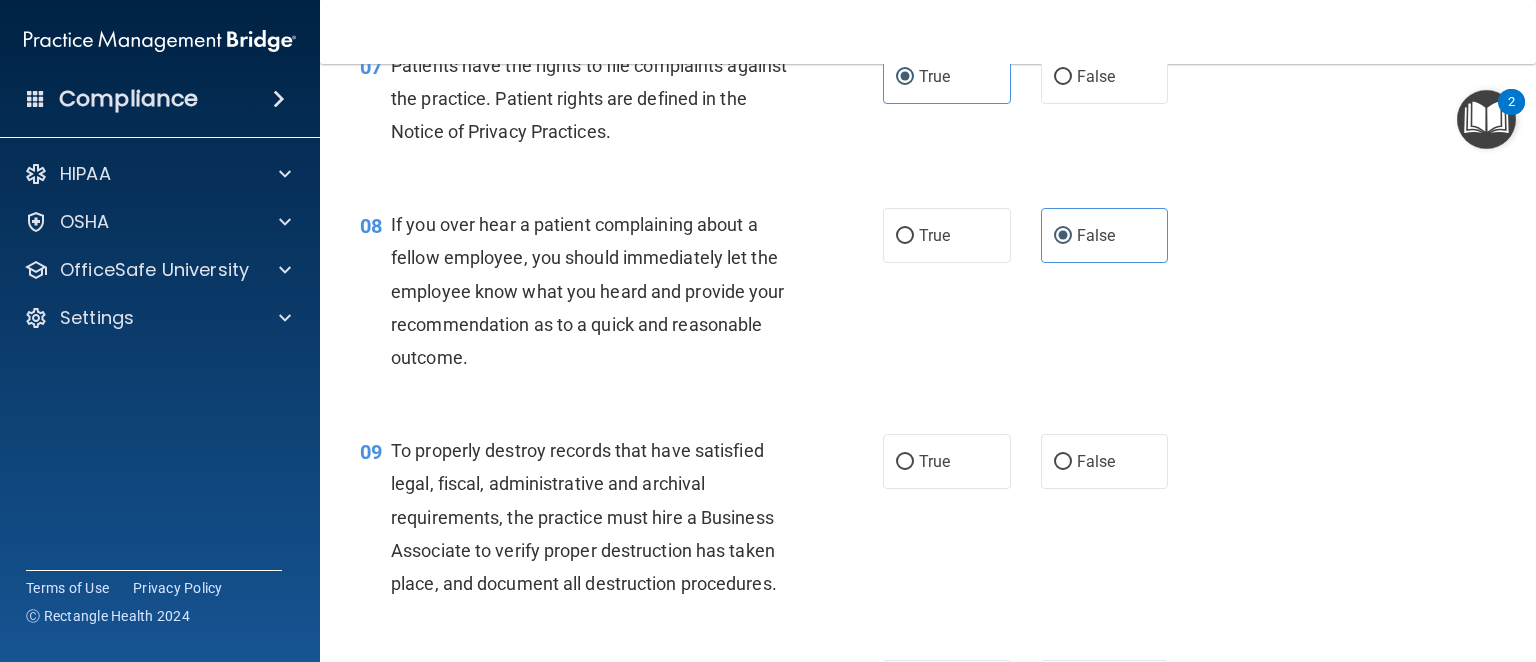 scroll, scrollTop: 1500, scrollLeft: 0, axis: vertical 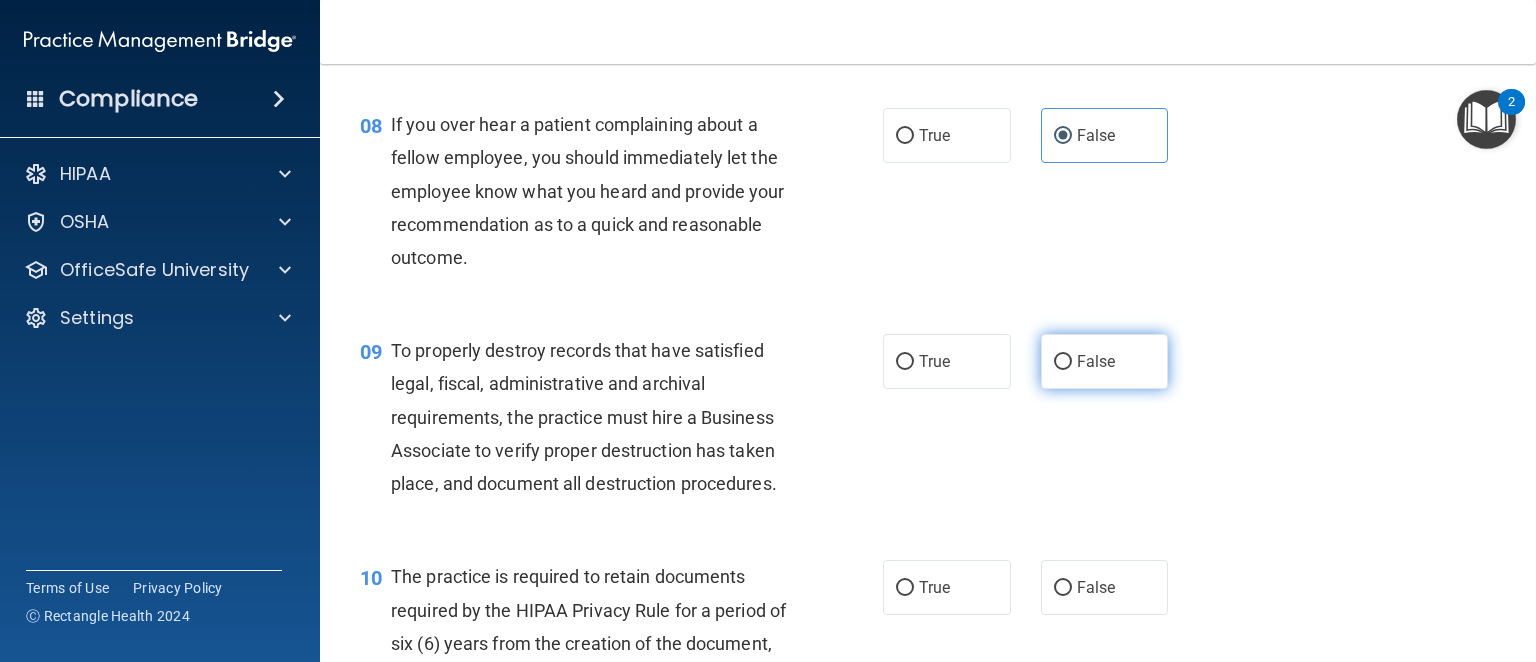 click on "False" at bounding box center (1105, 361) 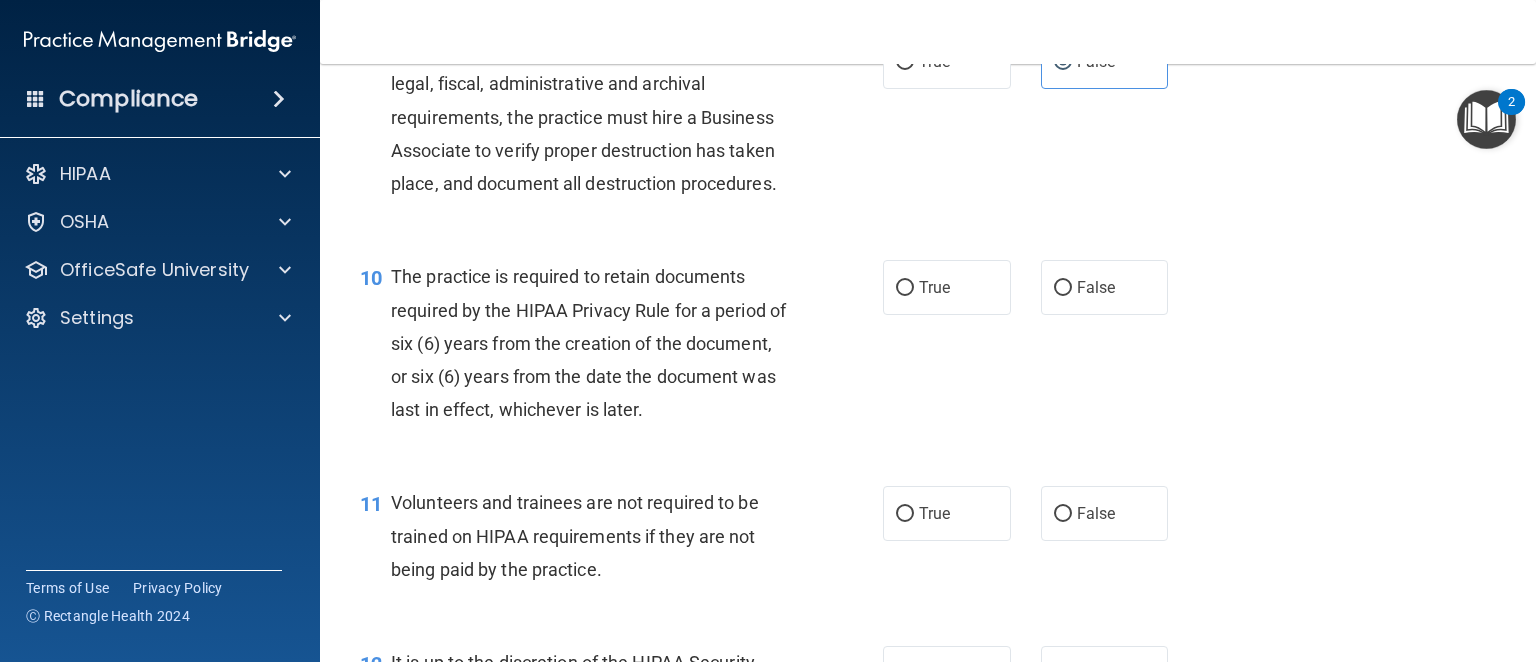 scroll, scrollTop: 1900, scrollLeft: 0, axis: vertical 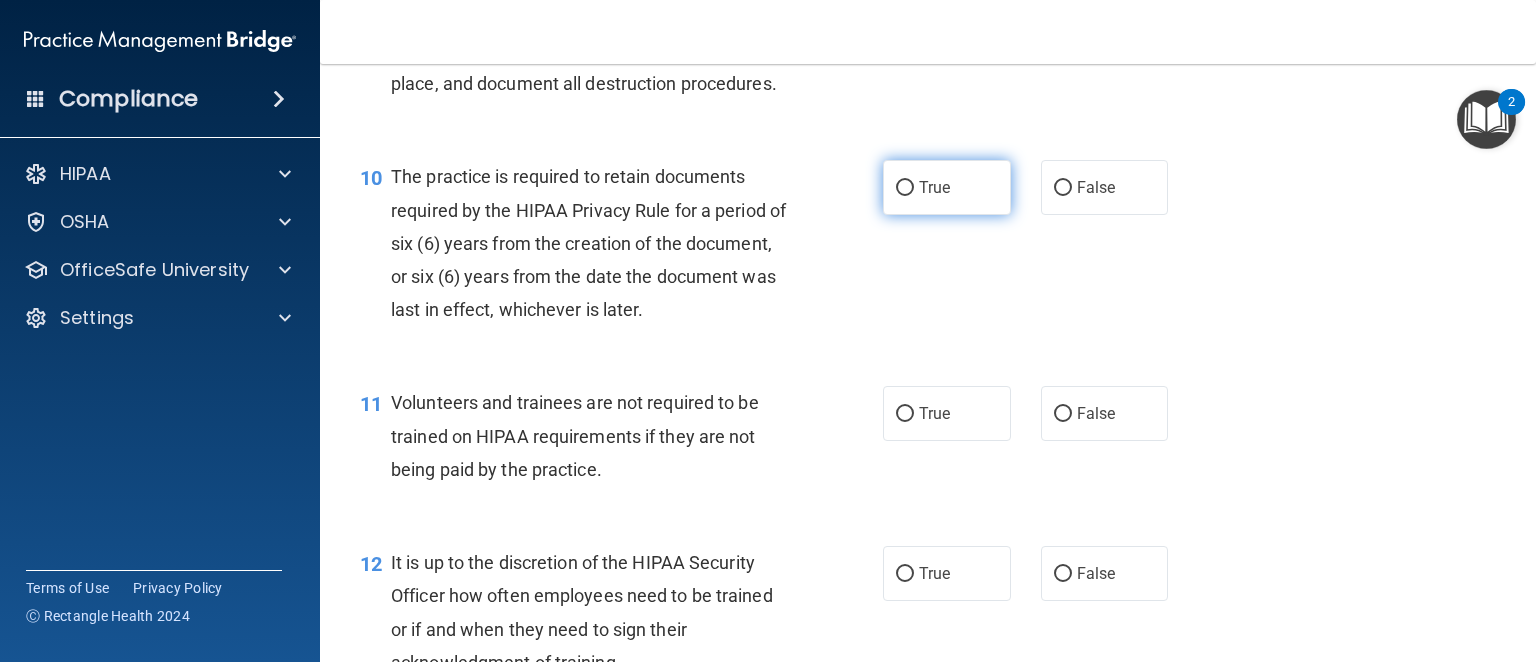 click on "True" at bounding box center (947, 187) 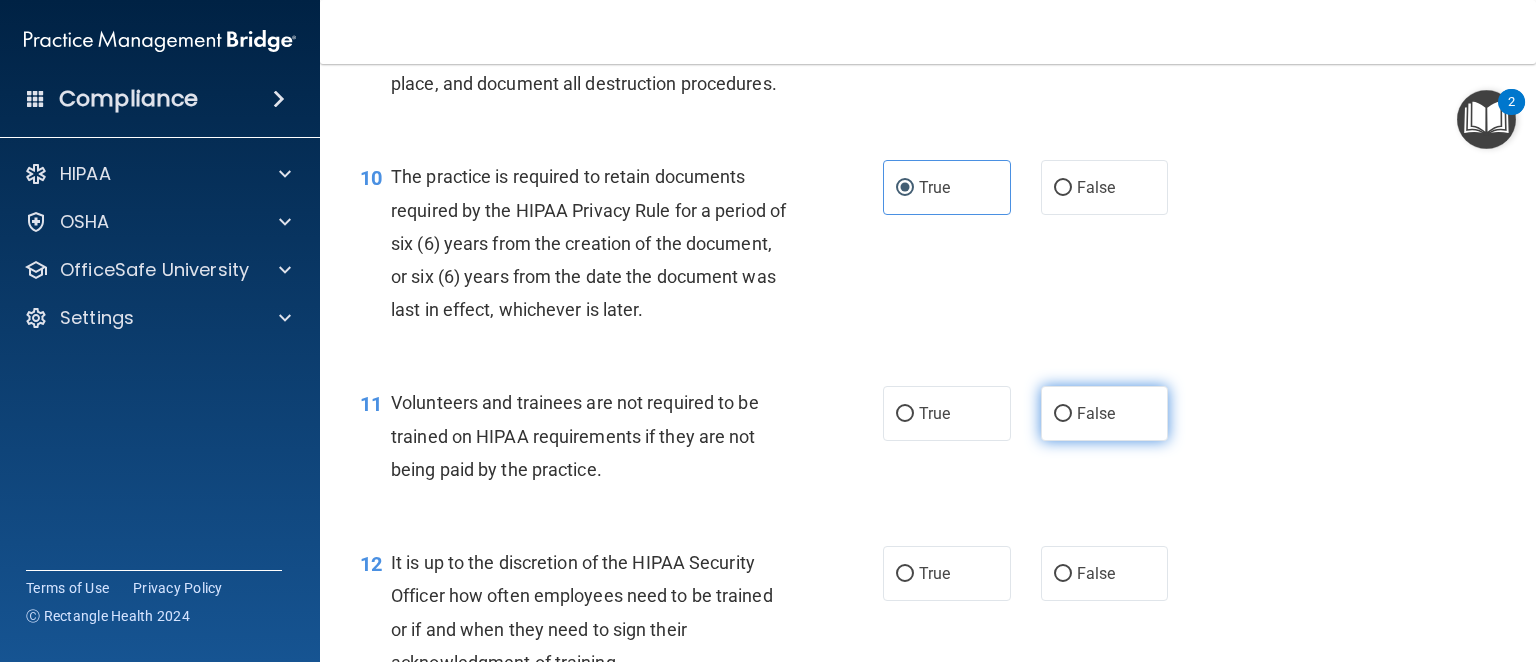 click on "False" at bounding box center (1096, 413) 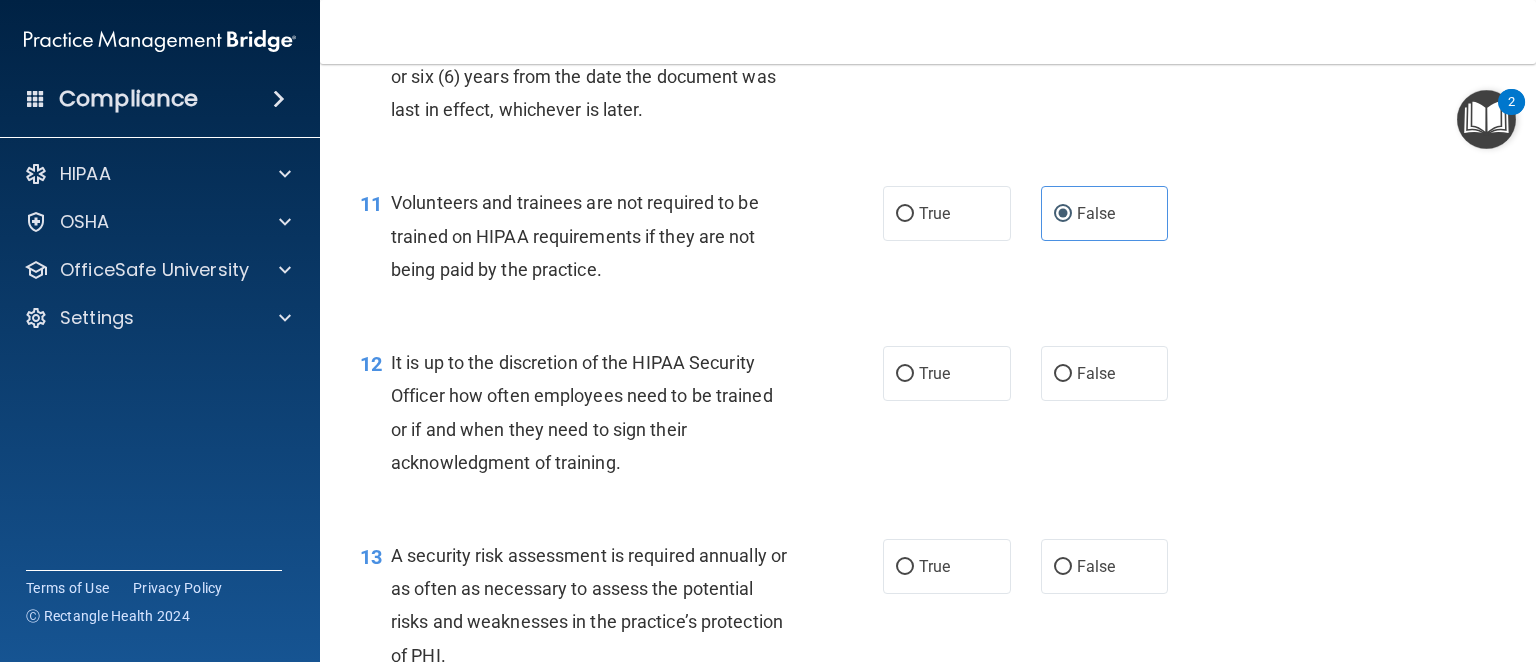 scroll, scrollTop: 2200, scrollLeft: 0, axis: vertical 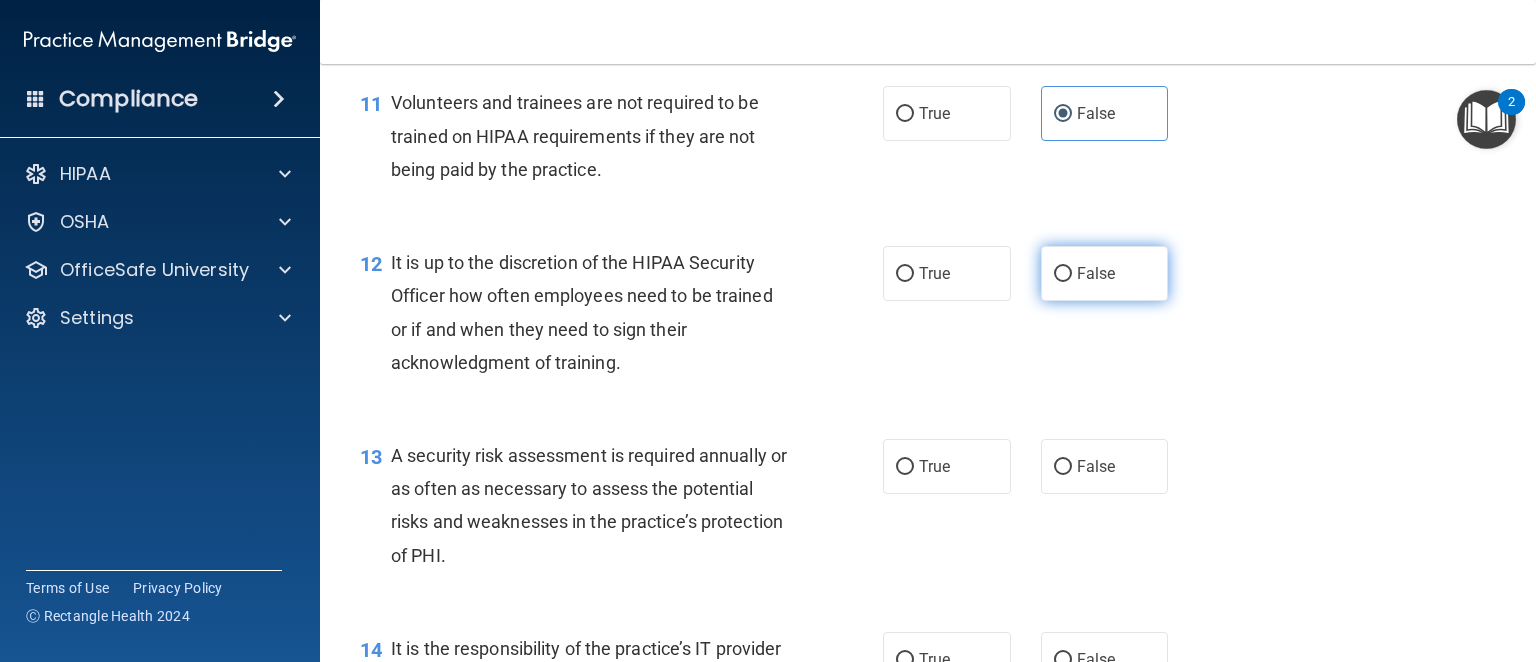 click on "False" at bounding box center [1105, 273] 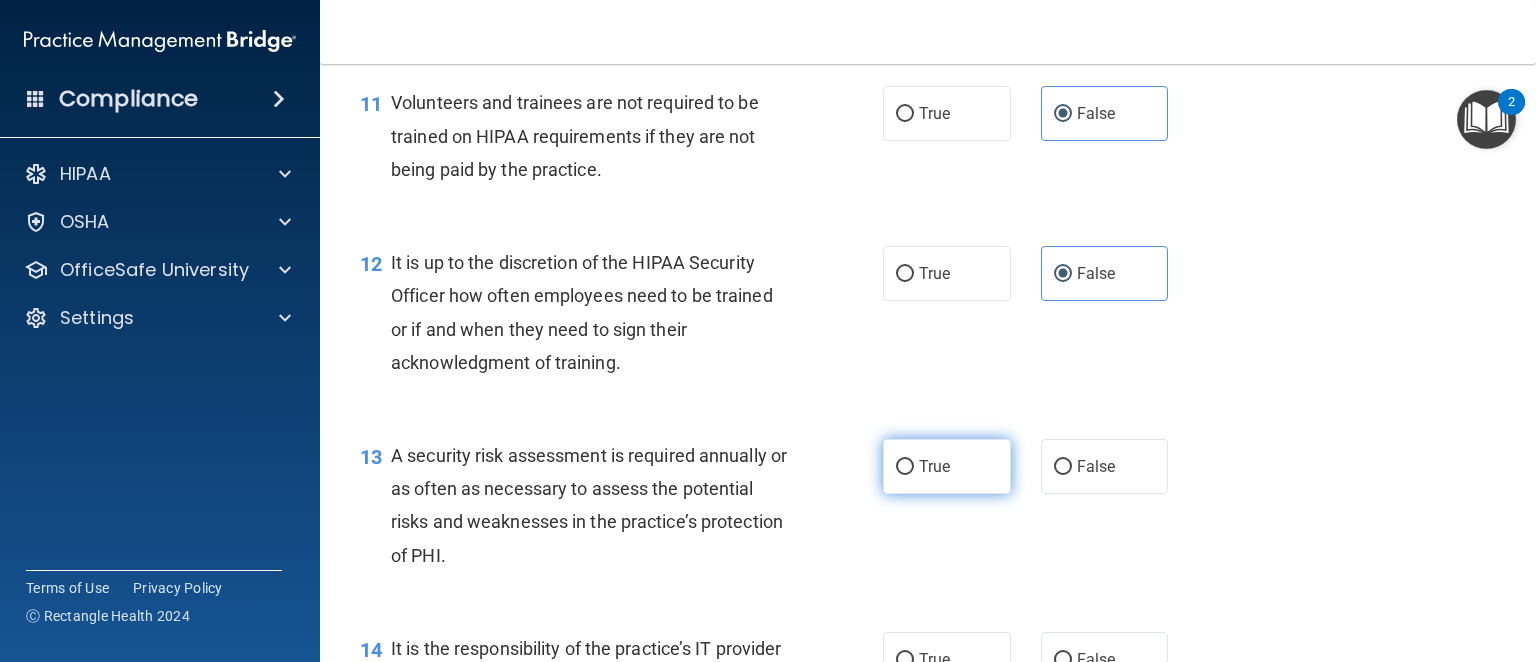 click on "True" at bounding box center (934, 466) 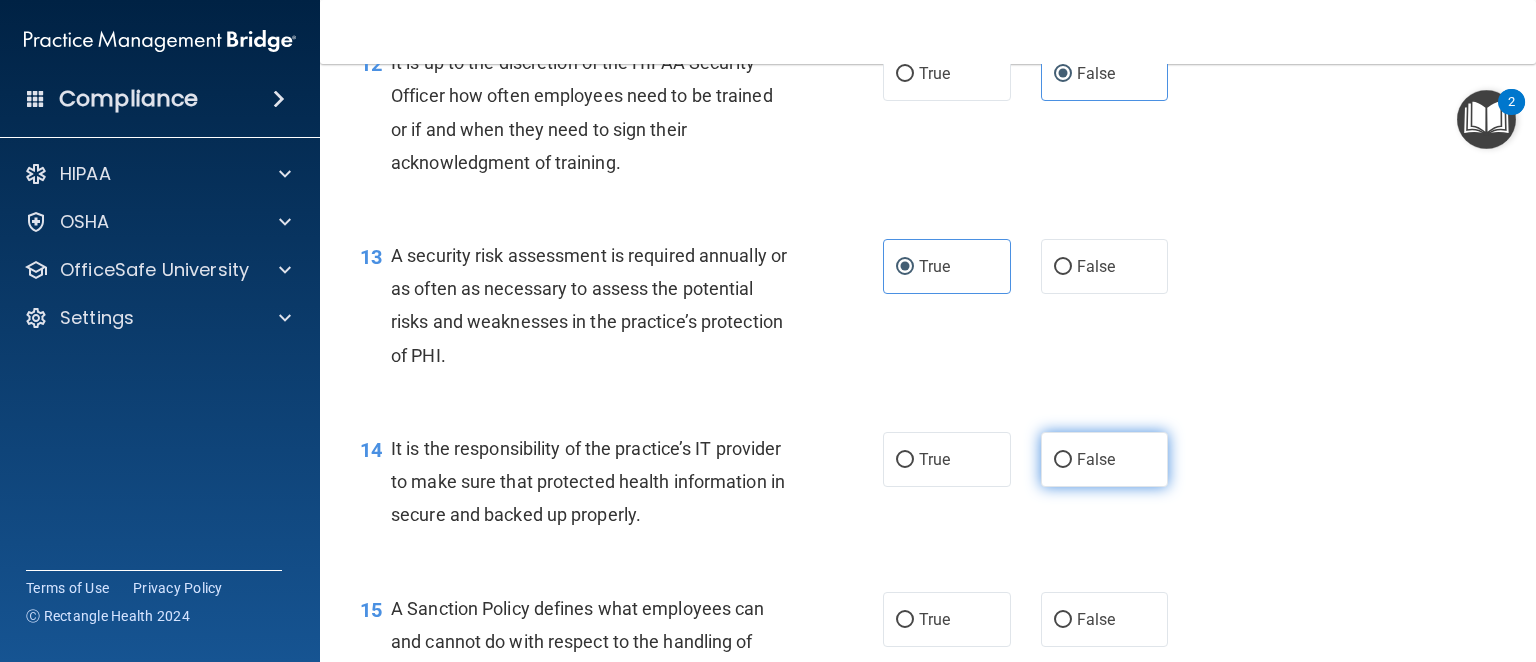 scroll, scrollTop: 2500, scrollLeft: 0, axis: vertical 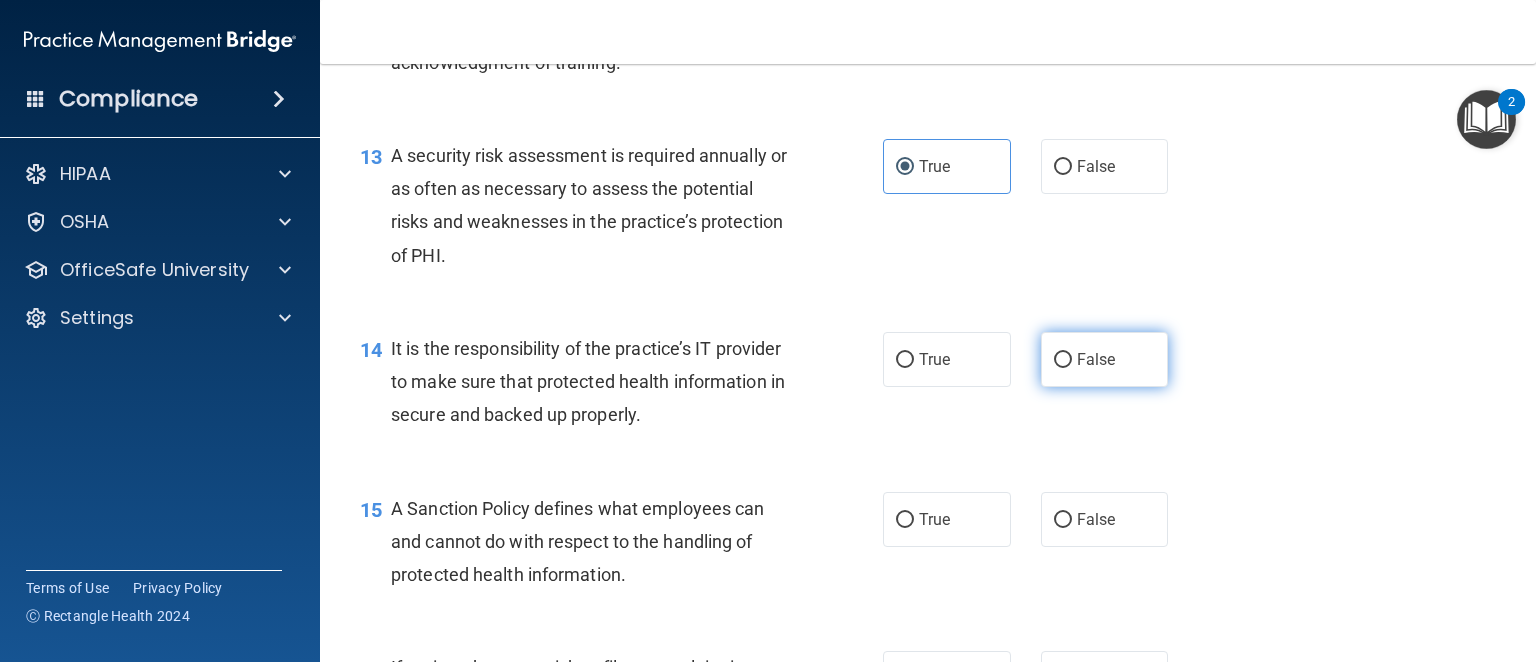 click on "False" at bounding box center [1105, 359] 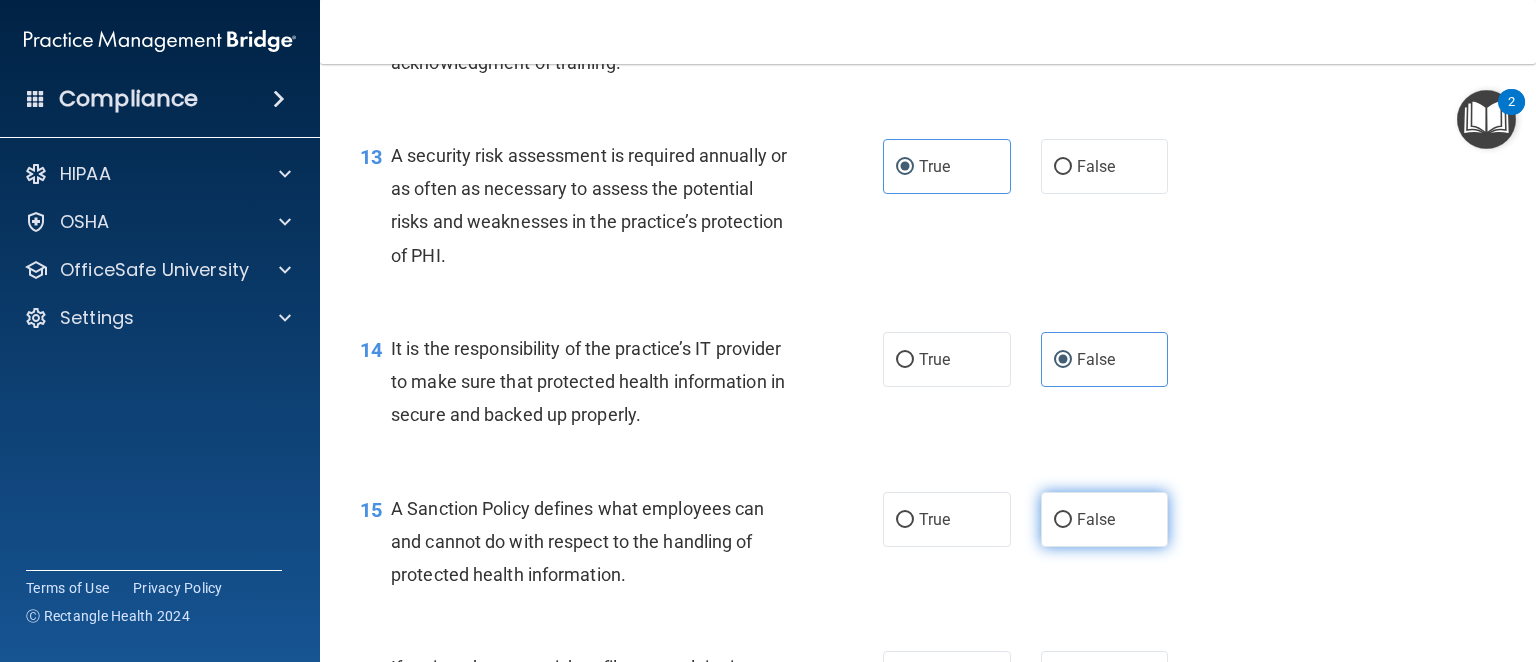 click on "False" at bounding box center [1105, 519] 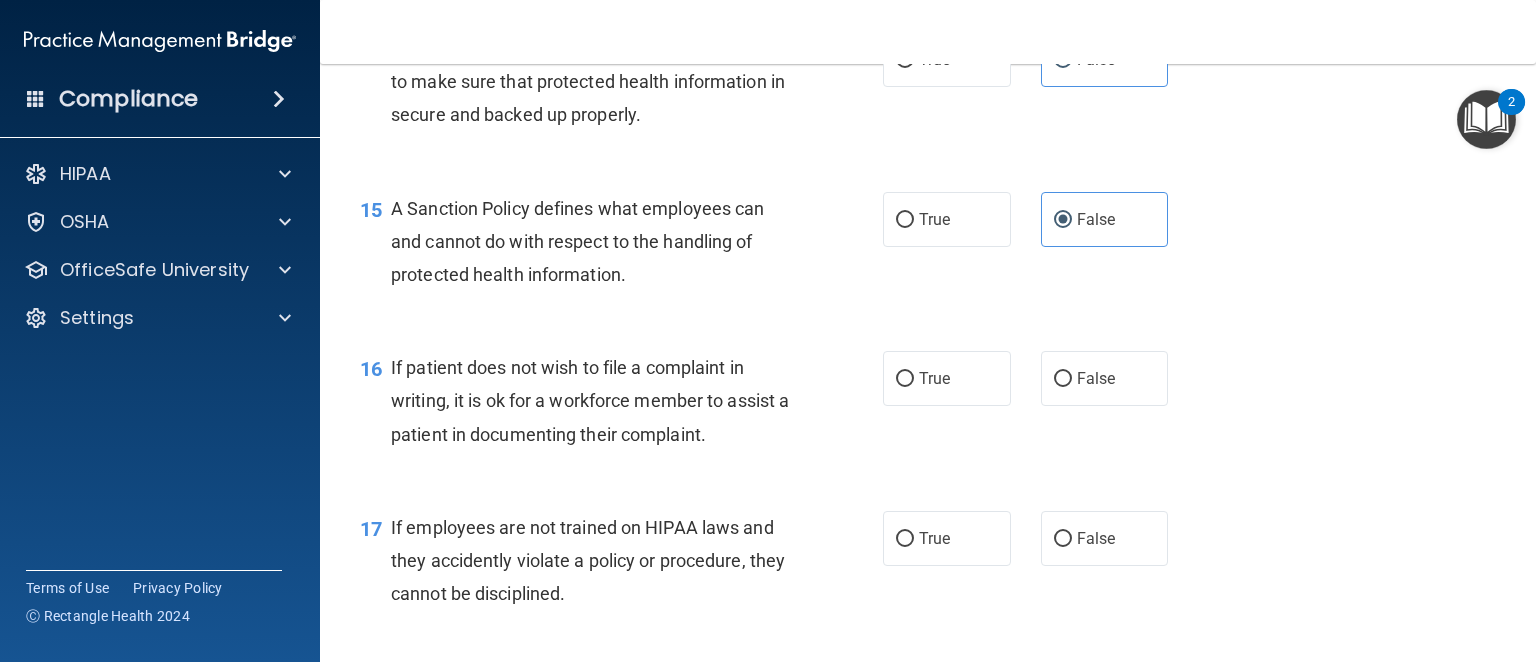 scroll, scrollTop: 2900, scrollLeft: 0, axis: vertical 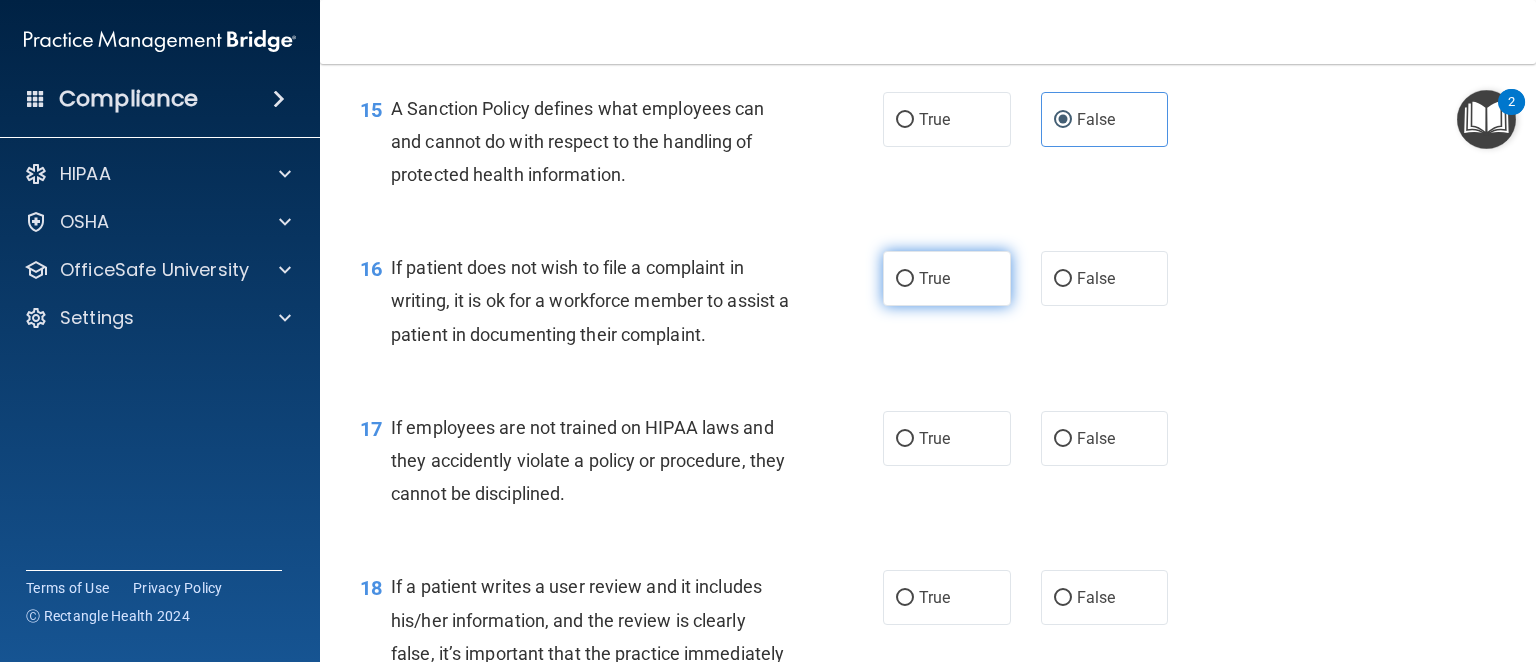 click on "True" at bounding box center (947, 278) 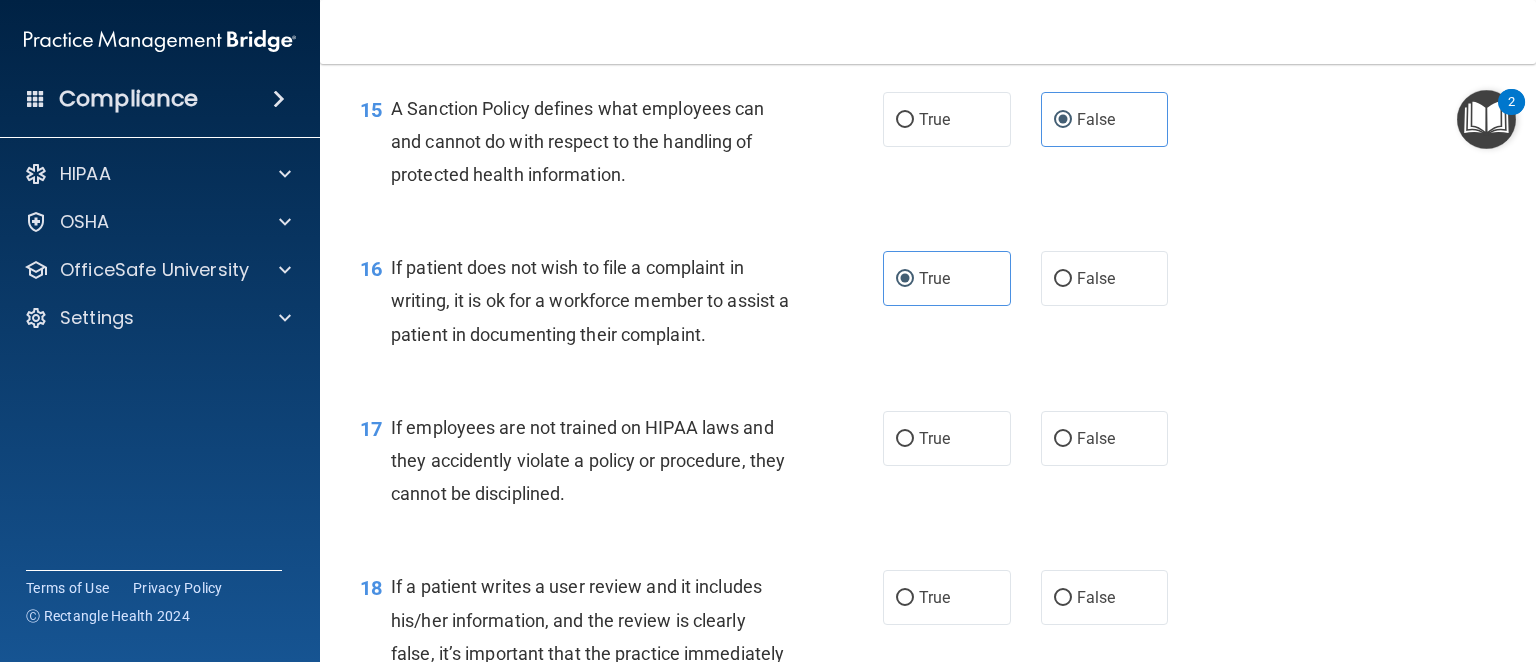 scroll, scrollTop: 3000, scrollLeft: 0, axis: vertical 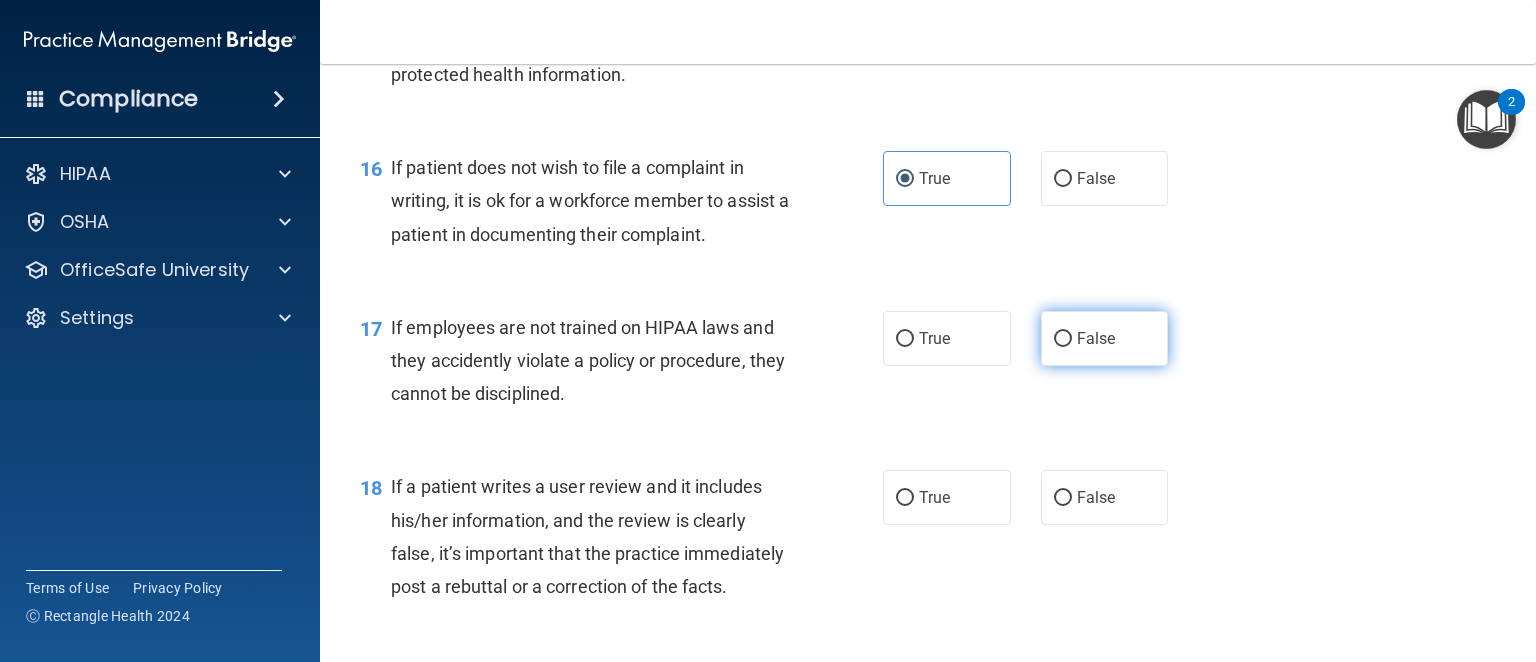 click on "False" at bounding box center (1105, 338) 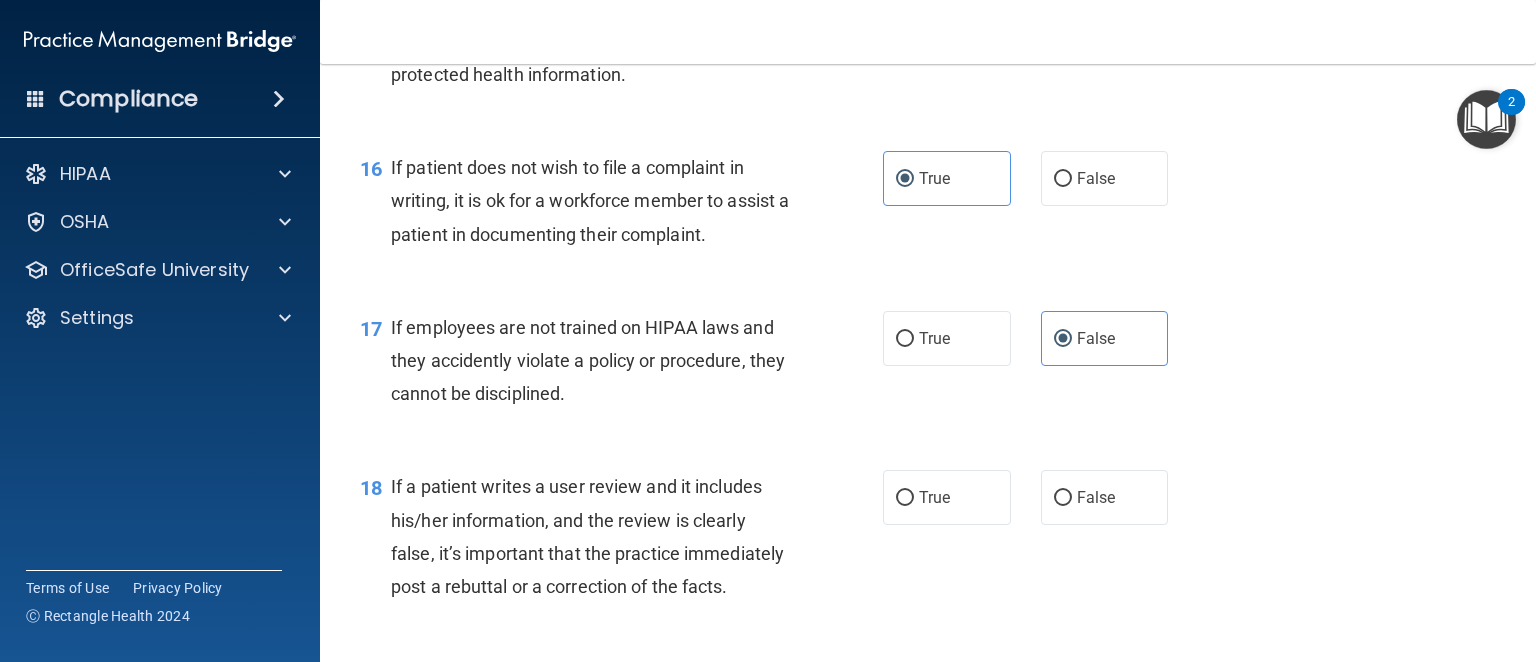 scroll, scrollTop: 3100, scrollLeft: 0, axis: vertical 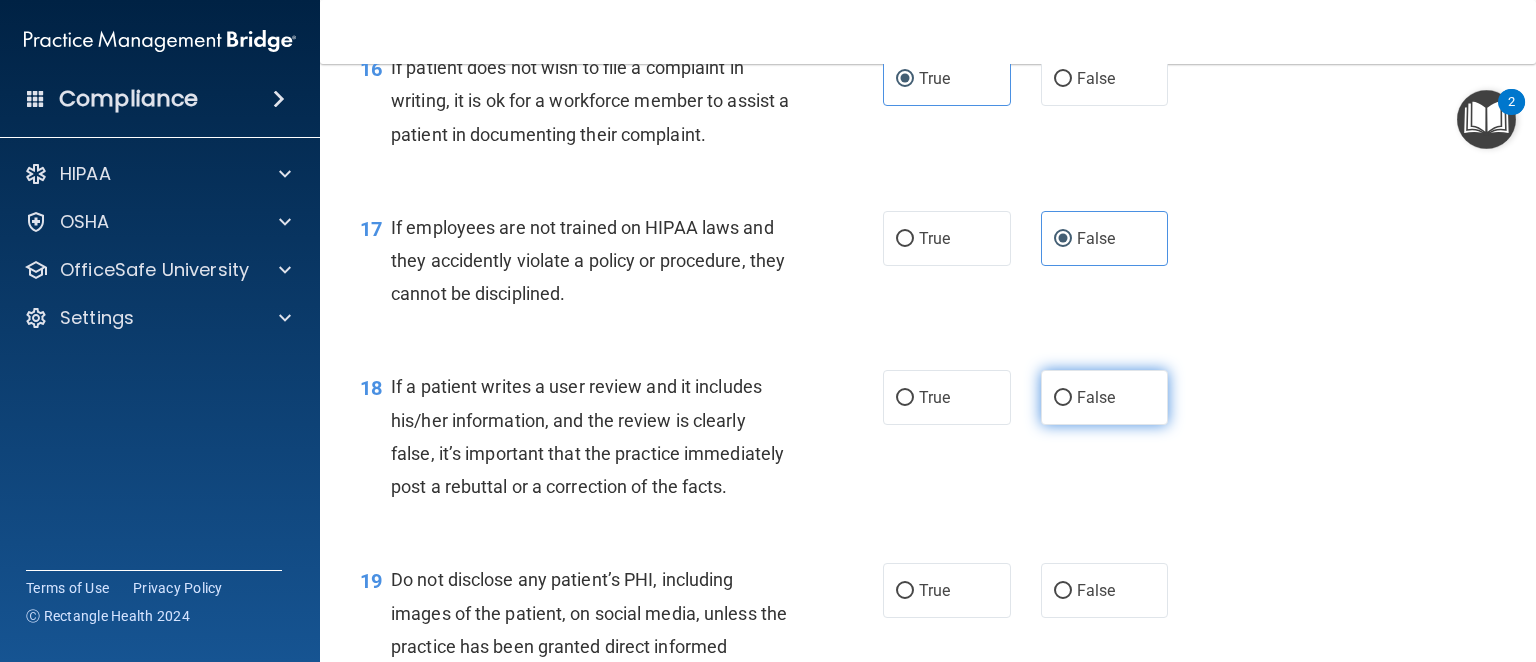 click on "False" at bounding box center (1105, 397) 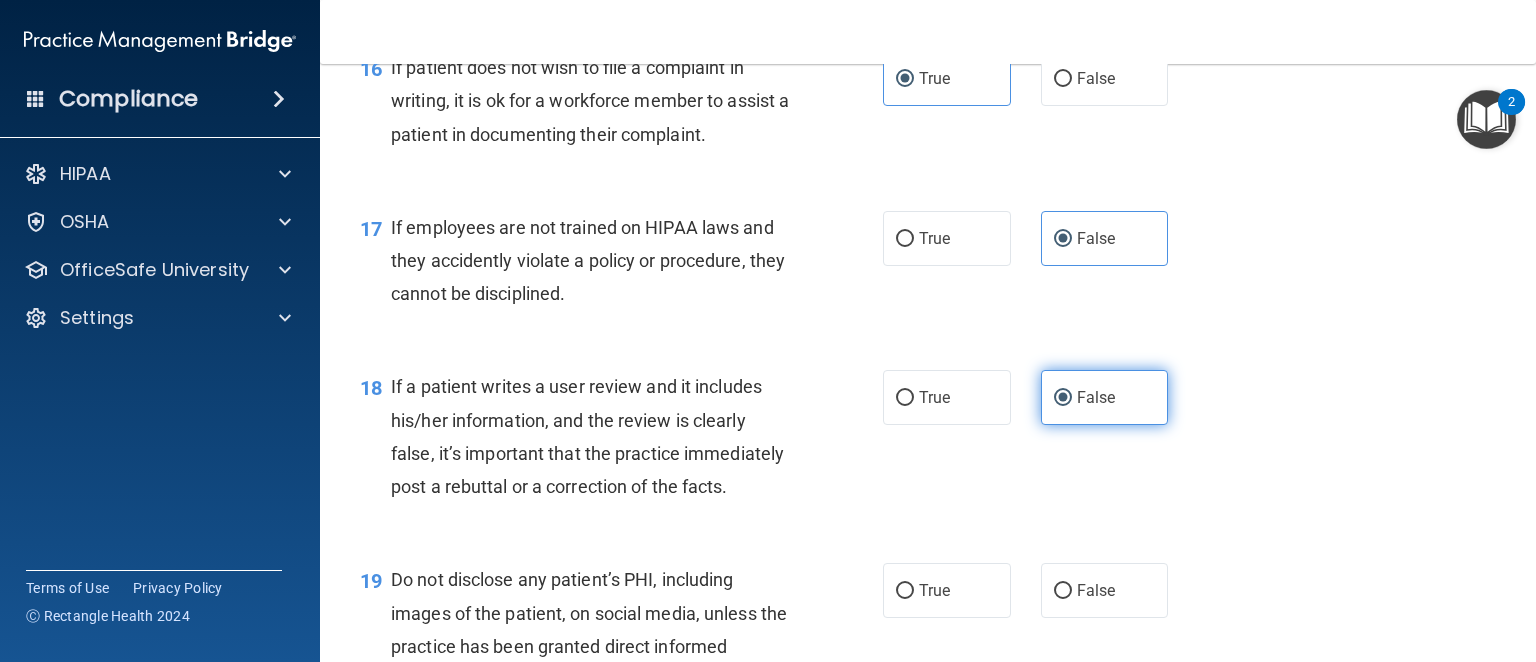 scroll, scrollTop: 3300, scrollLeft: 0, axis: vertical 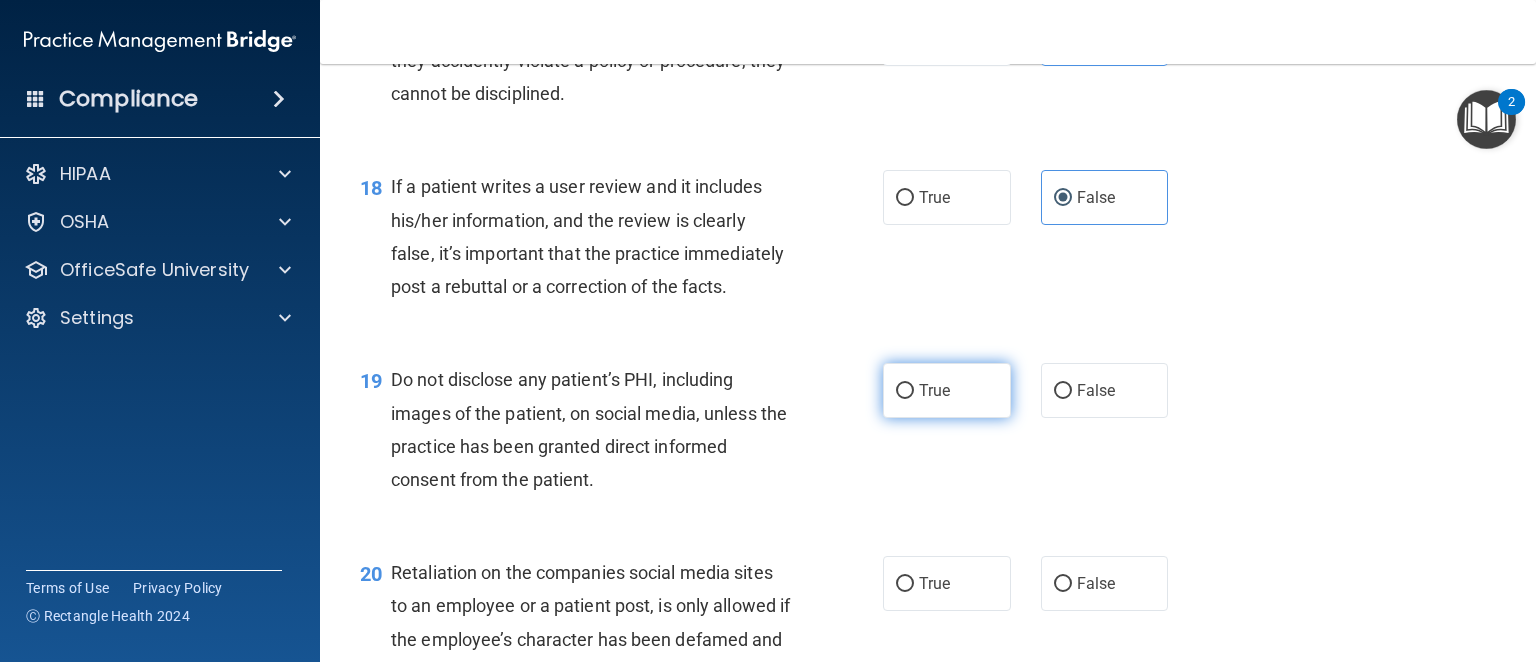 click on "True" at bounding box center [947, 390] 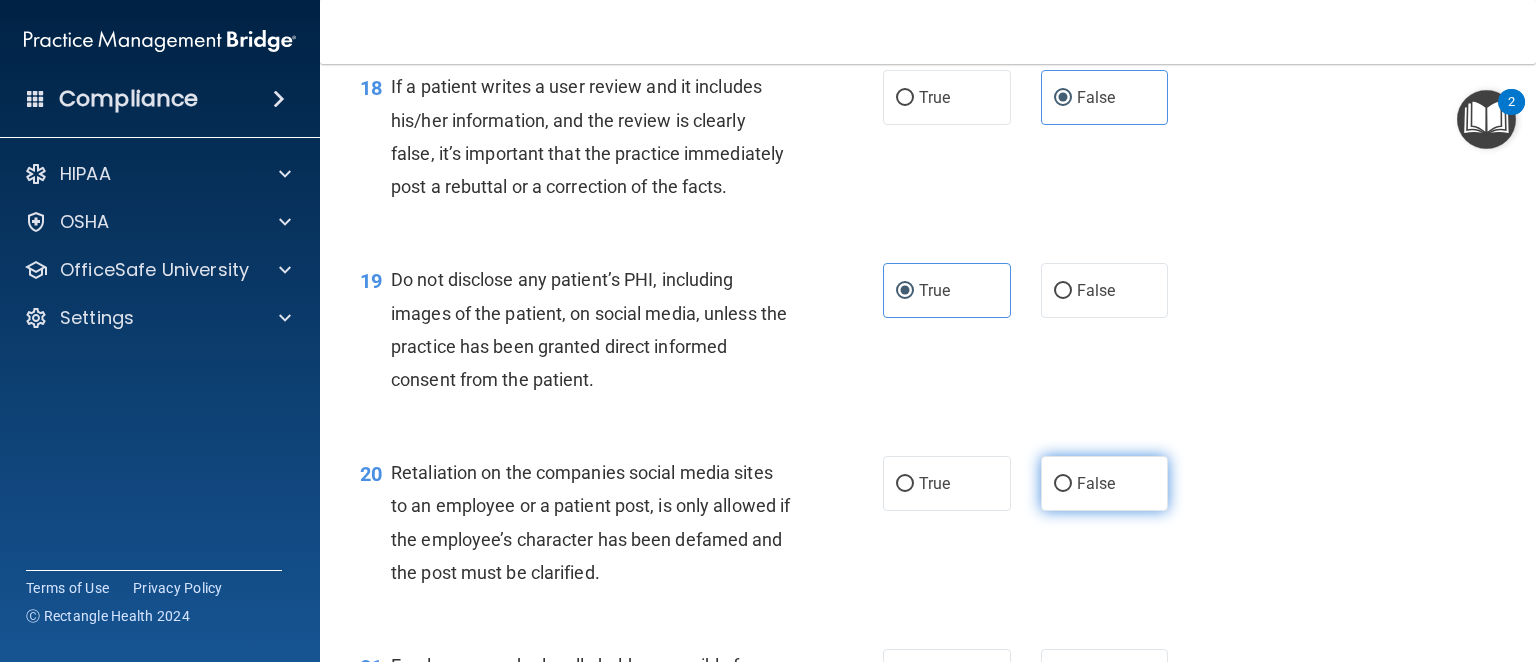 scroll, scrollTop: 3500, scrollLeft: 0, axis: vertical 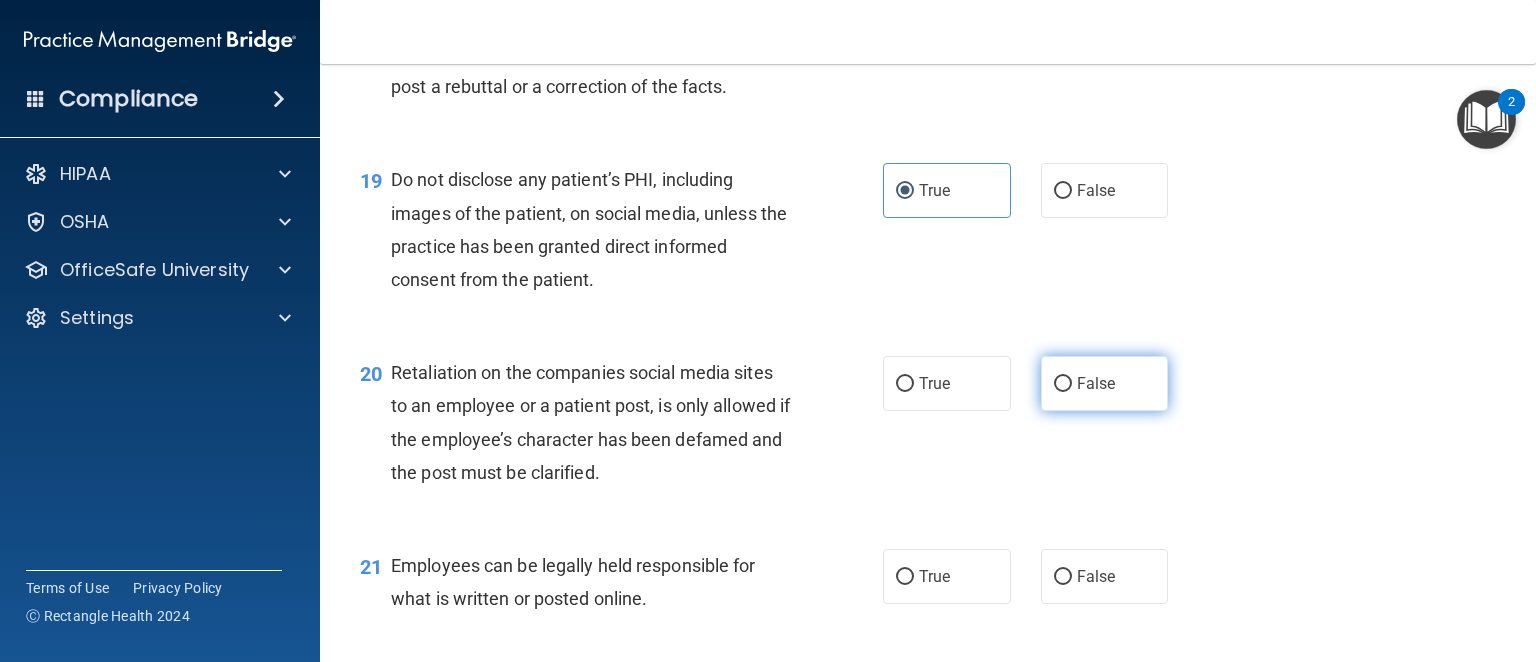 click on "False" at bounding box center [1105, 383] 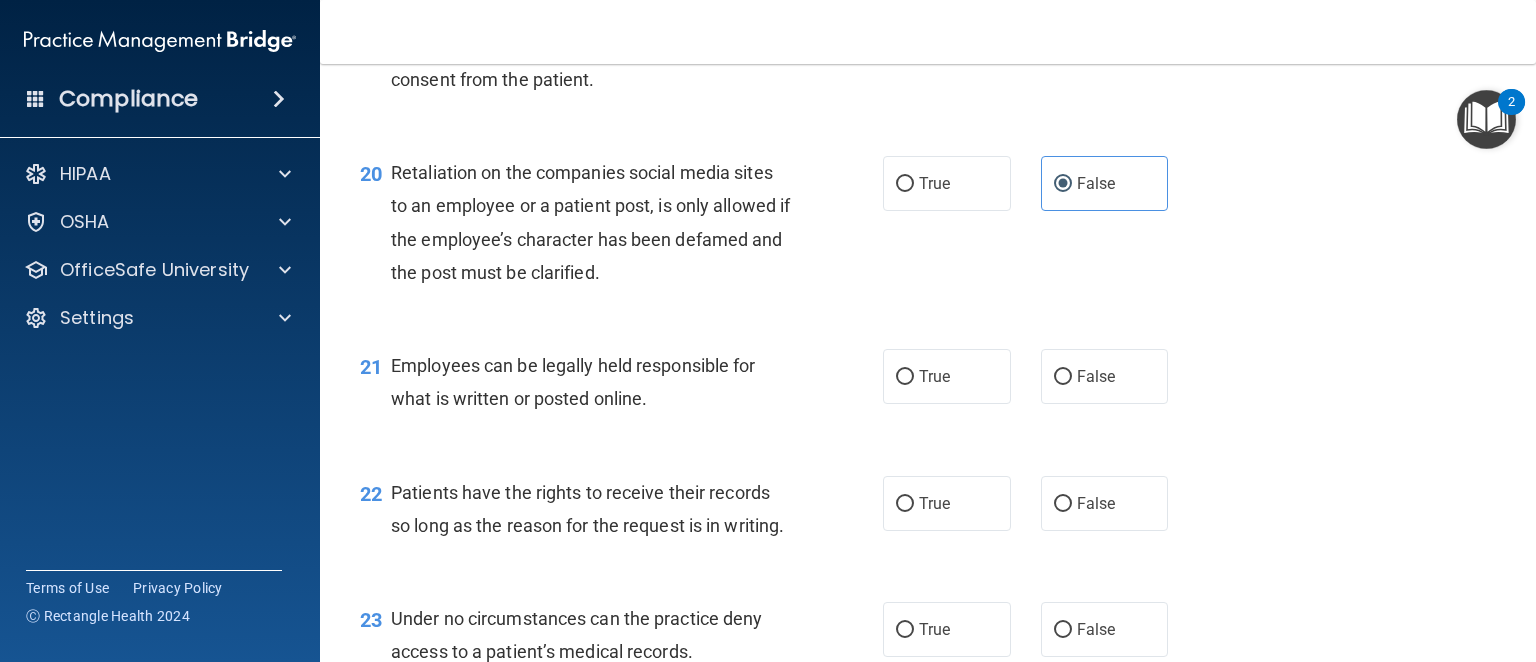 scroll, scrollTop: 3800, scrollLeft: 0, axis: vertical 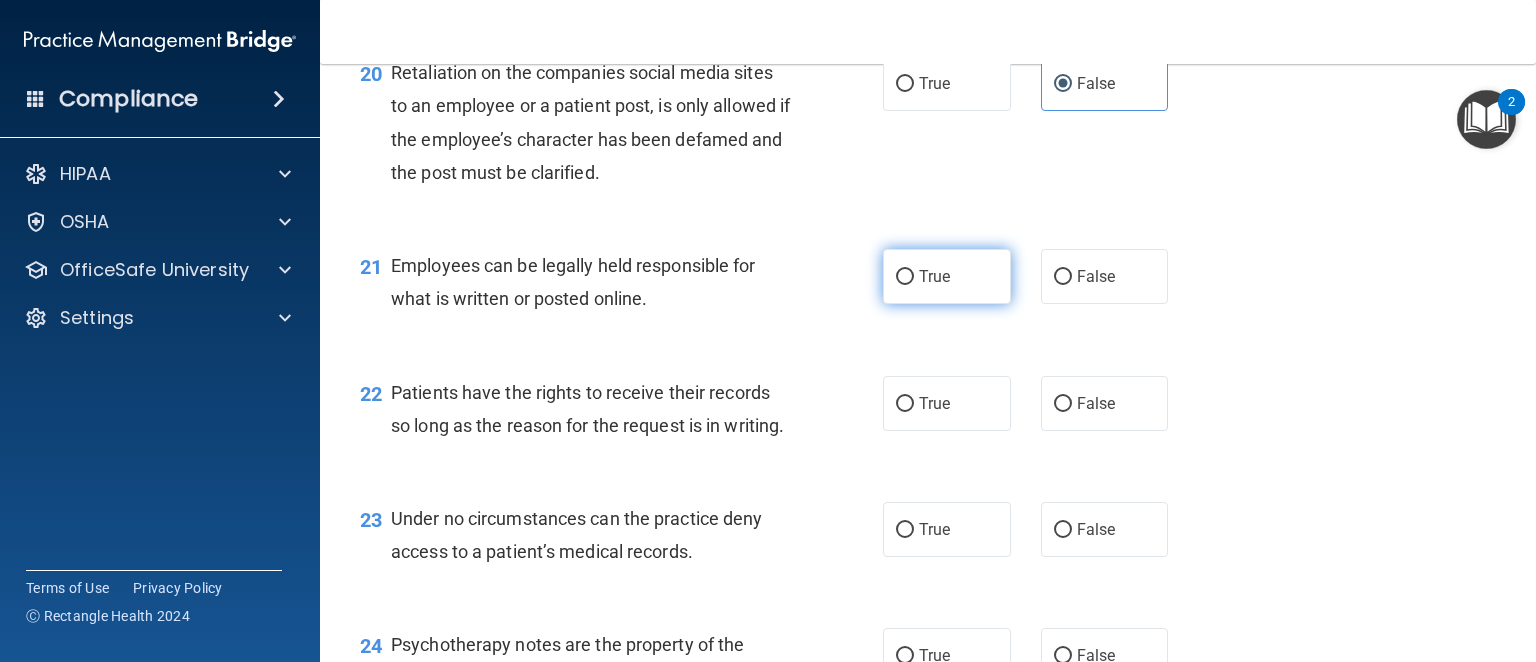 click on "True" at bounding box center (947, 276) 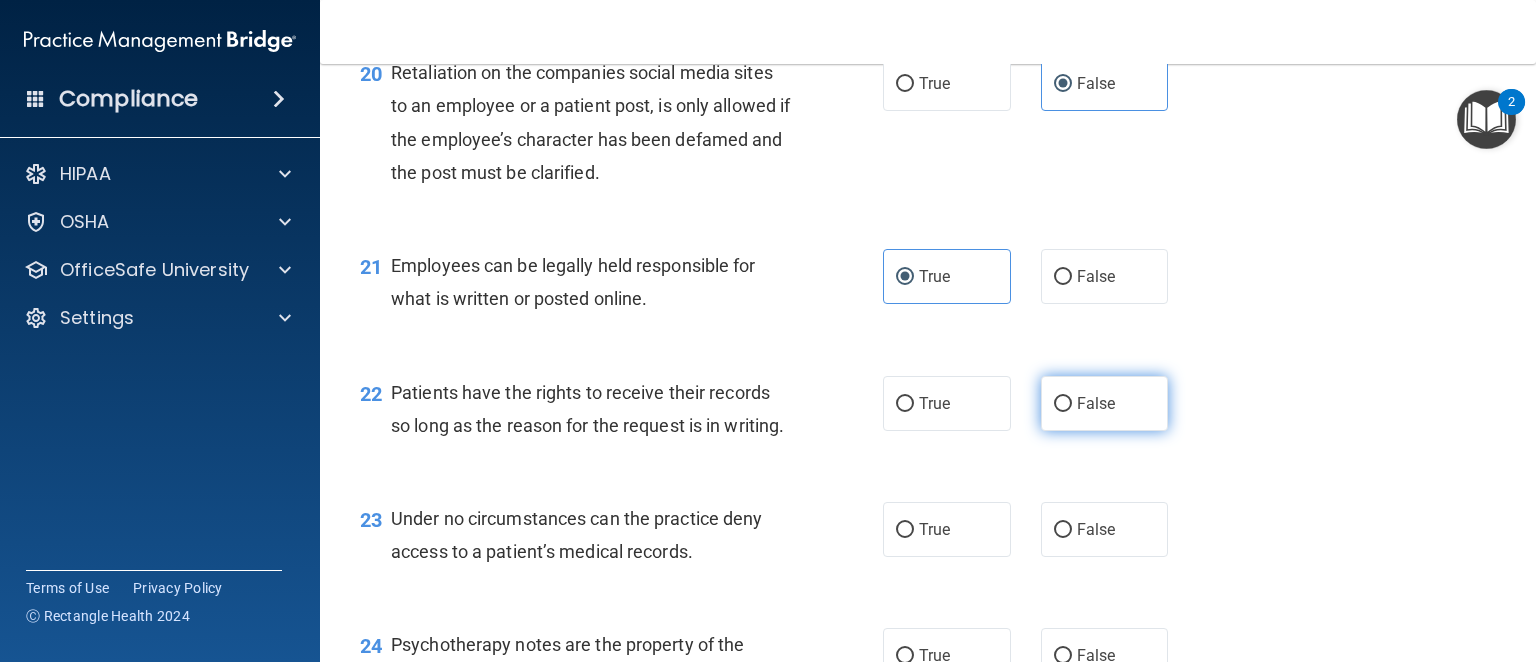 click on "False" at bounding box center (1105, 403) 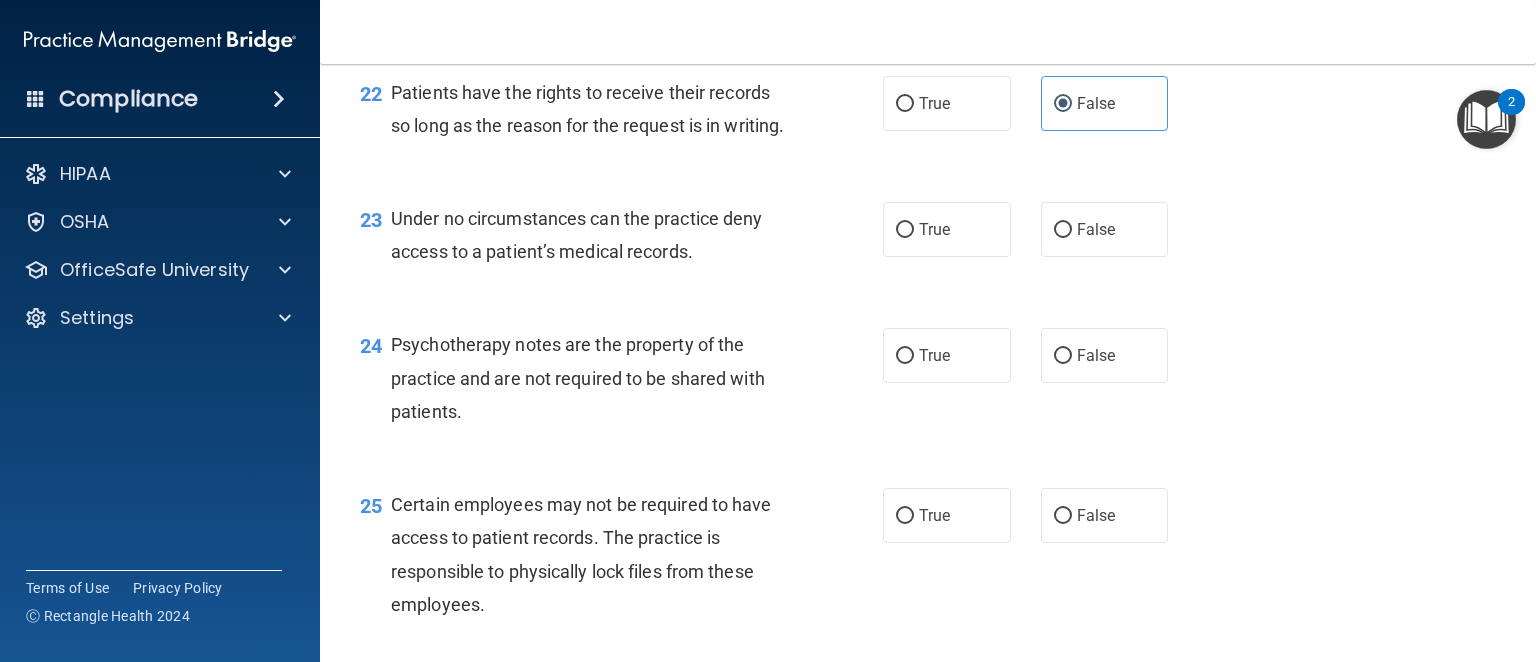 scroll, scrollTop: 4200, scrollLeft: 0, axis: vertical 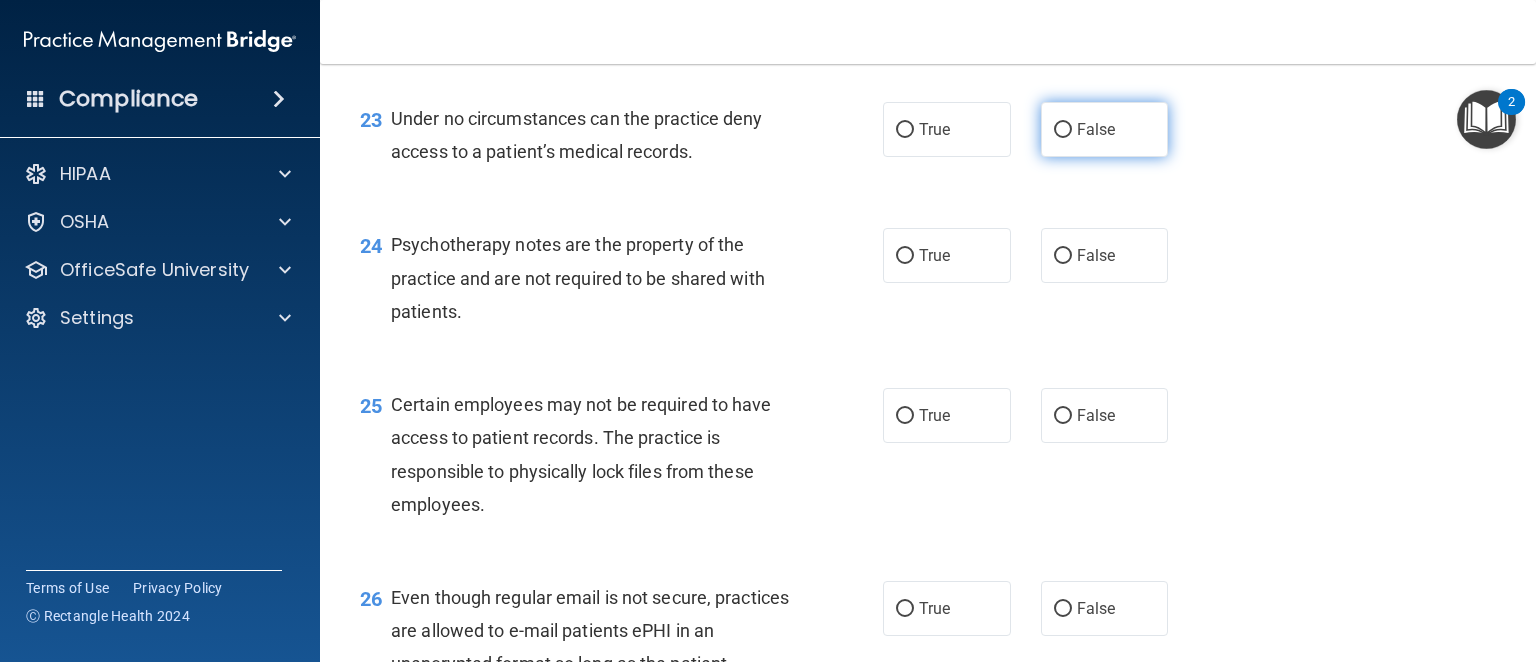 click on "False" at bounding box center [1105, 129] 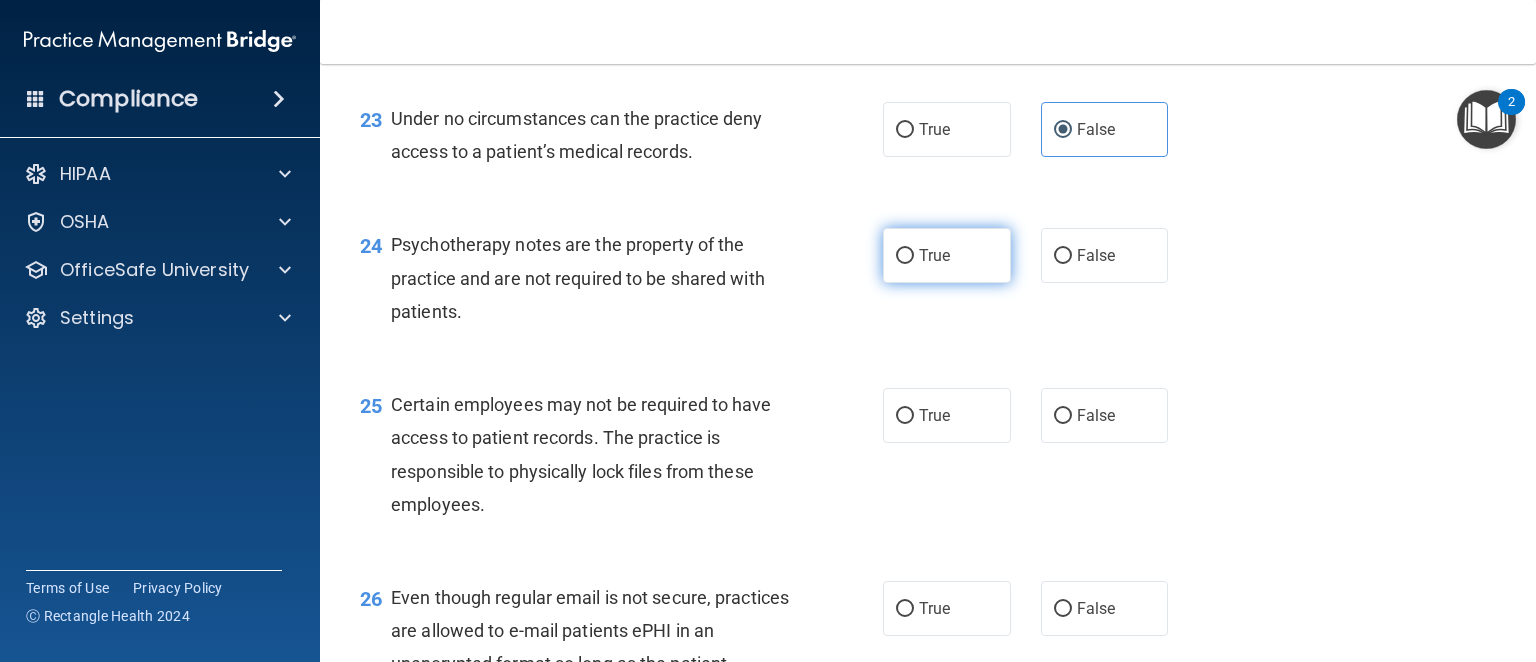 click on "True" at bounding box center (905, 256) 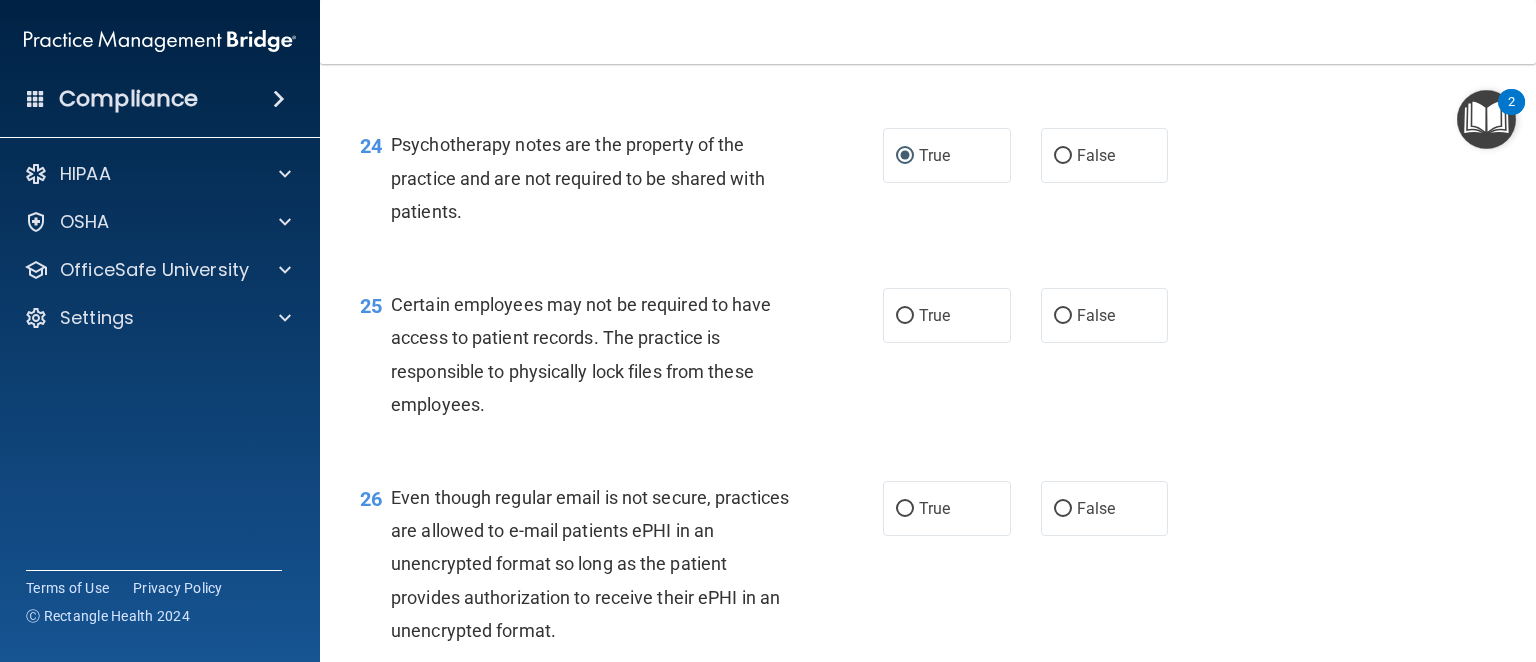 scroll, scrollTop: 4400, scrollLeft: 0, axis: vertical 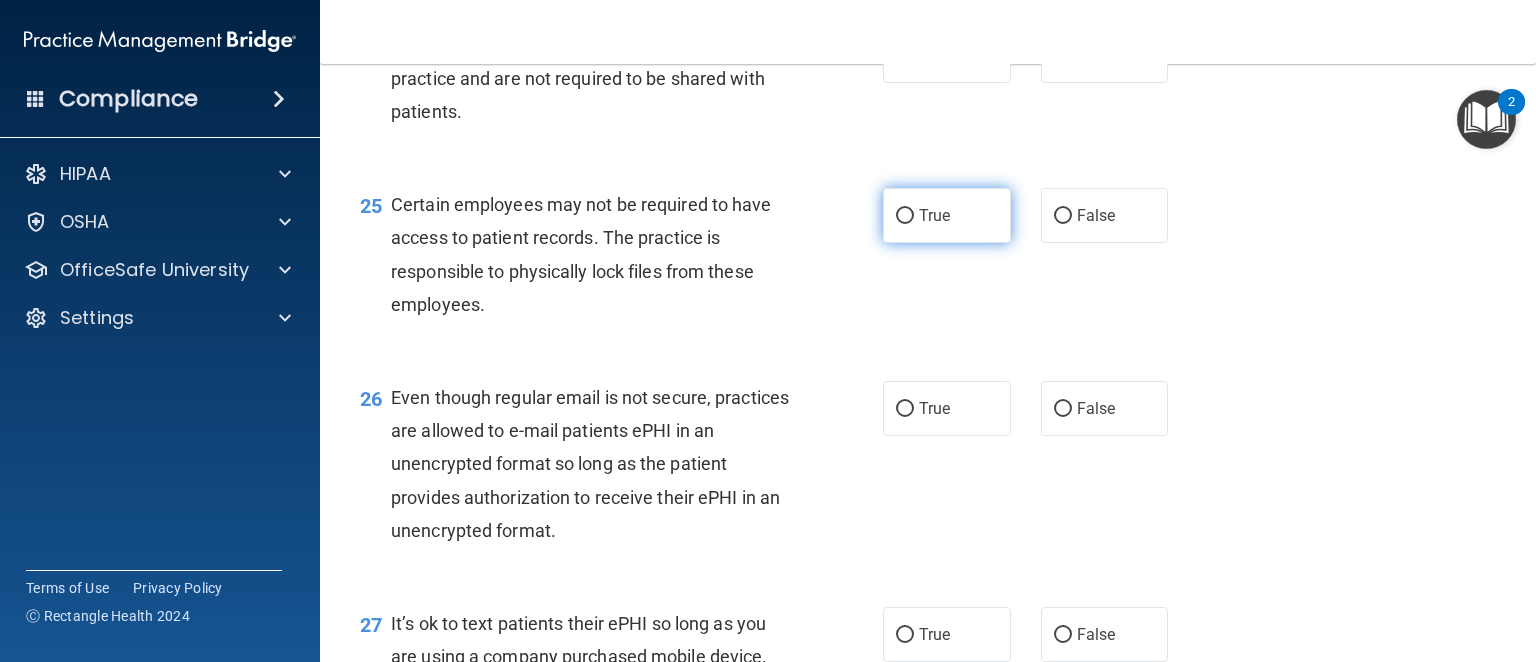 click on "True" at bounding box center [947, 215] 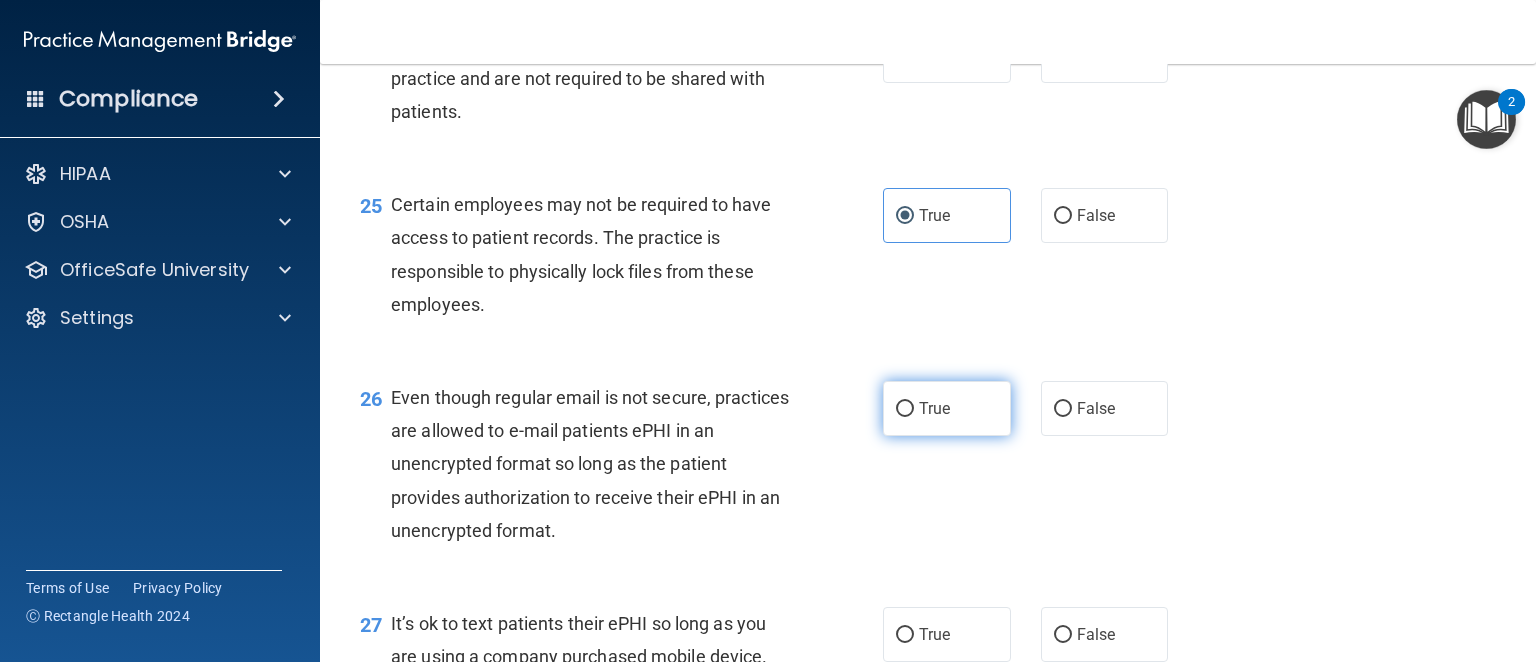 click on "True" at bounding box center [947, 408] 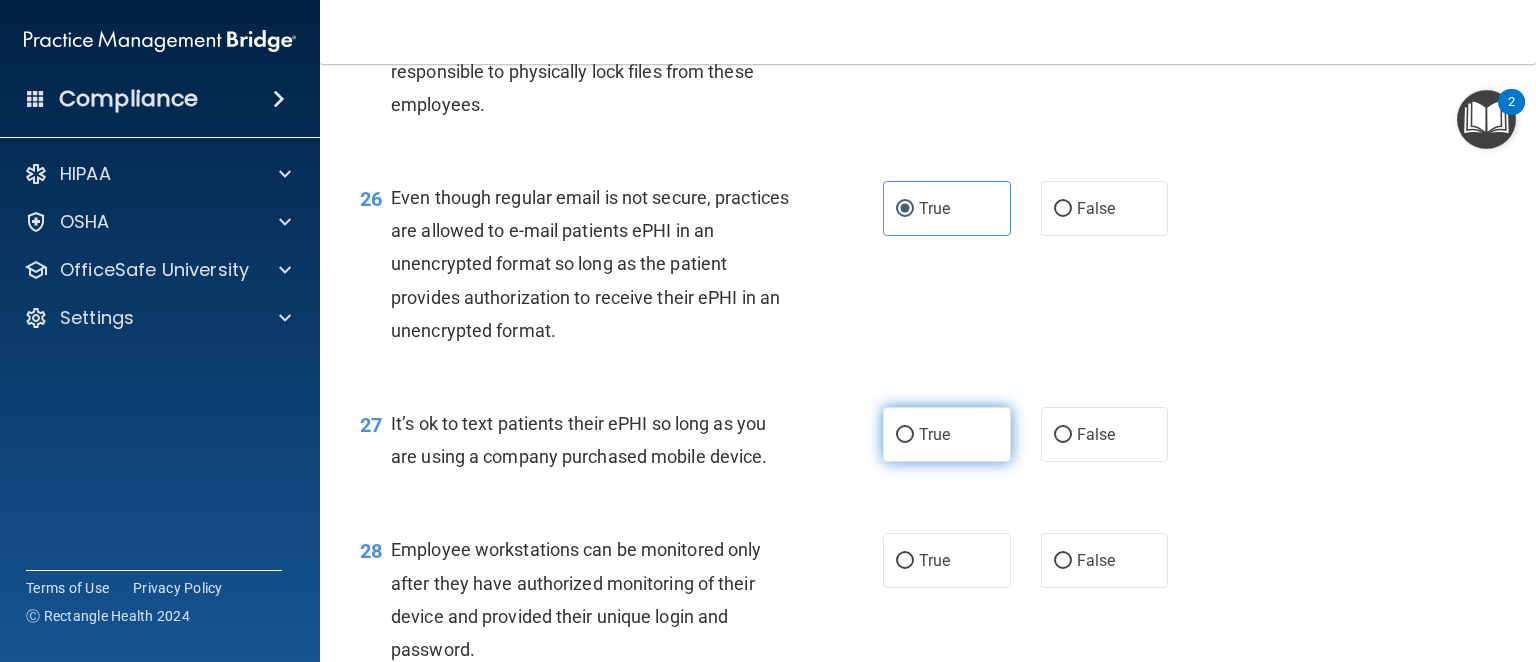 scroll, scrollTop: 4700, scrollLeft: 0, axis: vertical 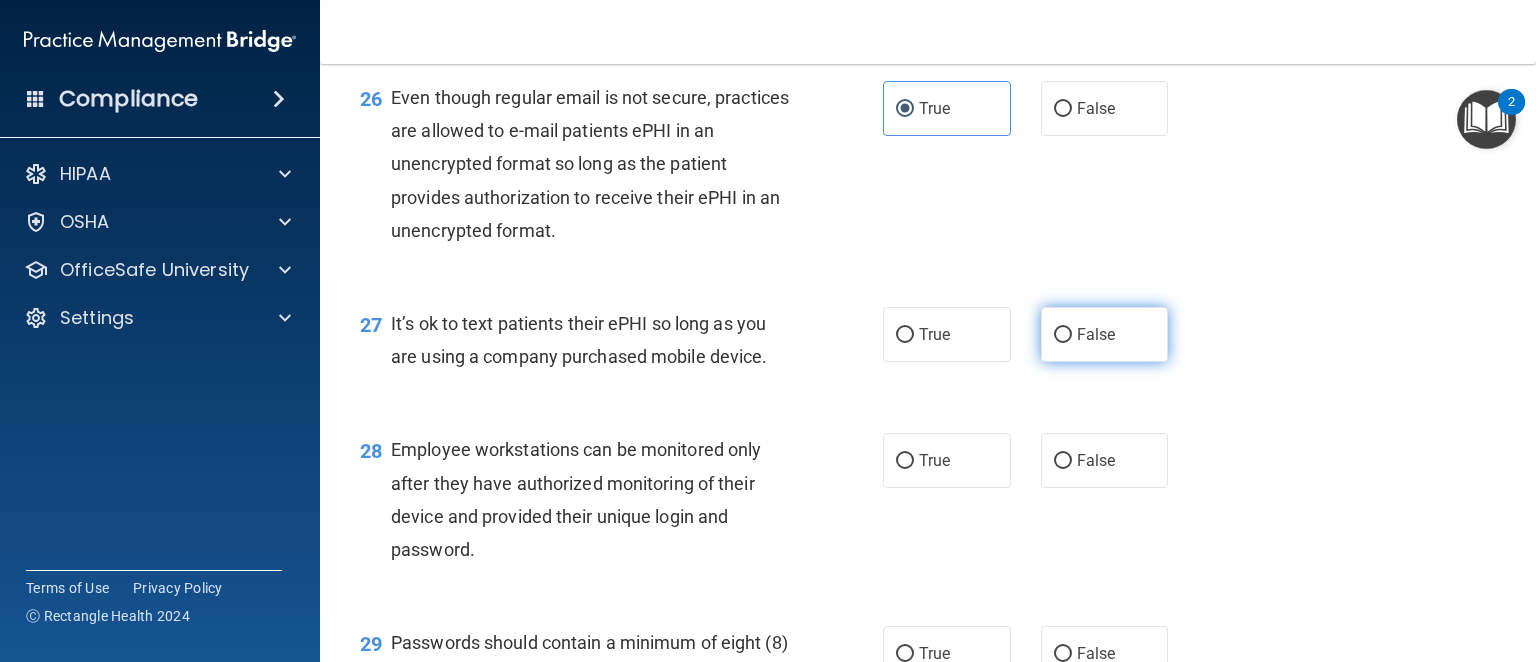 click on "False" at bounding box center [1105, 334] 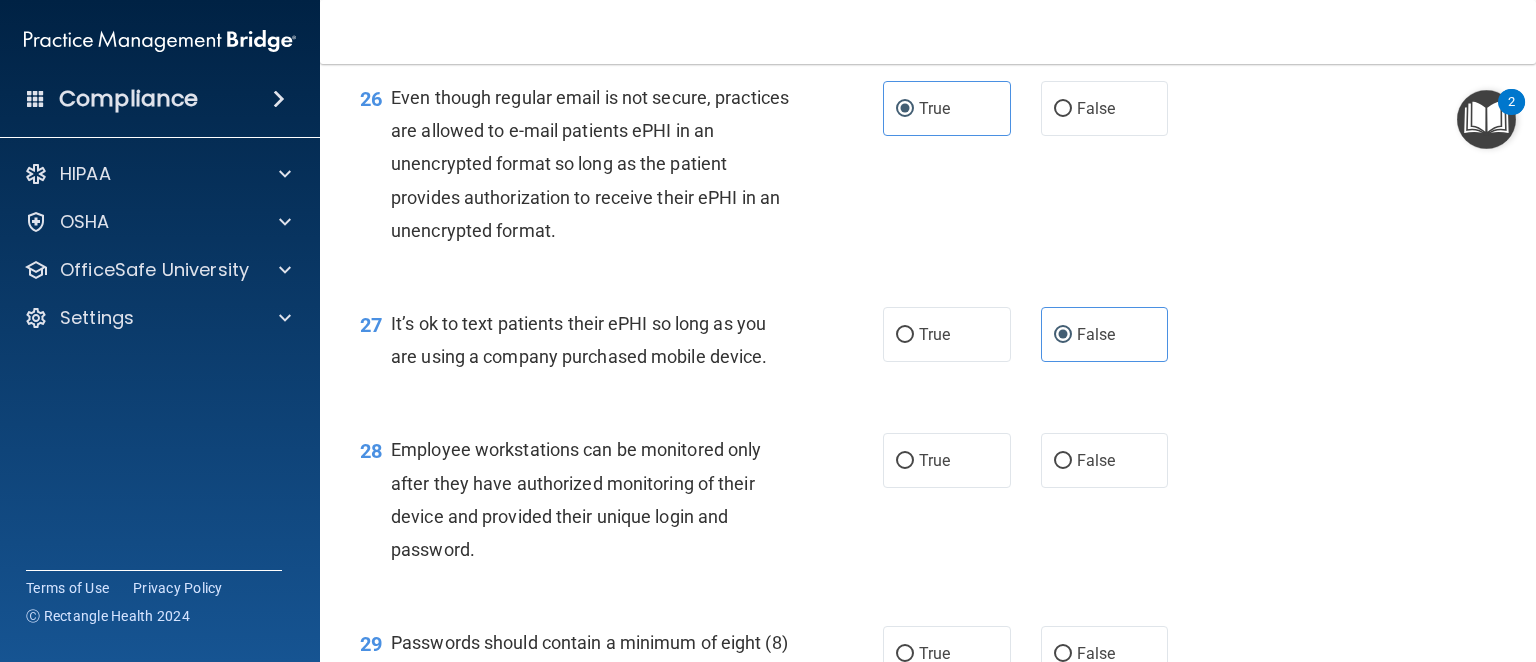scroll, scrollTop: 4800, scrollLeft: 0, axis: vertical 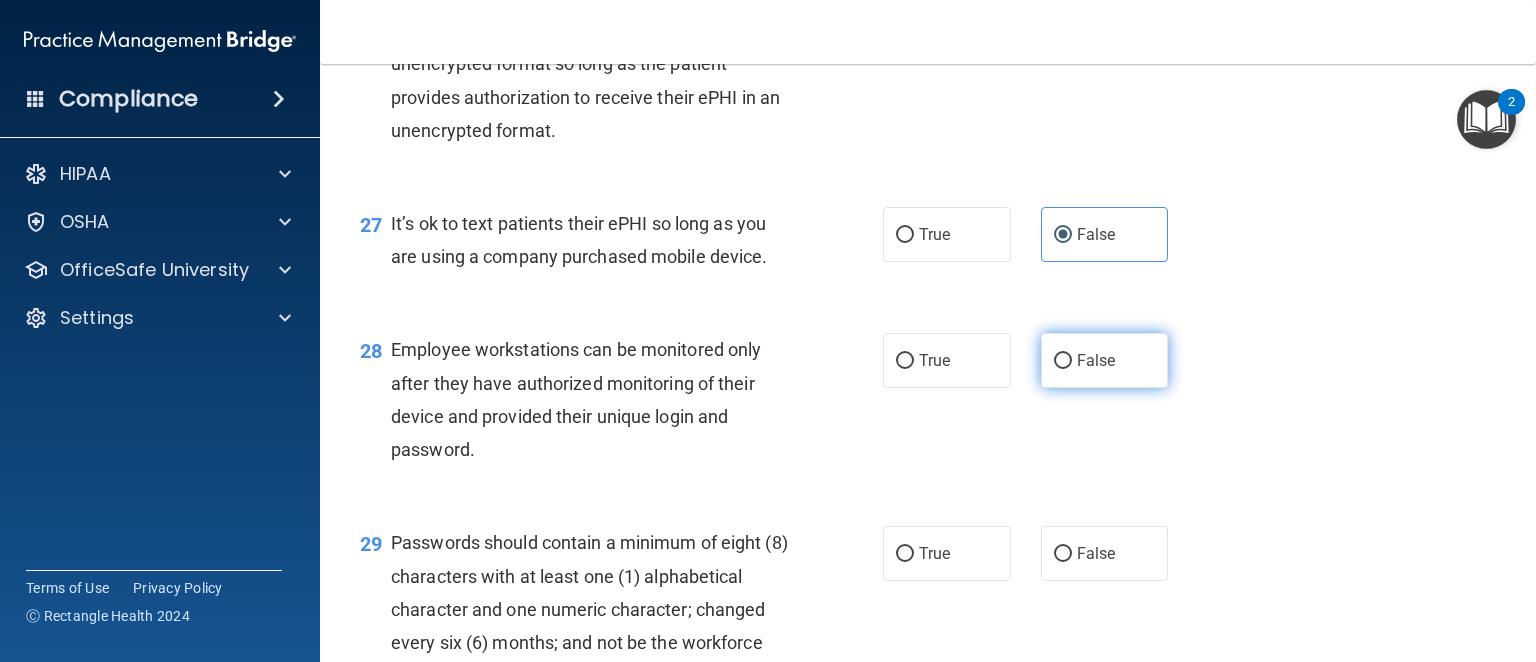 click on "False" at bounding box center [1096, 360] 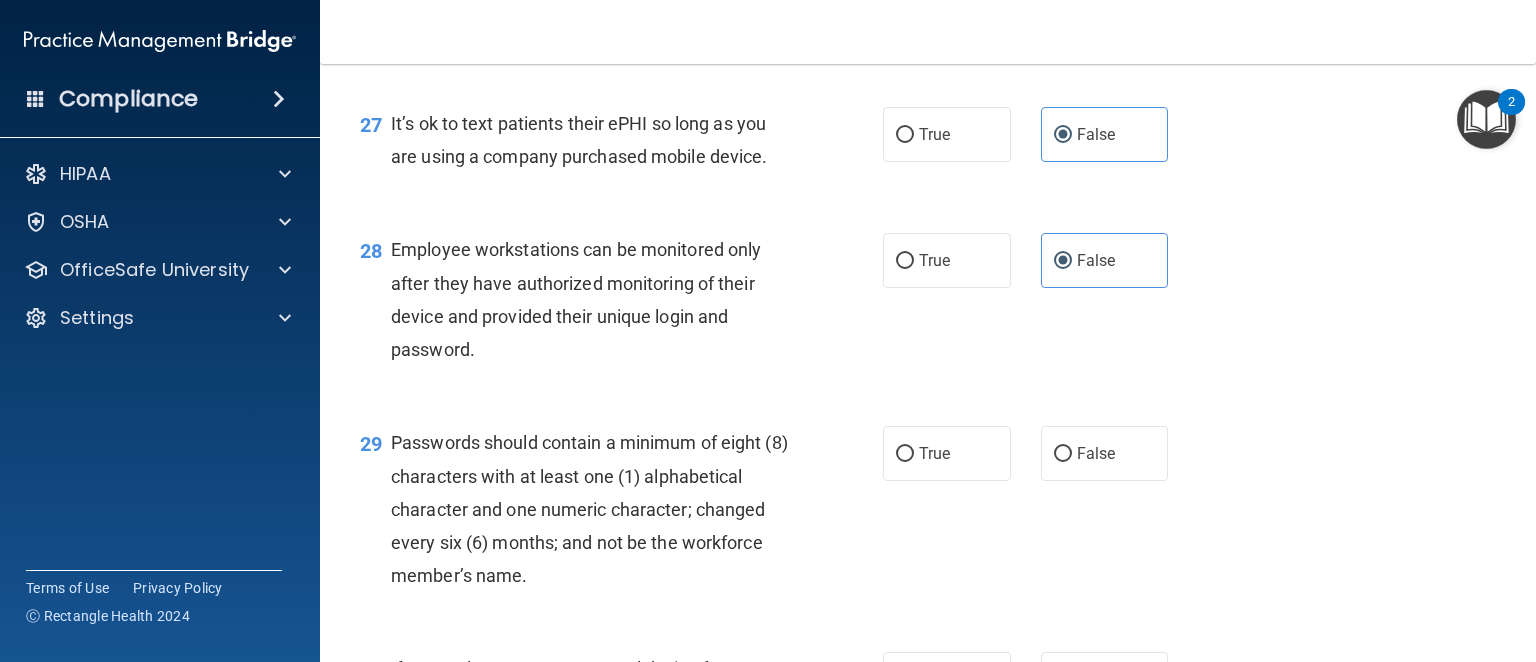 scroll, scrollTop: 5000, scrollLeft: 0, axis: vertical 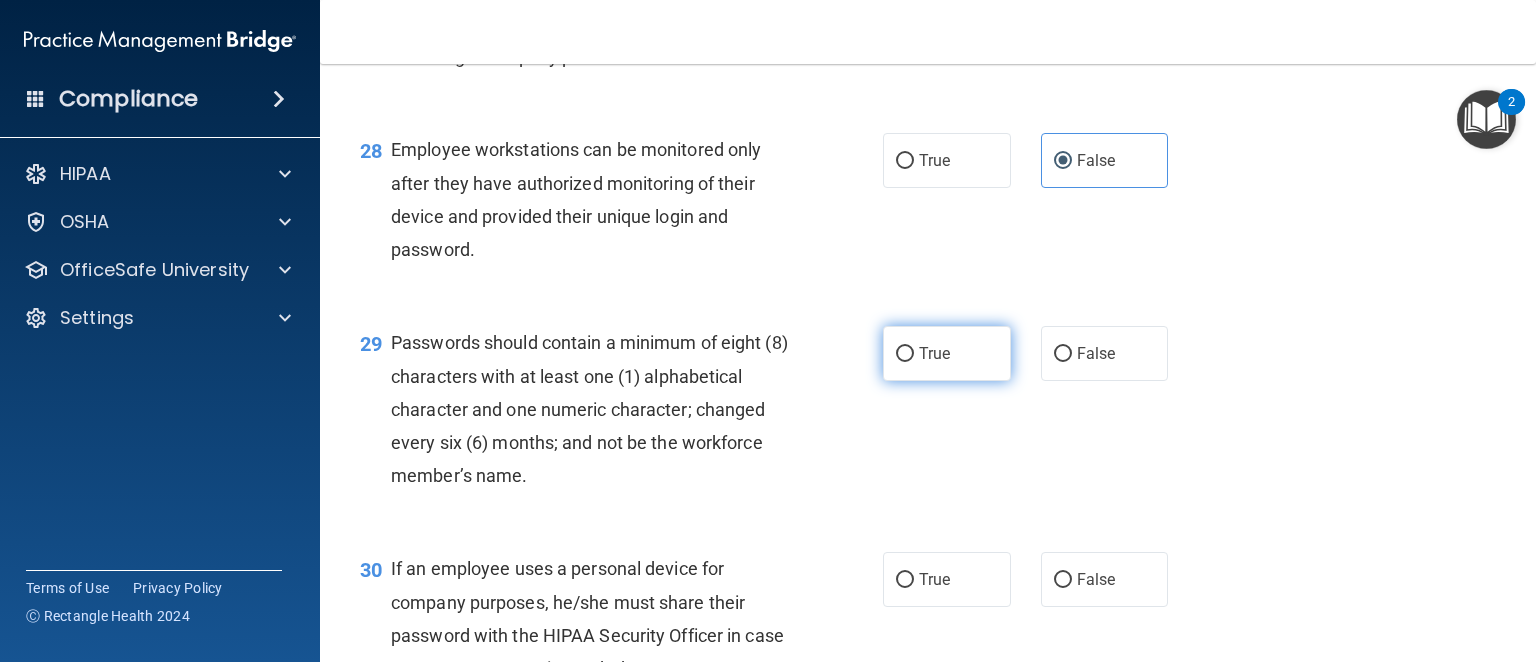 click on "True" at bounding box center (947, 353) 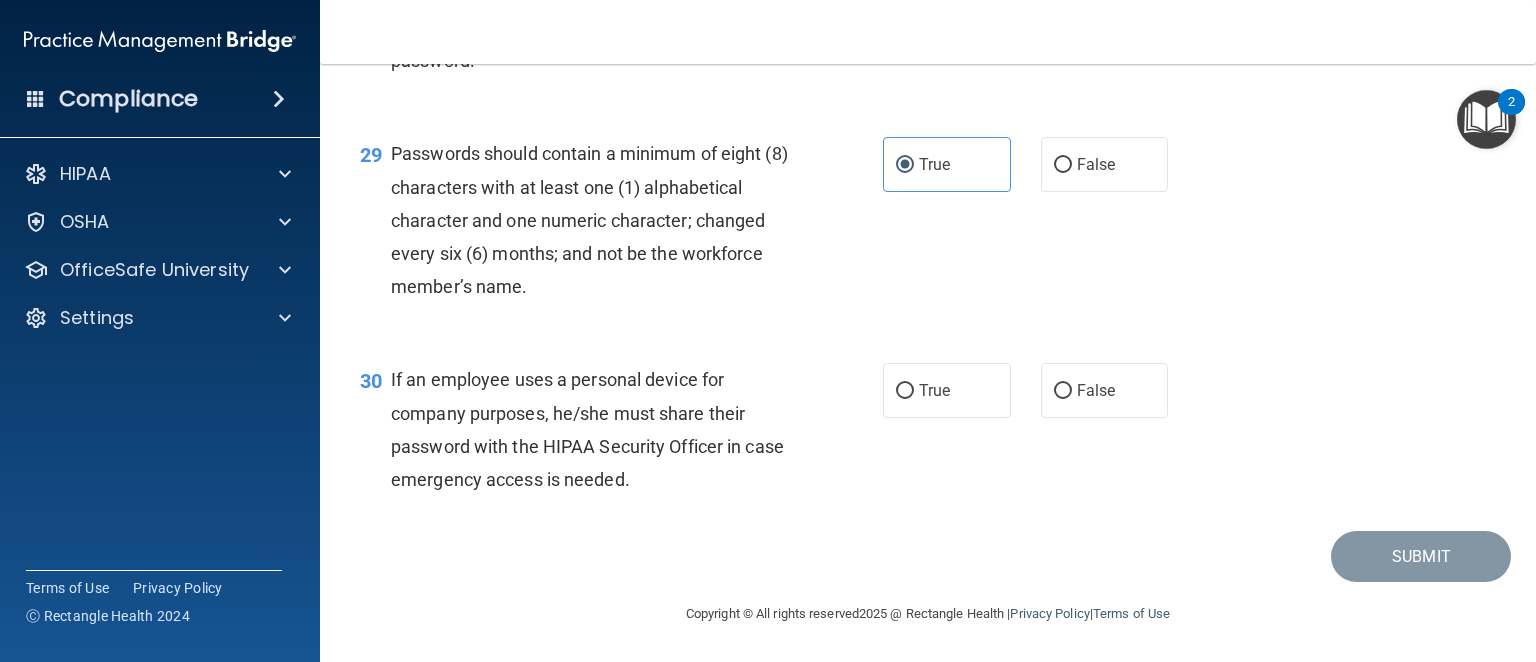 scroll, scrollTop: 5300, scrollLeft: 0, axis: vertical 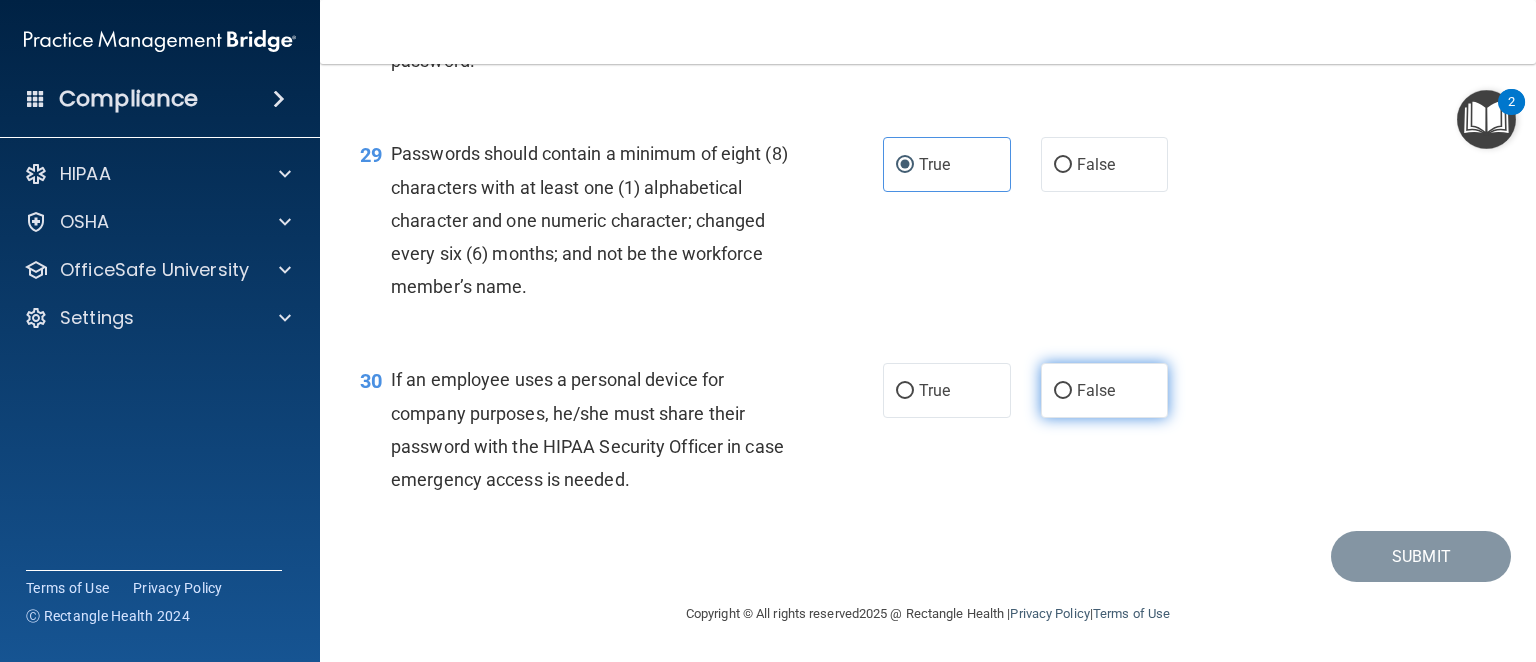 click on "False" at bounding box center (1105, 390) 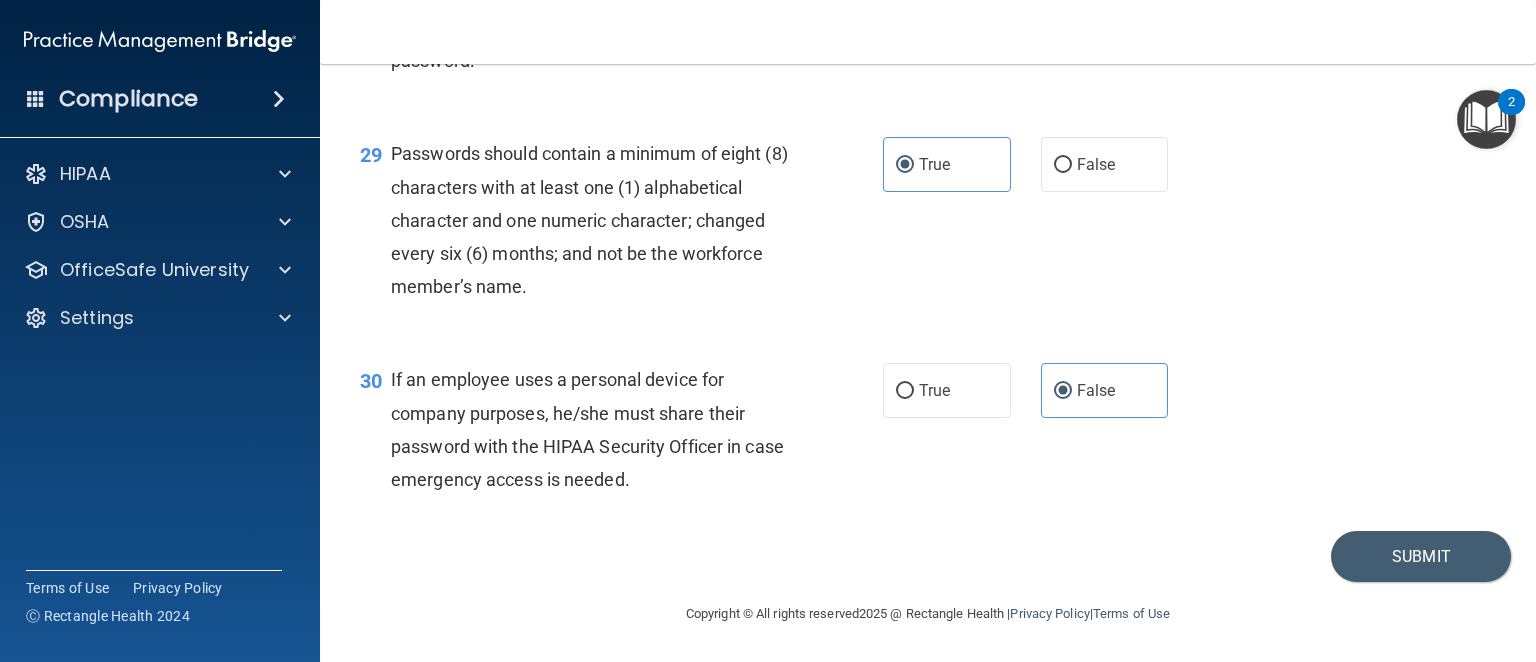 scroll, scrollTop: 5422, scrollLeft: 0, axis: vertical 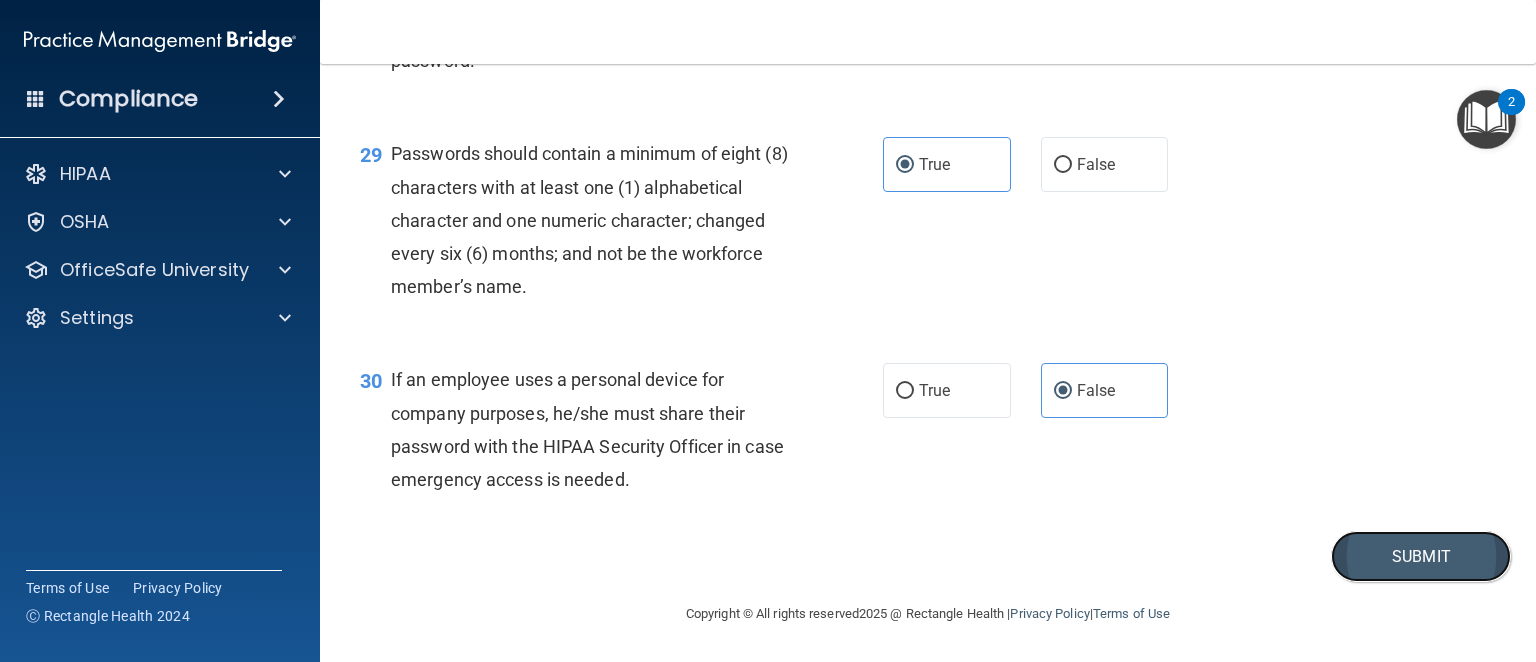click on "Submit" at bounding box center [1421, 556] 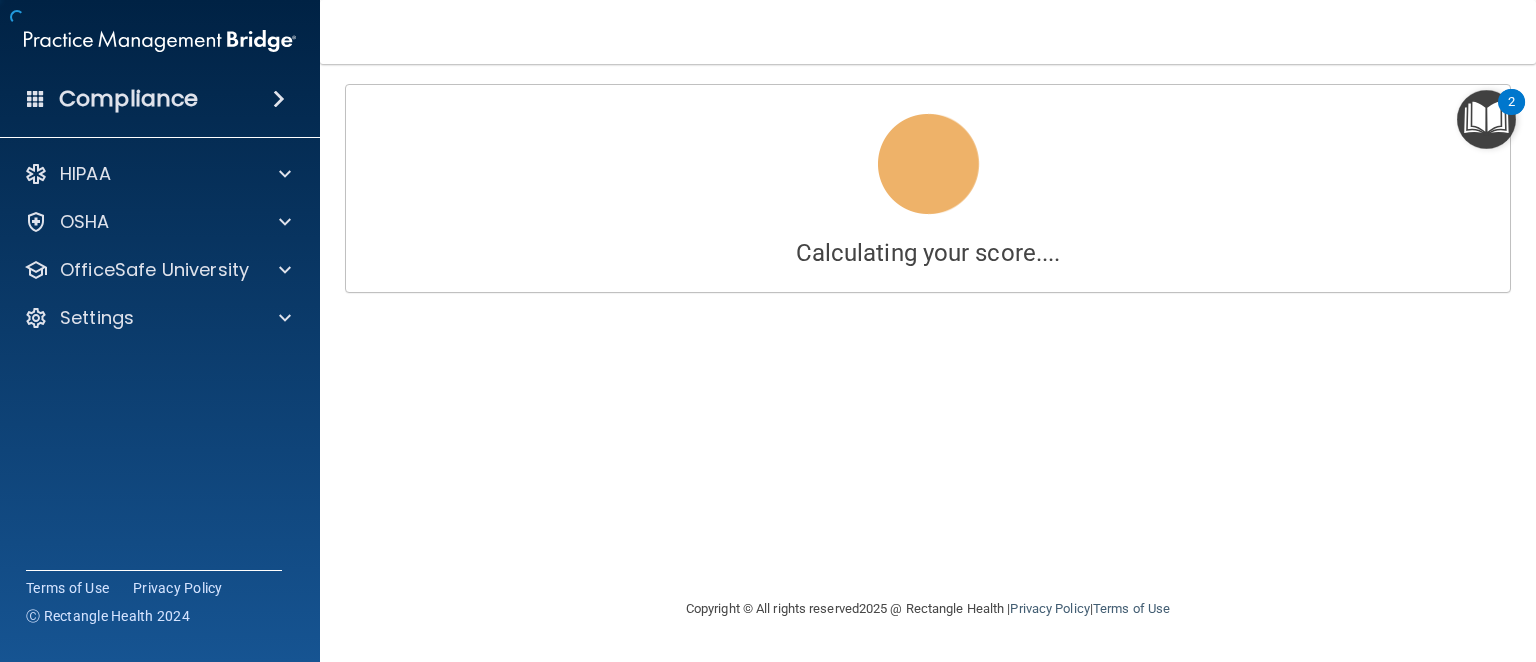 scroll, scrollTop: 0, scrollLeft: 0, axis: both 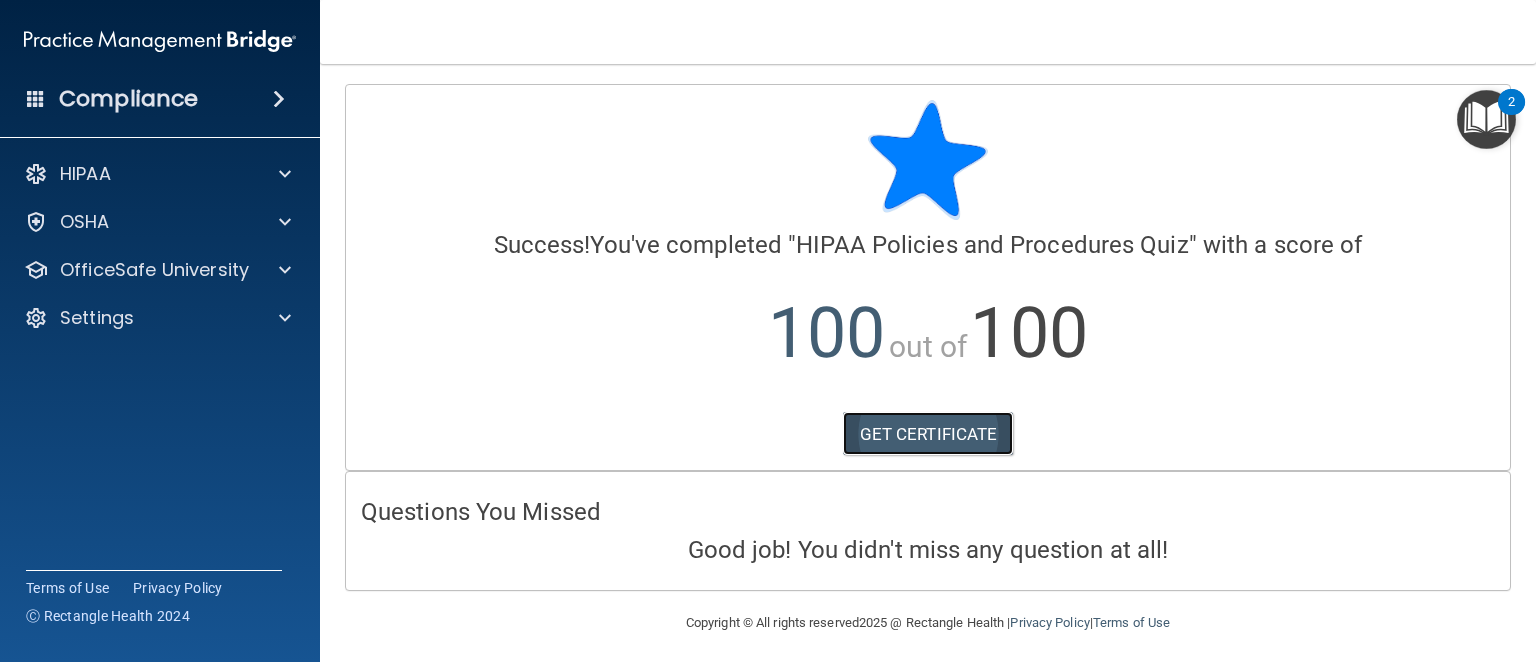 click on "GET CERTIFICATE" at bounding box center (928, 434) 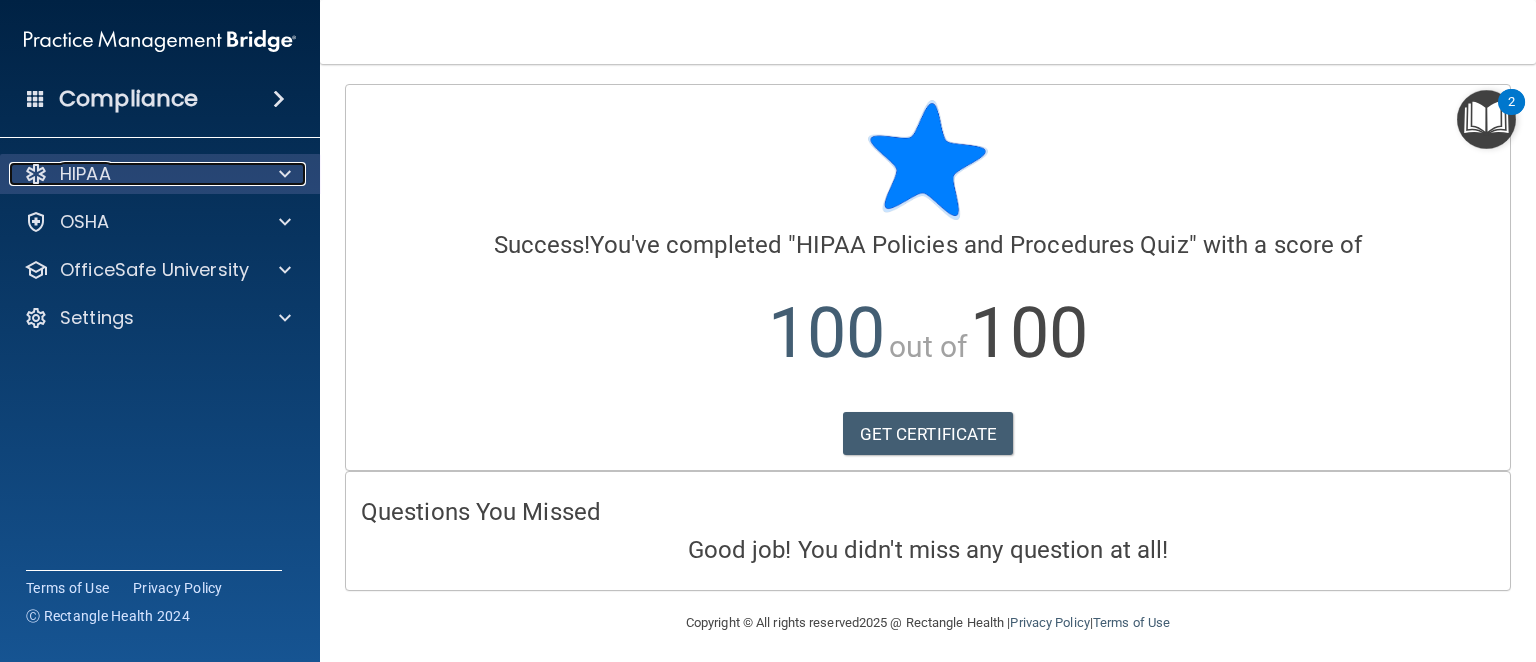 click on "HIPAA" at bounding box center (133, 174) 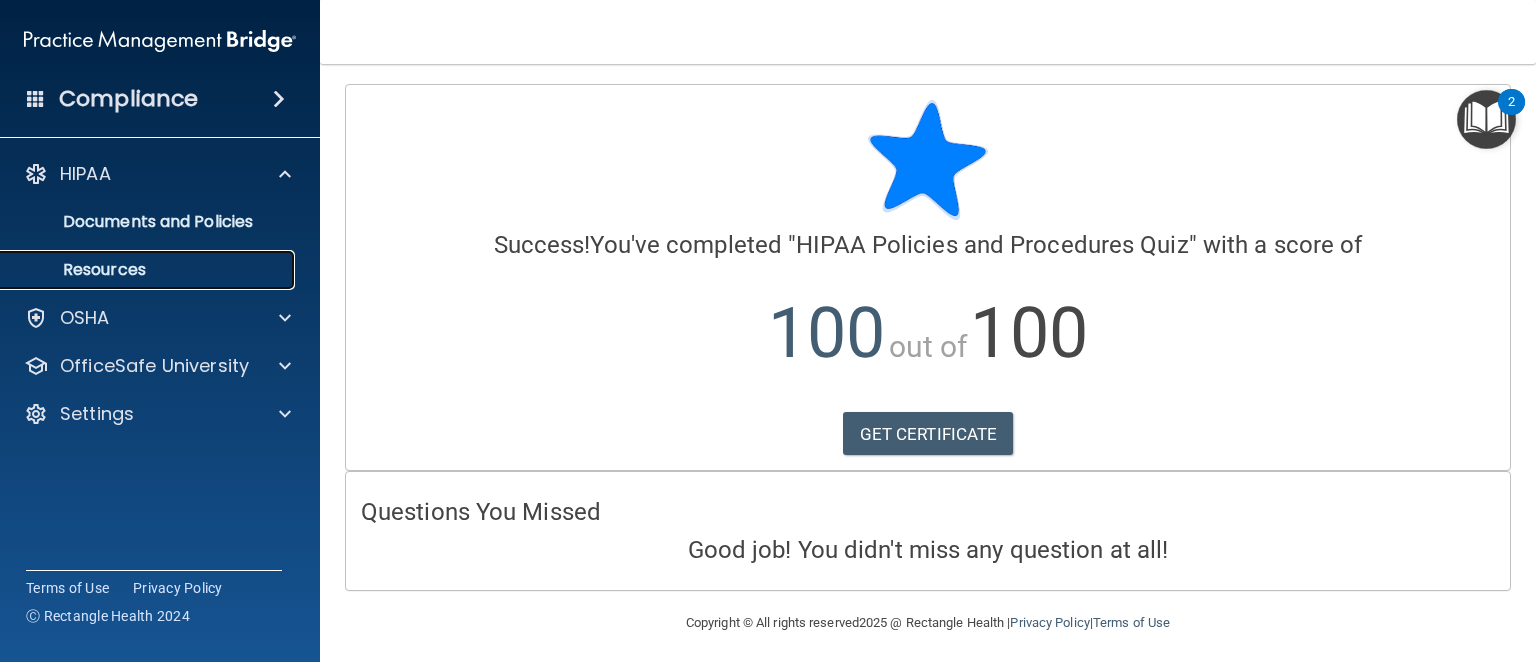 click on "Resources" at bounding box center (149, 270) 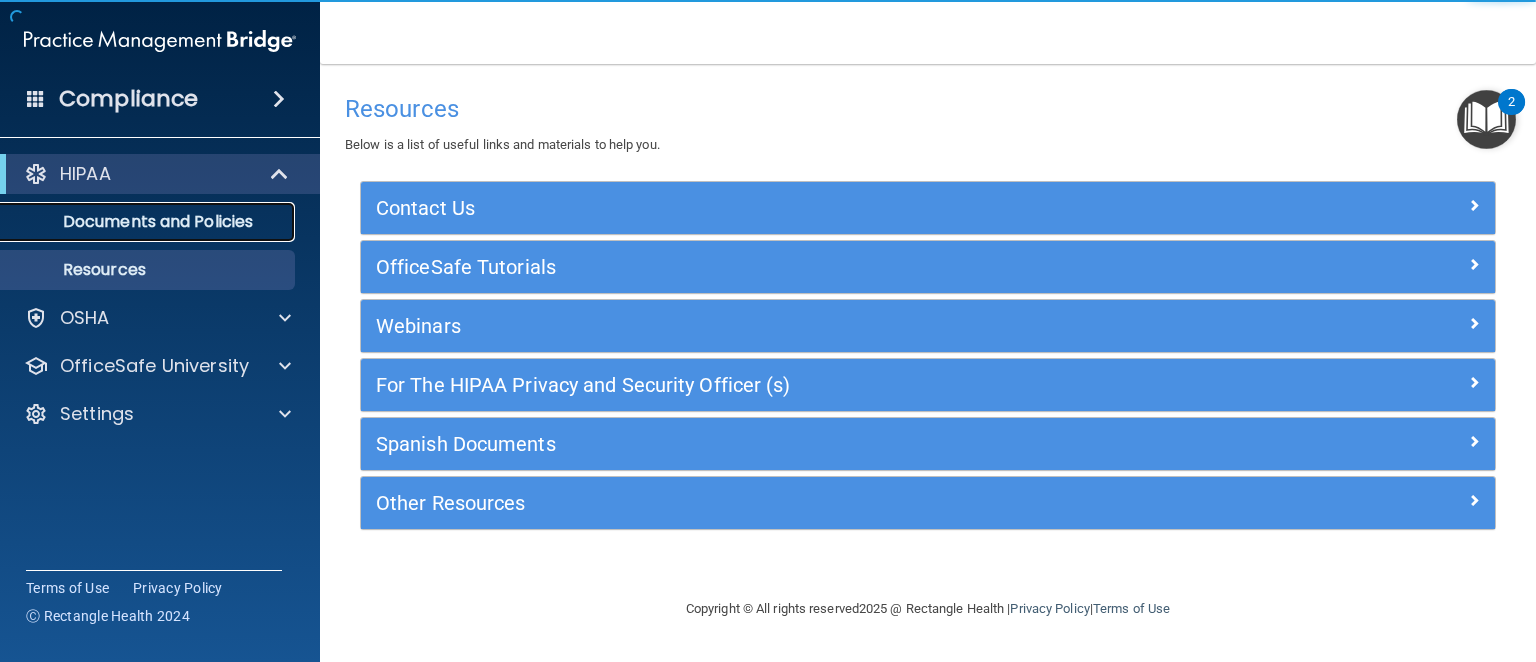 click on "Documents and Policies" at bounding box center (137, 222) 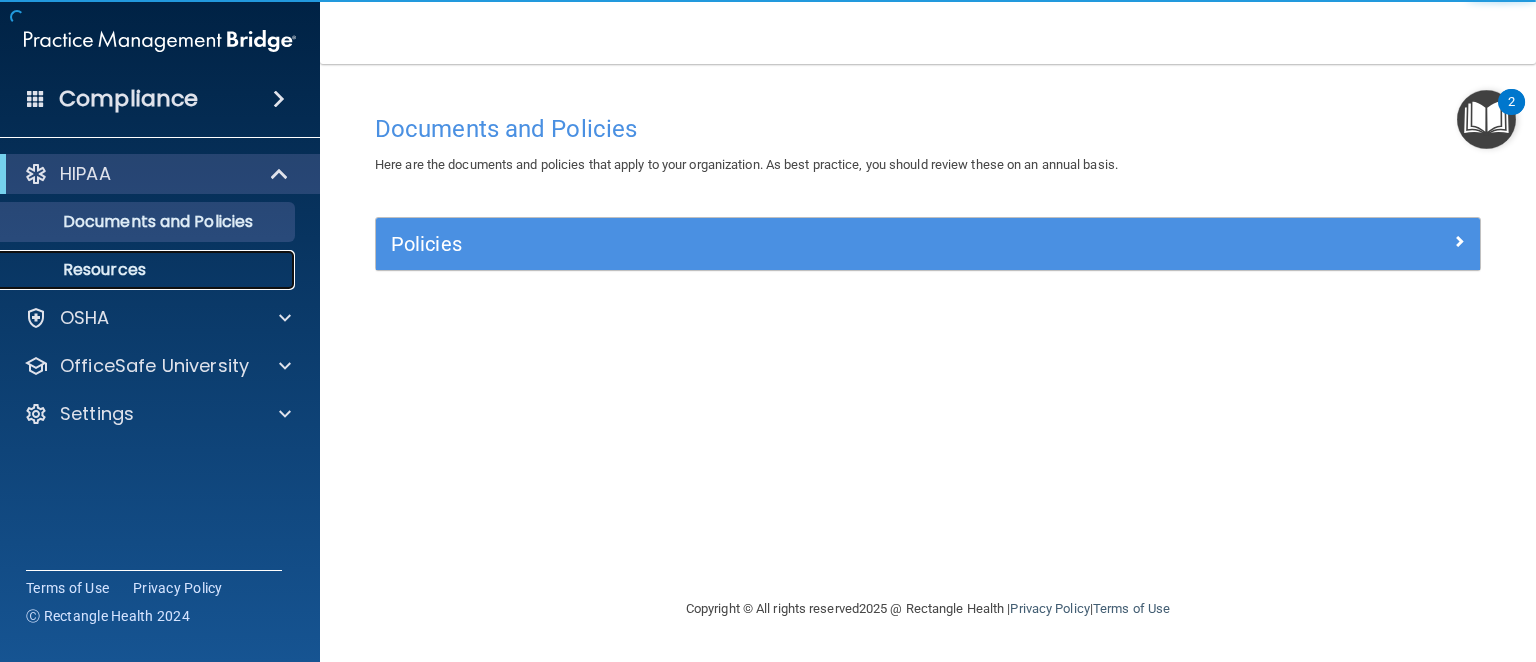 click on "Resources" at bounding box center (149, 270) 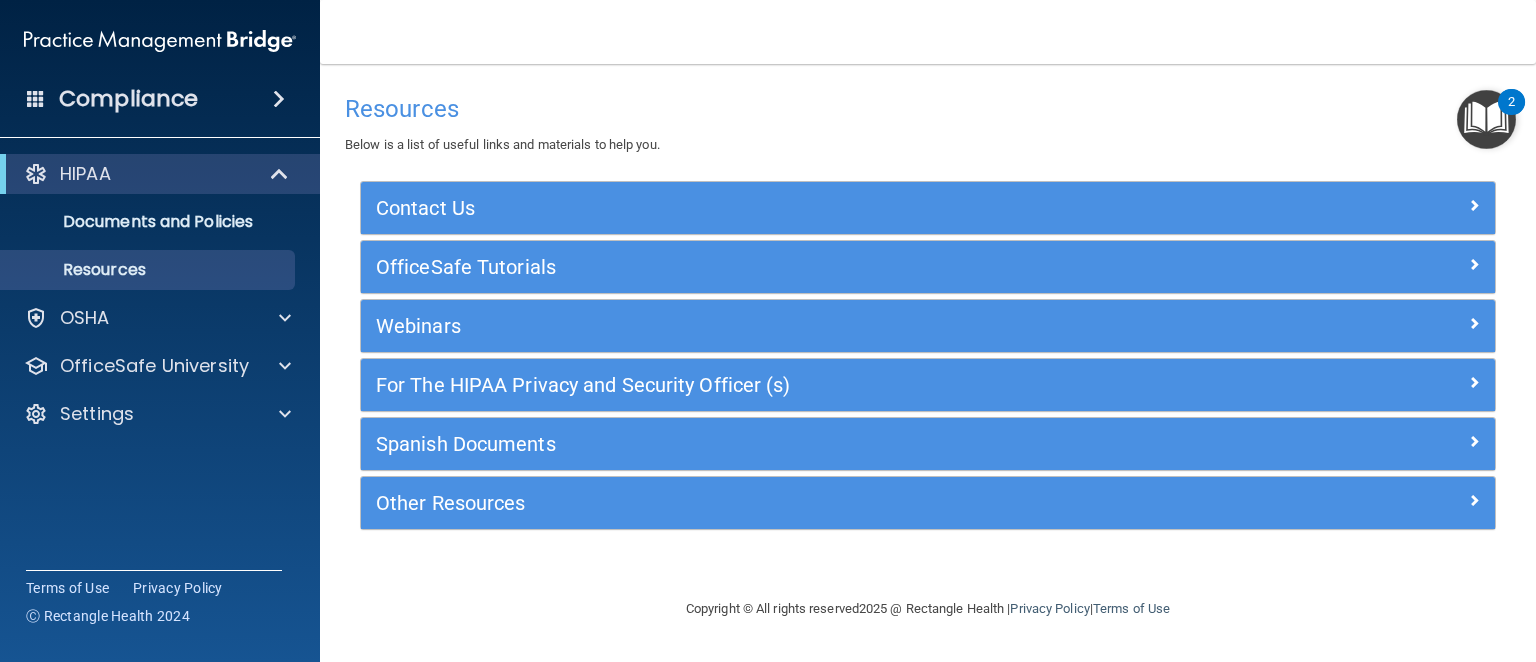click on "HIPAA" at bounding box center [160, 174] 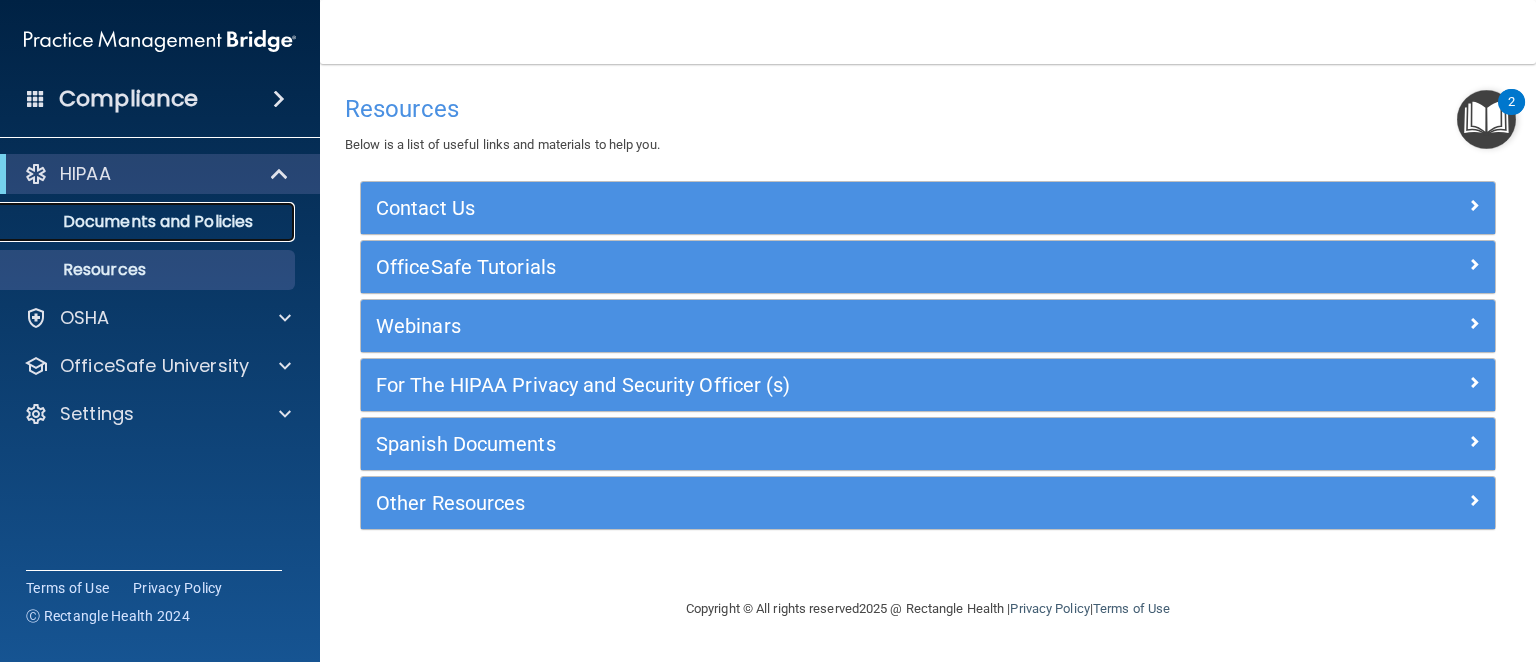 click on "Documents and Policies" at bounding box center [149, 222] 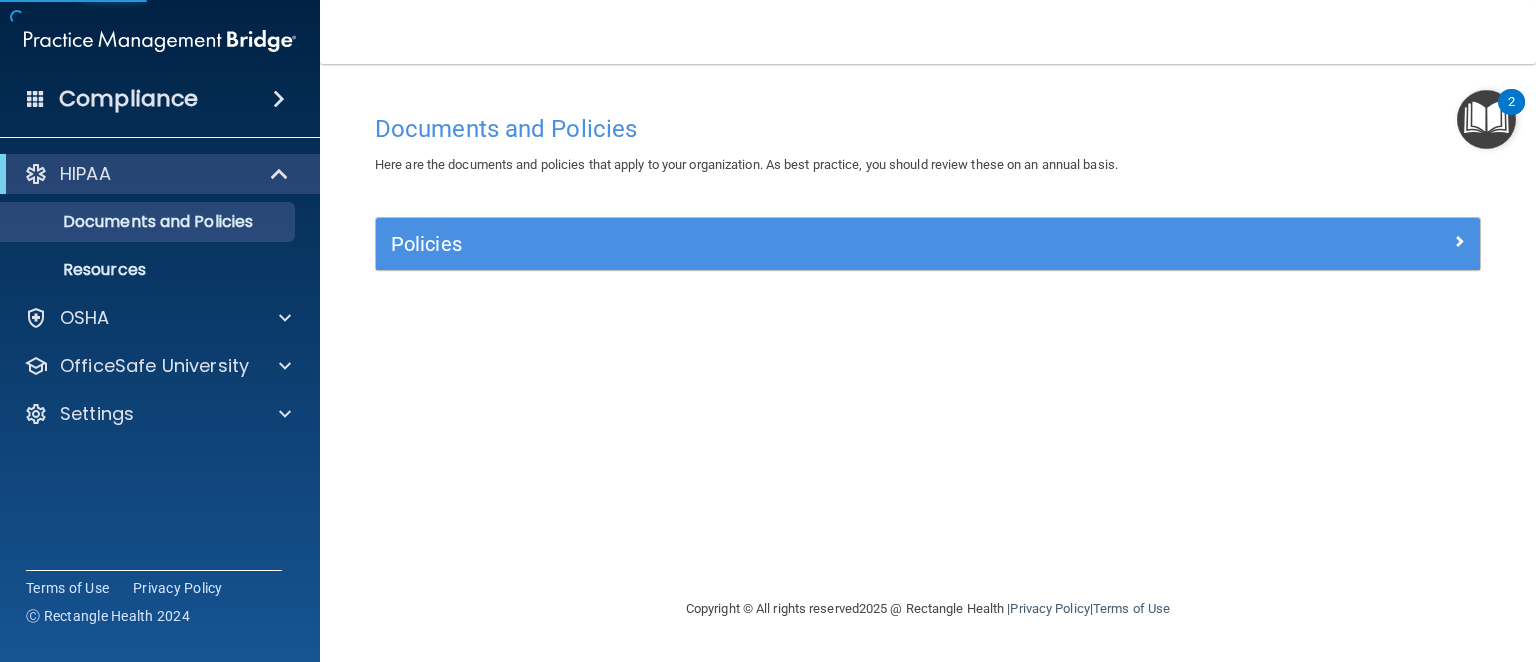 click on "Policies
Select All   (Unselect 0)    Unselect All            Print Selected (0)                       Acceptable Use Policy                         Policy that defines acceptable and unacceptable use of electronic devices and network resources in conjunction with its established culture of ethical and lawful behavior, openness, trust, and integrity.                     Business Associates Policy                         Policy that describes the obligations of business associates and the requirements for contracting with business associates.                     Complaint Process Policy                         Policy to provide a process for patients and responsible parties to make complaints concerning privacy and security practices.                     Document Destruction Policy                                             Documentation Retention Policy                                             Employee Access to PHI Policy" at bounding box center [928, 255] 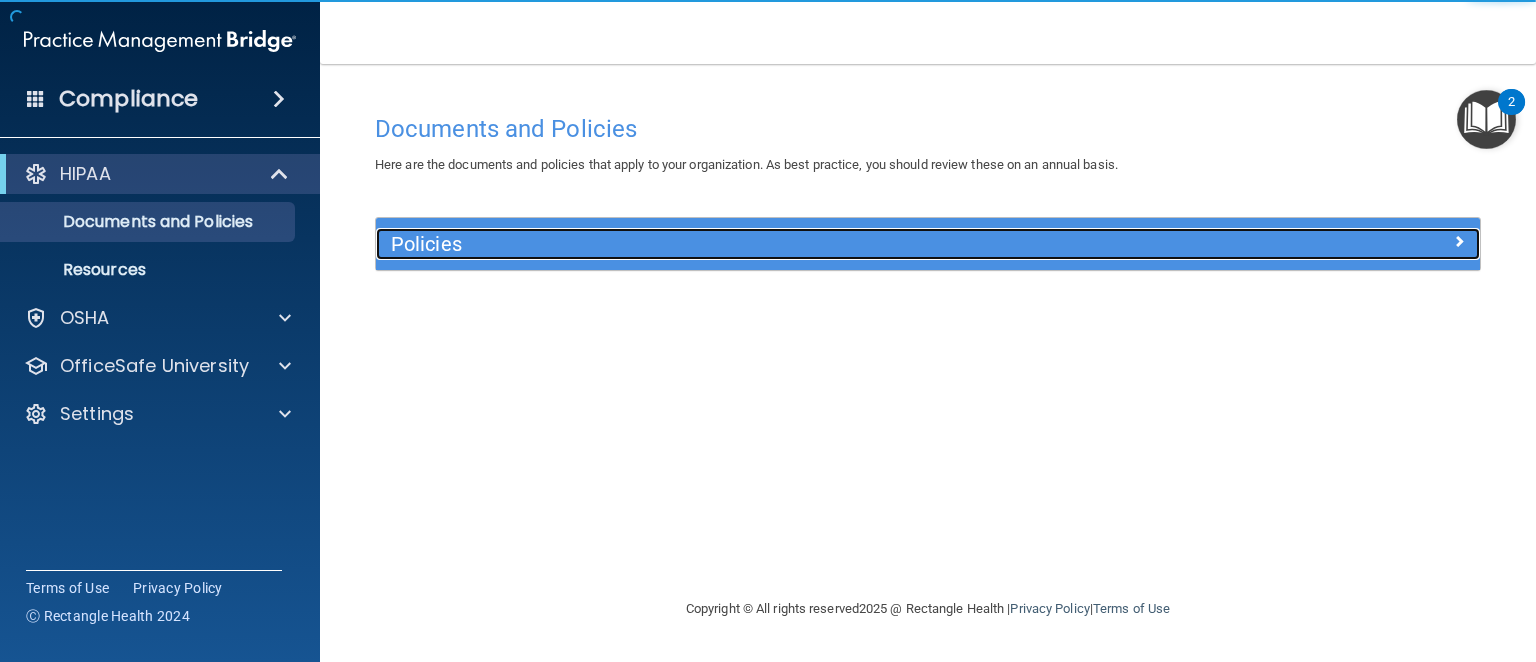 click on "Policies" at bounding box center [790, 244] 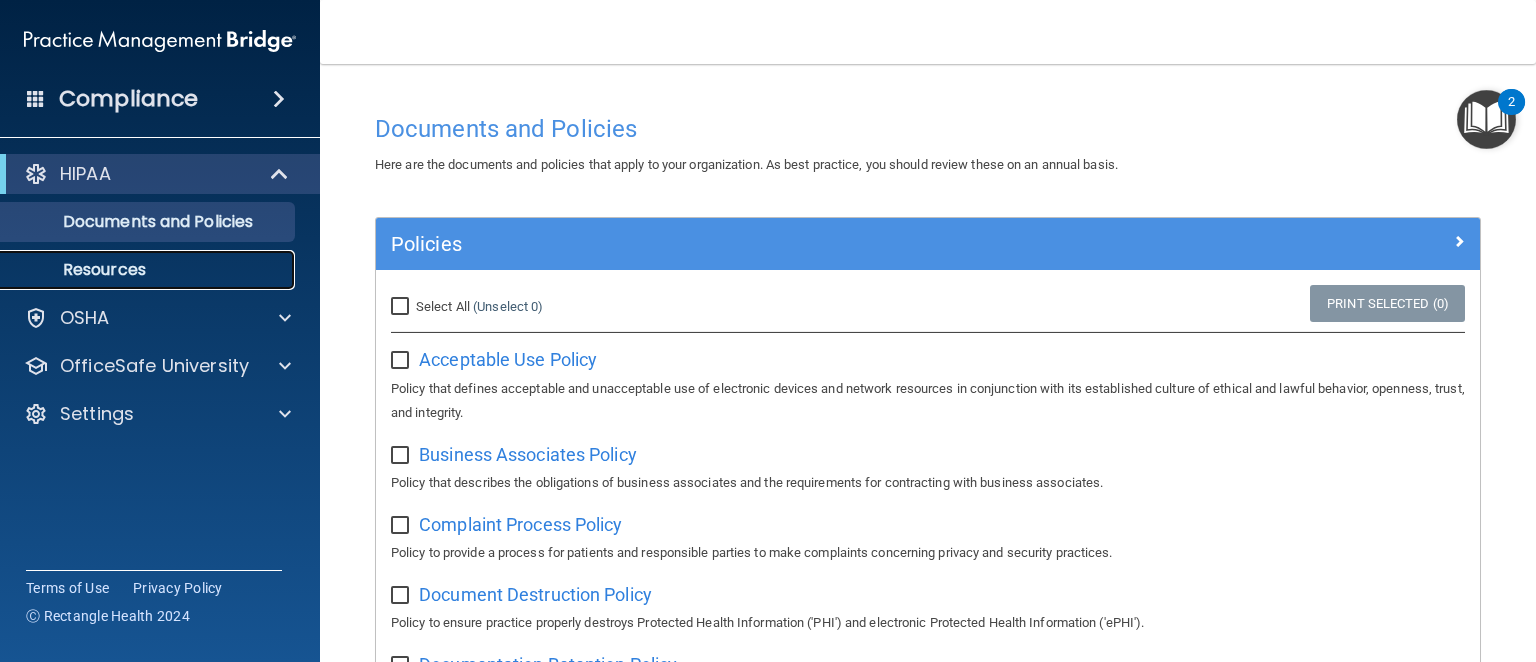 click on "Resources" at bounding box center (149, 270) 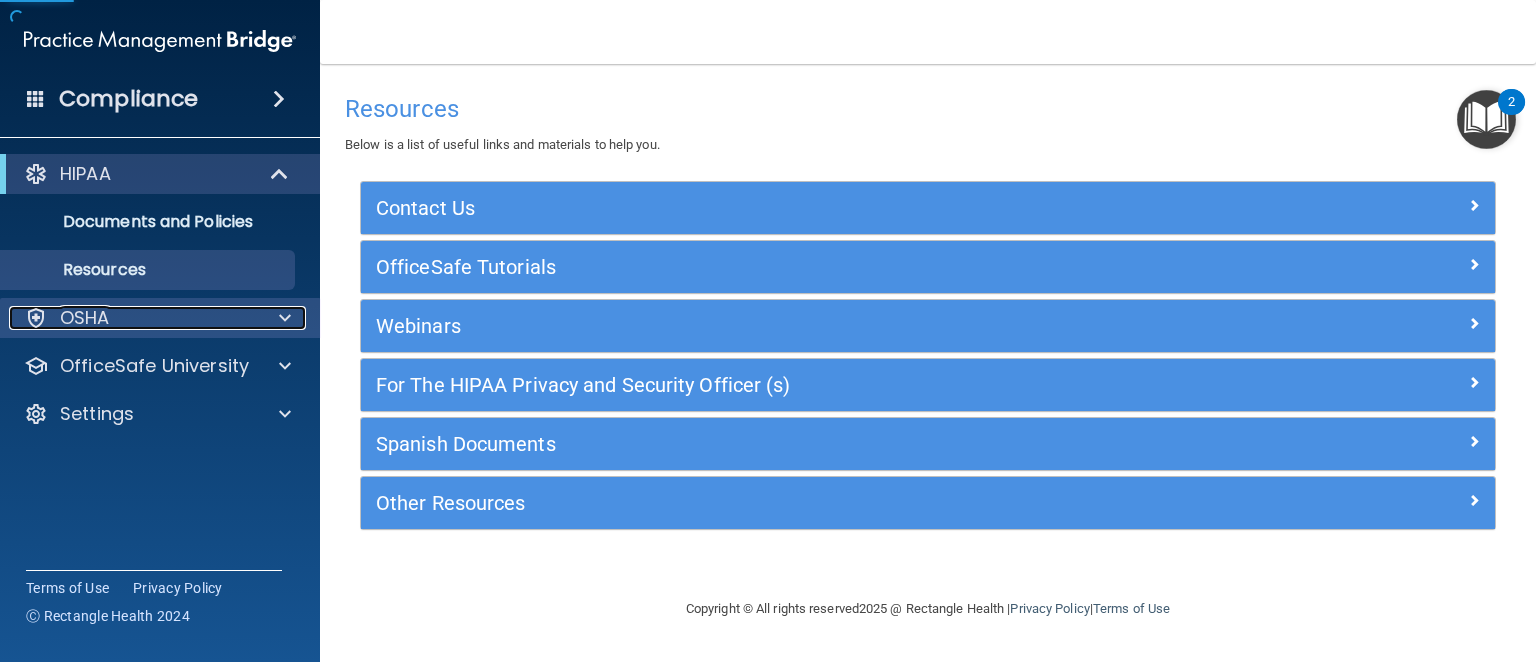 click on "OSHA" at bounding box center (133, 318) 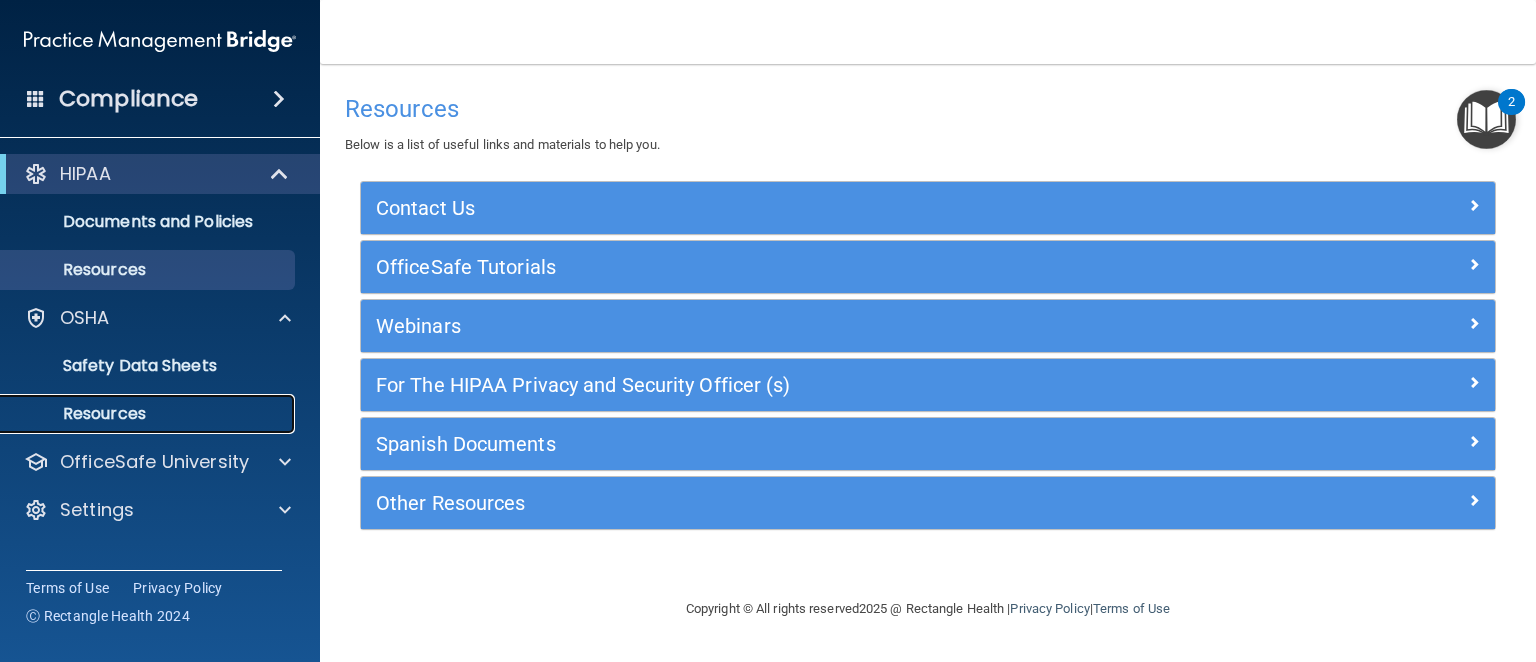 click on "Resources" at bounding box center [149, 414] 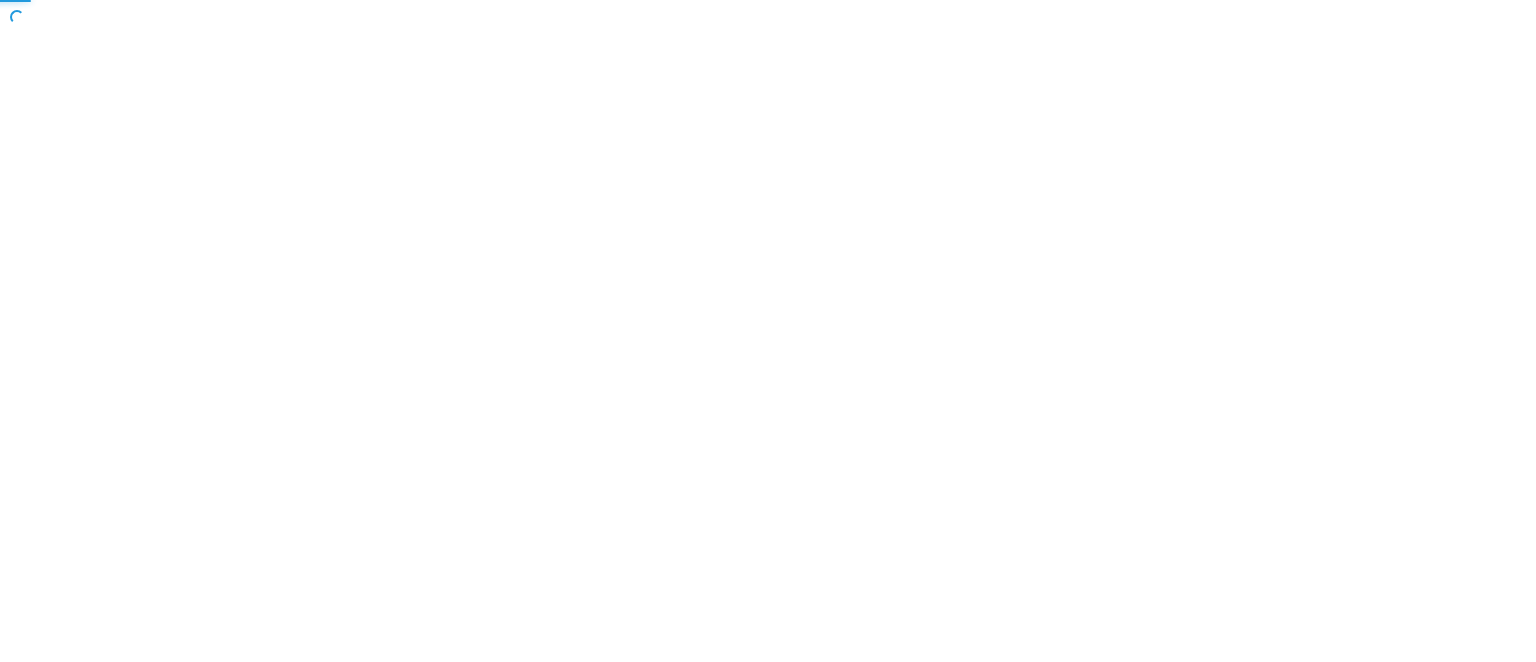scroll, scrollTop: 0, scrollLeft: 0, axis: both 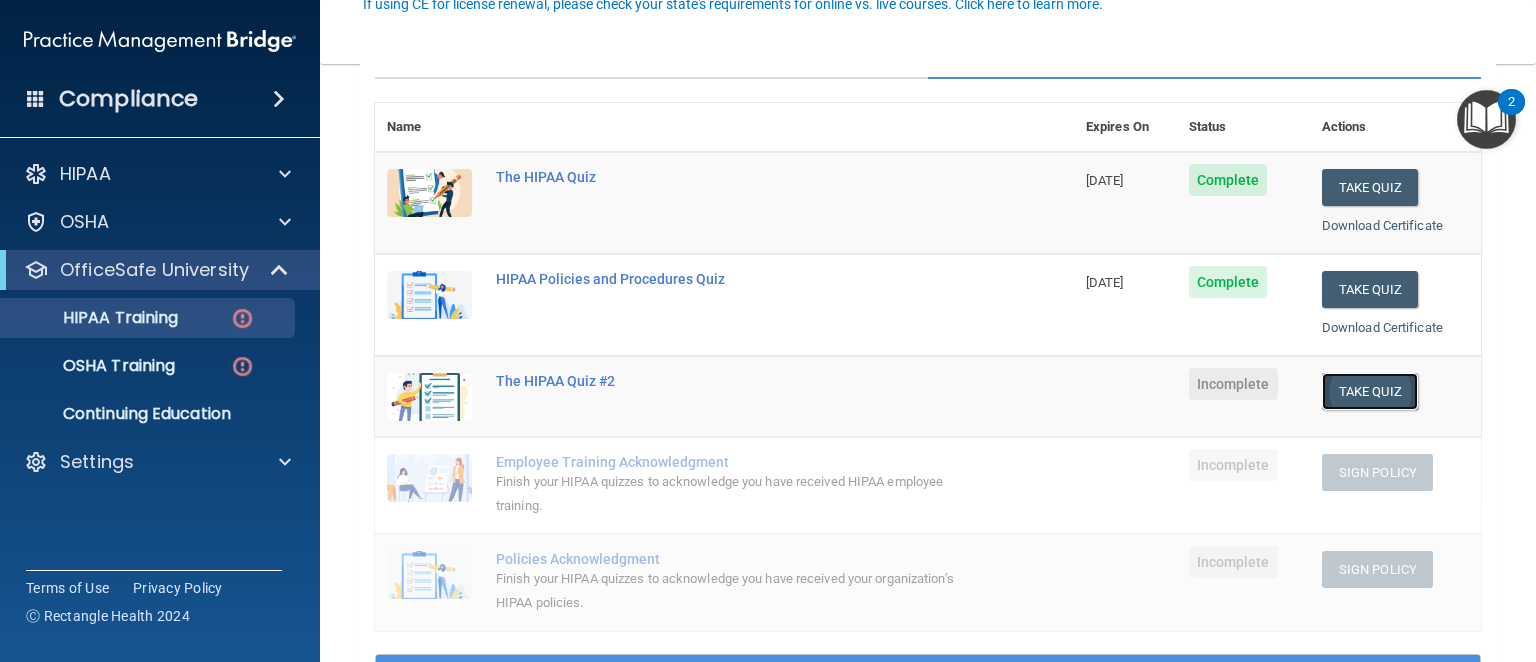 click on "Take Quiz" at bounding box center (1370, 391) 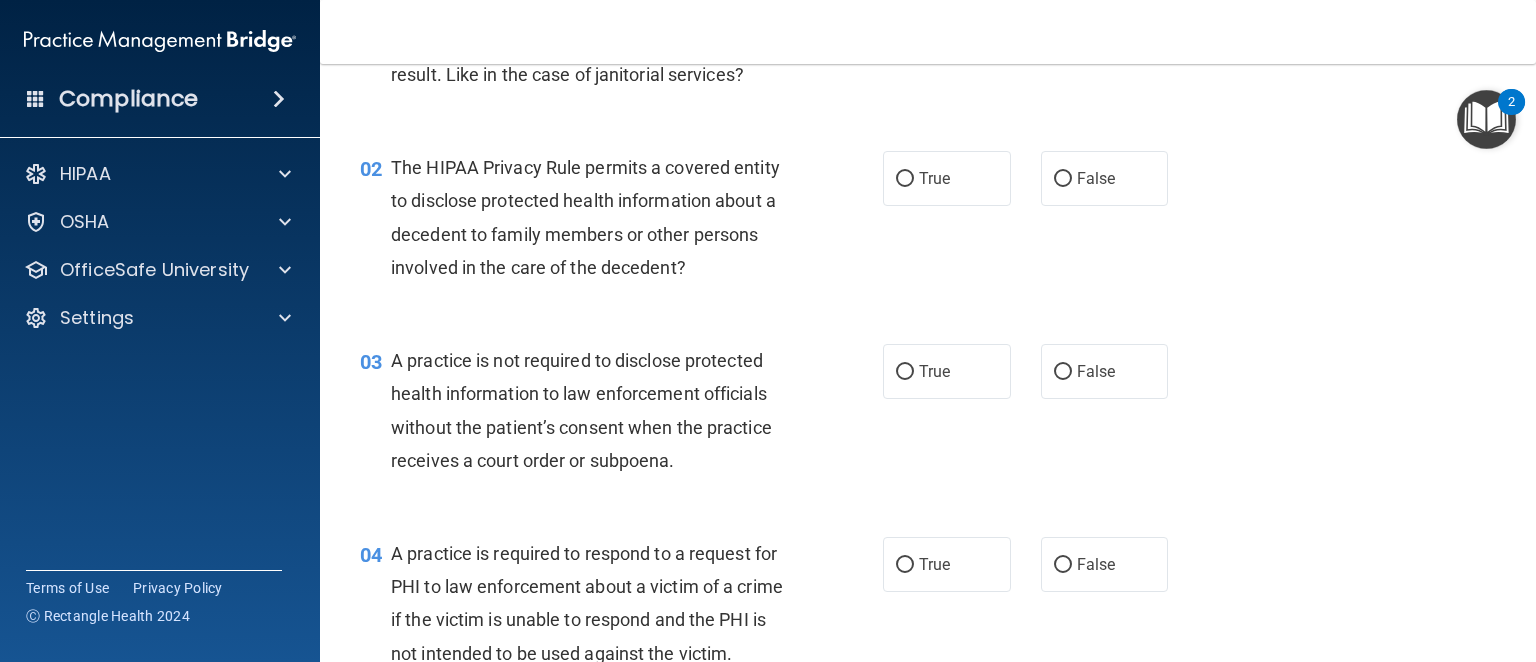 scroll, scrollTop: 0, scrollLeft: 0, axis: both 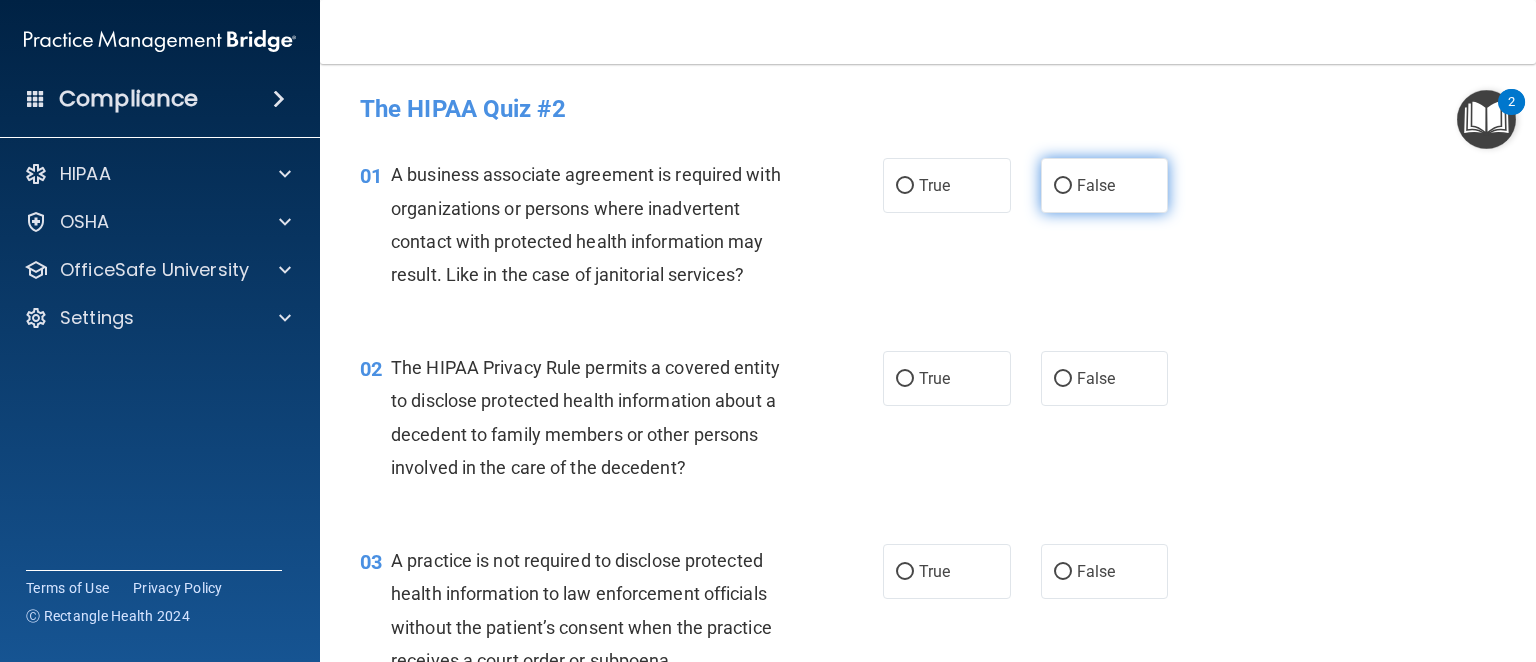 click on "False" at bounding box center (1096, 185) 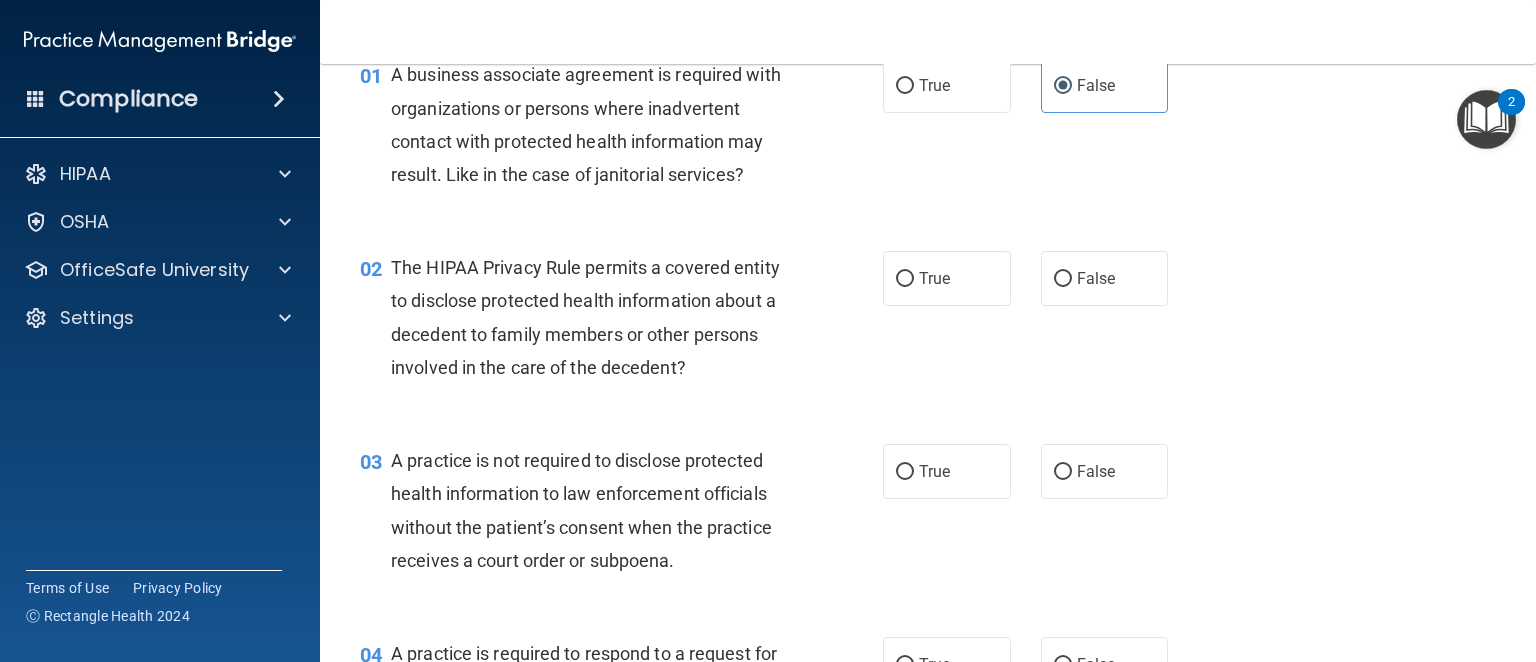 scroll, scrollTop: 200, scrollLeft: 0, axis: vertical 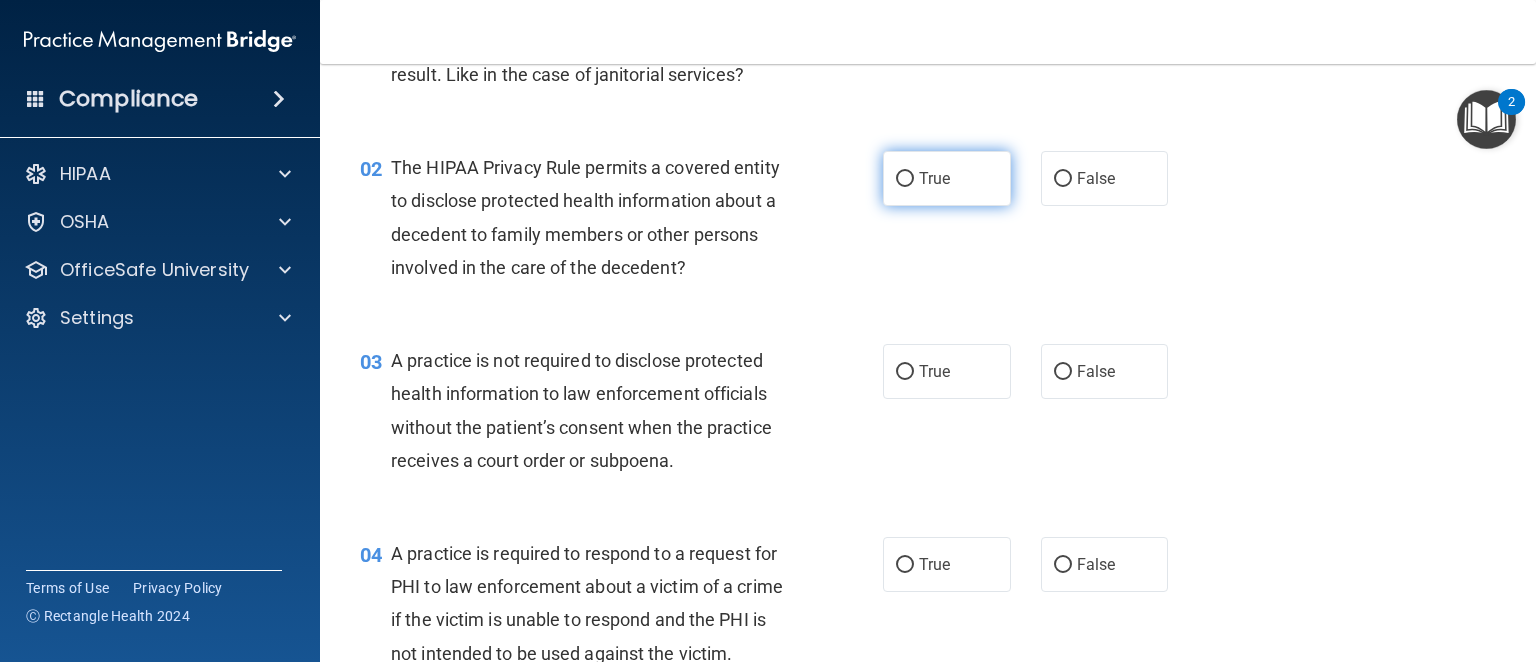 click on "True" at bounding box center [947, 178] 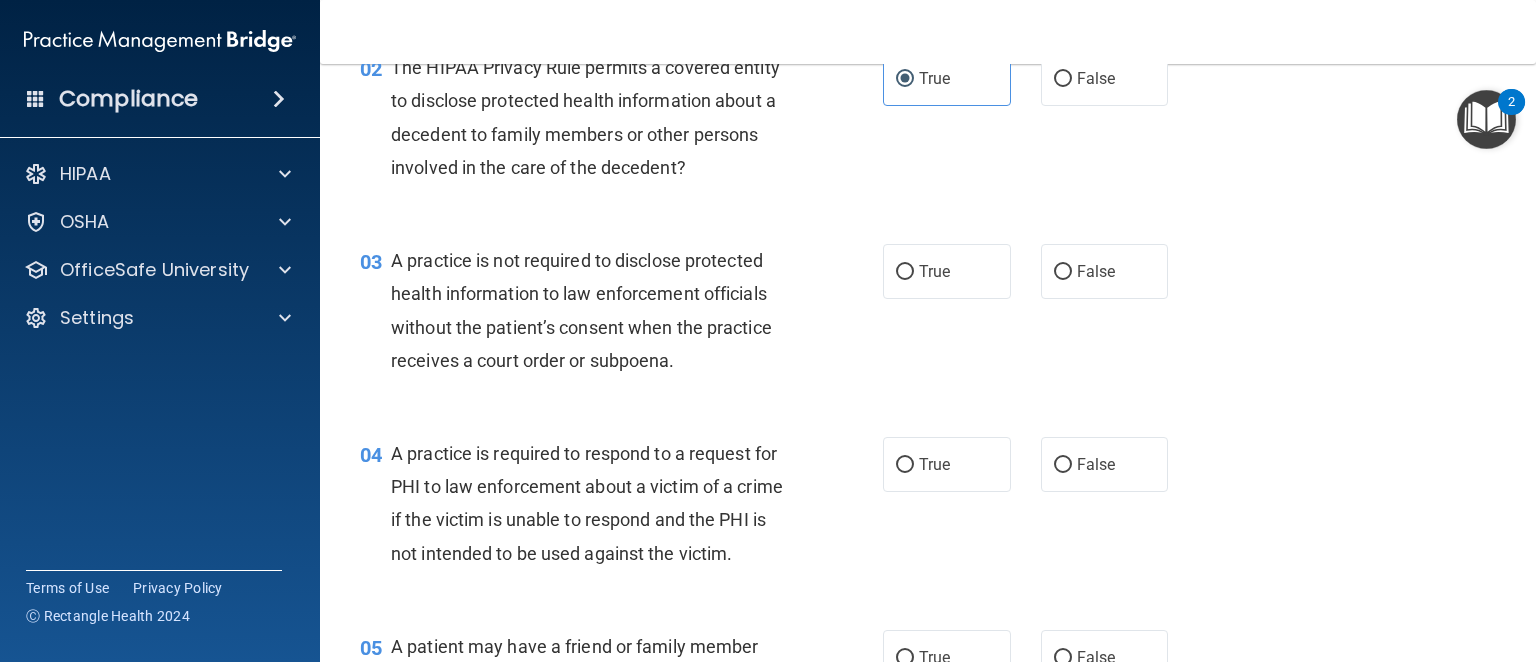 scroll, scrollTop: 400, scrollLeft: 0, axis: vertical 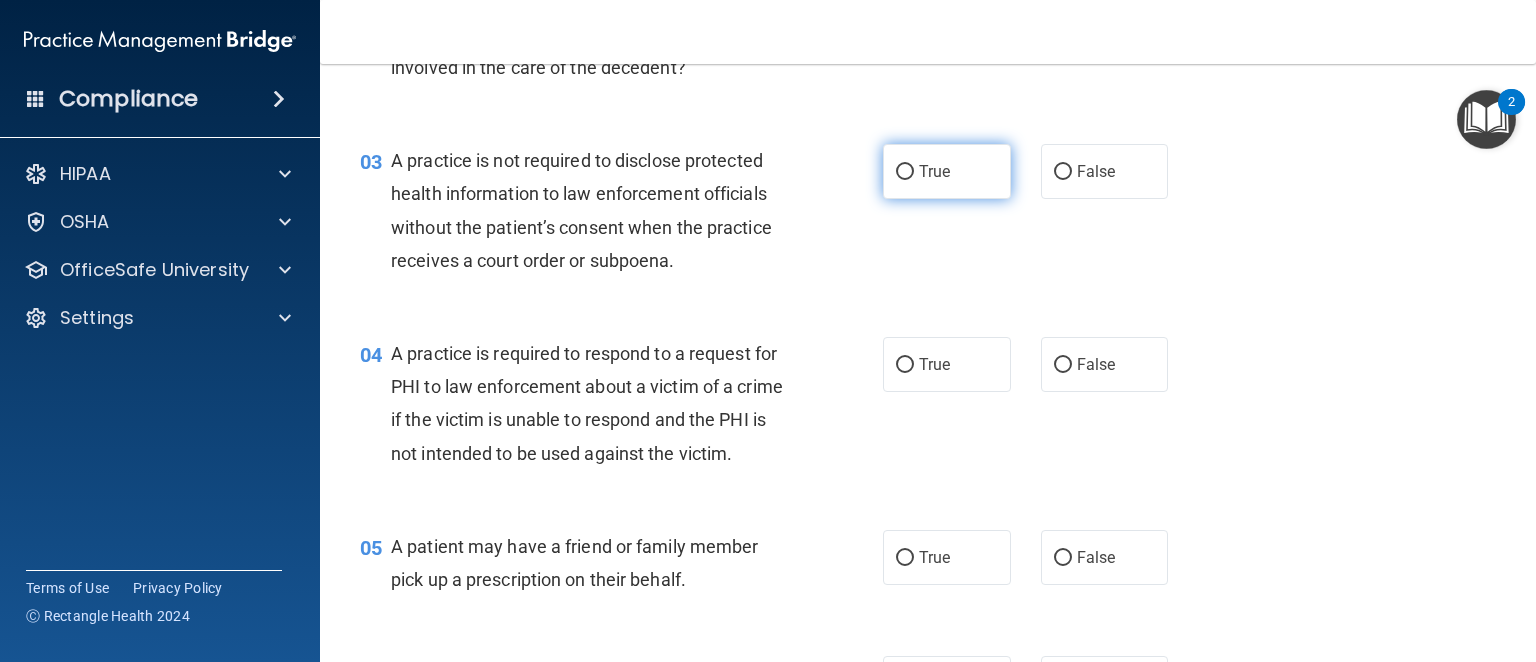 click on "True" at bounding box center (934, 171) 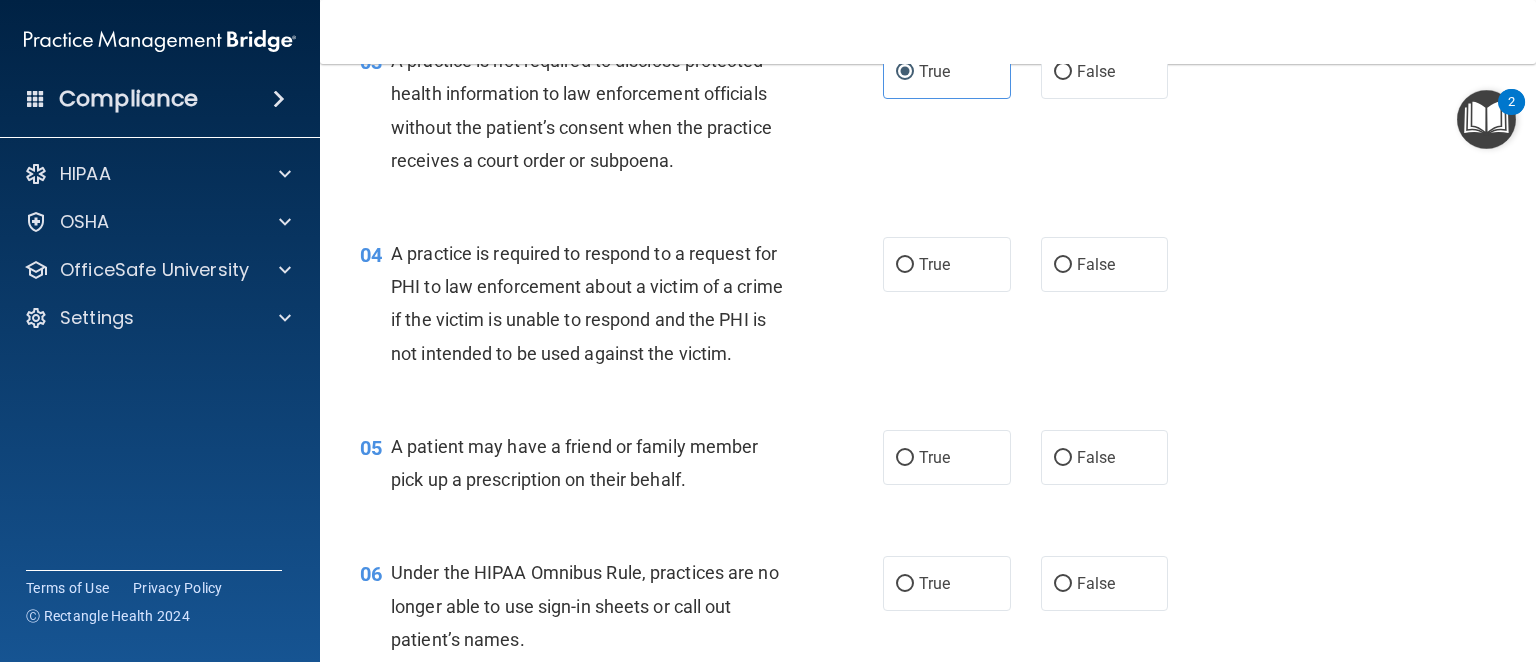 scroll, scrollTop: 600, scrollLeft: 0, axis: vertical 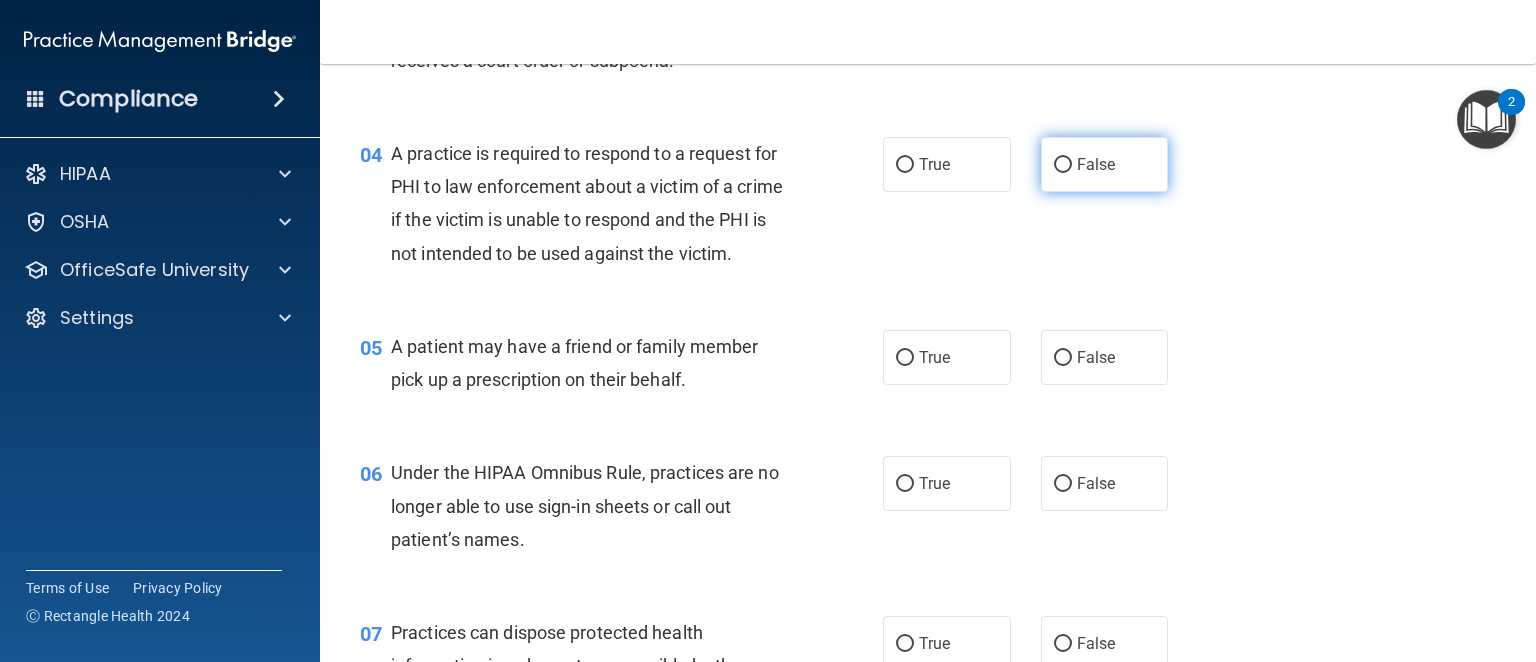 click on "False" at bounding box center [1063, 165] 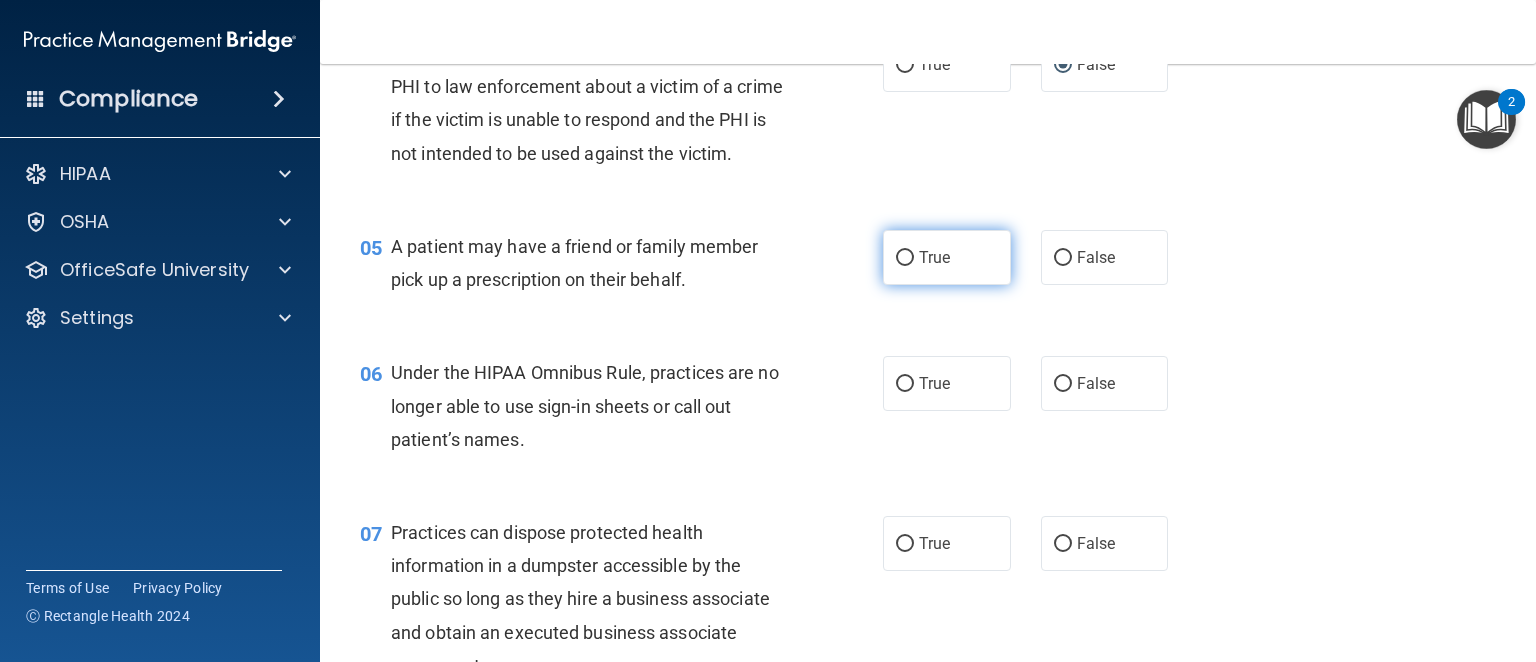 scroll, scrollTop: 800, scrollLeft: 0, axis: vertical 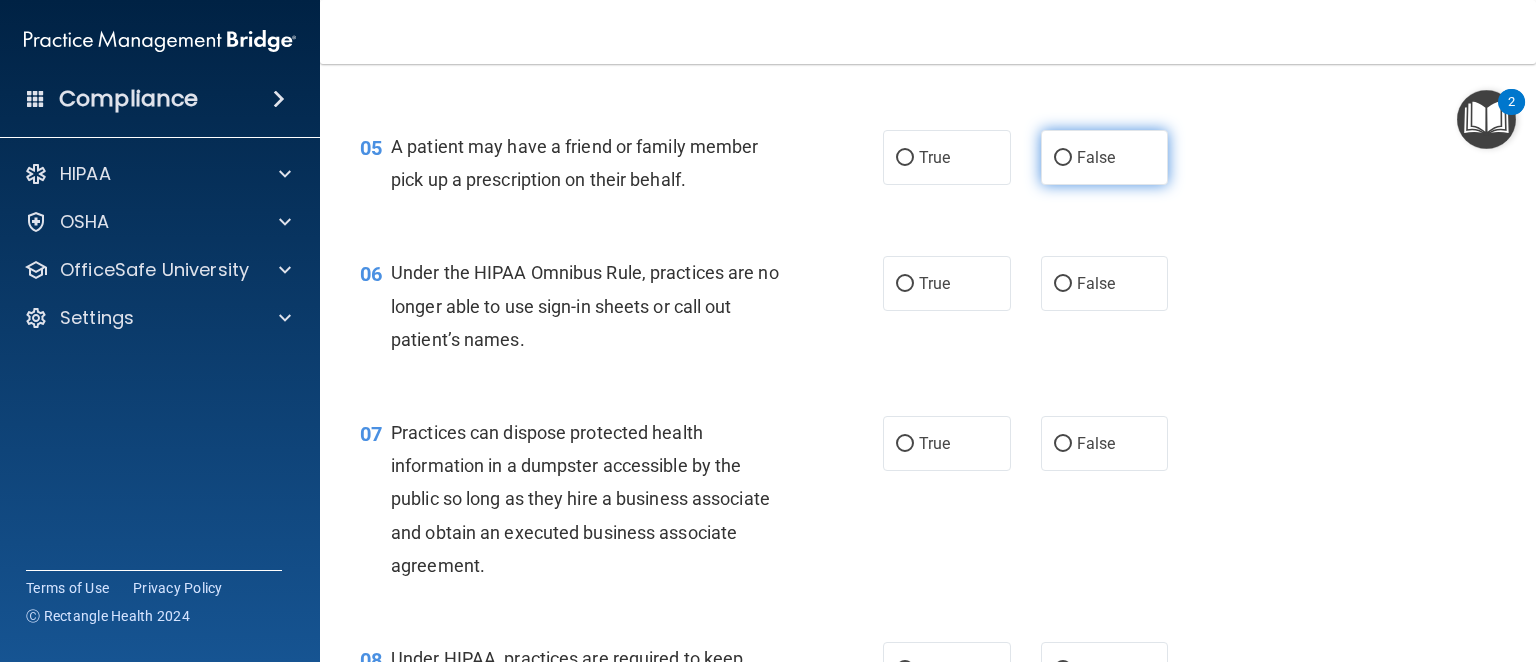 click on "False" at bounding box center [1105, 157] 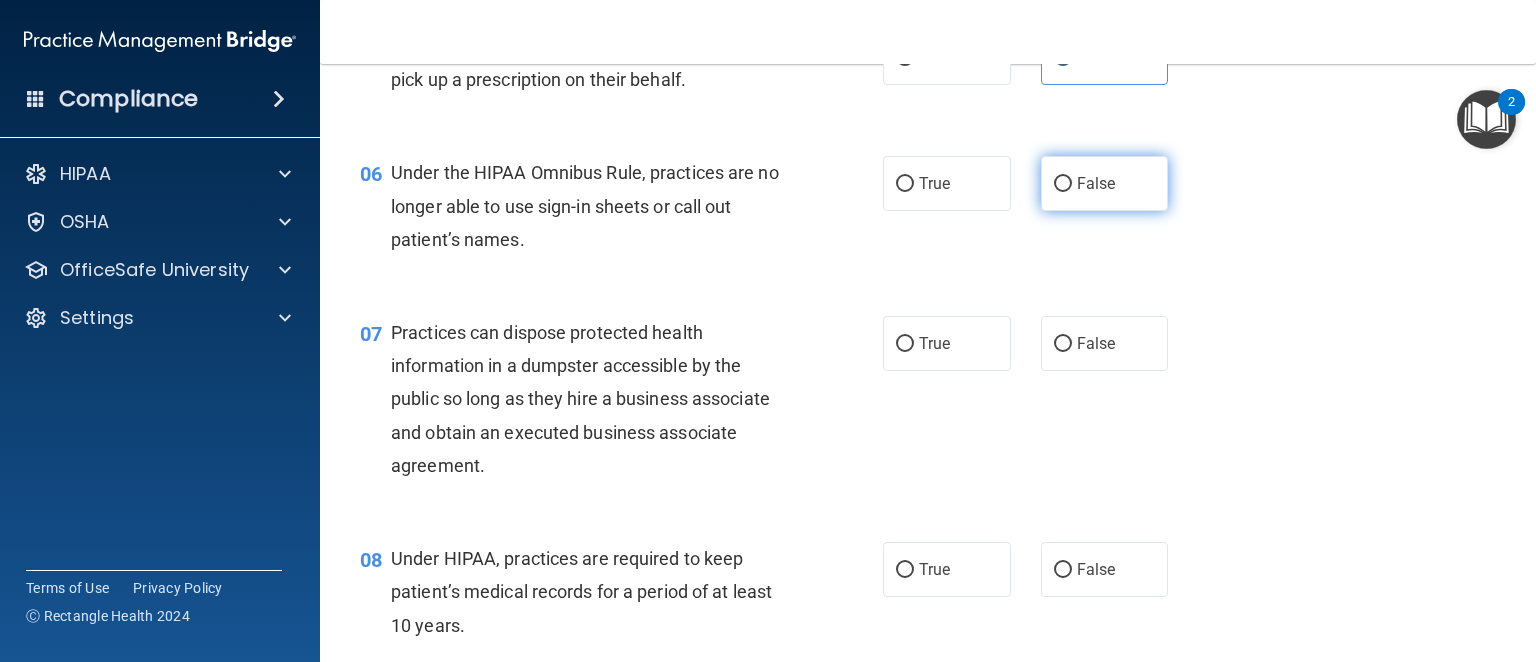 scroll, scrollTop: 1000, scrollLeft: 0, axis: vertical 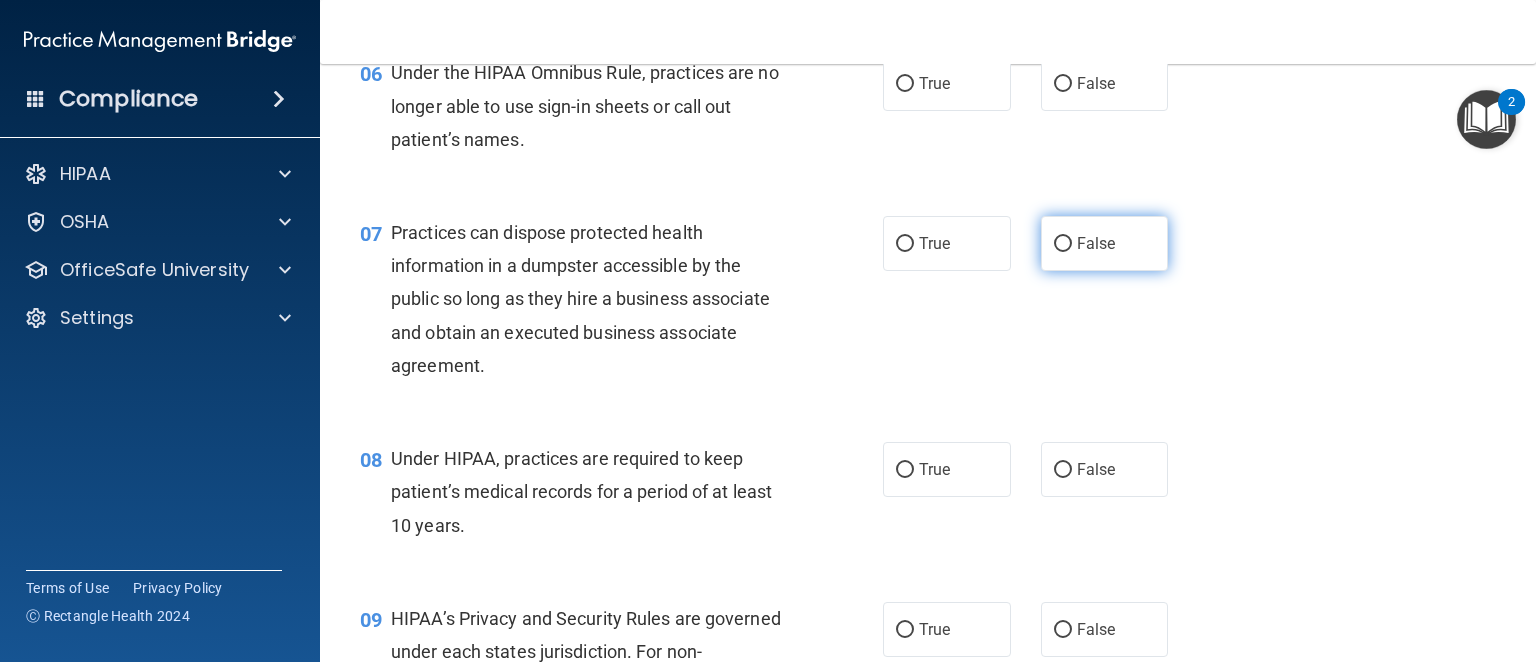 click on "False" at bounding box center [1096, 243] 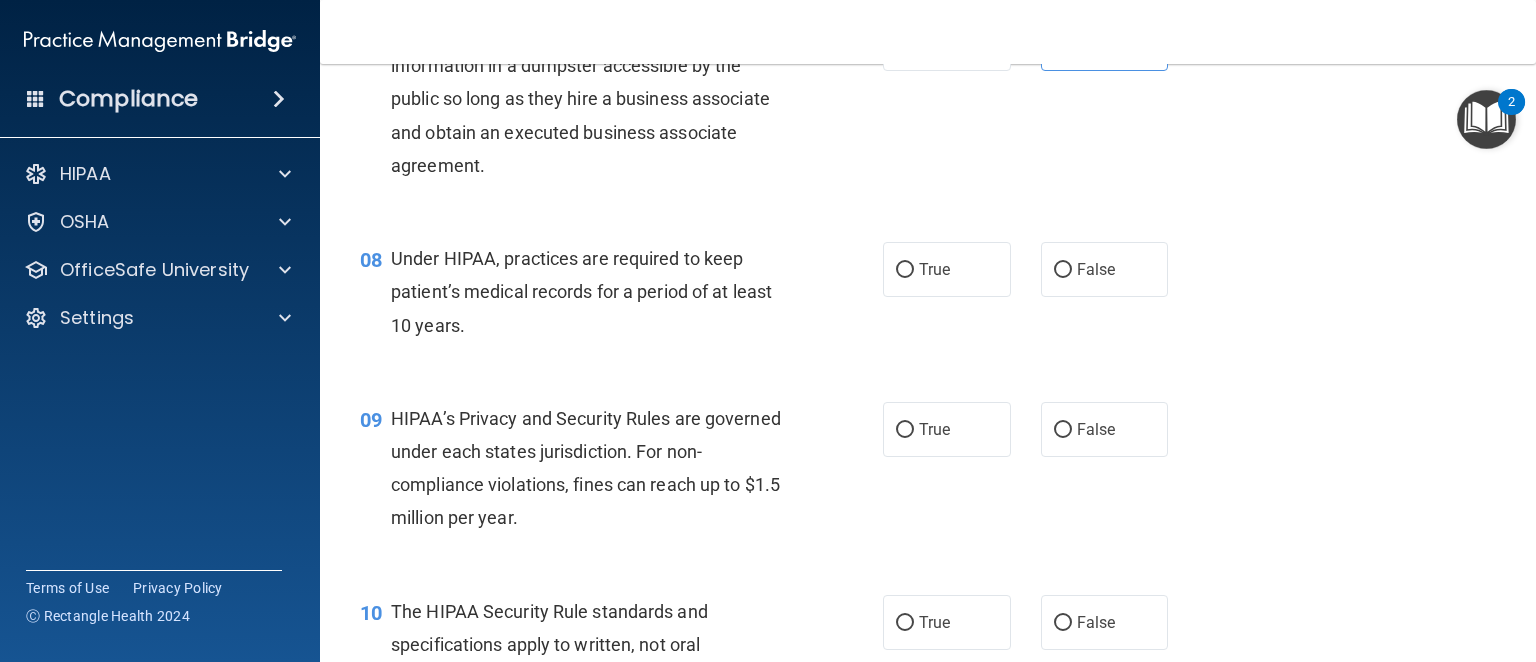 scroll, scrollTop: 1300, scrollLeft: 0, axis: vertical 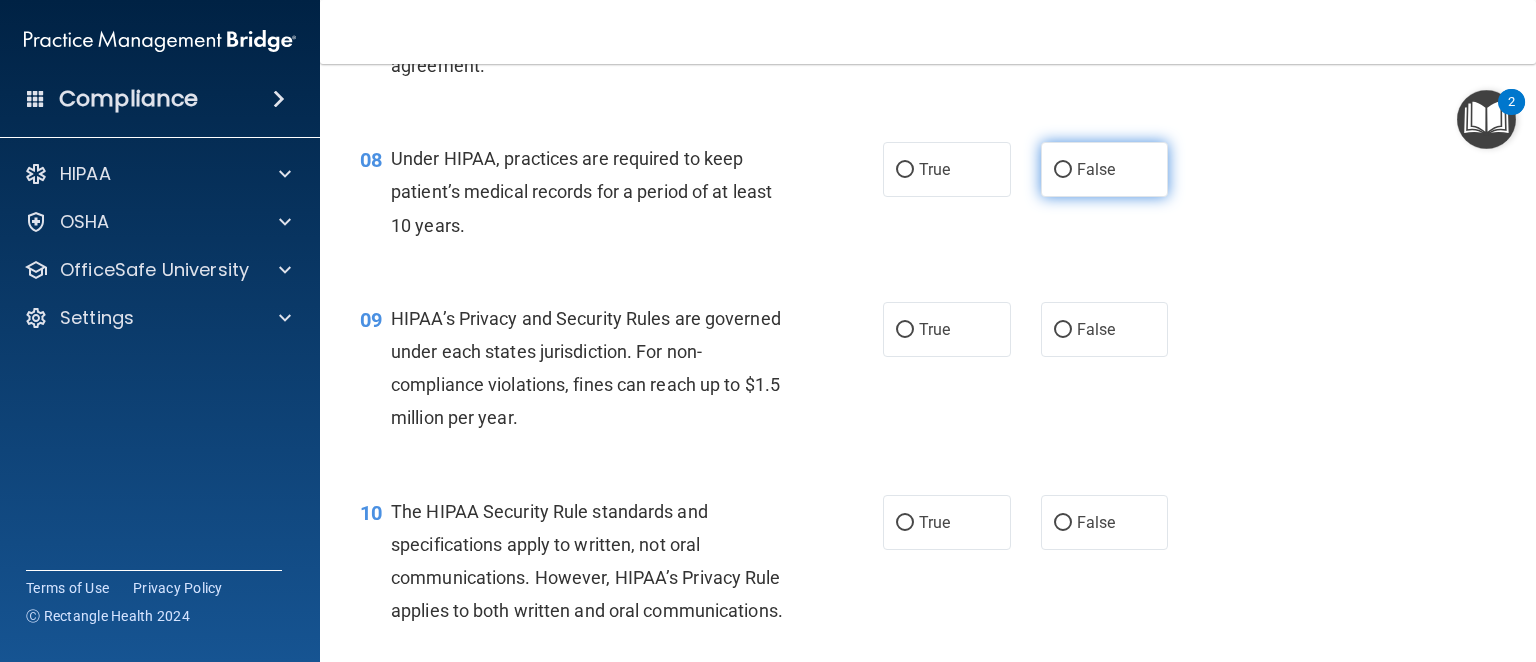 click on "False" at bounding box center [1105, 169] 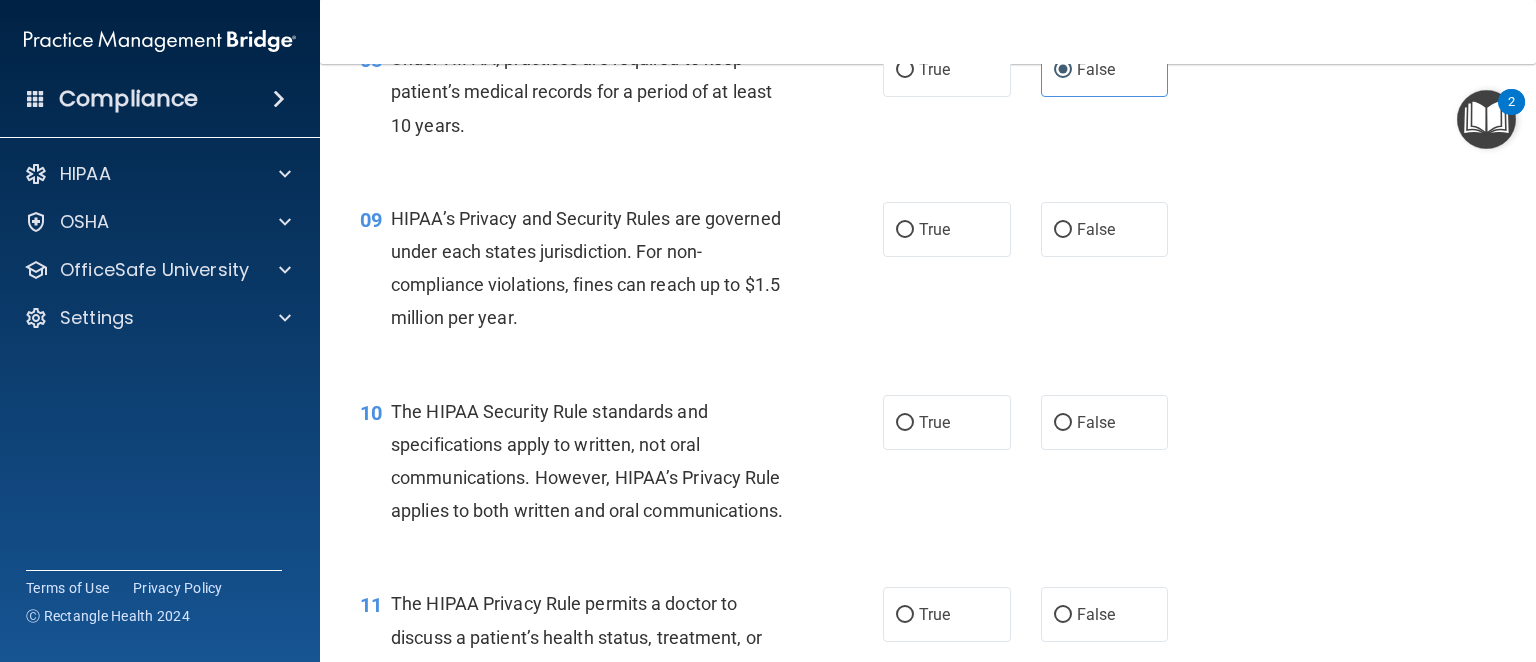 scroll, scrollTop: 1500, scrollLeft: 0, axis: vertical 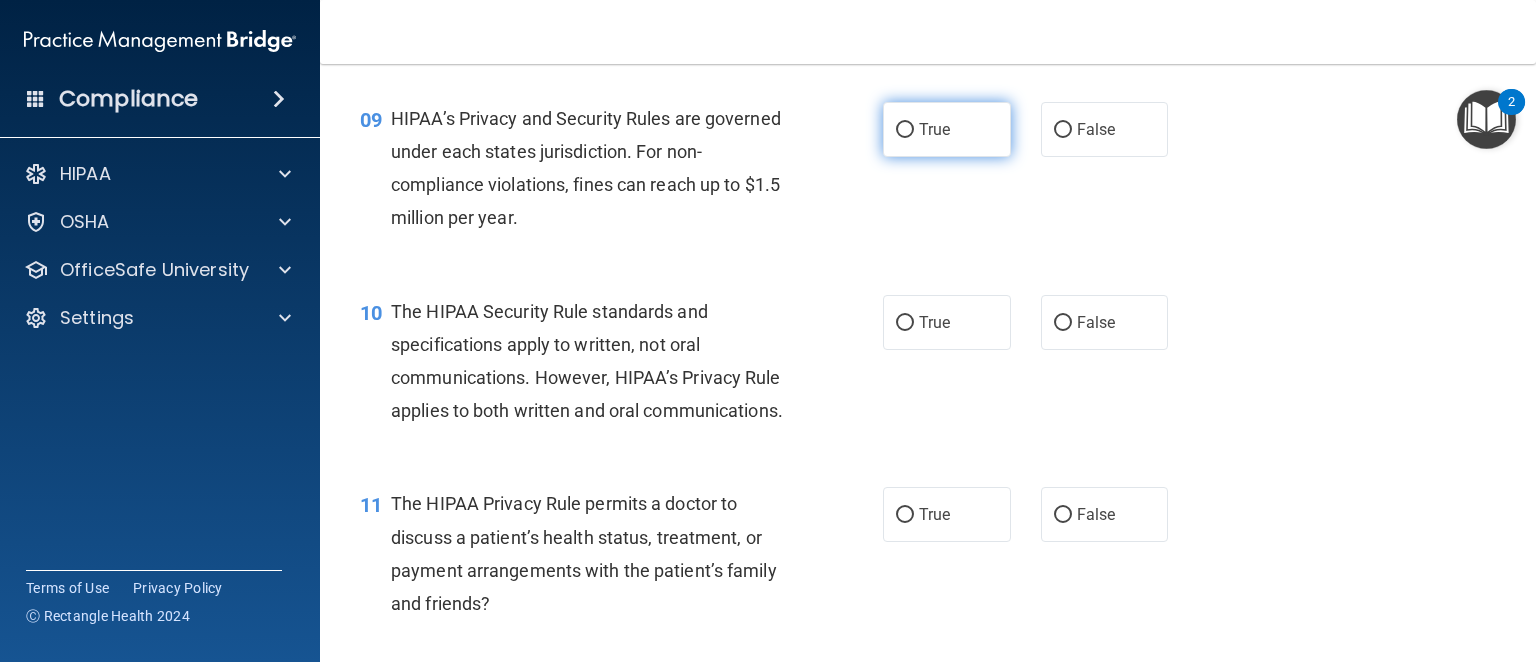 click on "True" at bounding box center [947, 129] 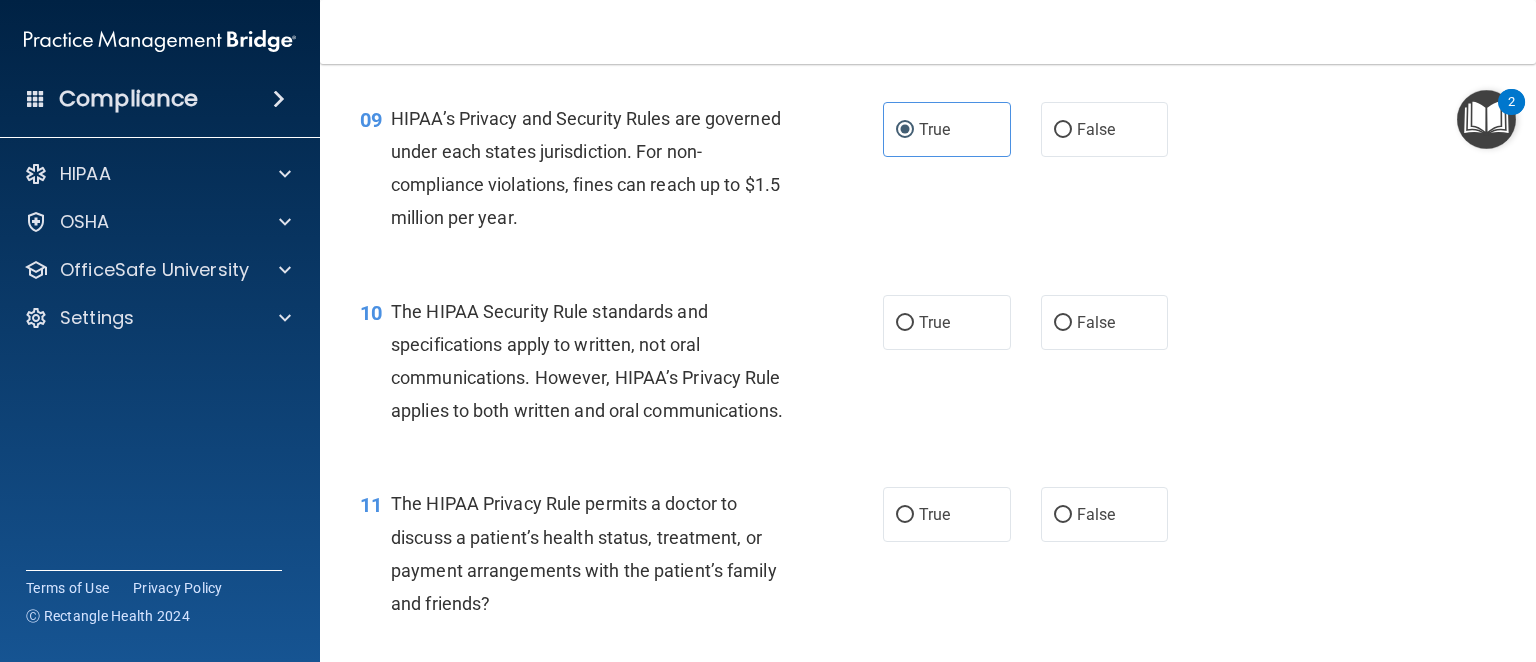 scroll, scrollTop: 1700, scrollLeft: 0, axis: vertical 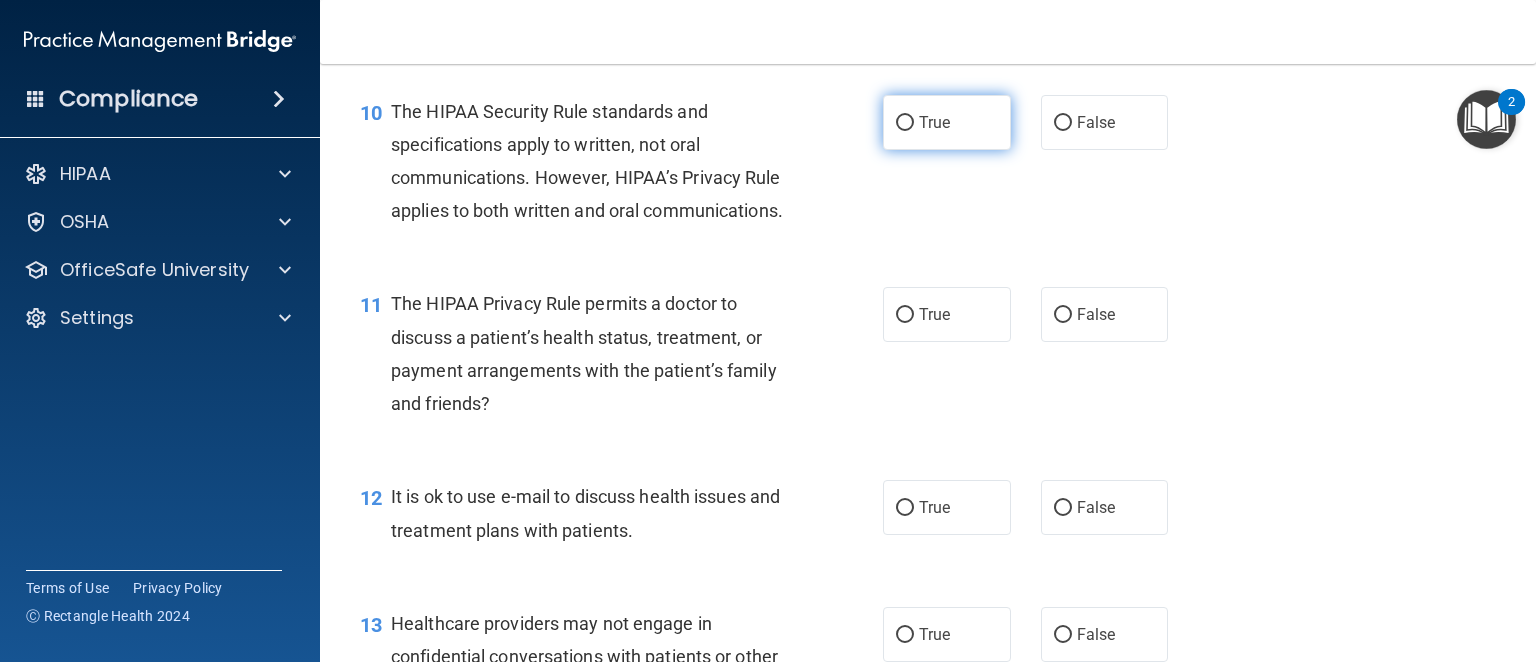 click on "True" at bounding box center (934, 122) 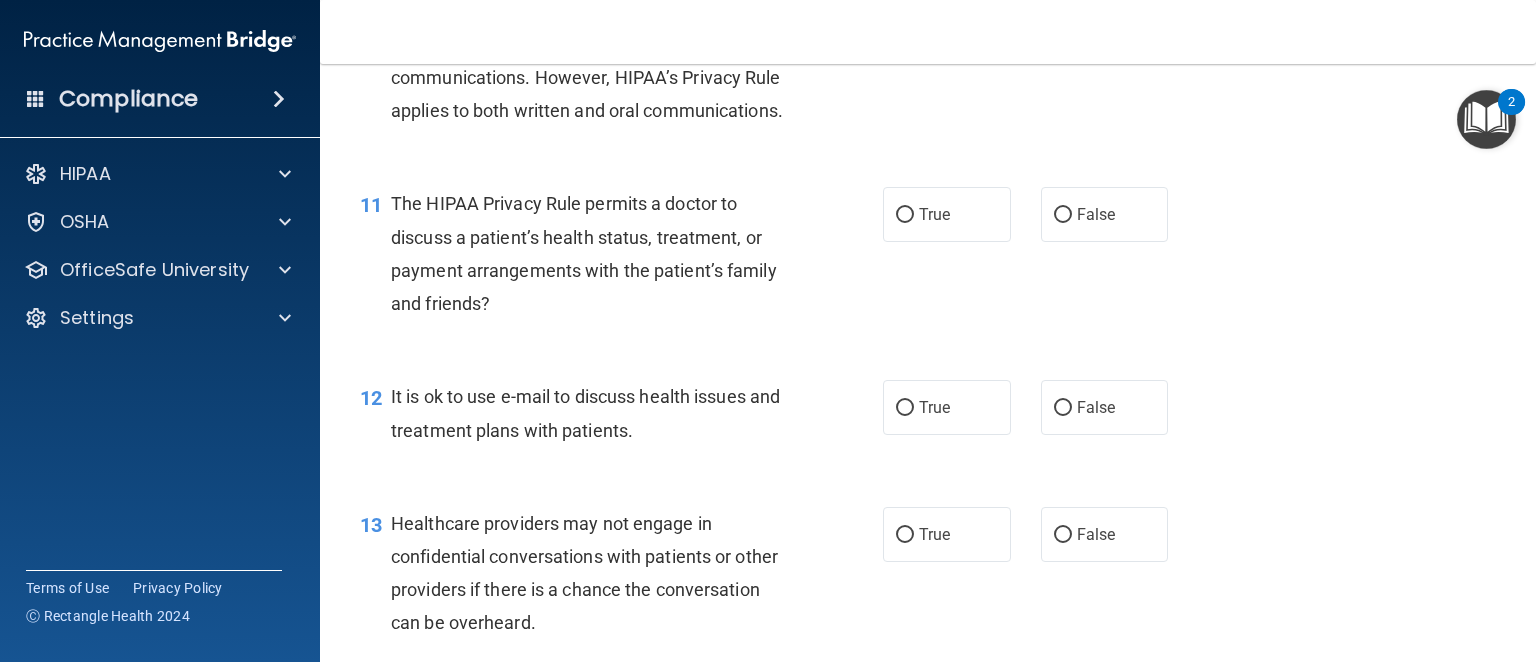 scroll, scrollTop: 1900, scrollLeft: 0, axis: vertical 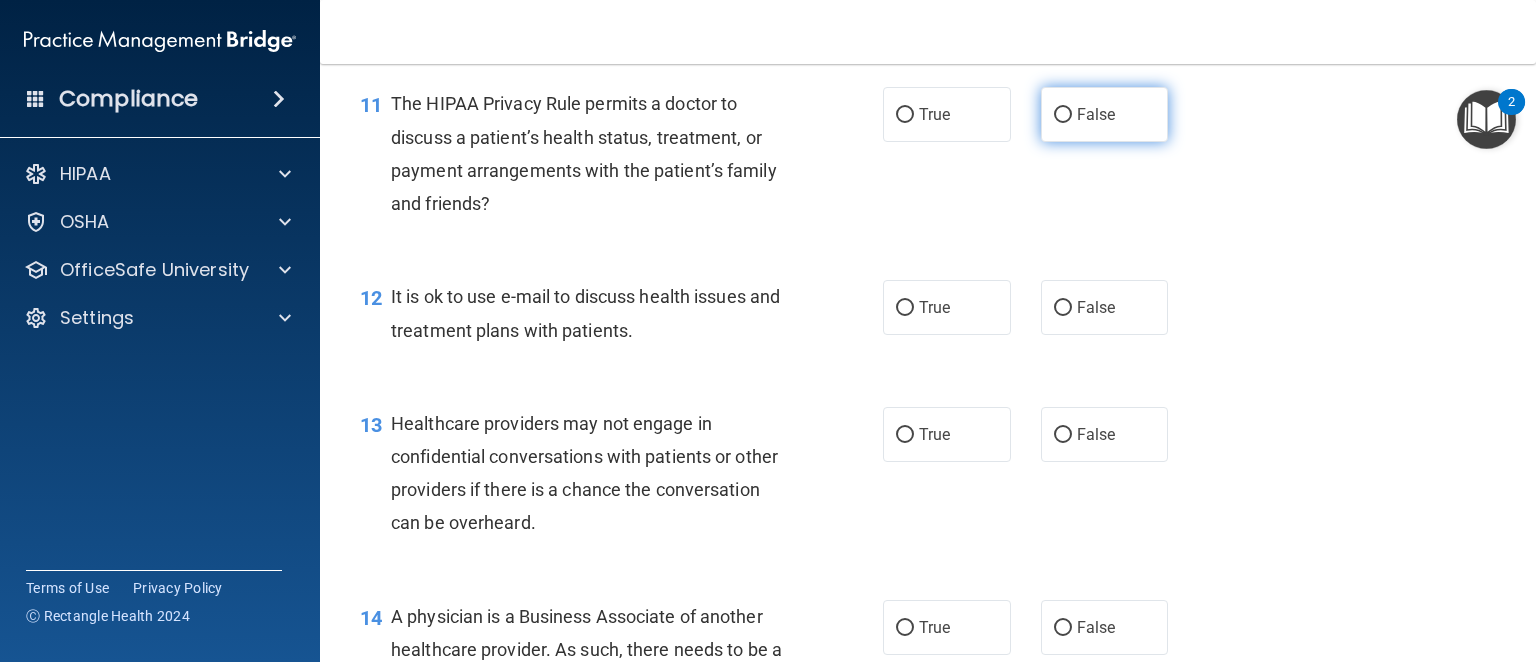 click on "False" at bounding box center [1105, 114] 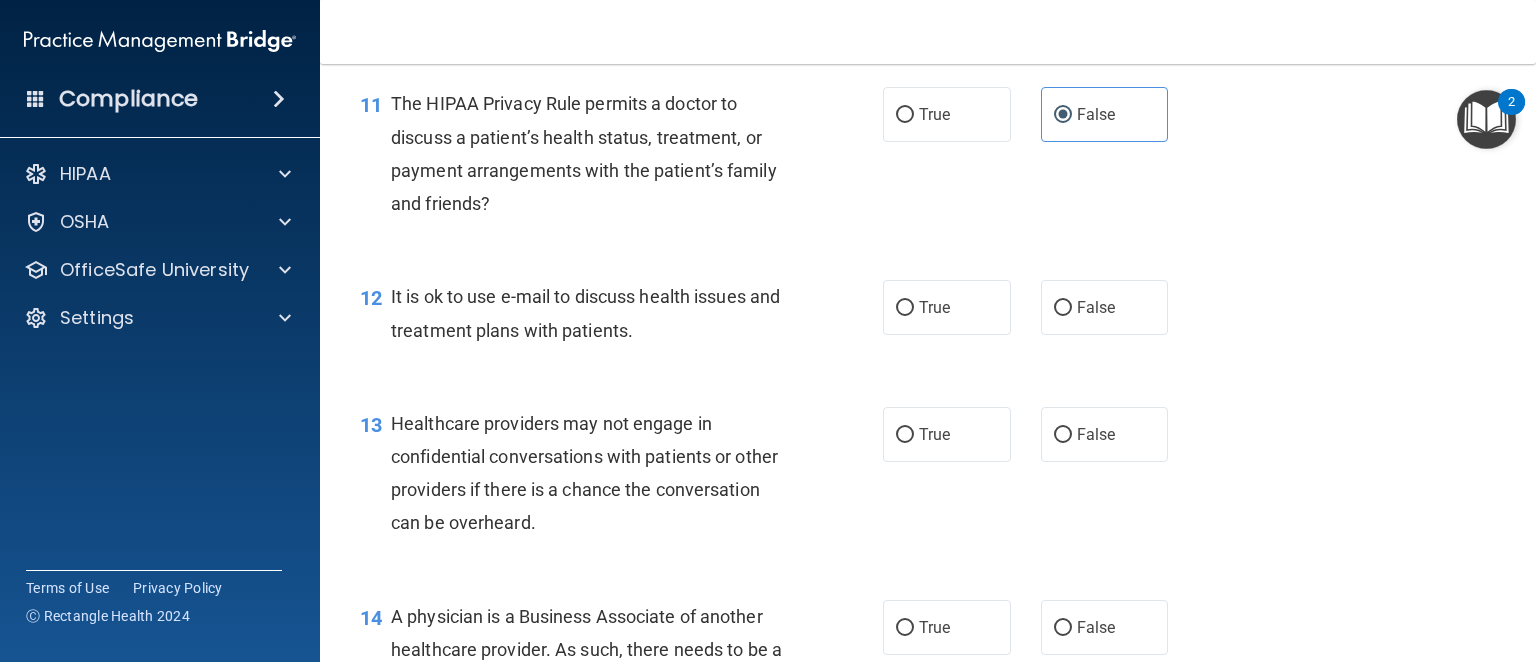 scroll, scrollTop: 2100, scrollLeft: 0, axis: vertical 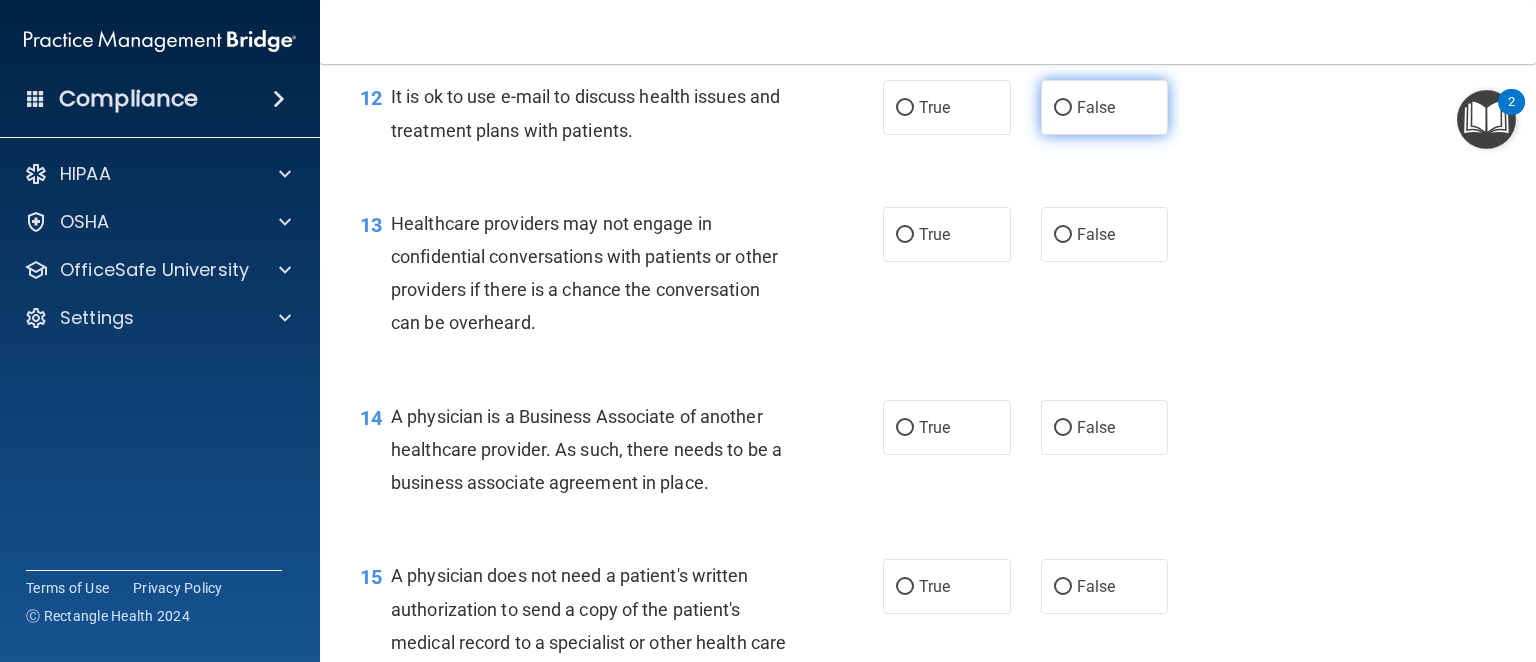 click on "False" at bounding box center [1105, 107] 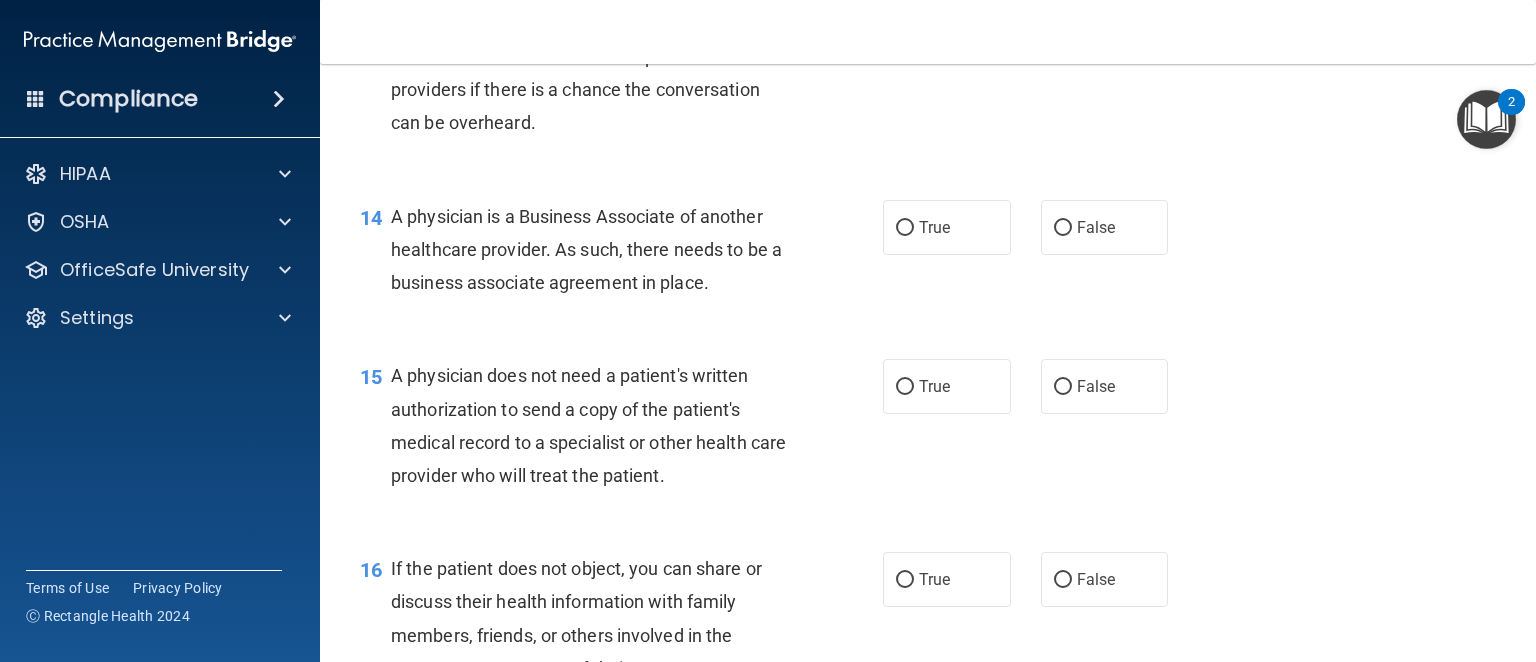 scroll, scrollTop: 2200, scrollLeft: 0, axis: vertical 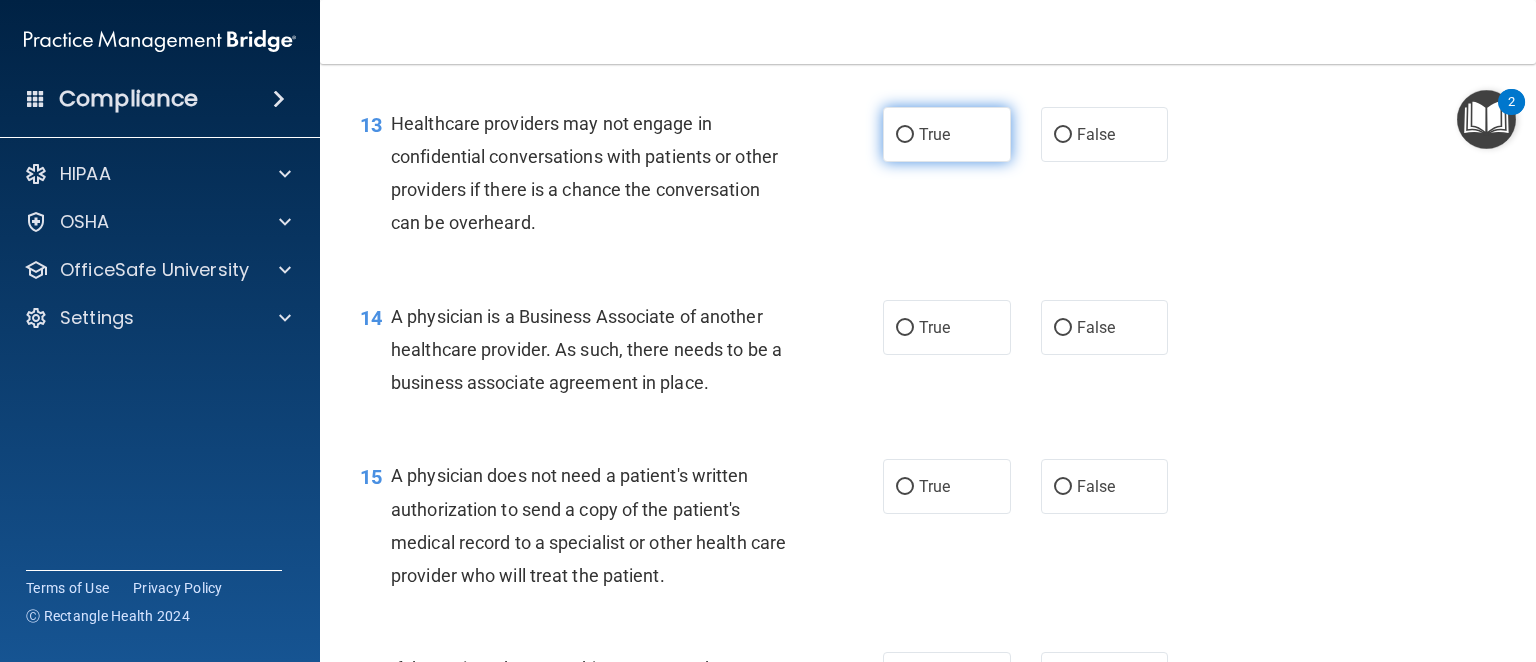 click on "True" at bounding box center (947, 134) 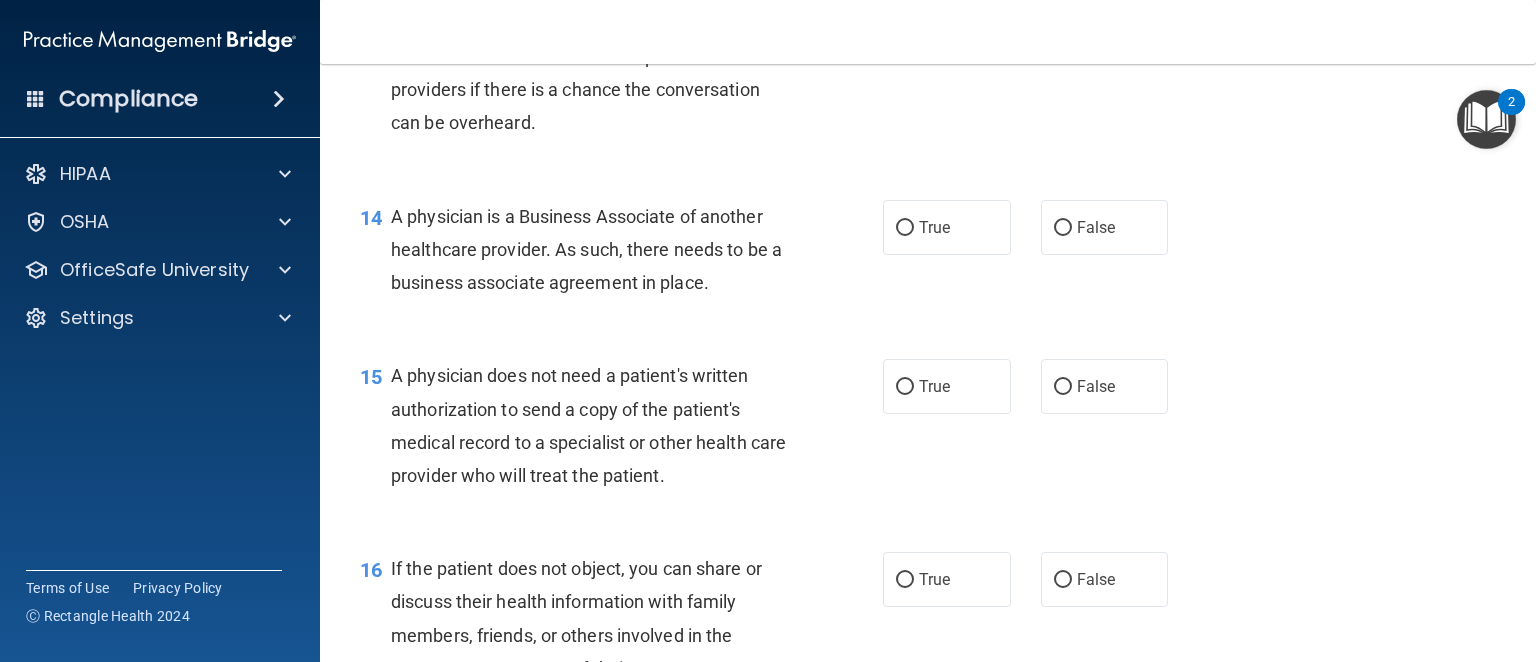 scroll, scrollTop: 2400, scrollLeft: 0, axis: vertical 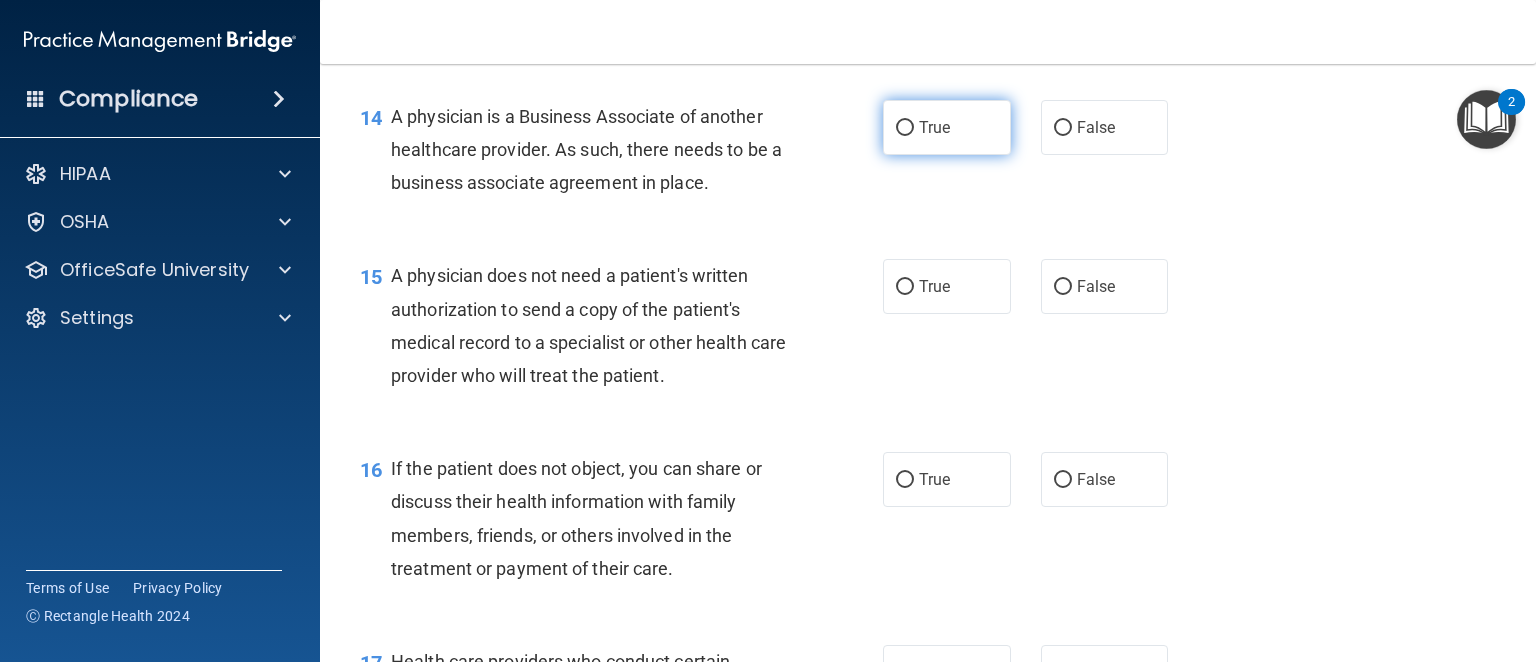 click on "True" at bounding box center [947, 127] 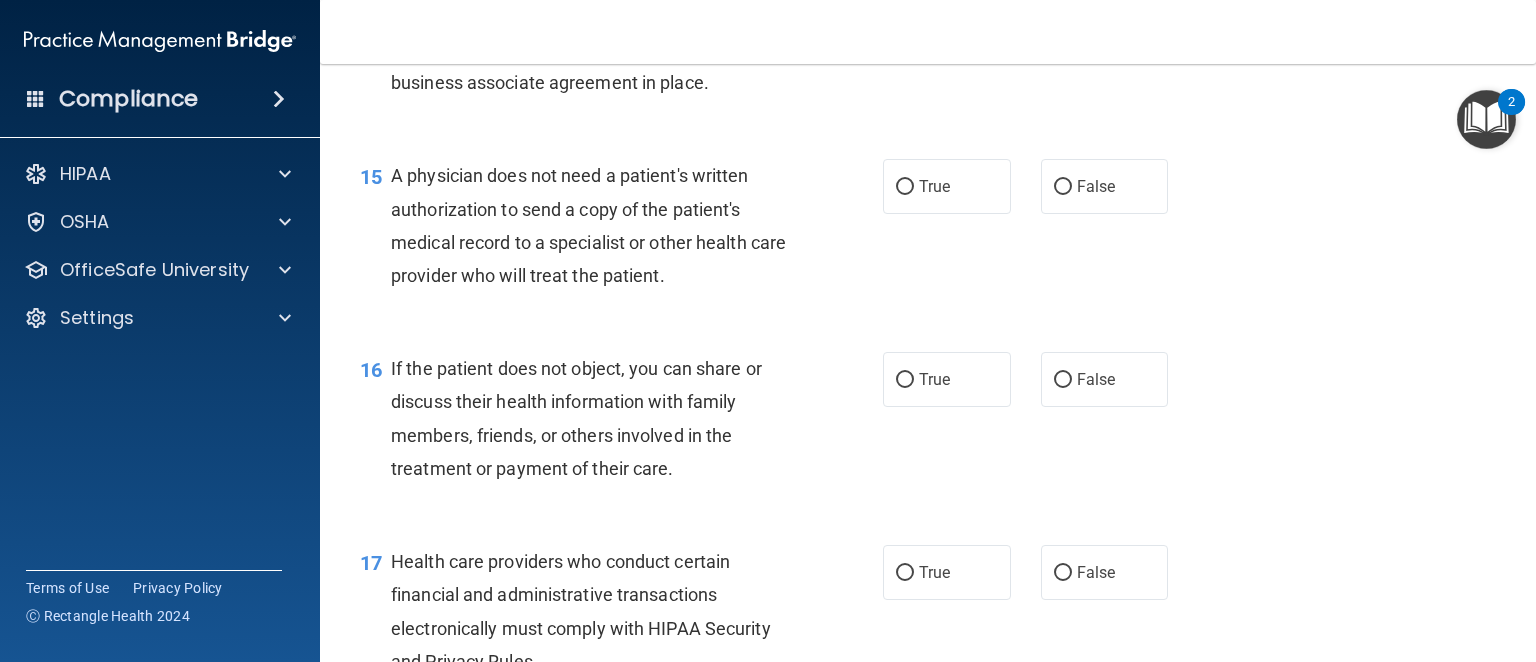scroll, scrollTop: 2600, scrollLeft: 0, axis: vertical 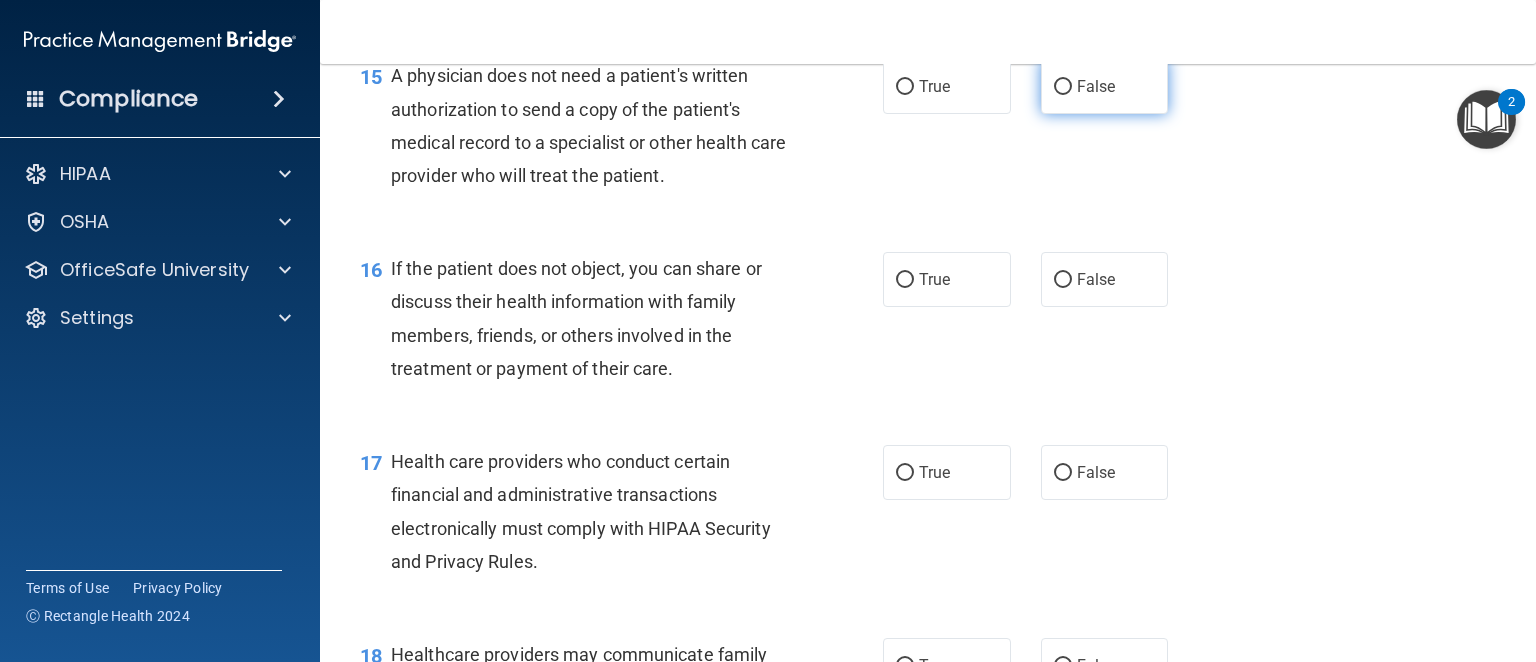 click on "False" at bounding box center [1063, 87] 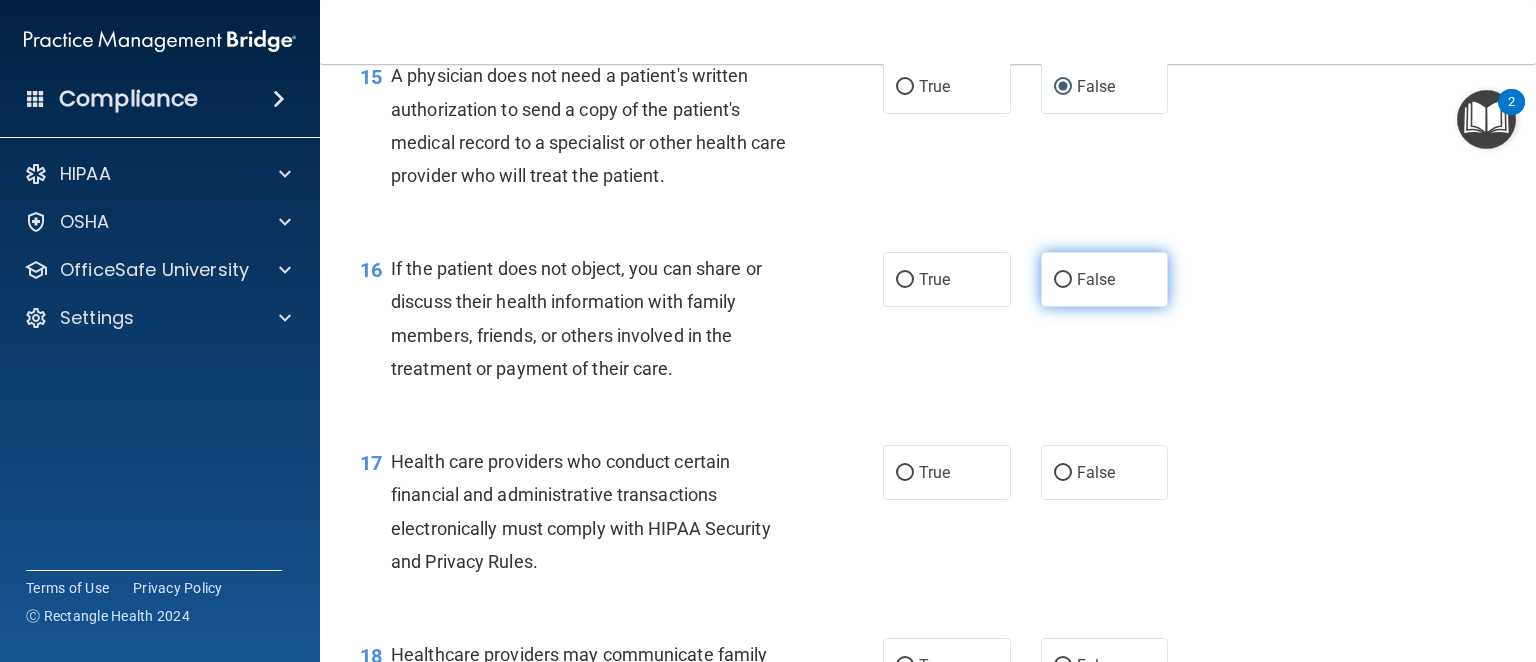 click on "False" at bounding box center (1096, 279) 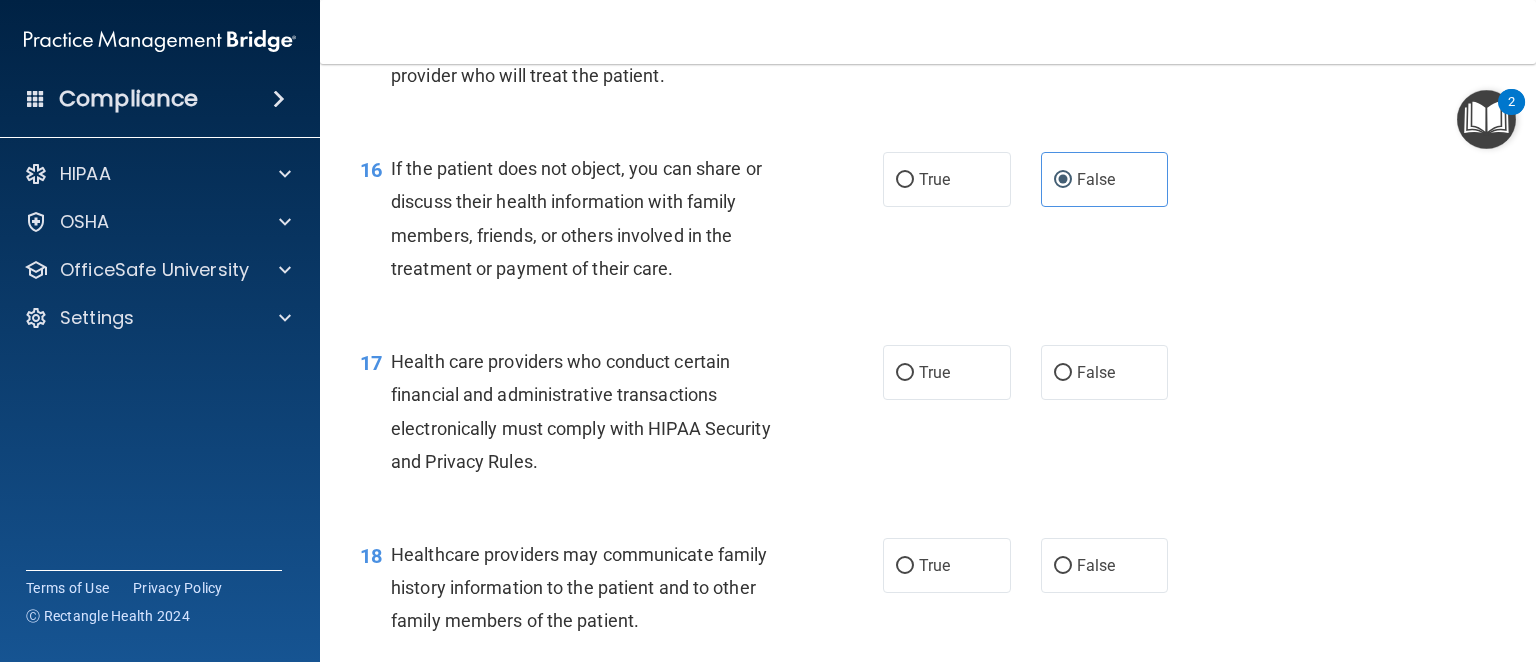 scroll, scrollTop: 2900, scrollLeft: 0, axis: vertical 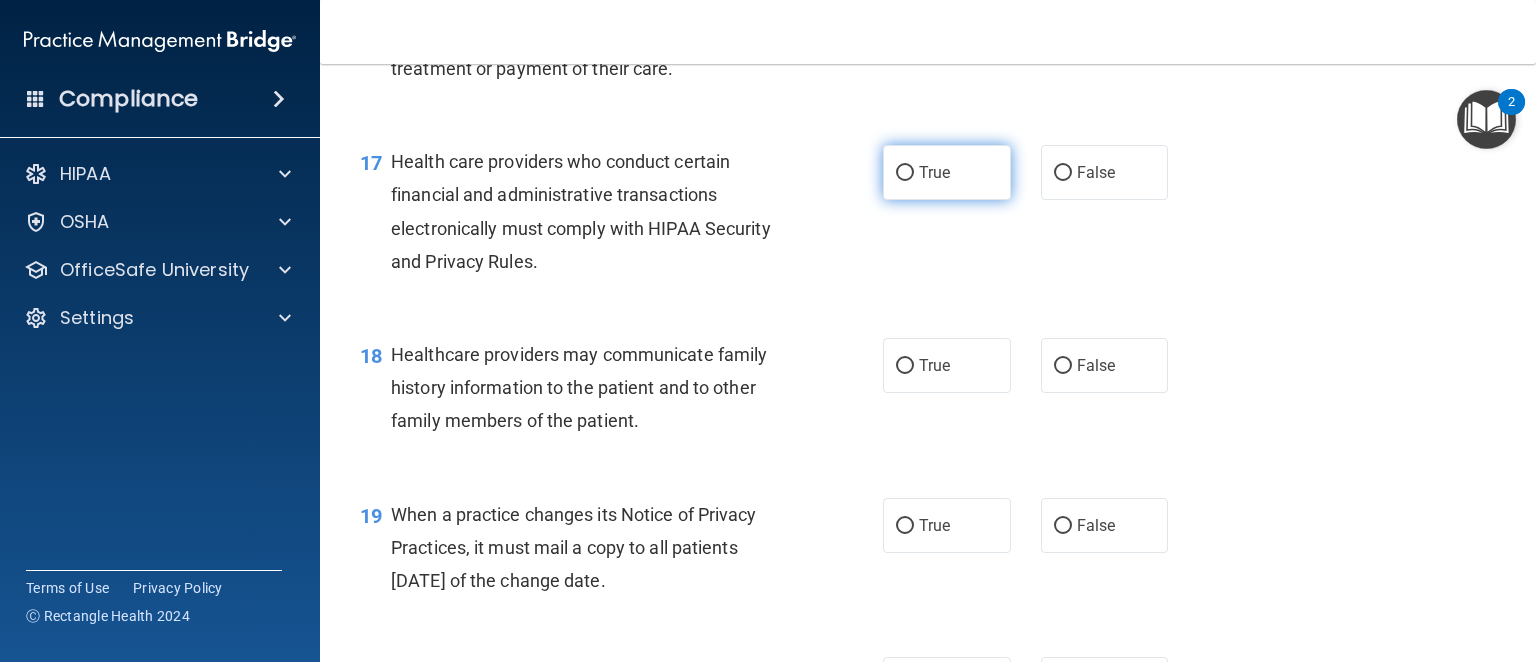 click on "True" at bounding box center [947, 172] 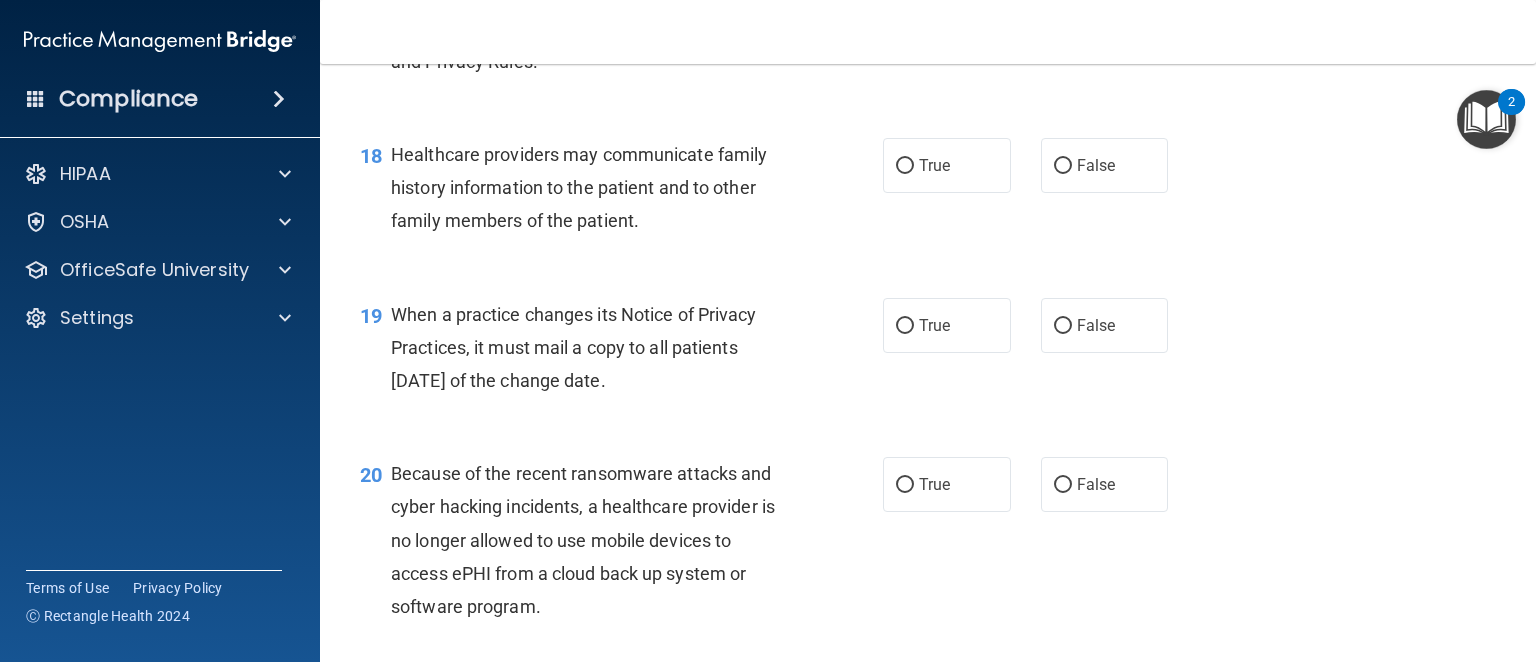 scroll, scrollTop: 3200, scrollLeft: 0, axis: vertical 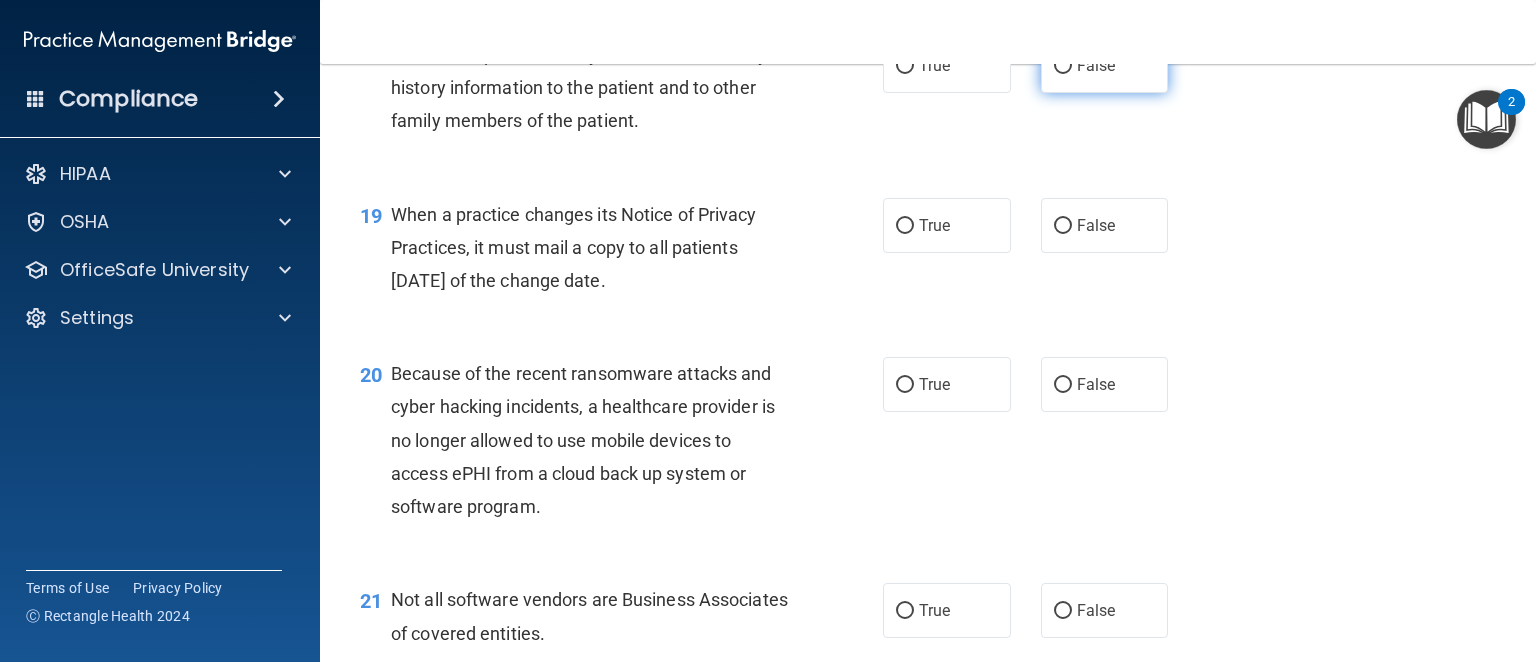 click on "False" at bounding box center [1063, 66] 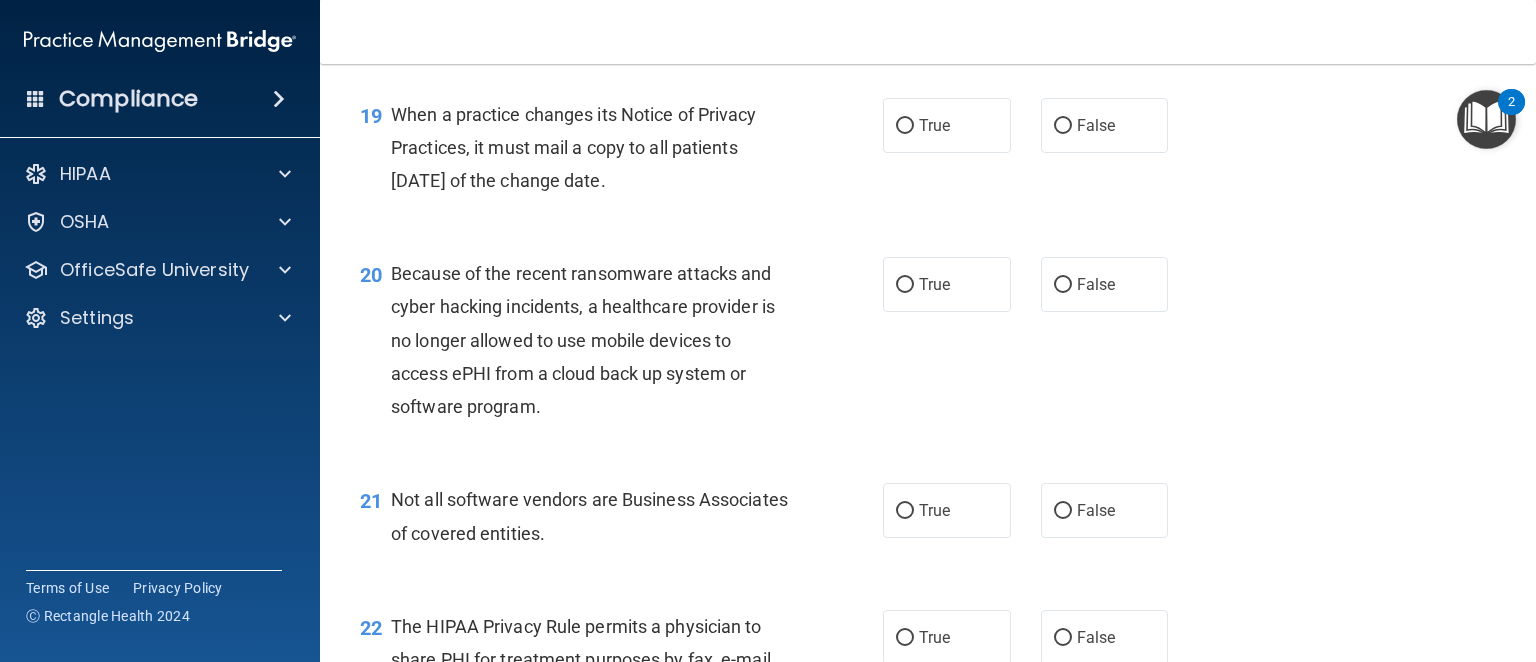 scroll, scrollTop: 3400, scrollLeft: 0, axis: vertical 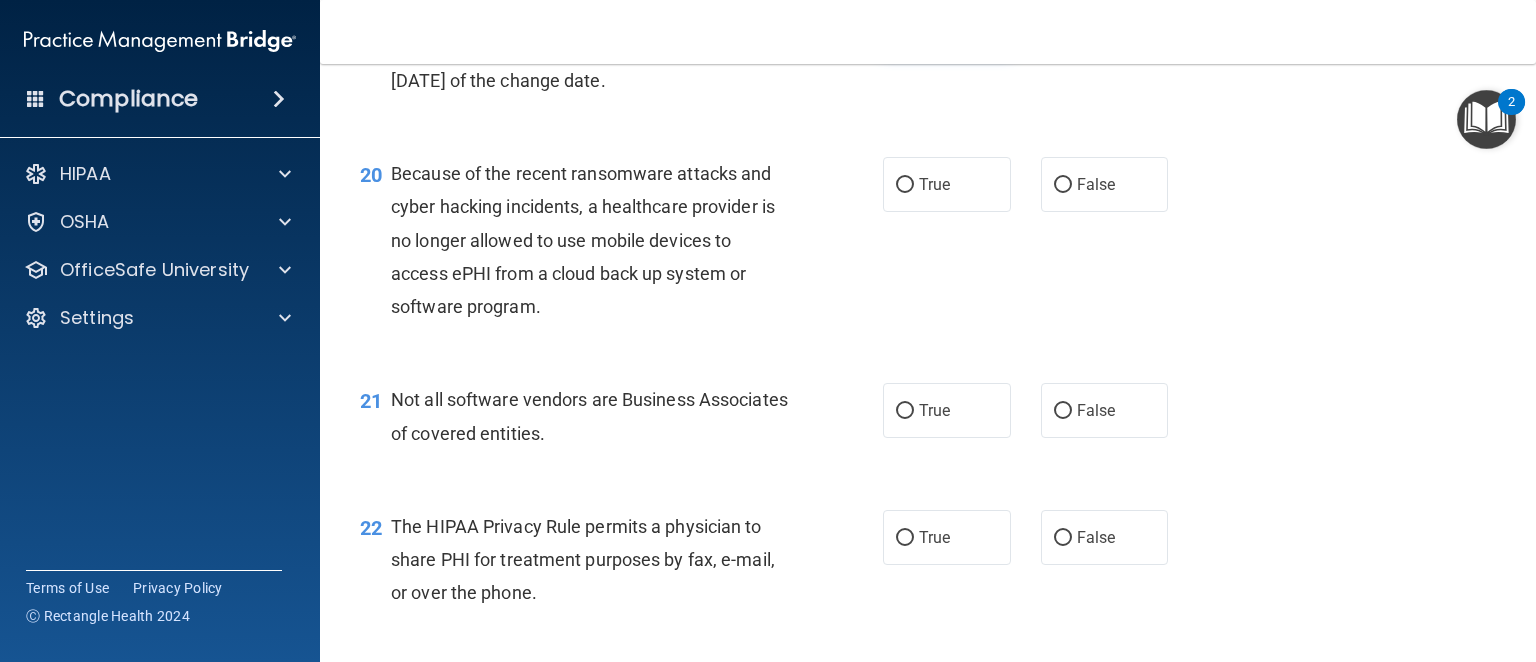 drag, startPoint x: 942, startPoint y: 162, endPoint x: 901, endPoint y: 161, distance: 41.01219 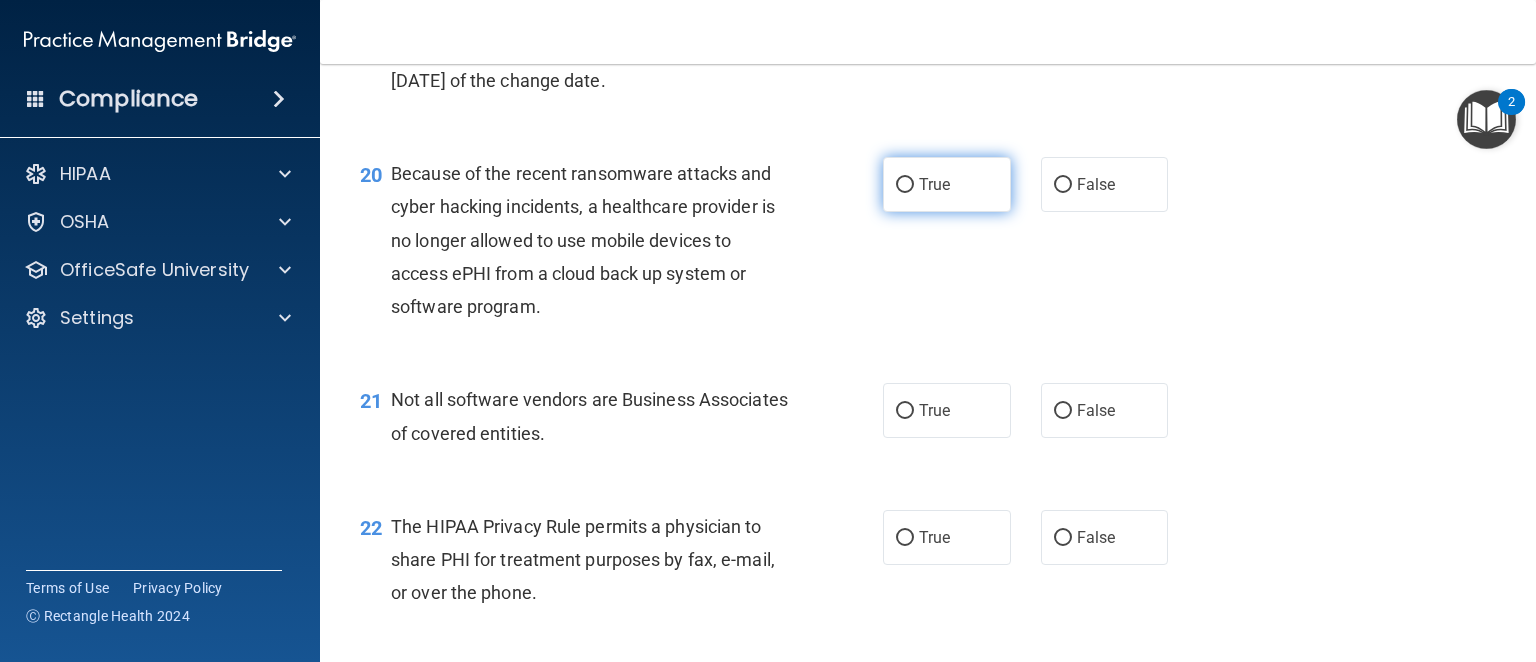 click on "True" at bounding box center [947, 184] 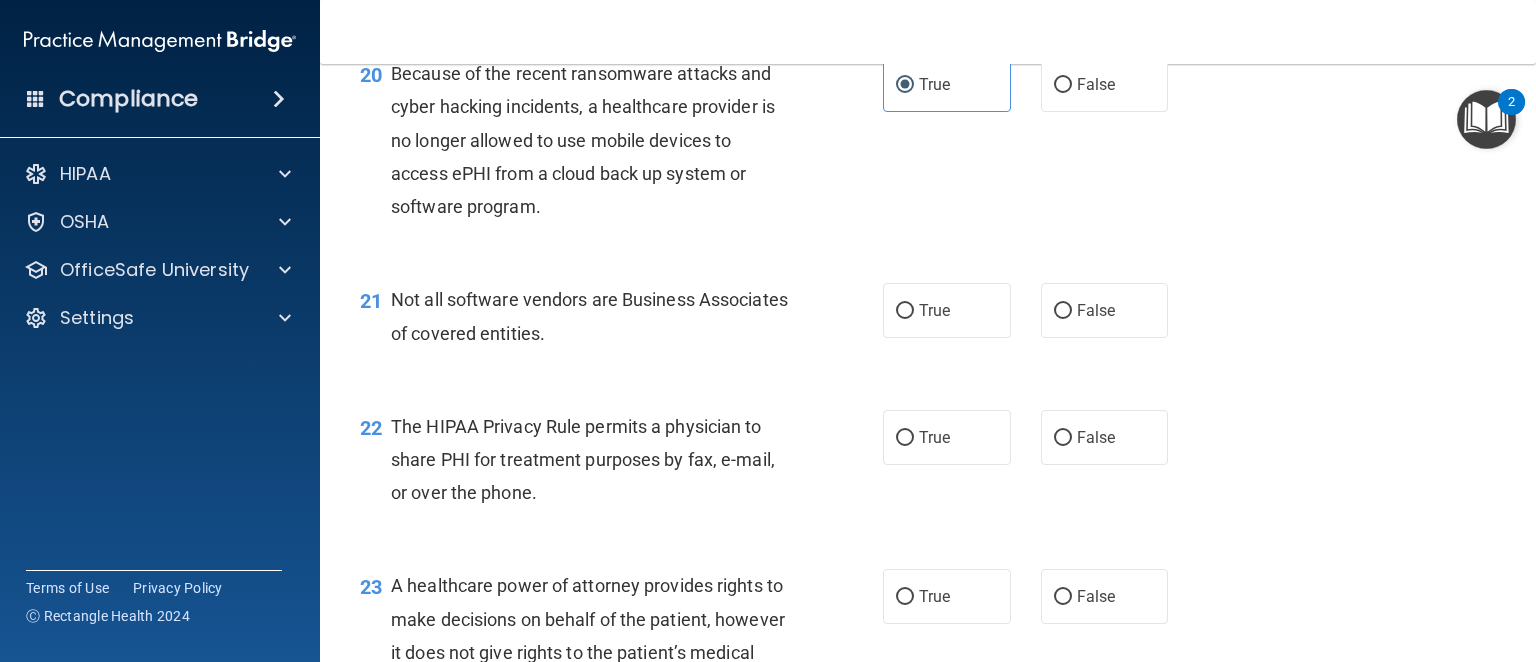 scroll, scrollTop: 3600, scrollLeft: 0, axis: vertical 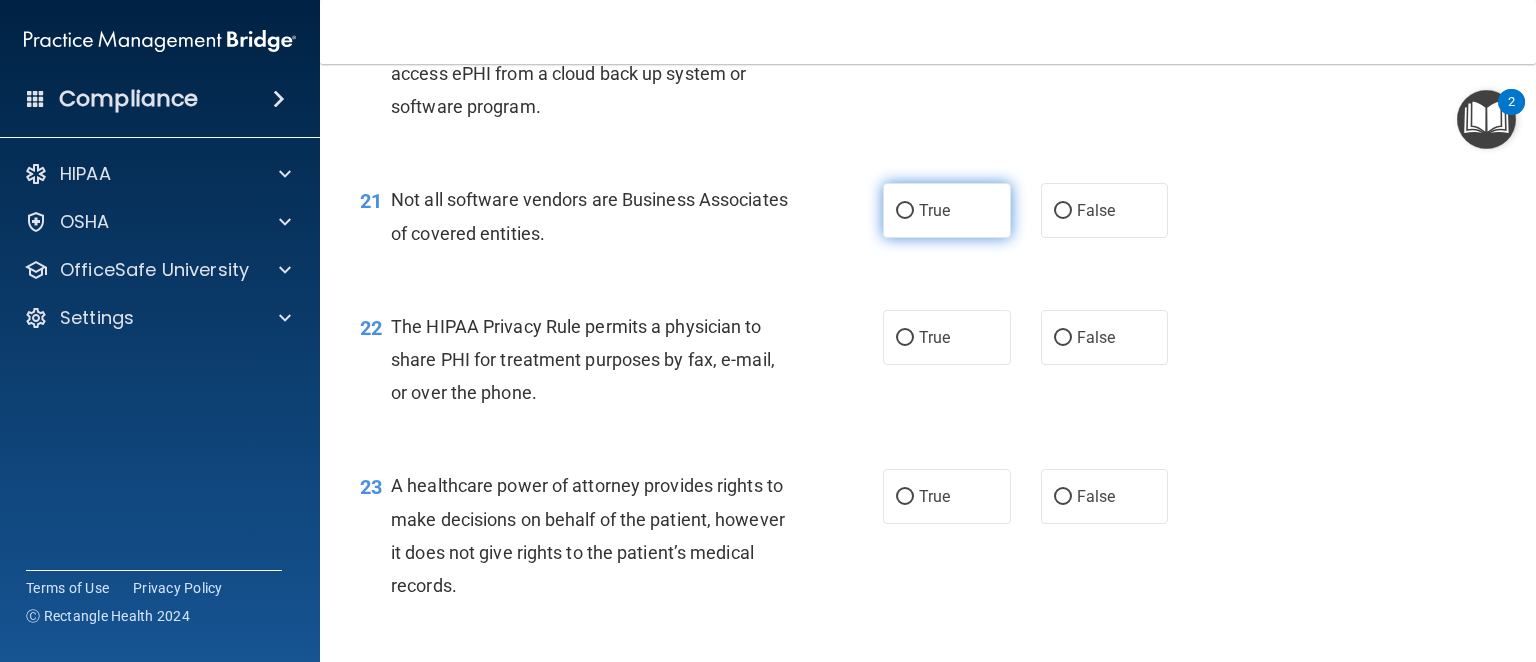 click on "True" at bounding box center [947, 210] 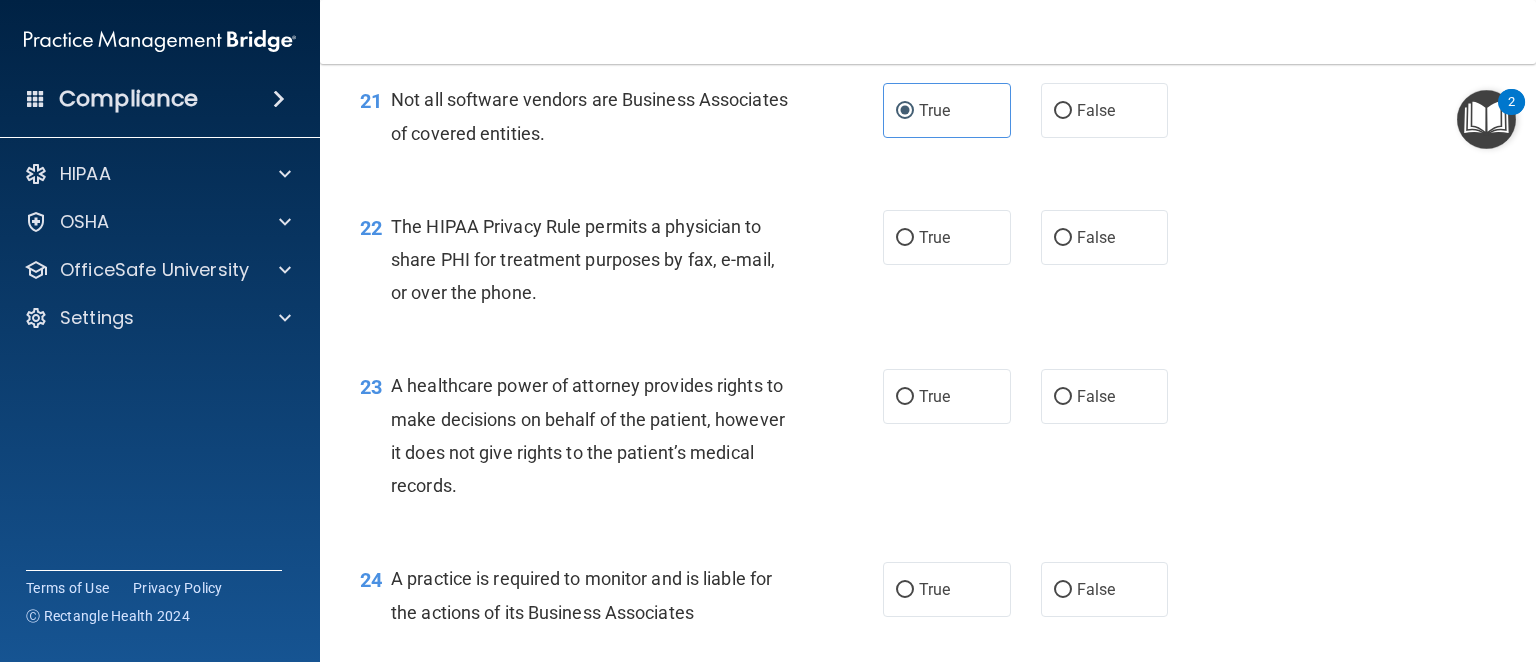 scroll, scrollTop: 3800, scrollLeft: 0, axis: vertical 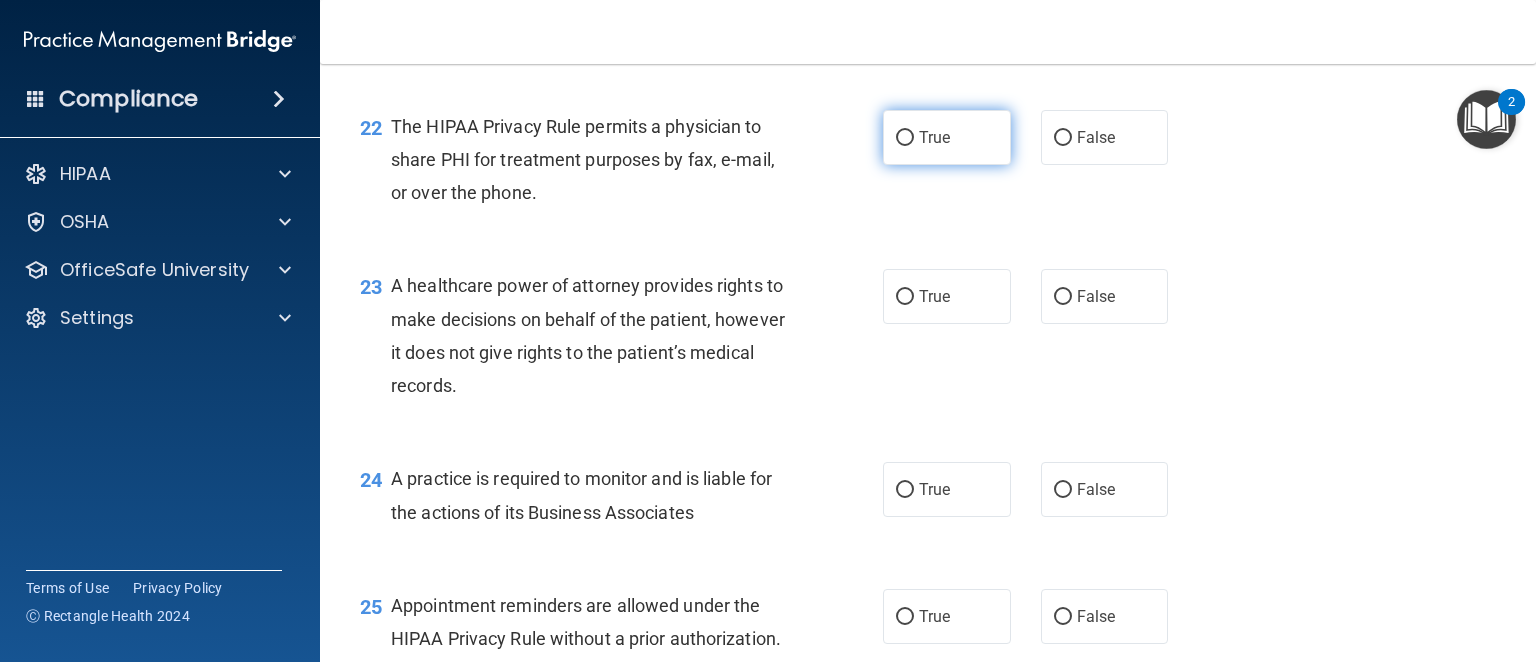 click on "True" at bounding box center (947, 137) 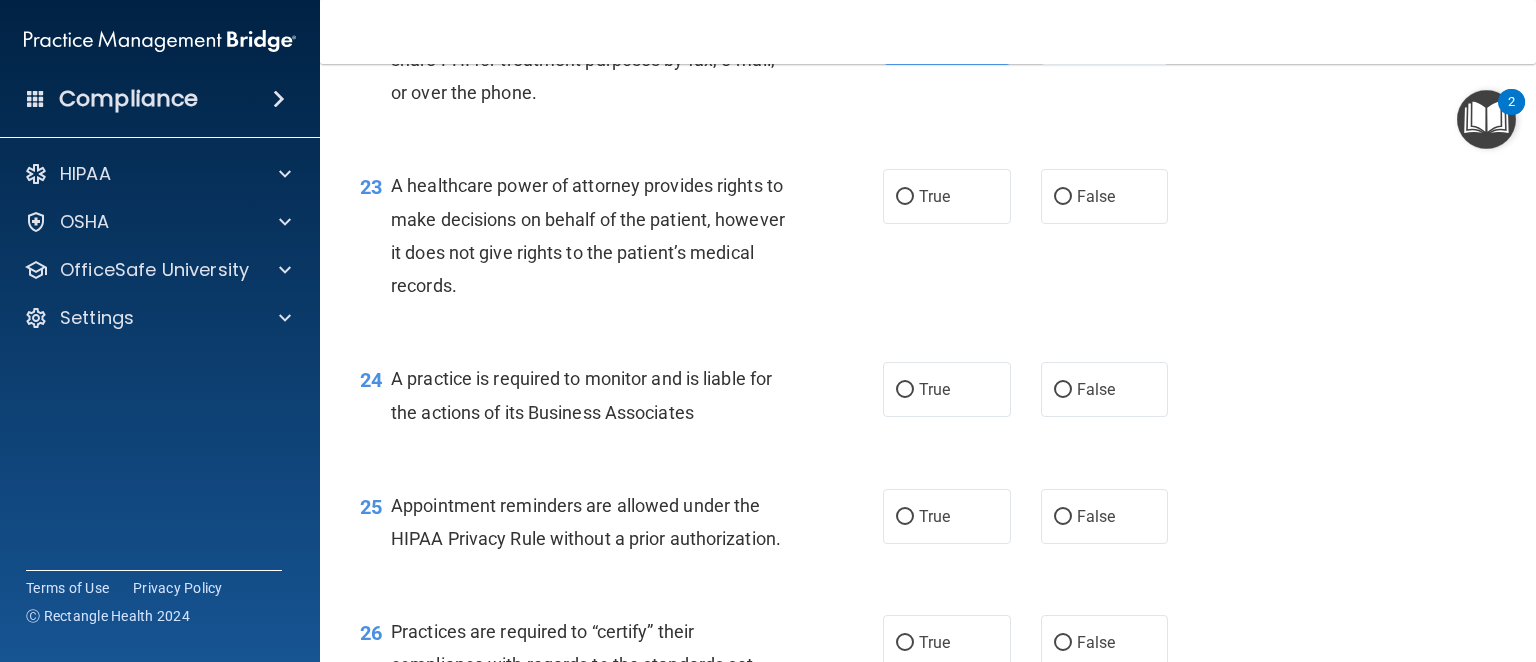 scroll, scrollTop: 4000, scrollLeft: 0, axis: vertical 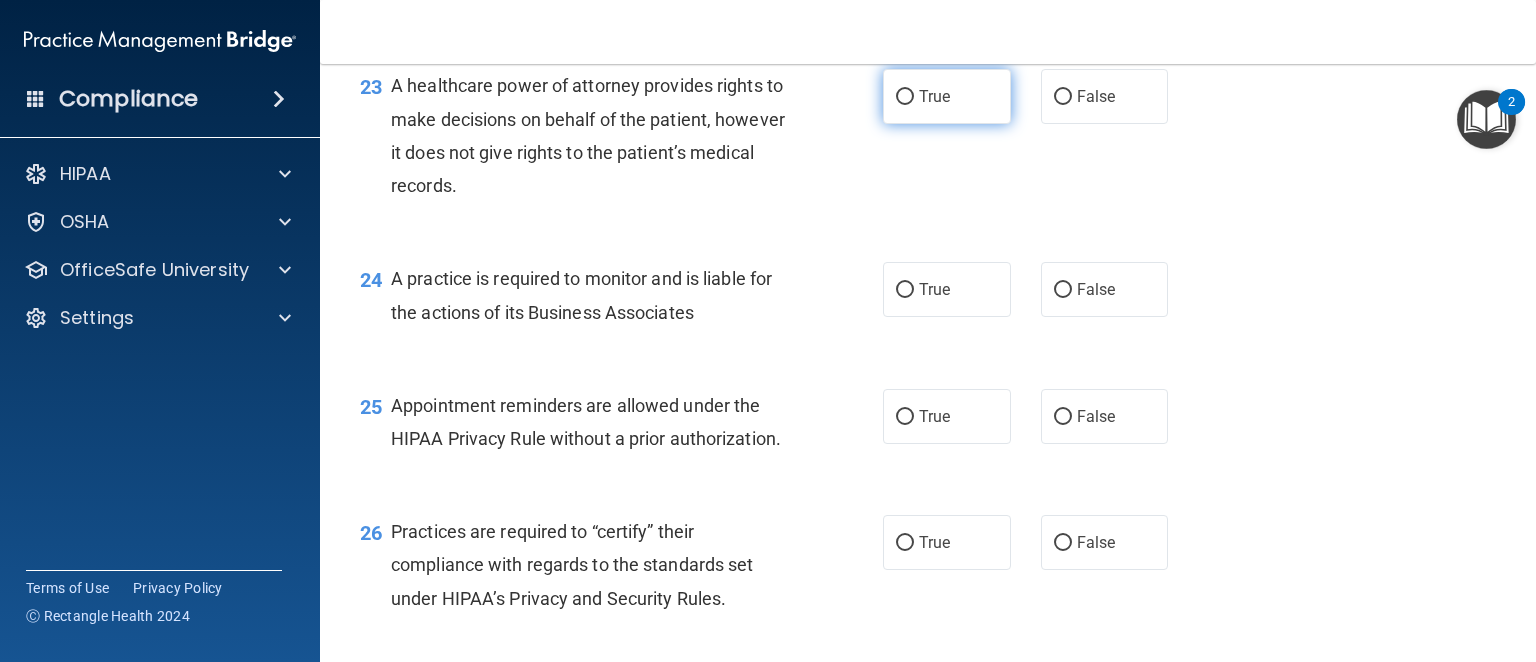 click on "True" at bounding box center (947, 96) 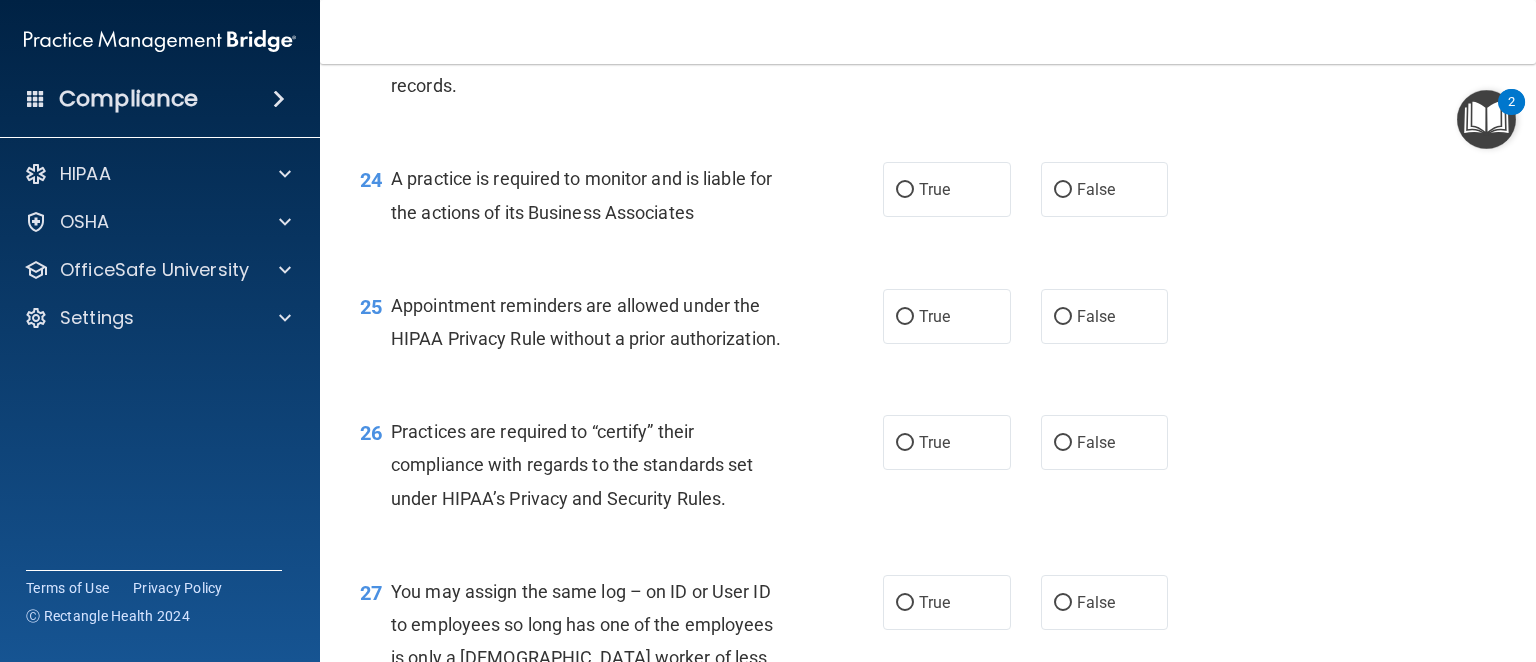 scroll, scrollTop: 4200, scrollLeft: 0, axis: vertical 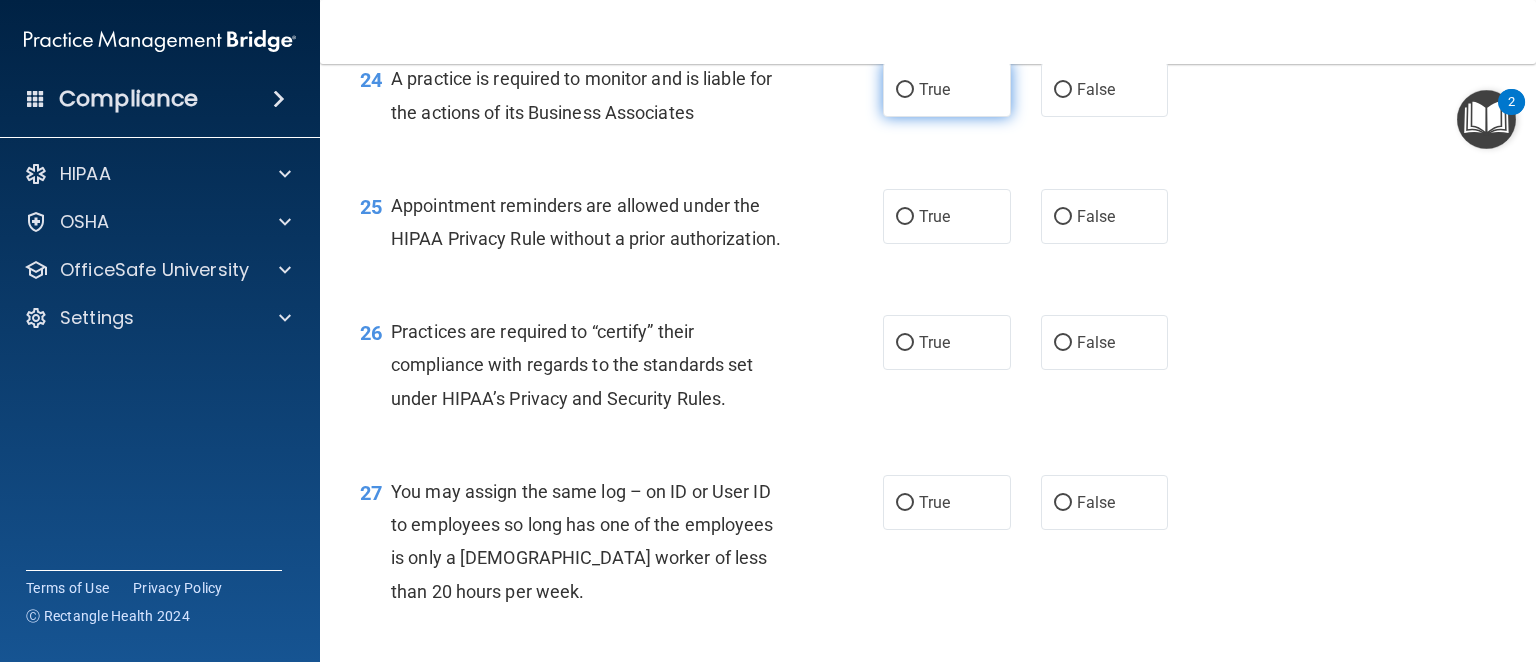 click on "True" at bounding box center (934, 89) 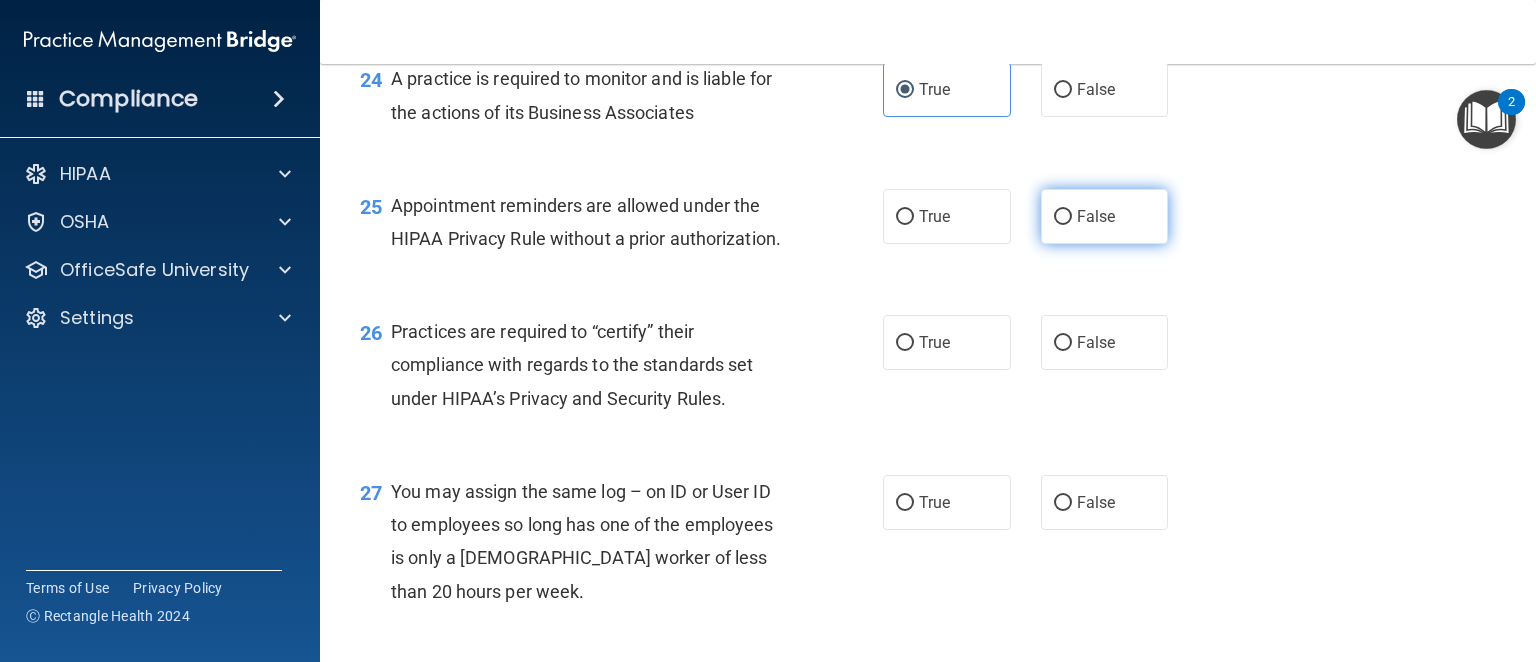 click on "False" at bounding box center (1096, 216) 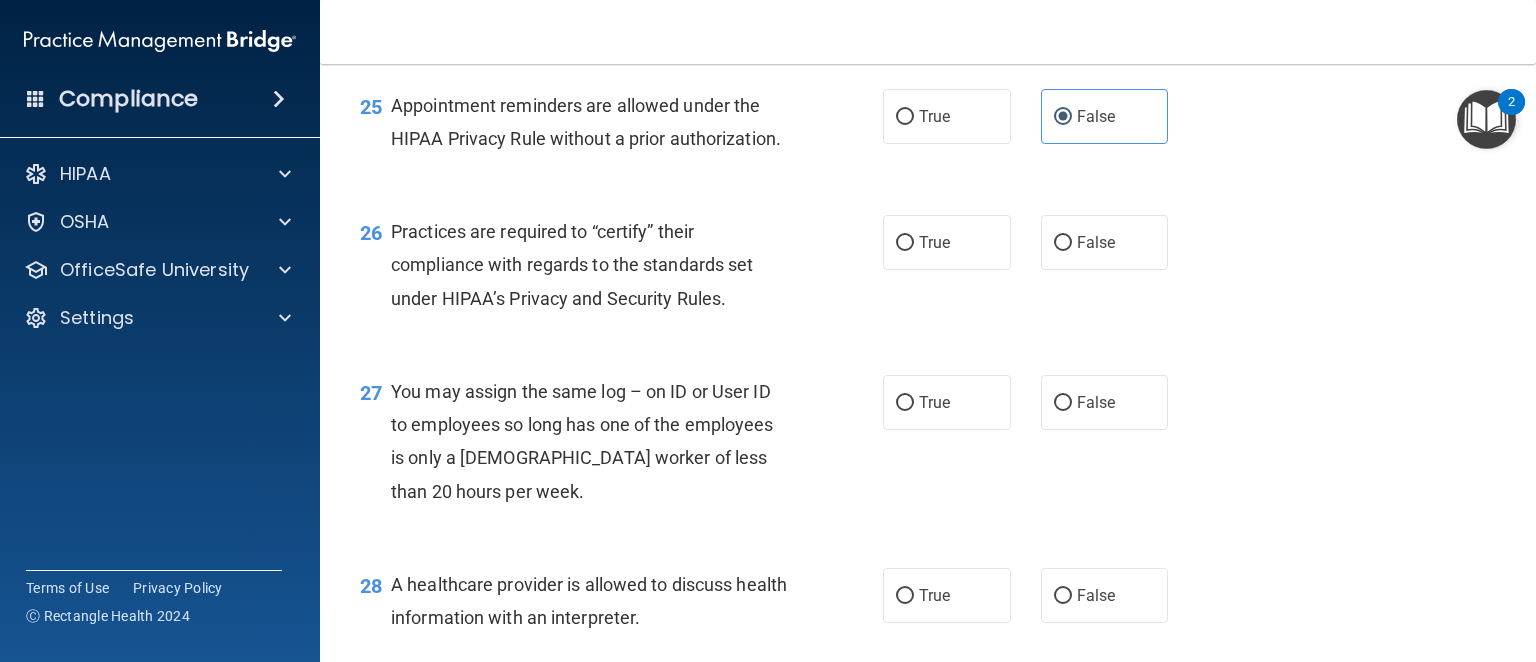 scroll, scrollTop: 4400, scrollLeft: 0, axis: vertical 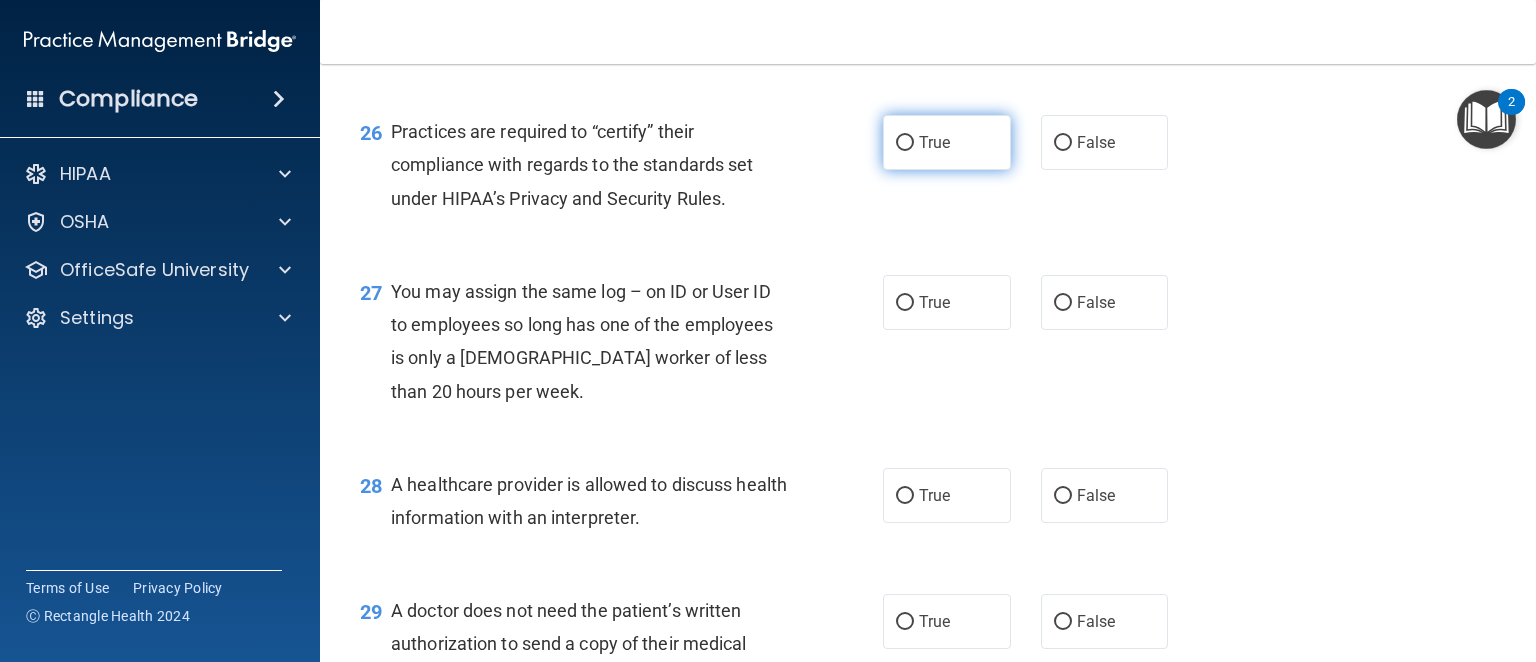 click on "True" at bounding box center (947, 142) 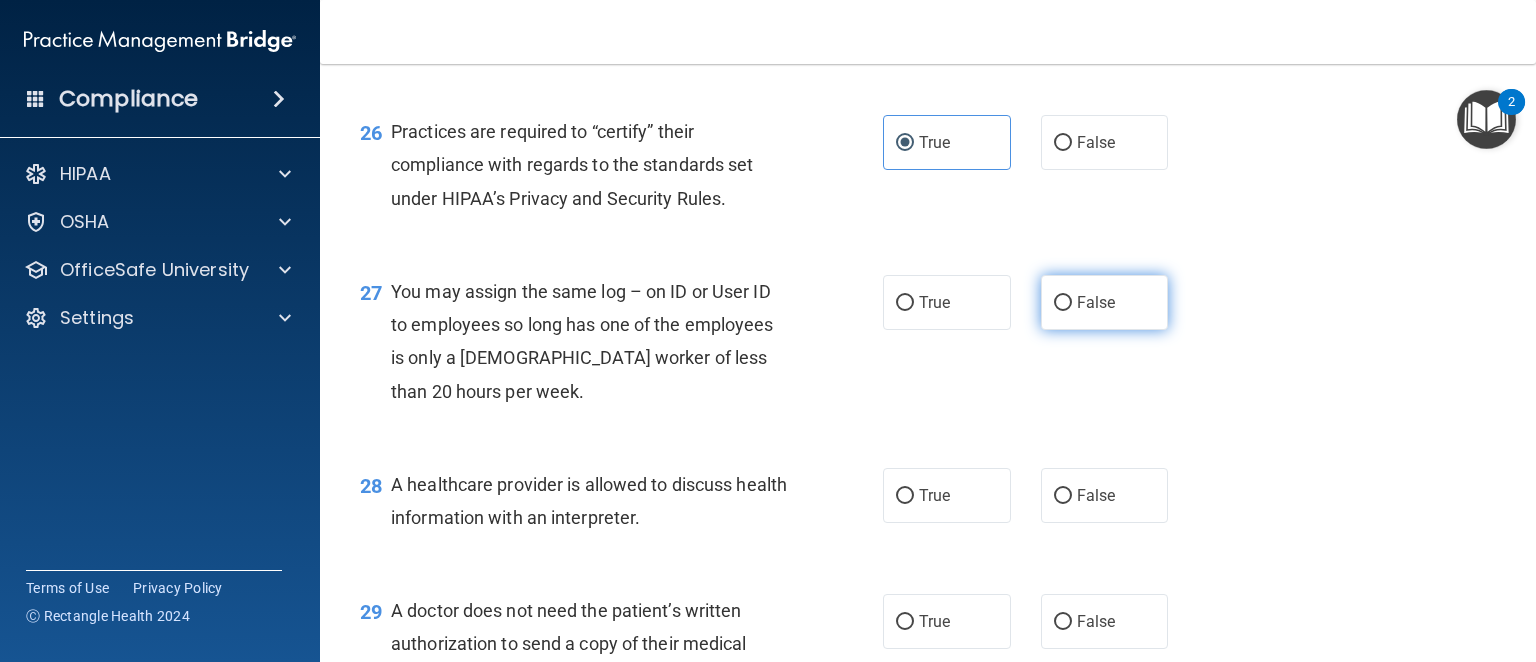 click on "False" at bounding box center [1105, 302] 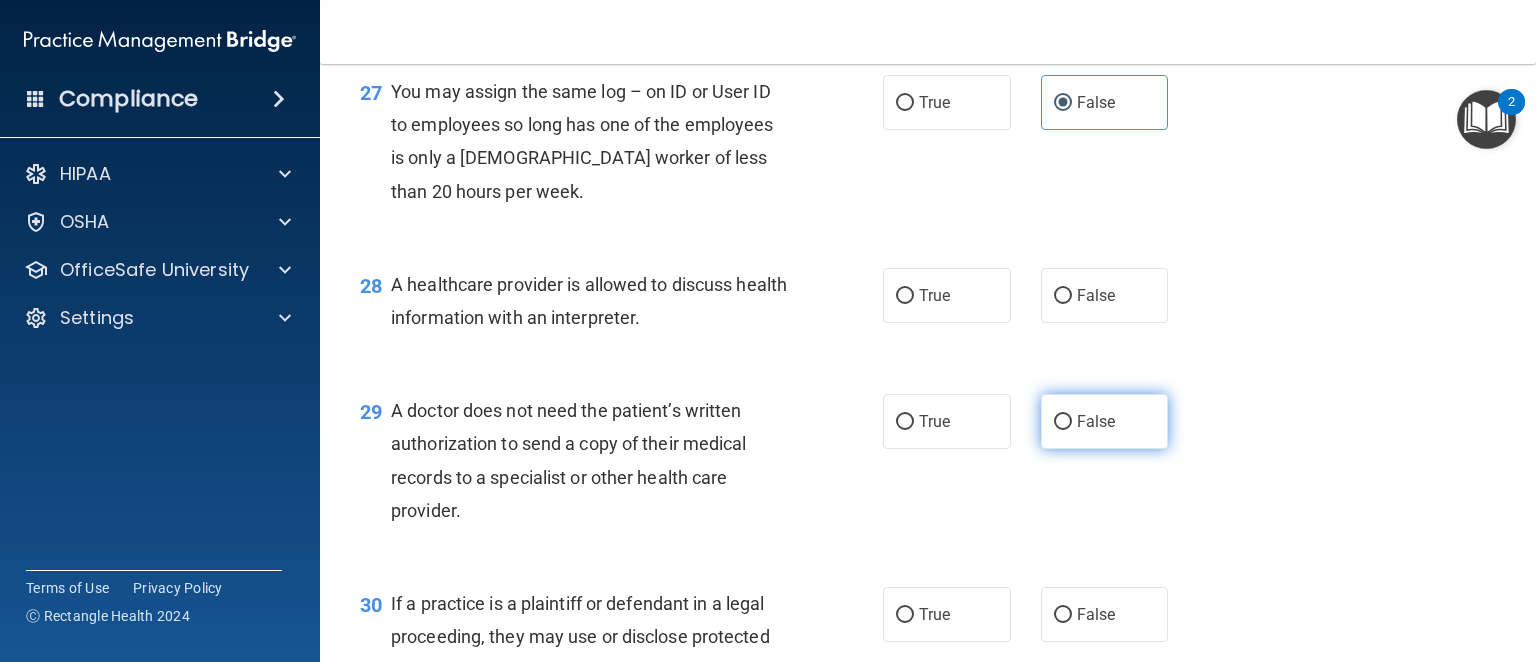 scroll, scrollTop: 4700, scrollLeft: 0, axis: vertical 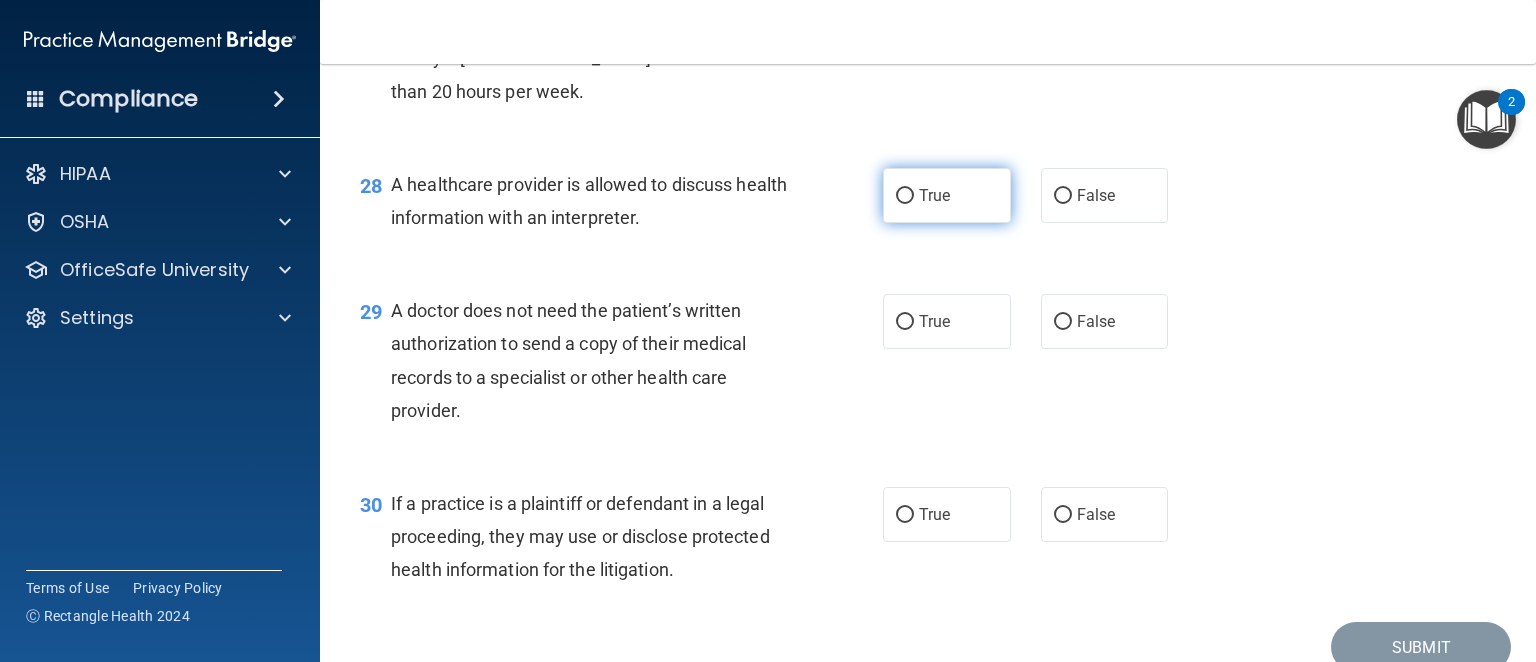 click on "True" at bounding box center (947, 195) 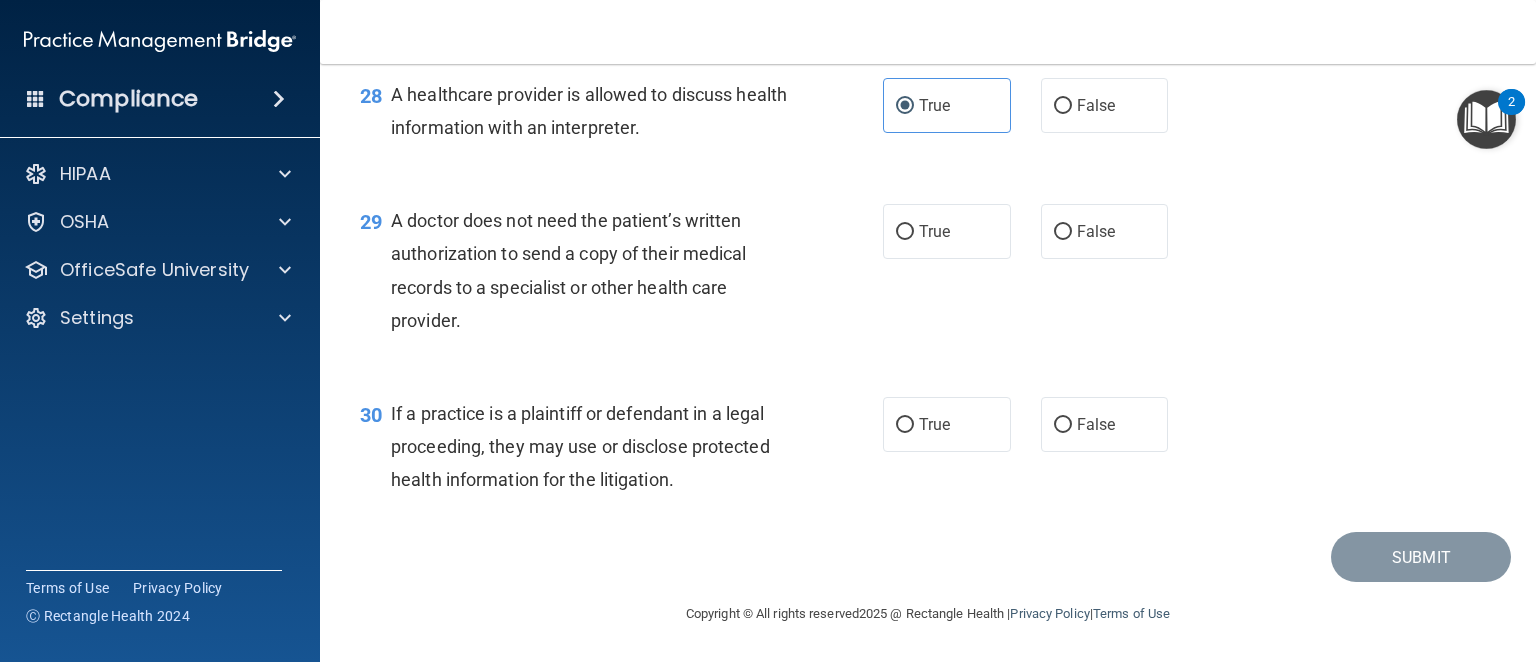 scroll, scrollTop: 4900, scrollLeft: 0, axis: vertical 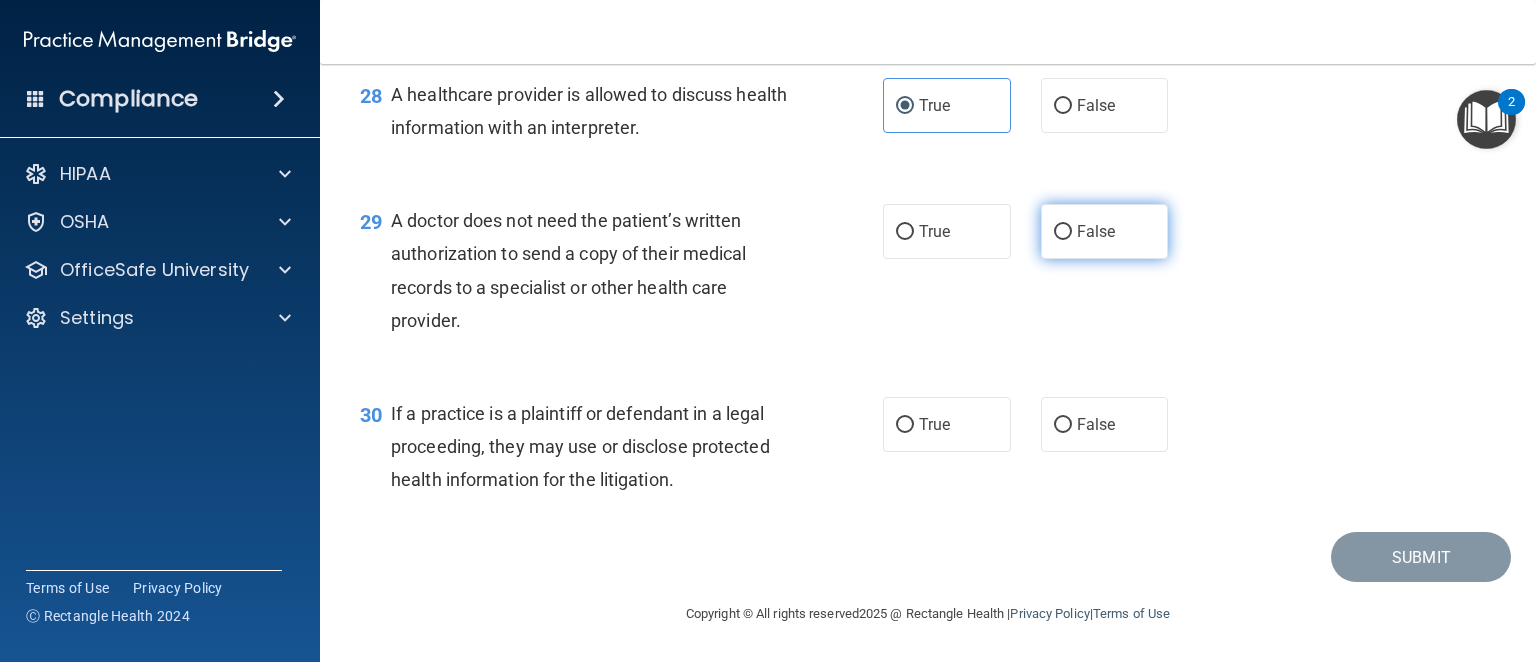 drag, startPoint x: 1060, startPoint y: 291, endPoint x: 1074, endPoint y: 292, distance: 14.035668 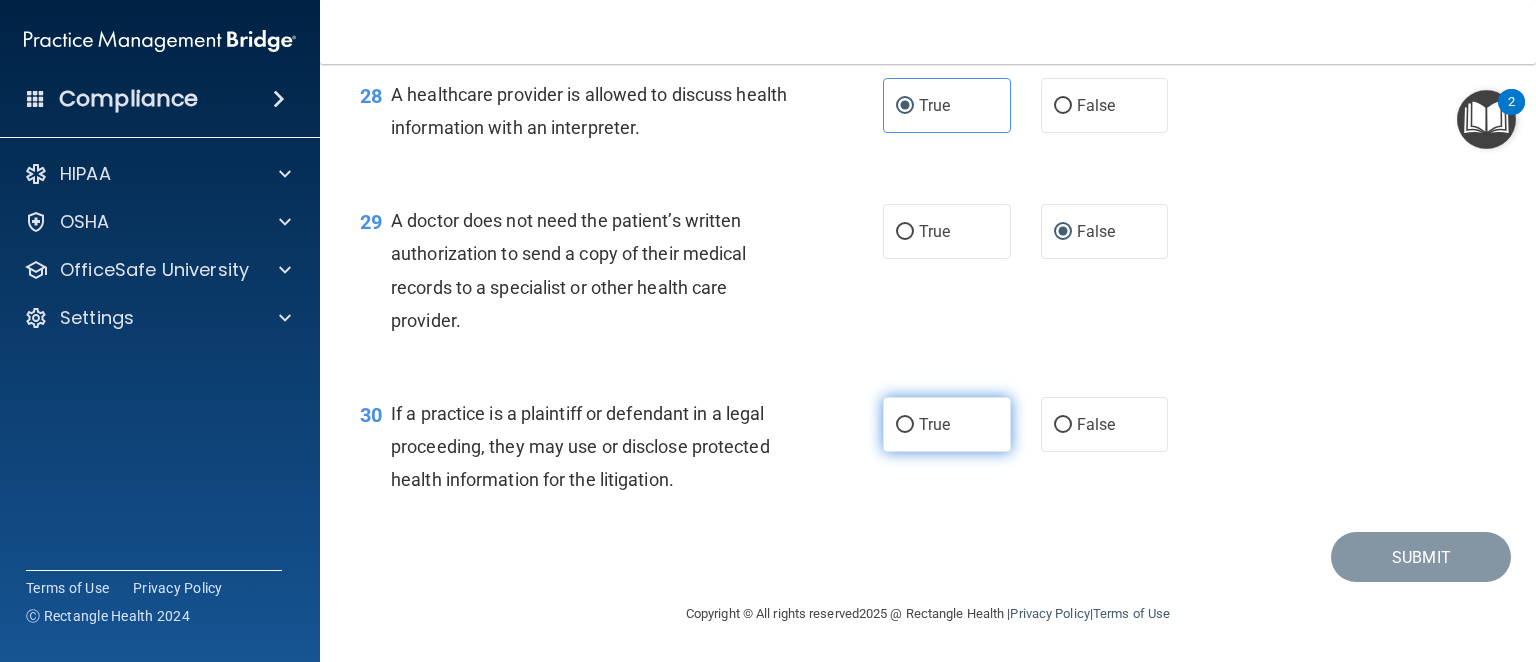 click on "True" at bounding box center (947, 424) 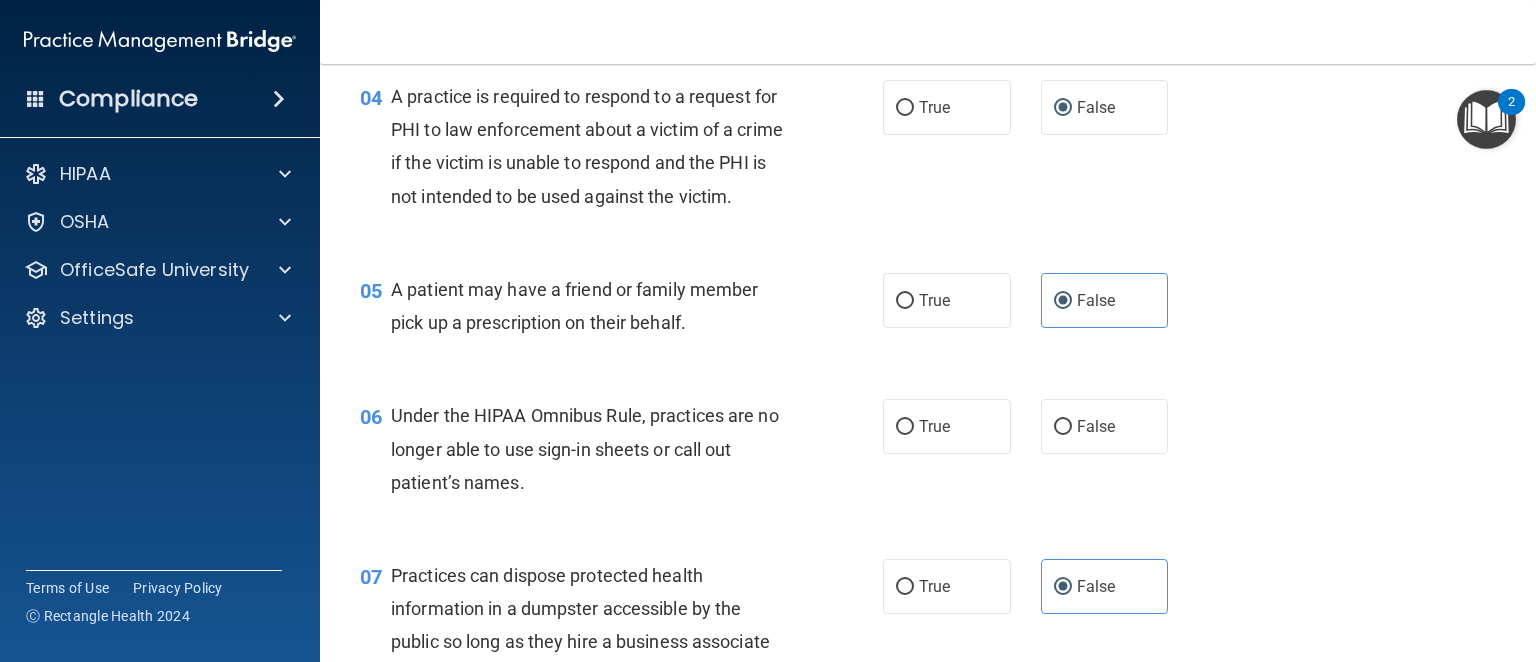scroll, scrollTop: 757, scrollLeft: 0, axis: vertical 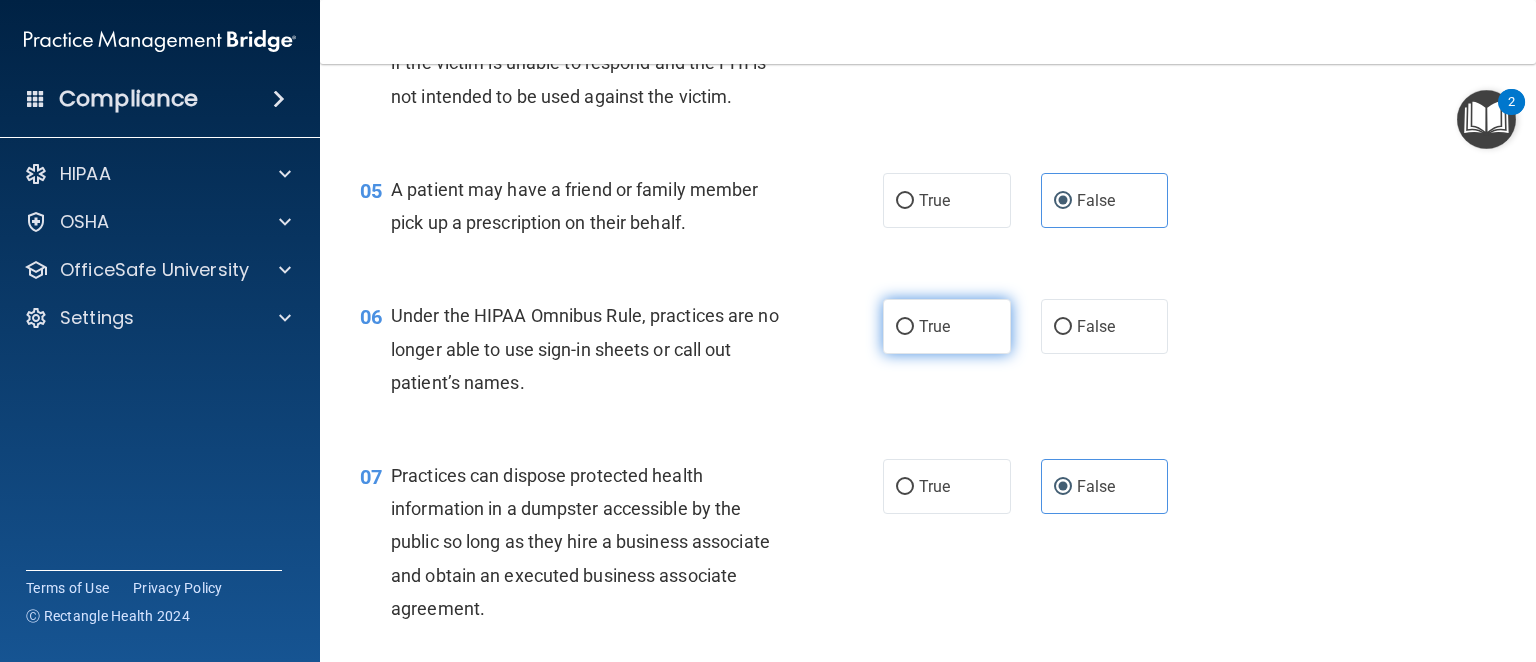 click on "True" at bounding box center (934, 326) 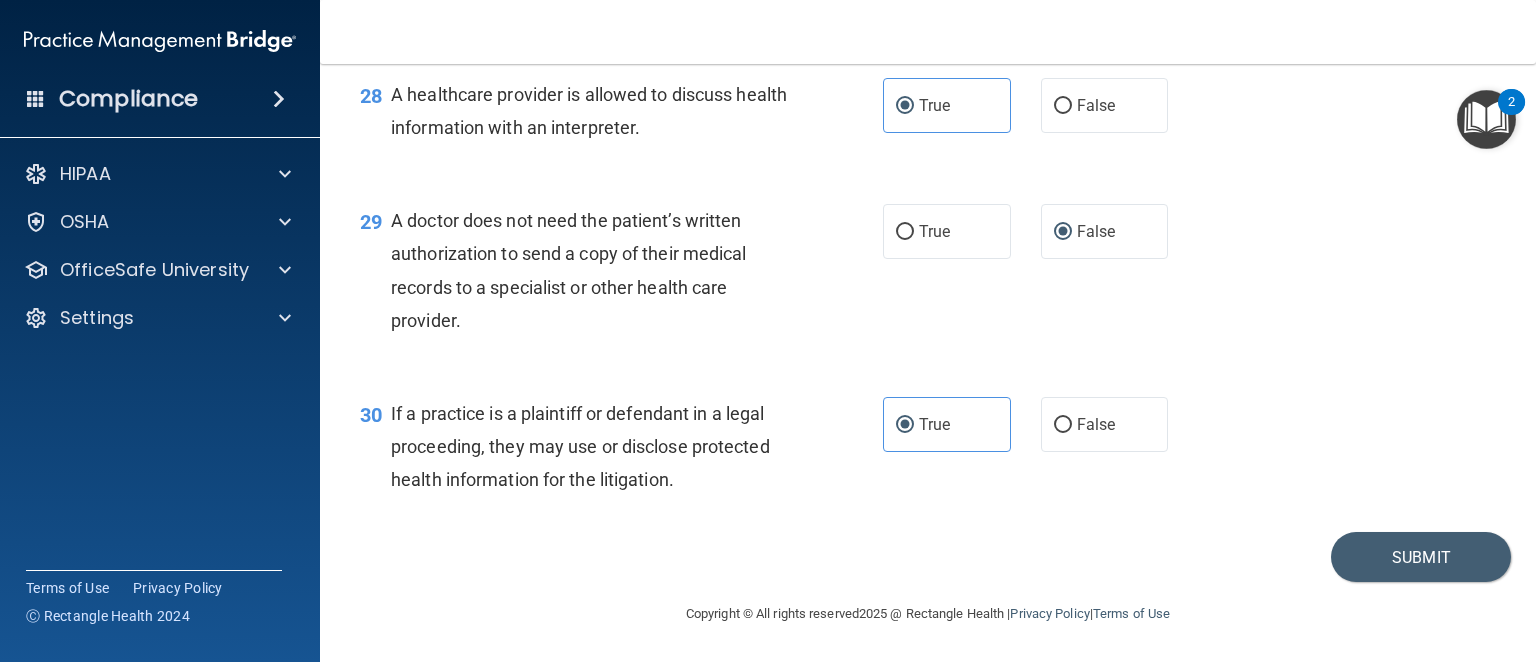 scroll, scrollTop: 4957, scrollLeft: 0, axis: vertical 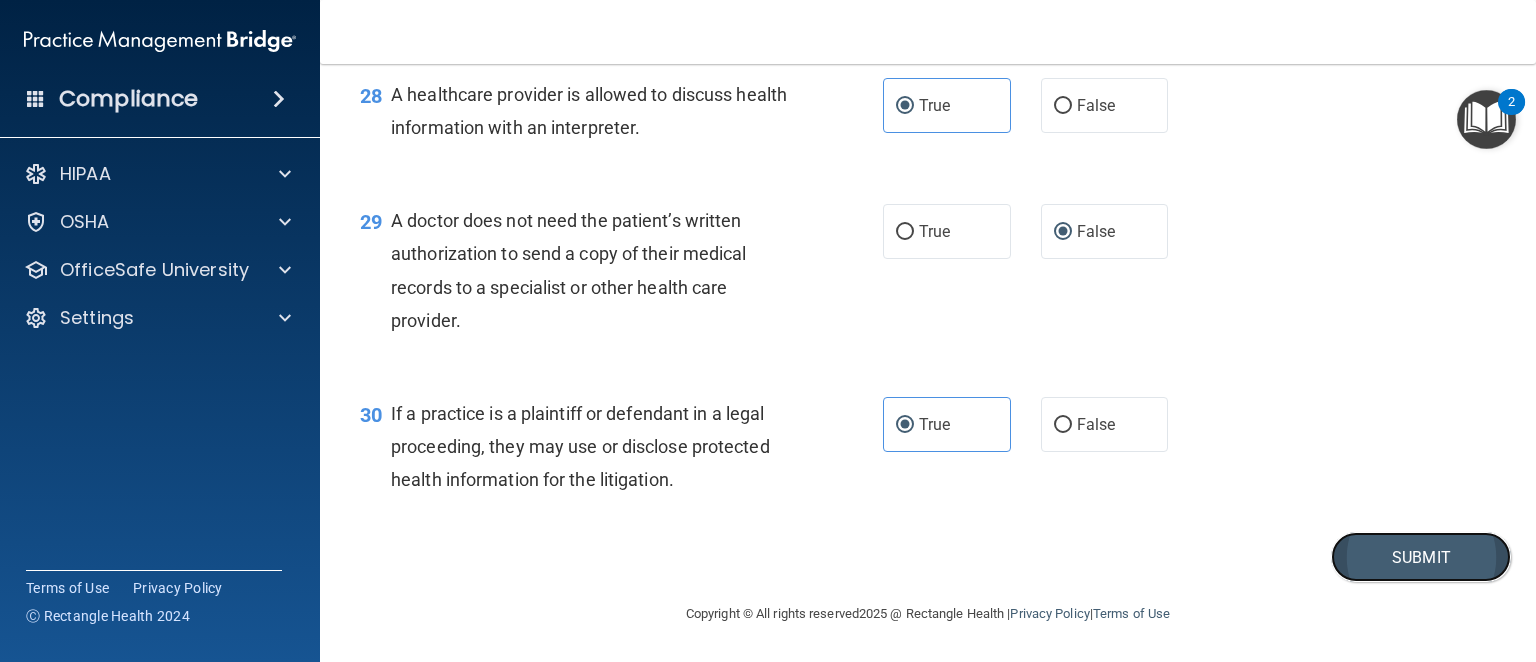 click on "Submit" at bounding box center [1421, 557] 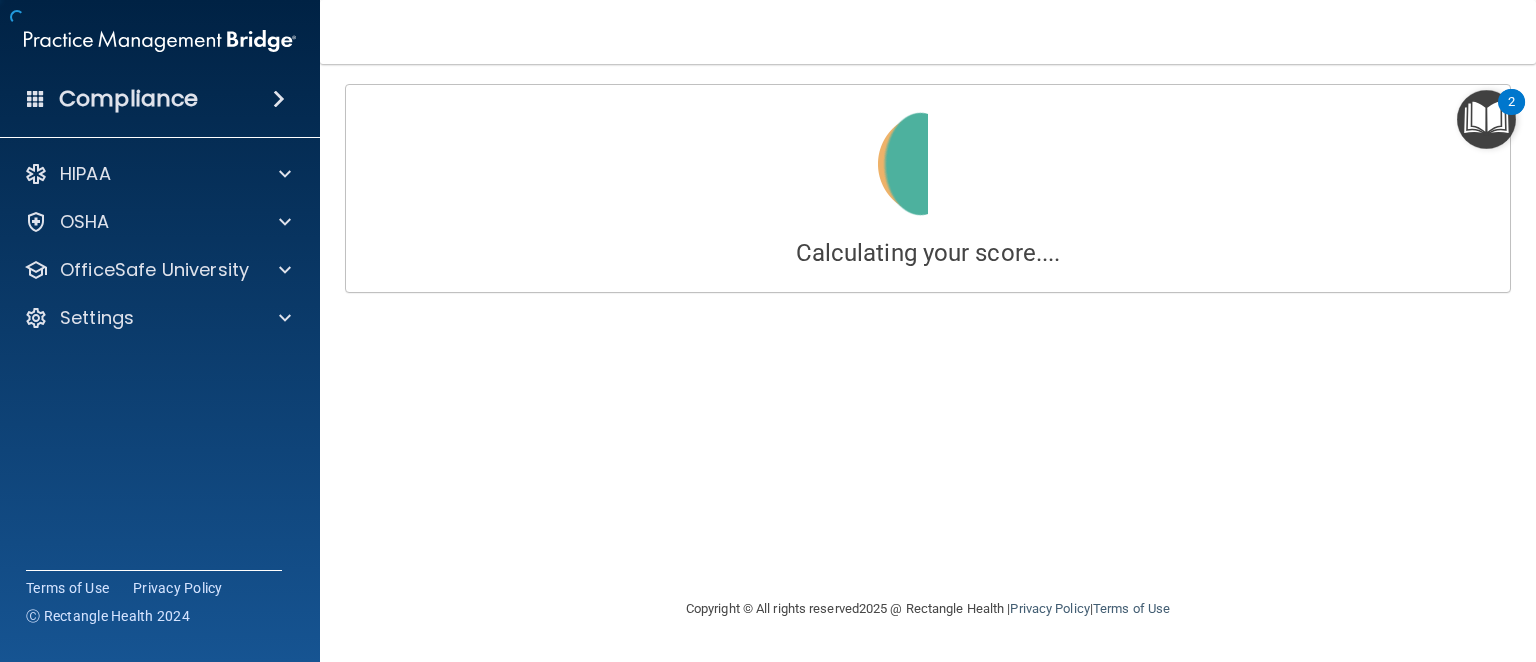 scroll, scrollTop: 0, scrollLeft: 0, axis: both 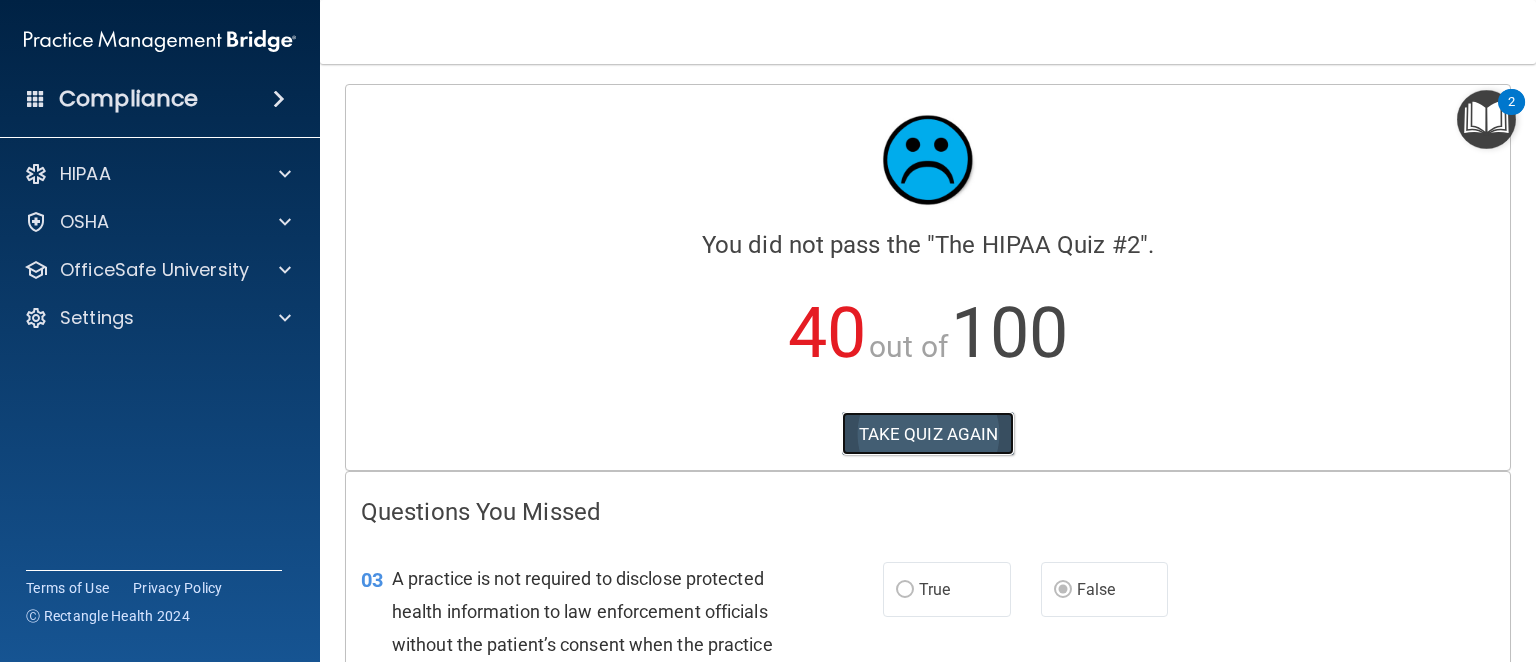click on "TAKE QUIZ AGAIN" at bounding box center [928, 434] 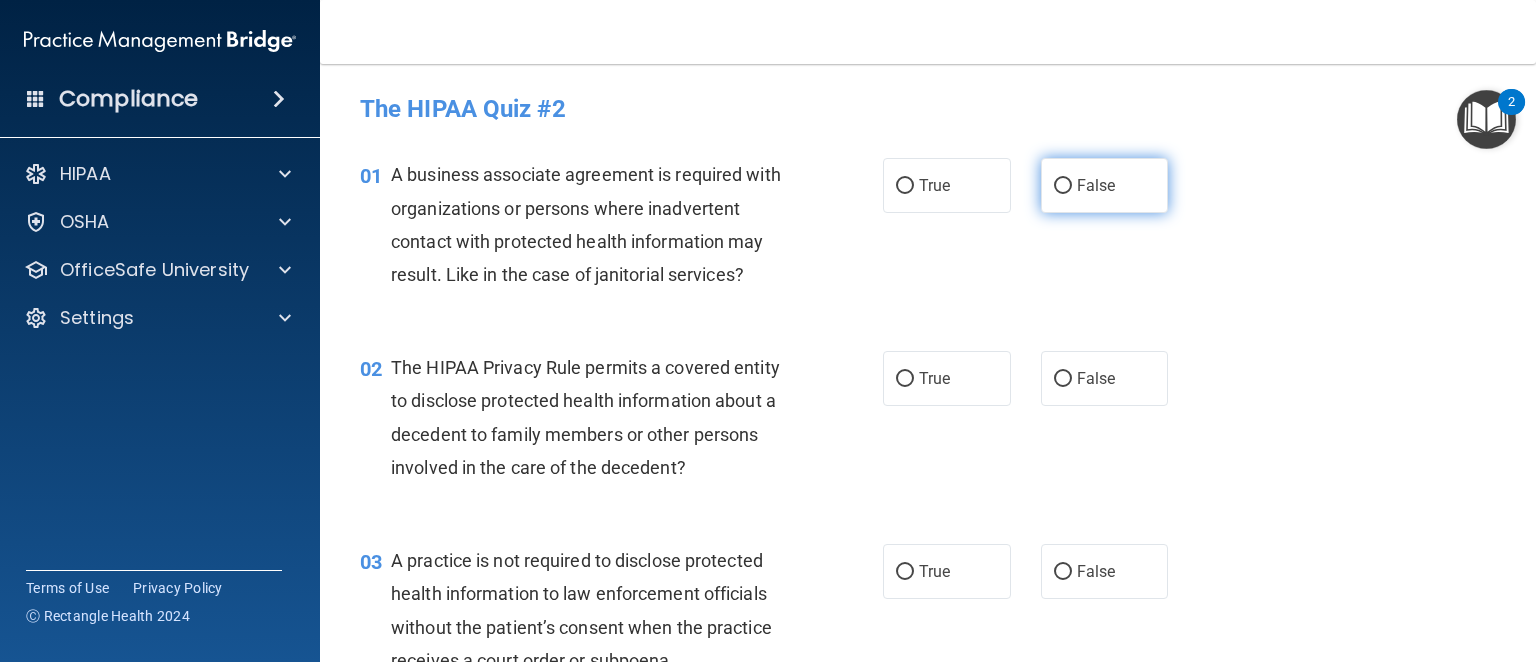 click on "False" at bounding box center [1105, 185] 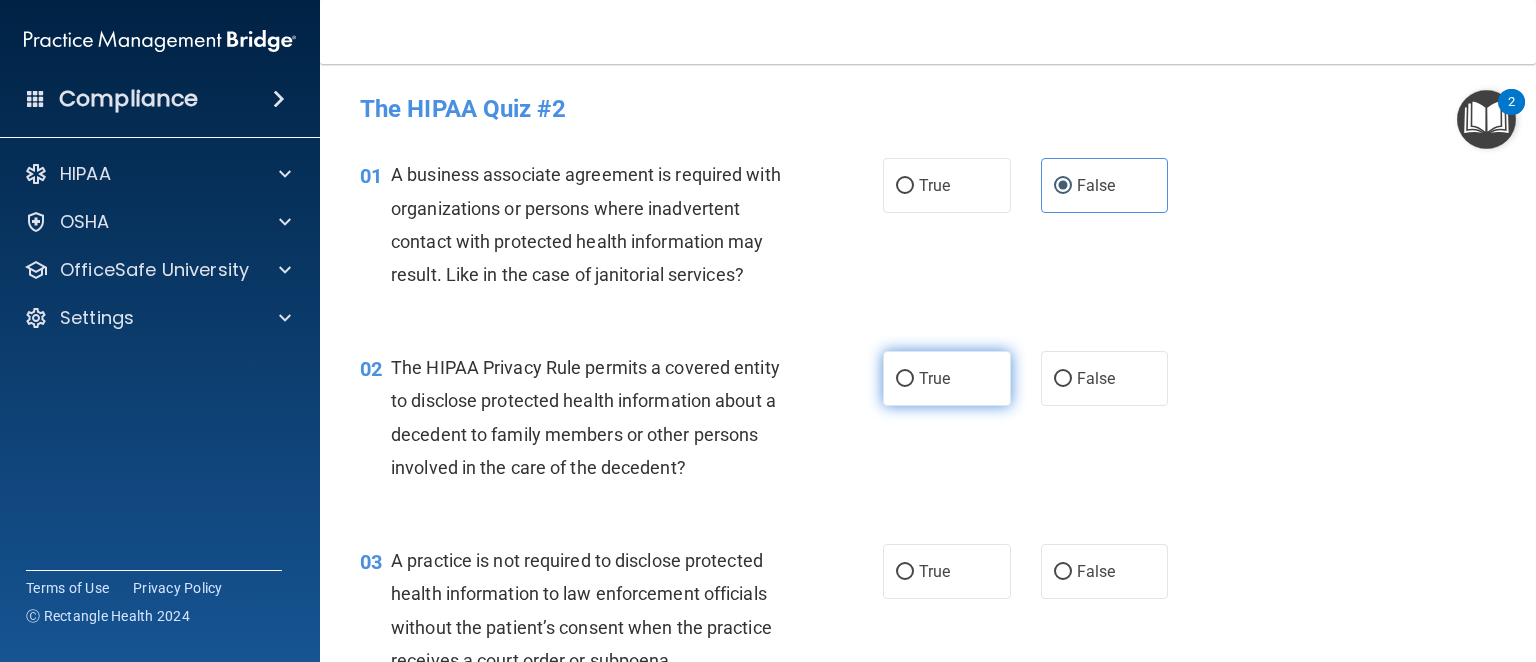 click on "True" at bounding box center (947, 378) 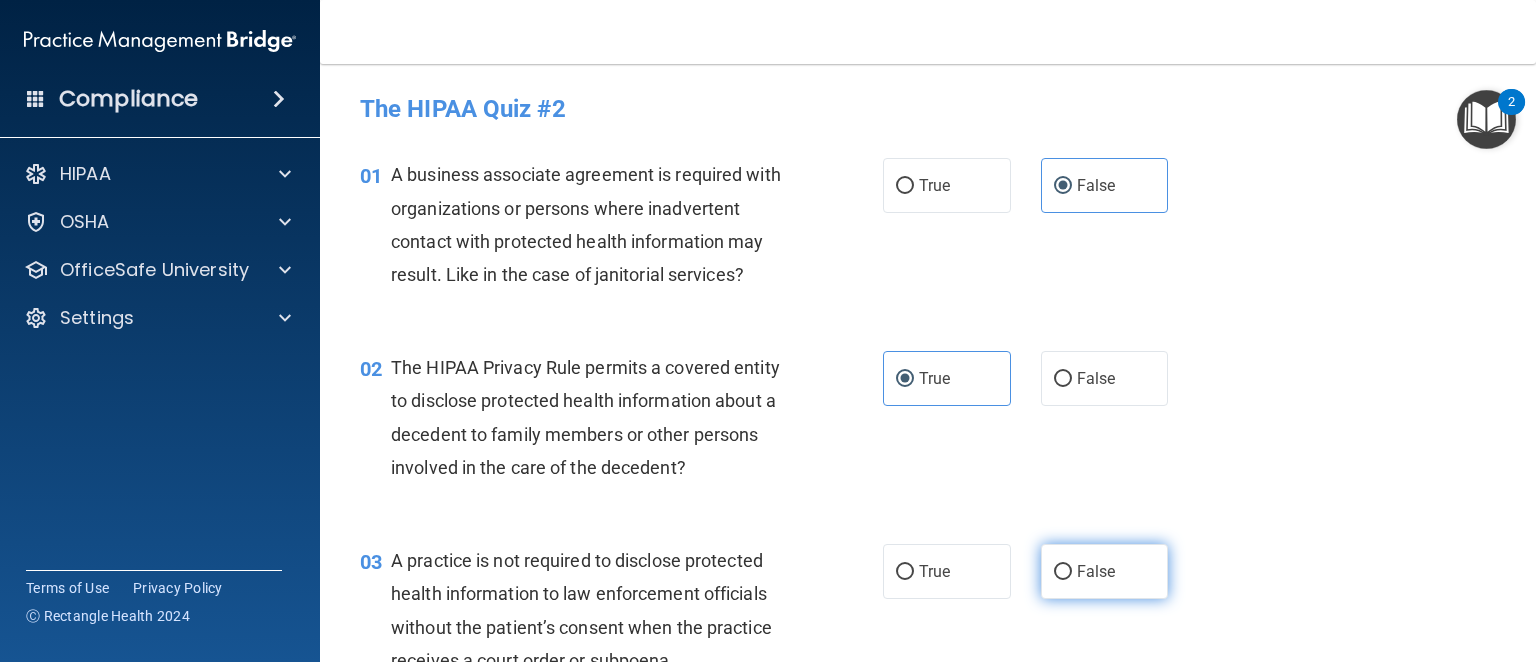 click on "False" at bounding box center (1096, 571) 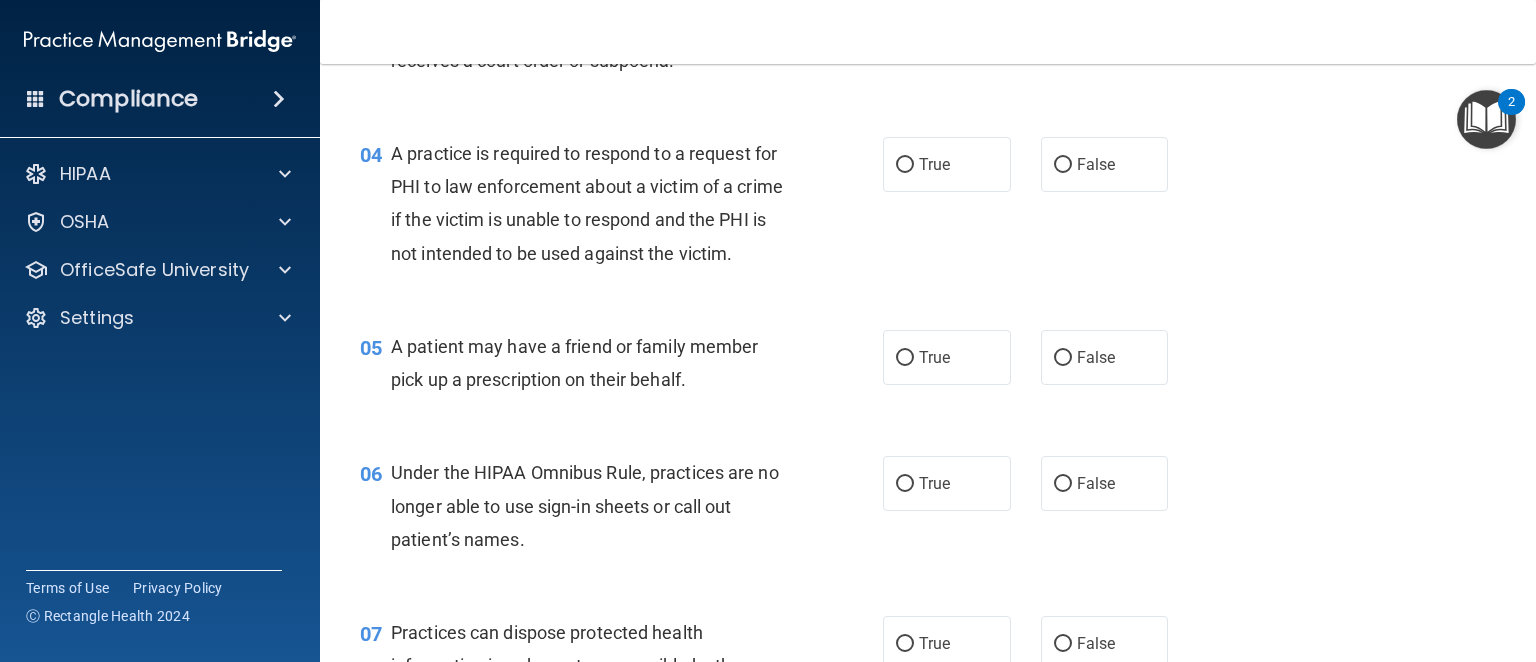 scroll, scrollTop: 700, scrollLeft: 0, axis: vertical 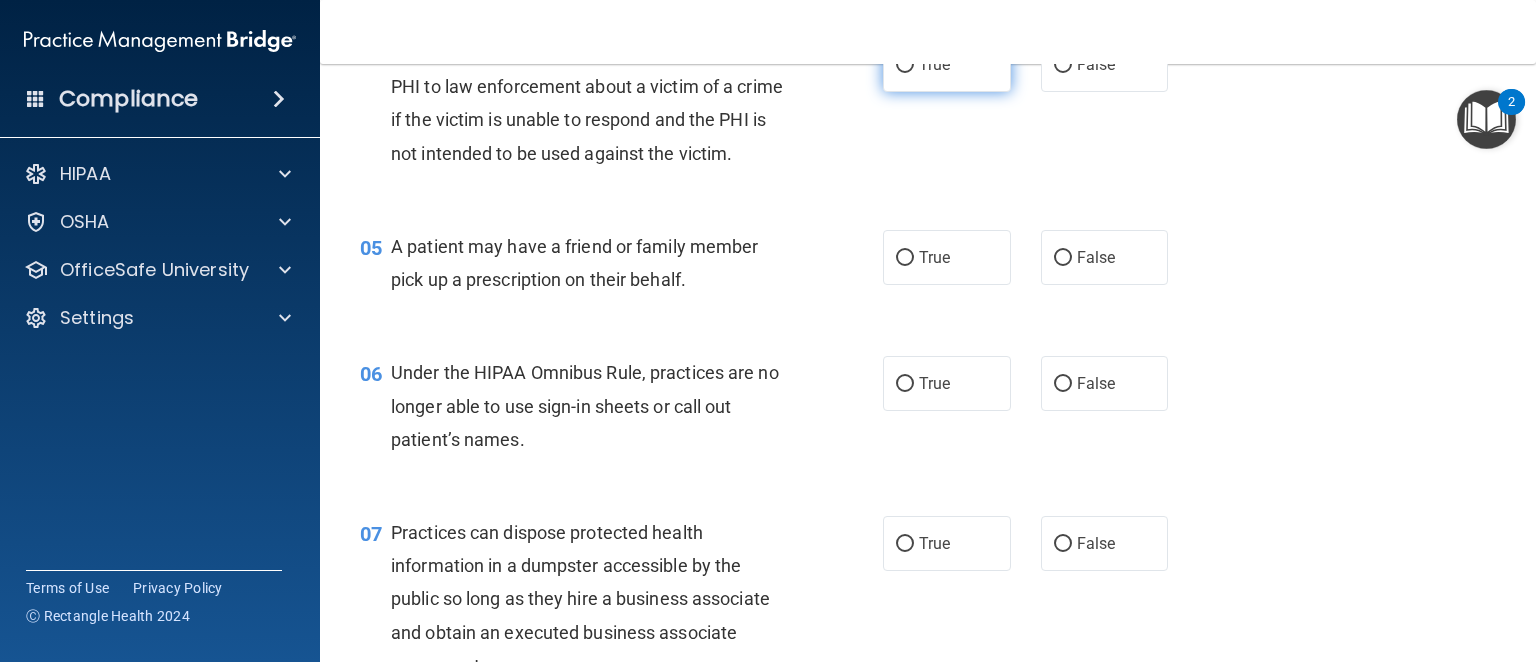 drag, startPoint x: 924, startPoint y: 119, endPoint x: 927, endPoint y: 132, distance: 13.341664 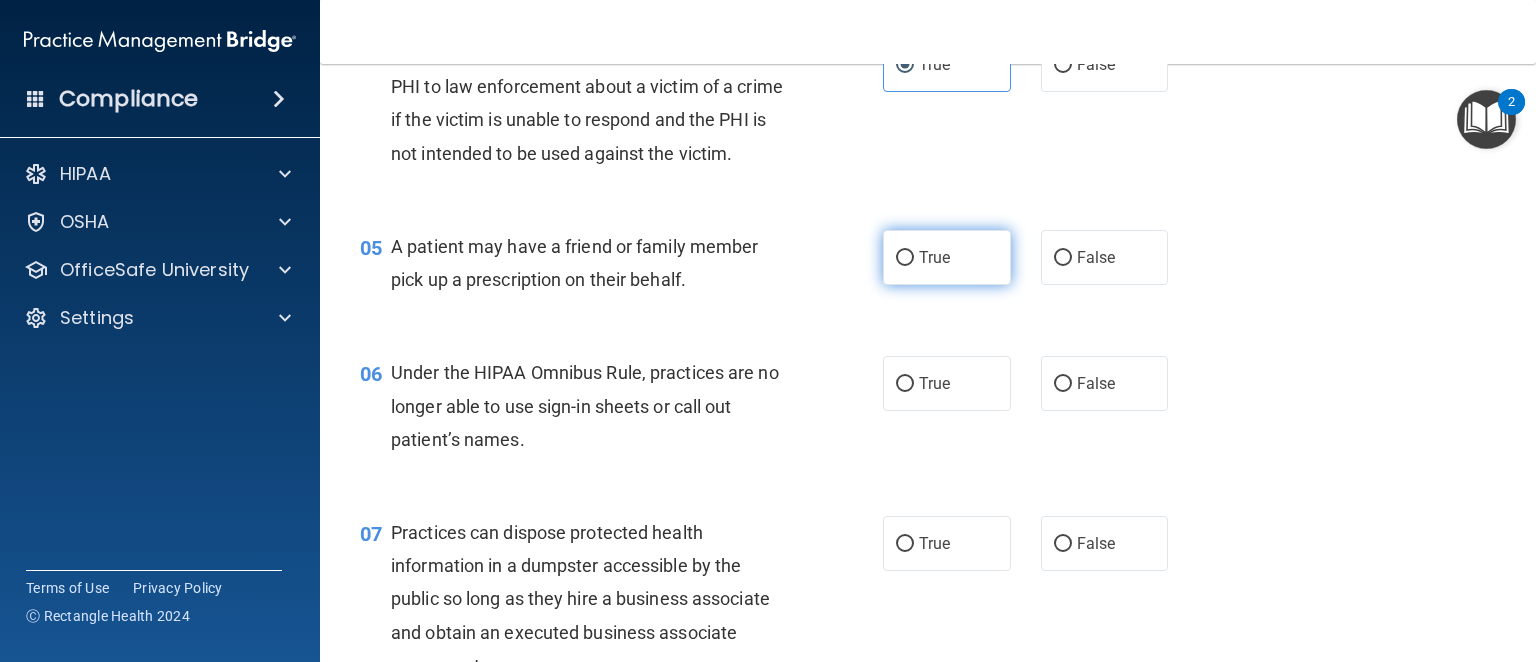 click on "True" at bounding box center (947, 257) 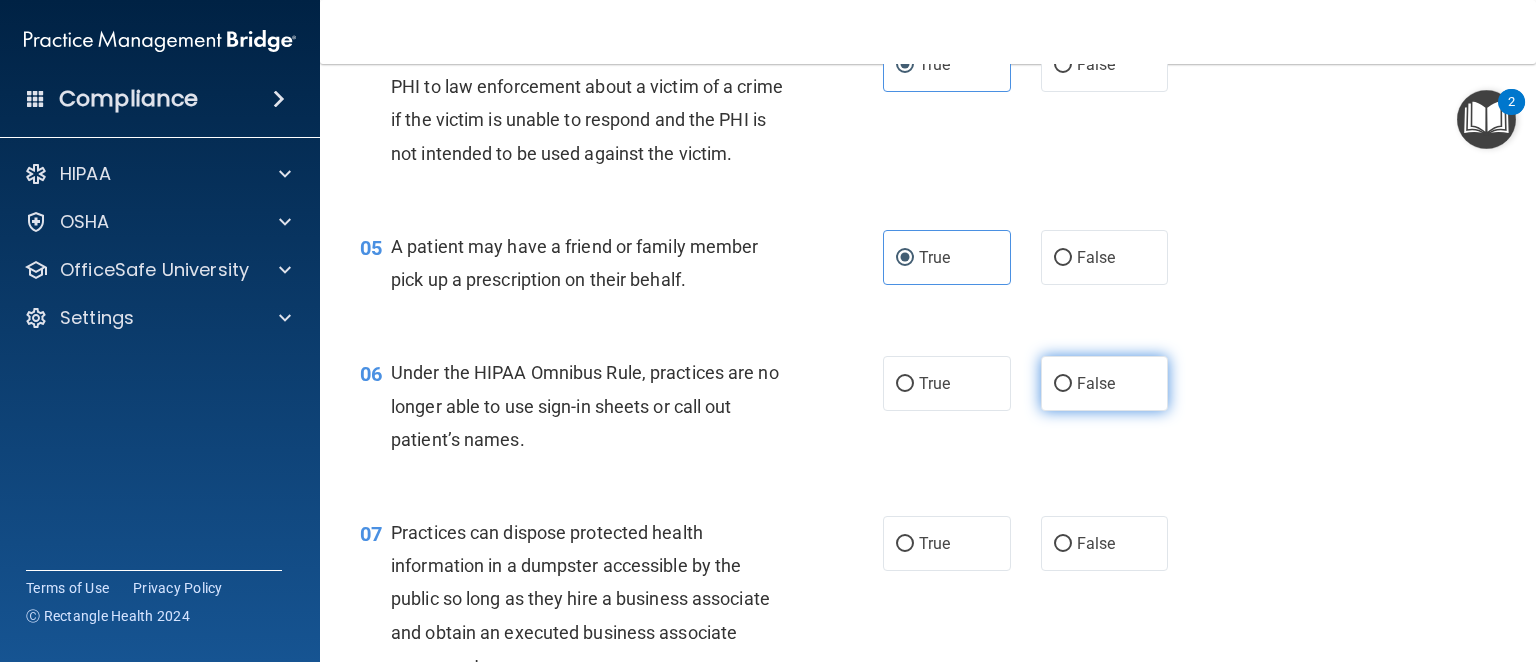 click on "False" at bounding box center (1105, 383) 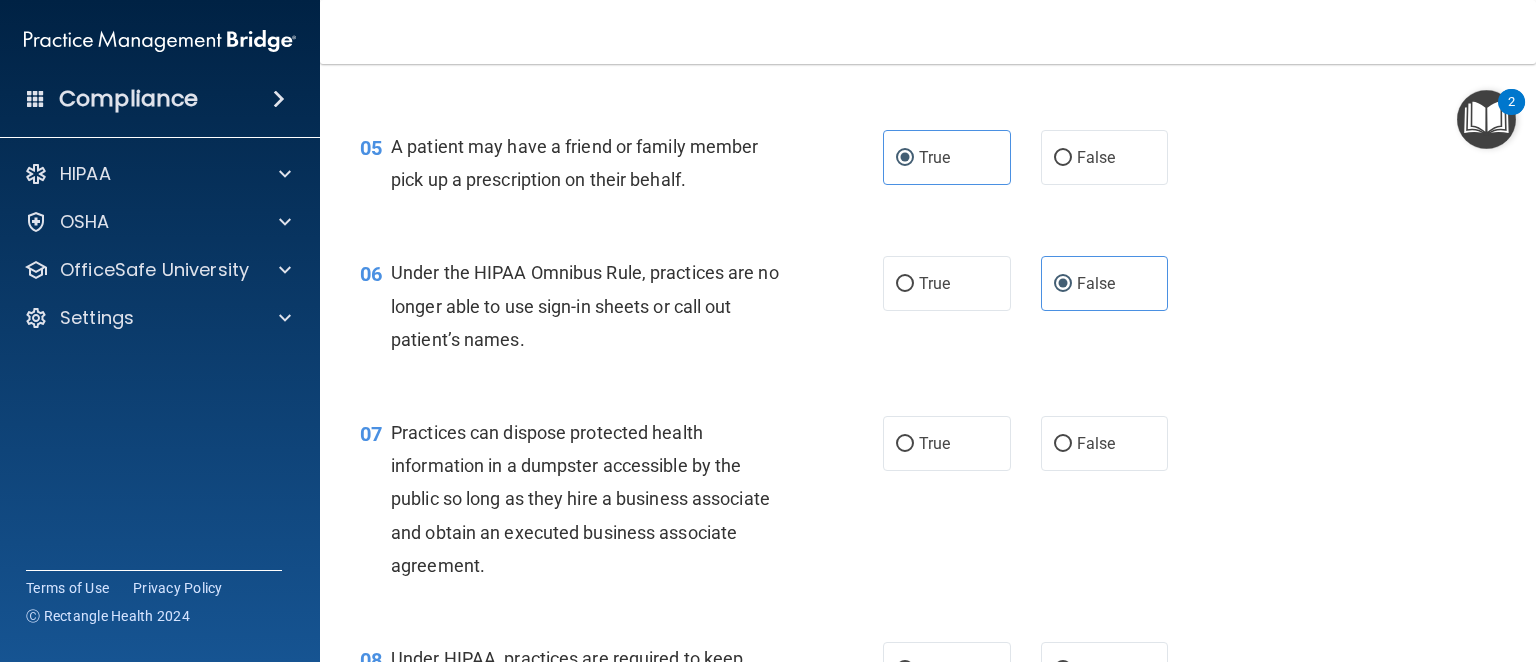 scroll, scrollTop: 900, scrollLeft: 0, axis: vertical 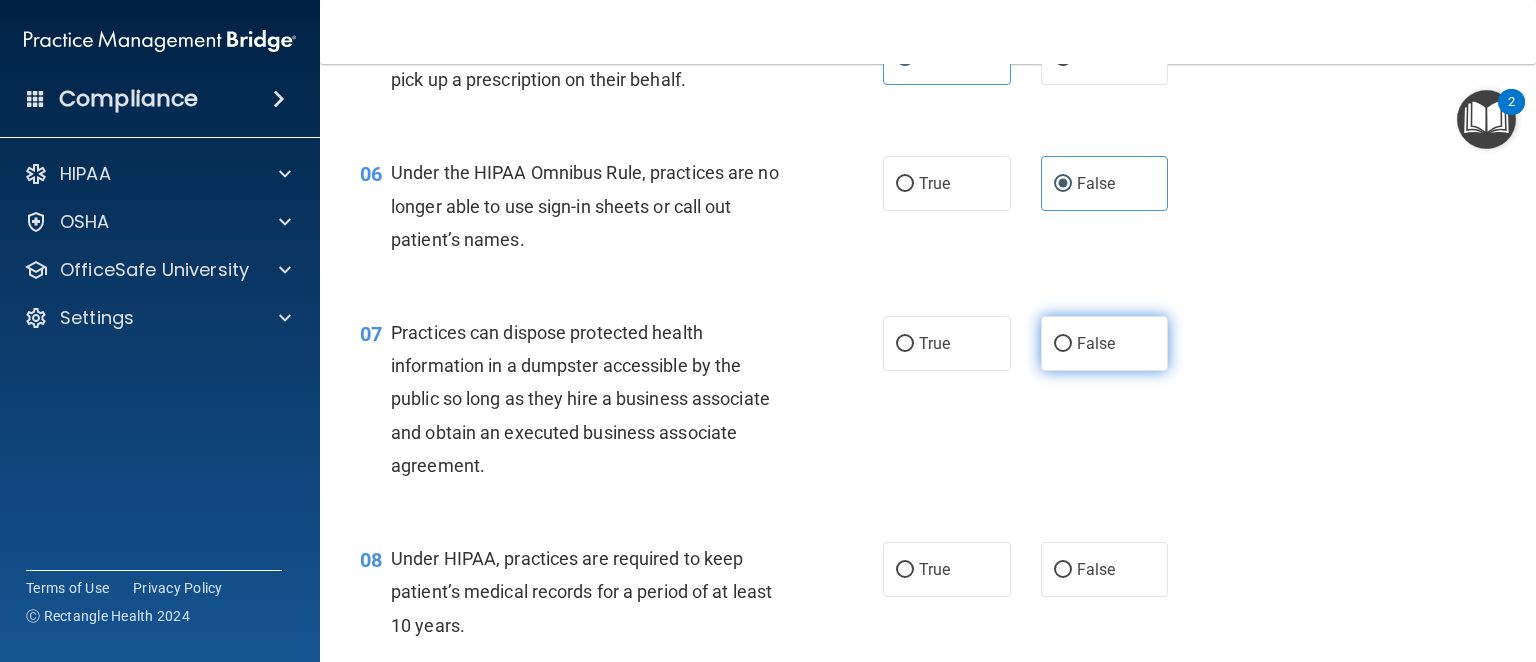 click on "False" at bounding box center [1096, 343] 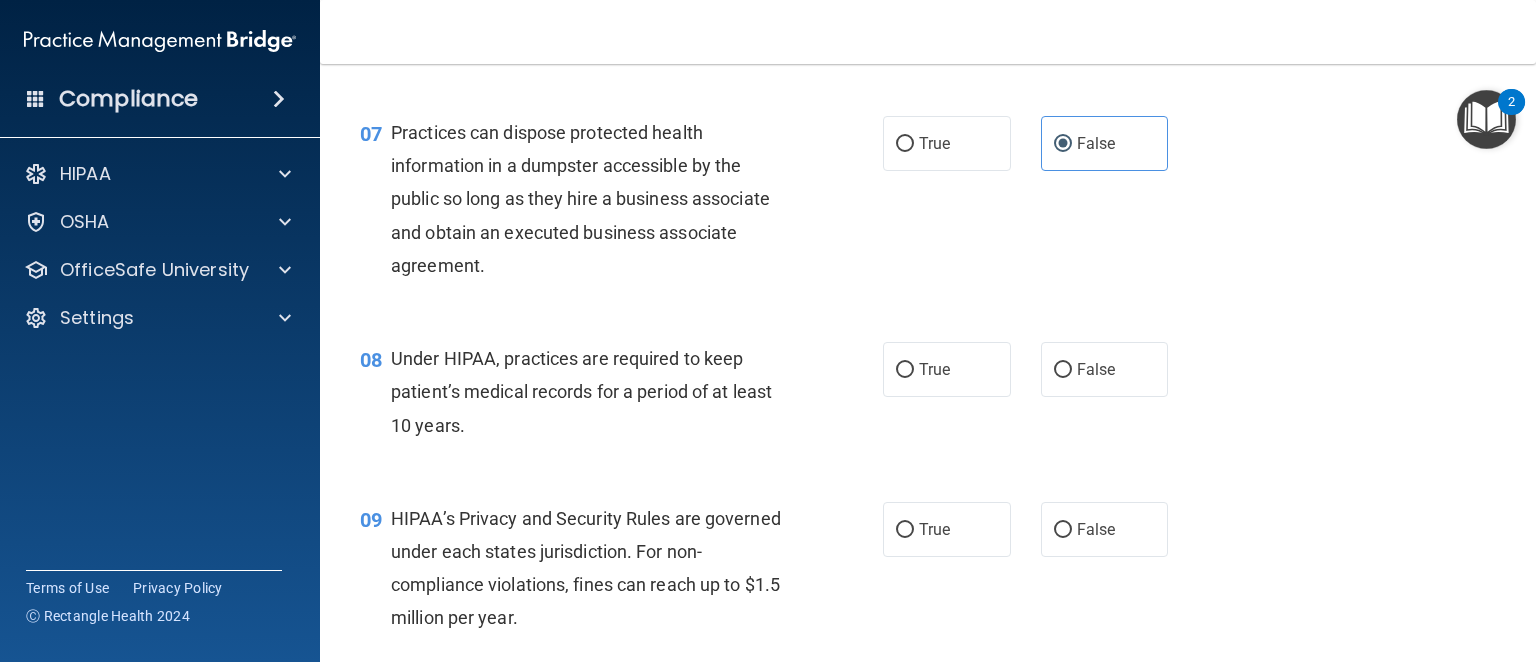scroll, scrollTop: 1200, scrollLeft: 0, axis: vertical 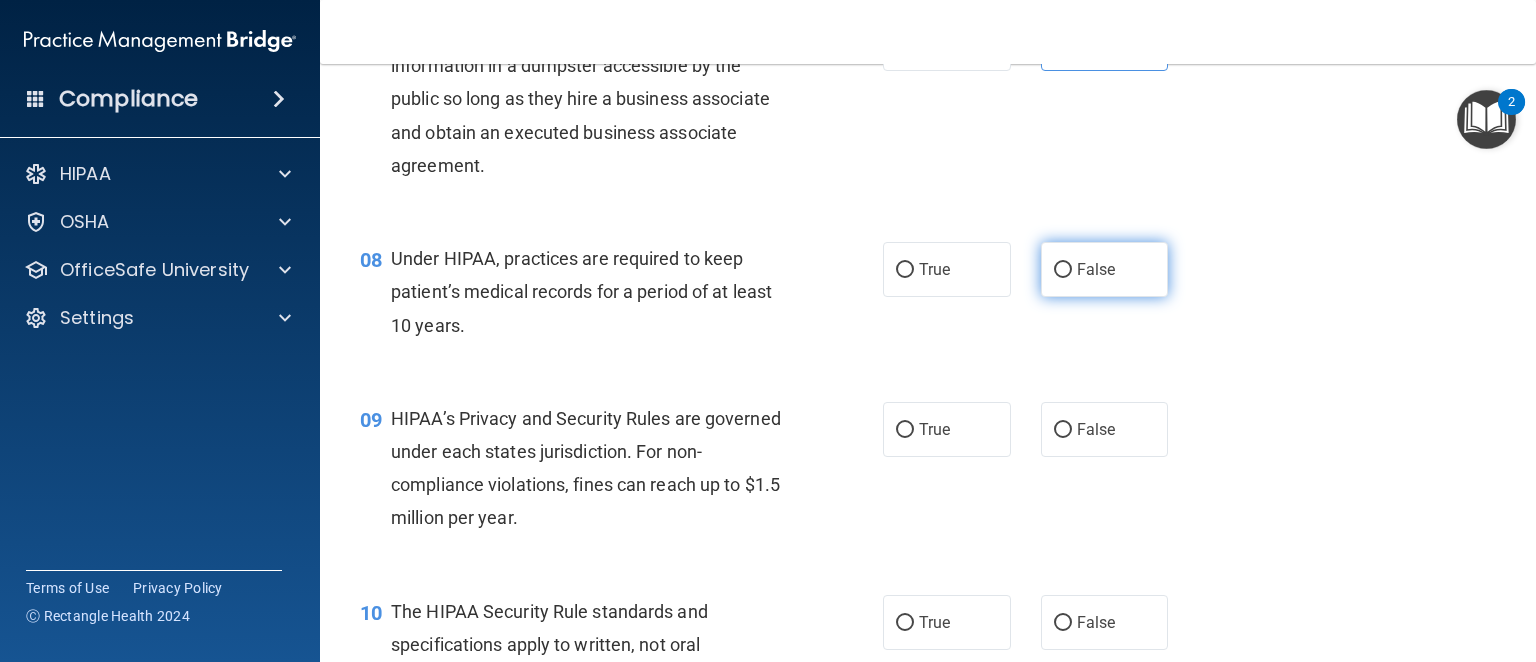 click on "False" at bounding box center [1096, 269] 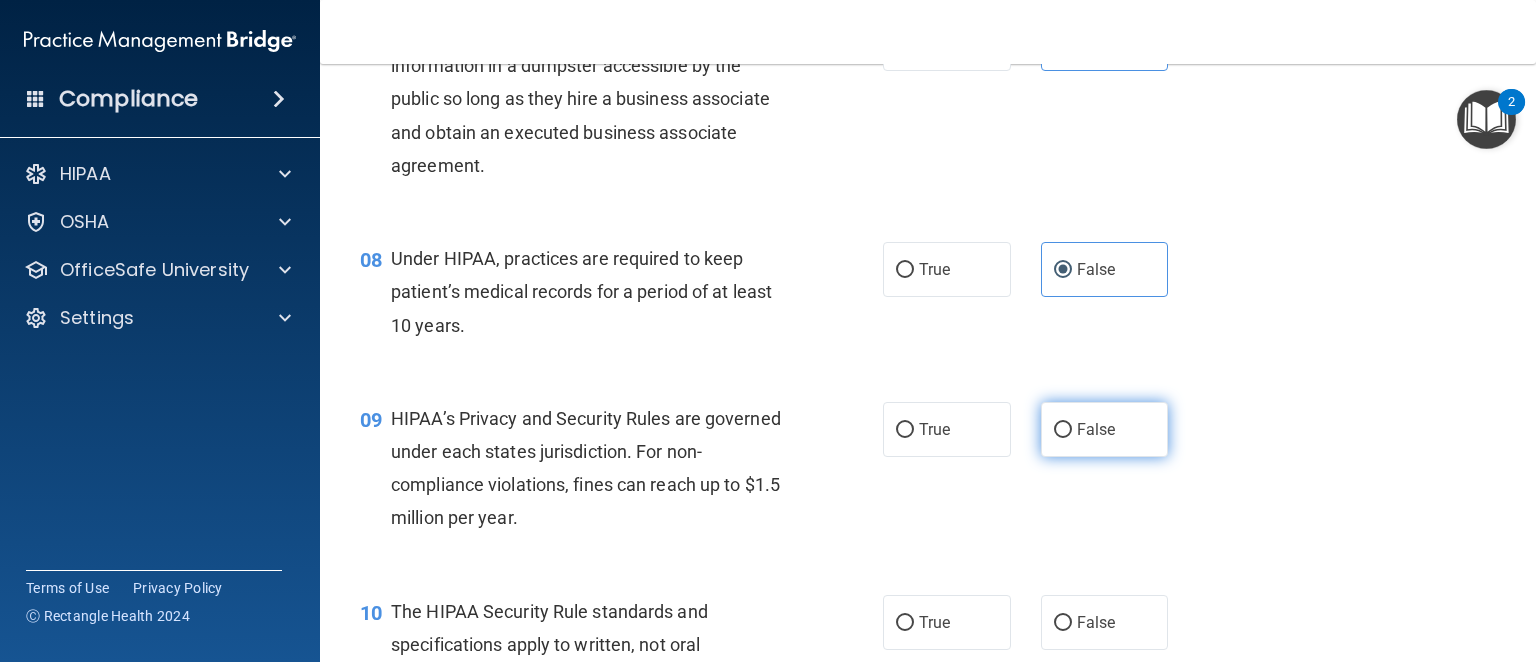 click on "False" at bounding box center (1105, 429) 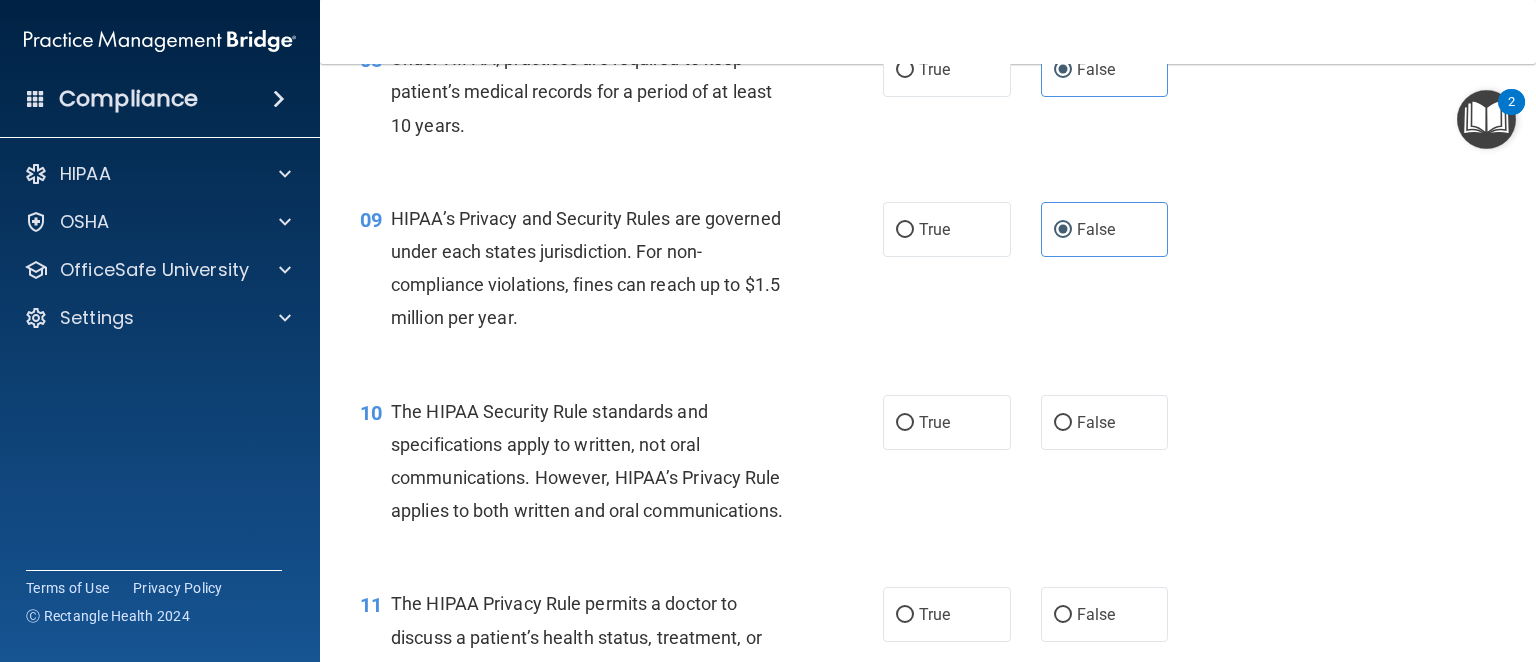 scroll, scrollTop: 1500, scrollLeft: 0, axis: vertical 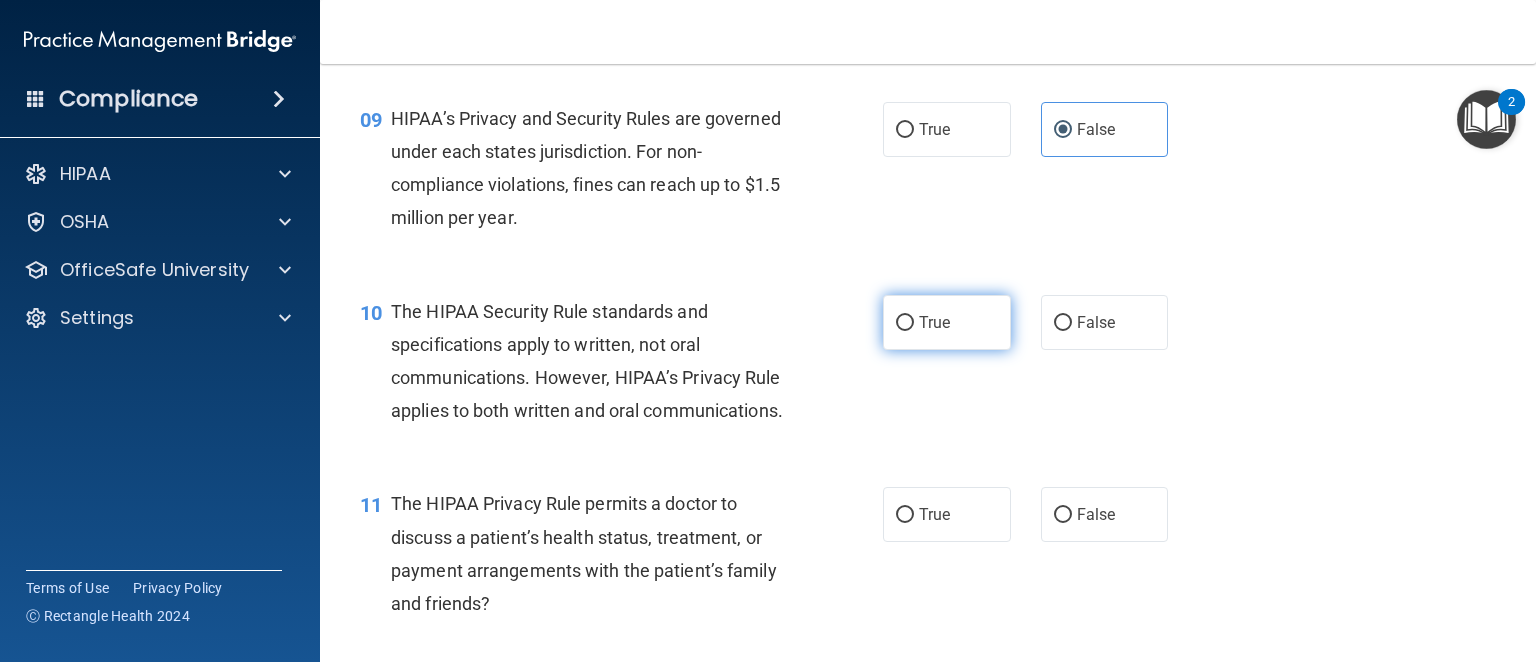 click on "True" at bounding box center (934, 322) 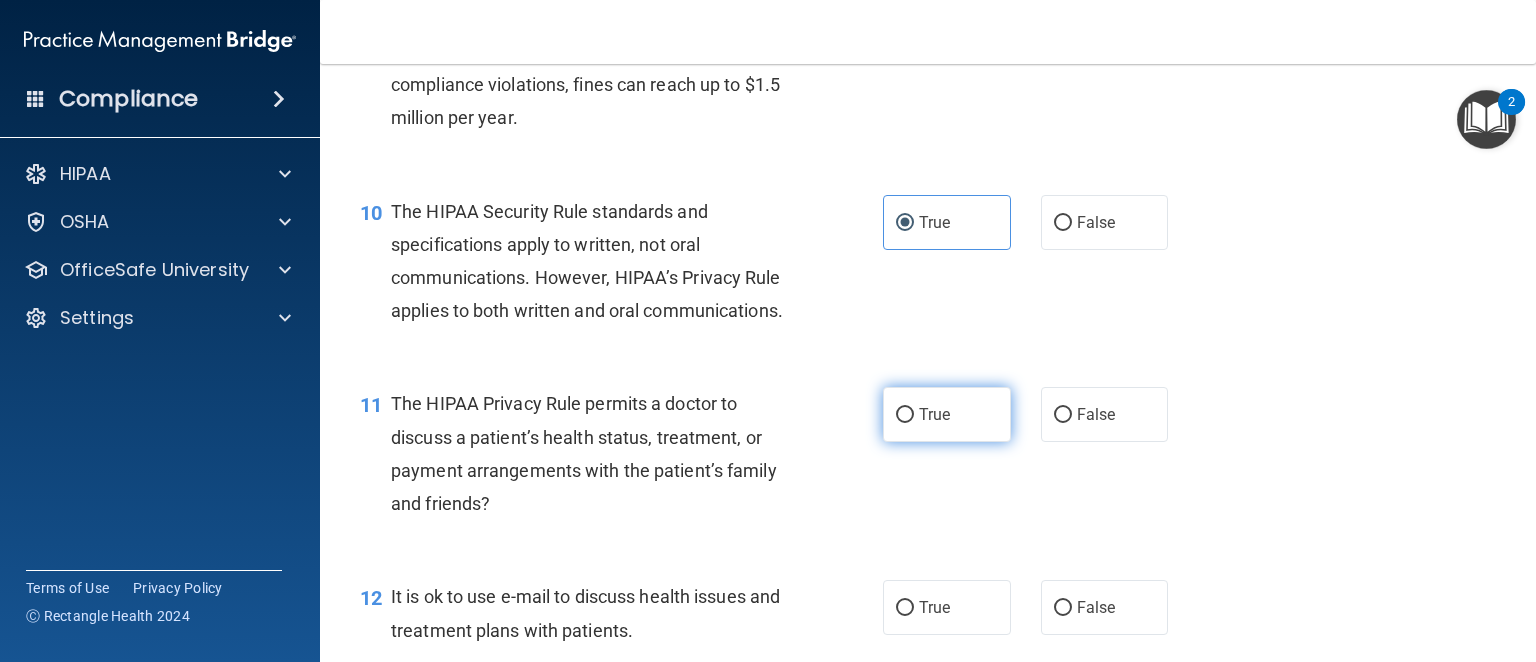 scroll, scrollTop: 1800, scrollLeft: 0, axis: vertical 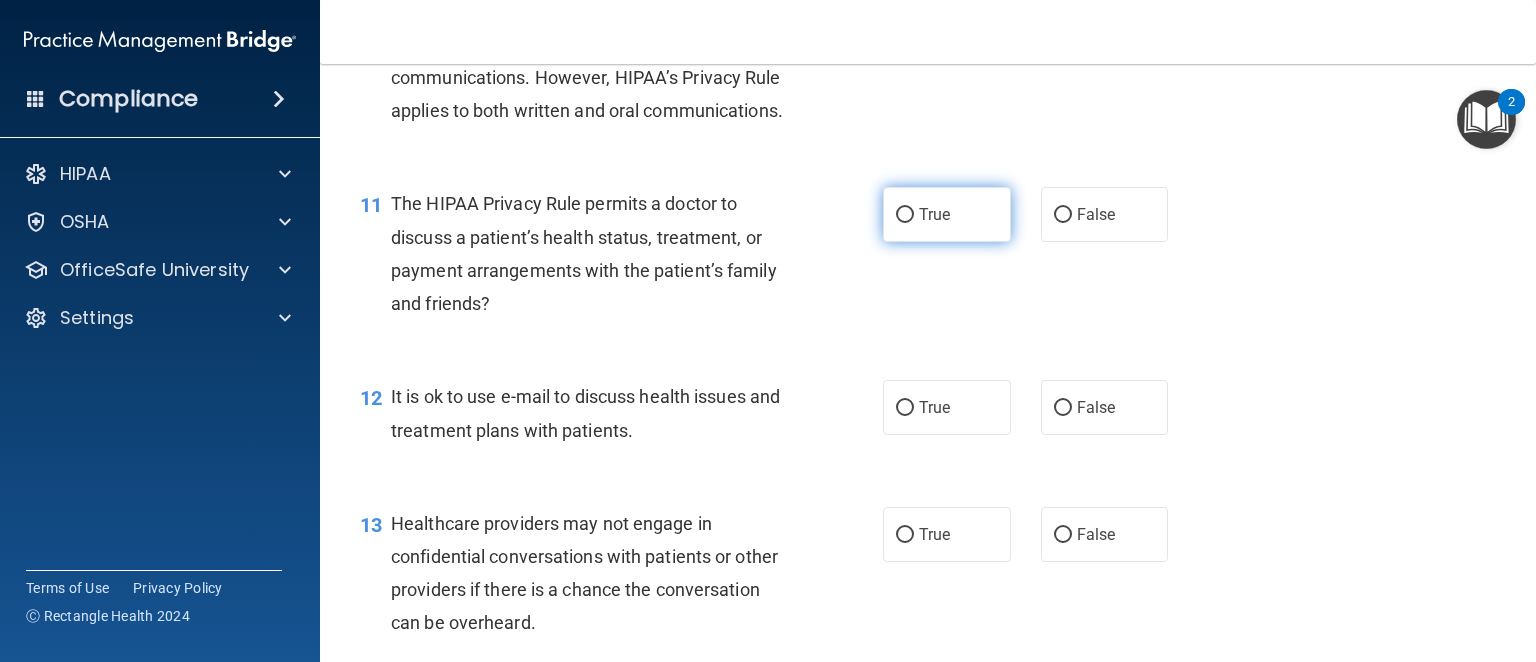 click on "True" at bounding box center (934, 214) 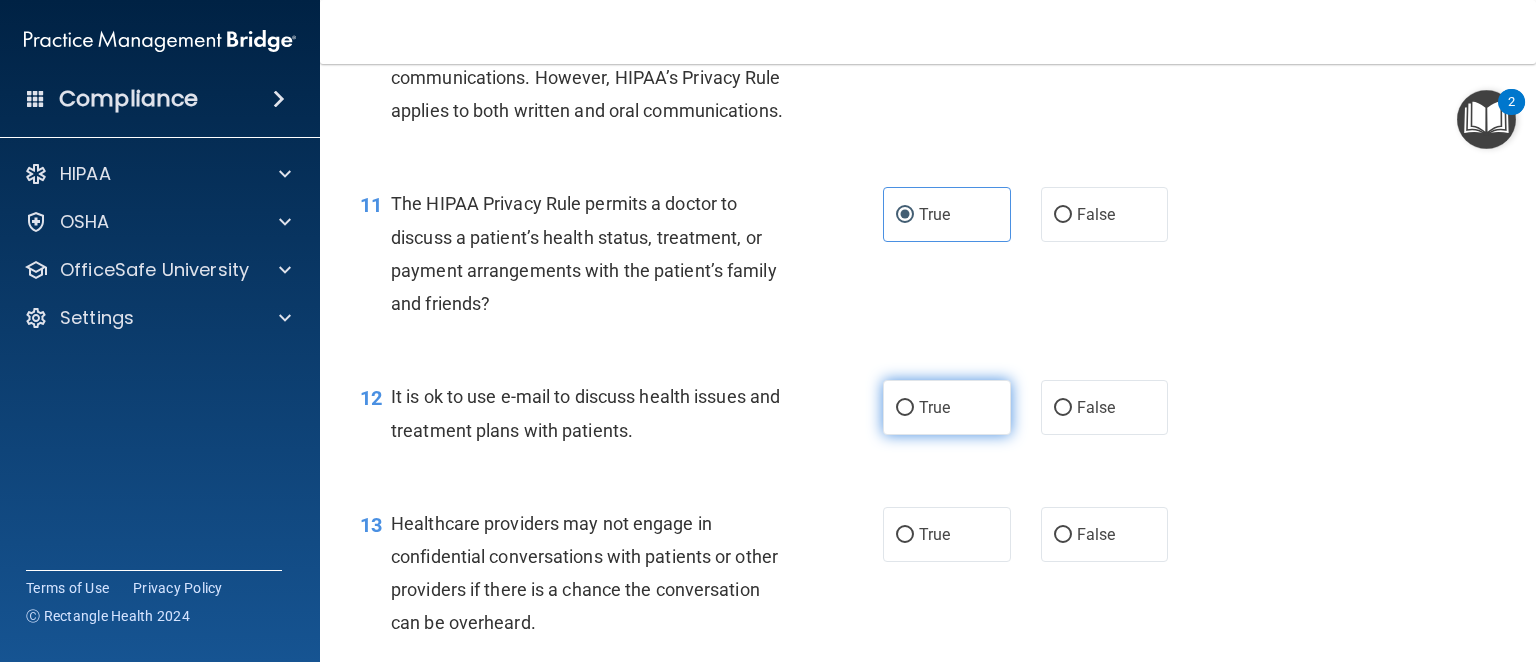 click on "True" at bounding box center (947, 407) 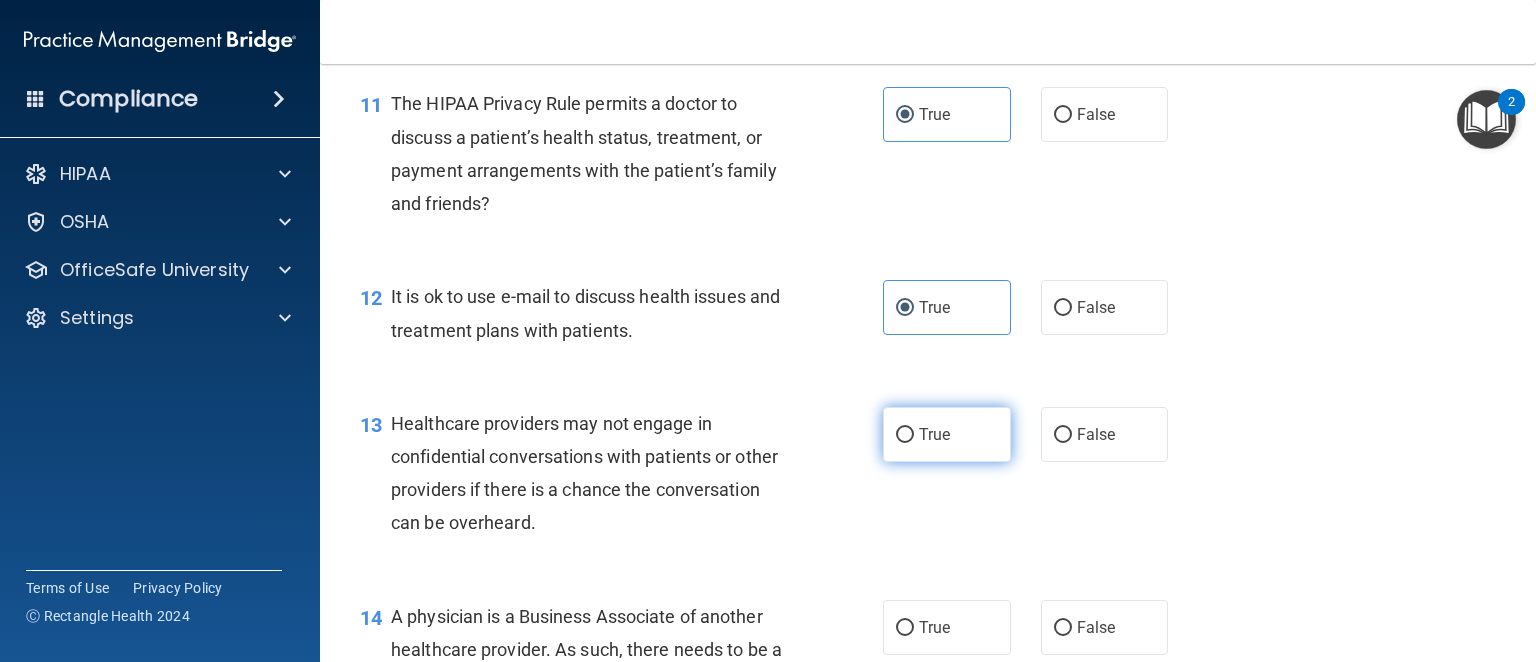 scroll, scrollTop: 2000, scrollLeft: 0, axis: vertical 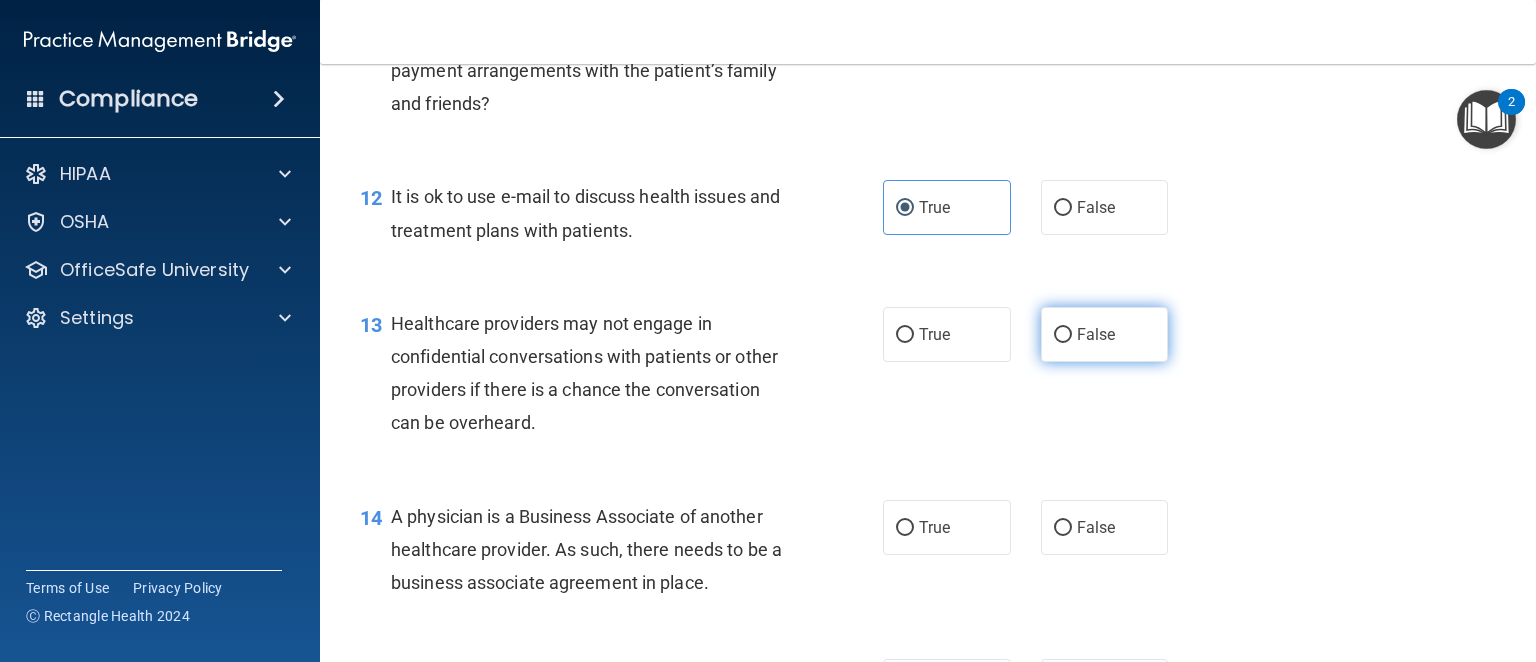 click on "False" at bounding box center [1096, 334] 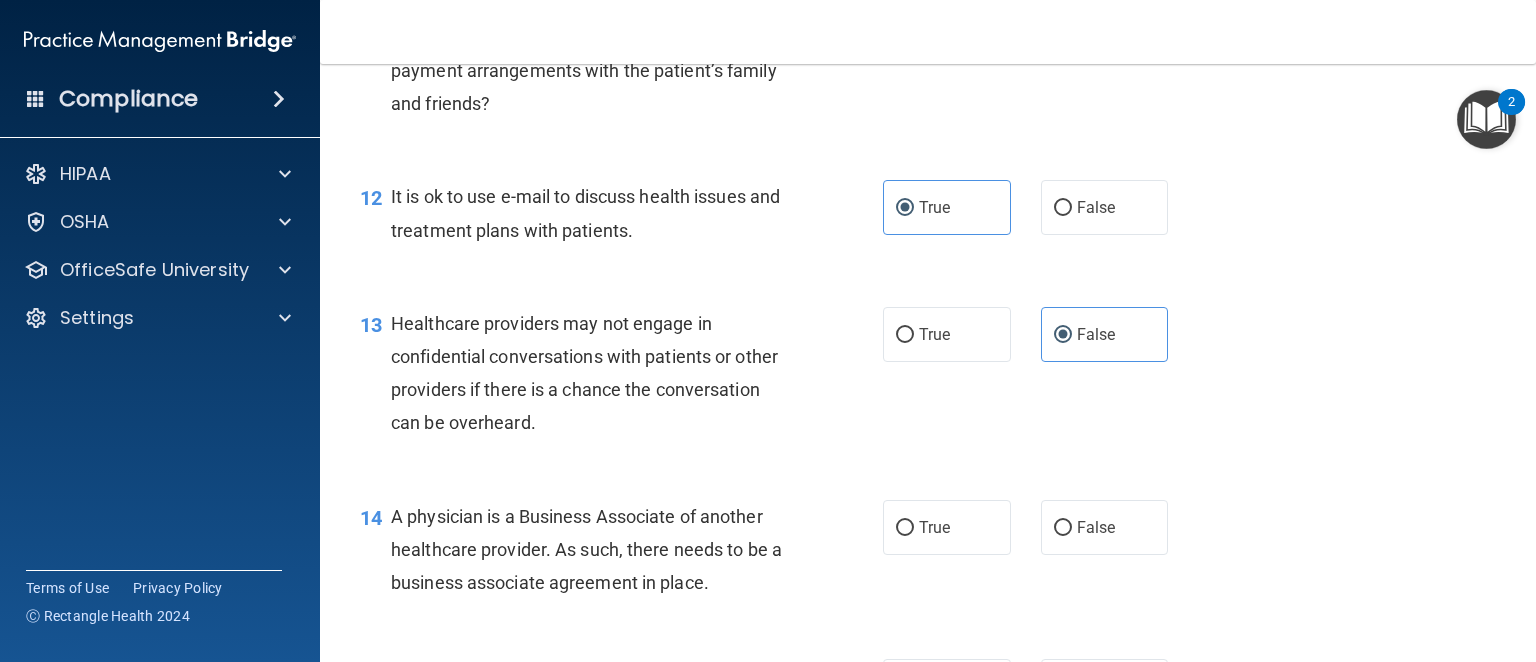 scroll, scrollTop: 2200, scrollLeft: 0, axis: vertical 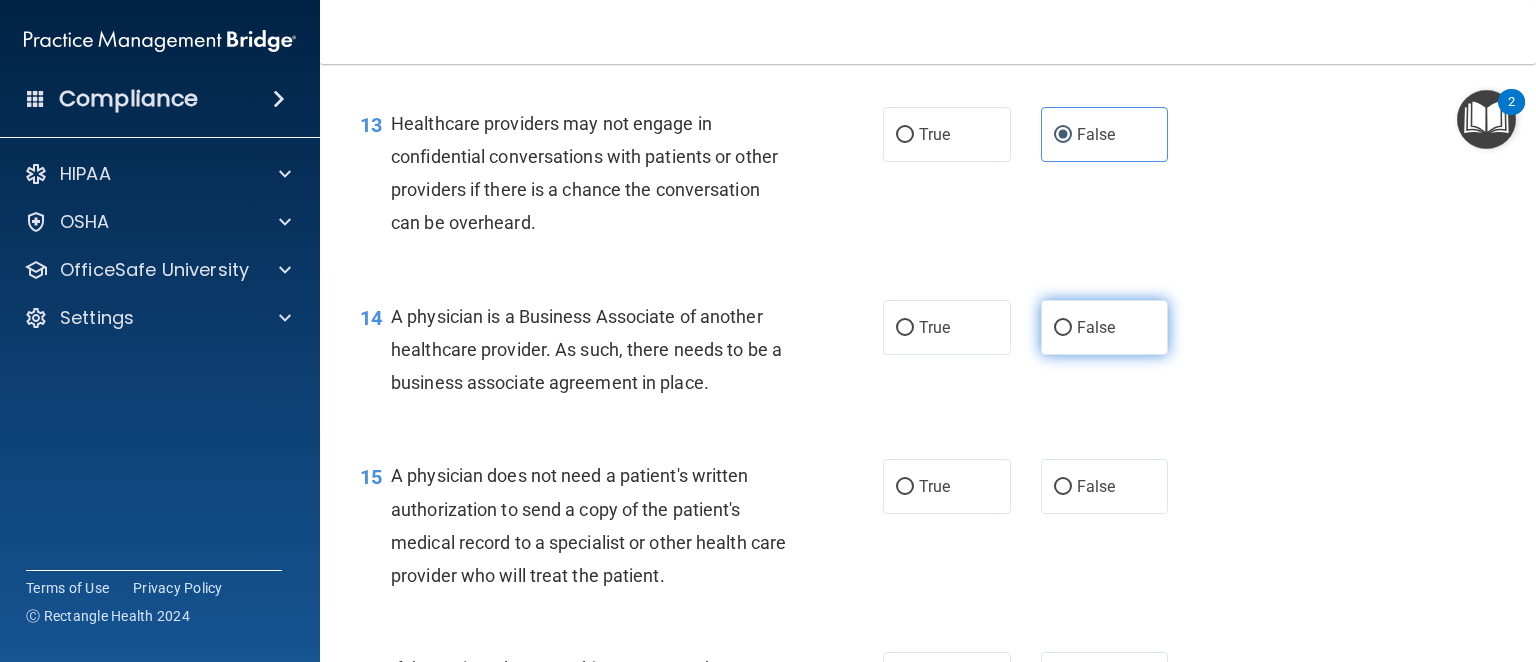 click on "False" at bounding box center [1105, 327] 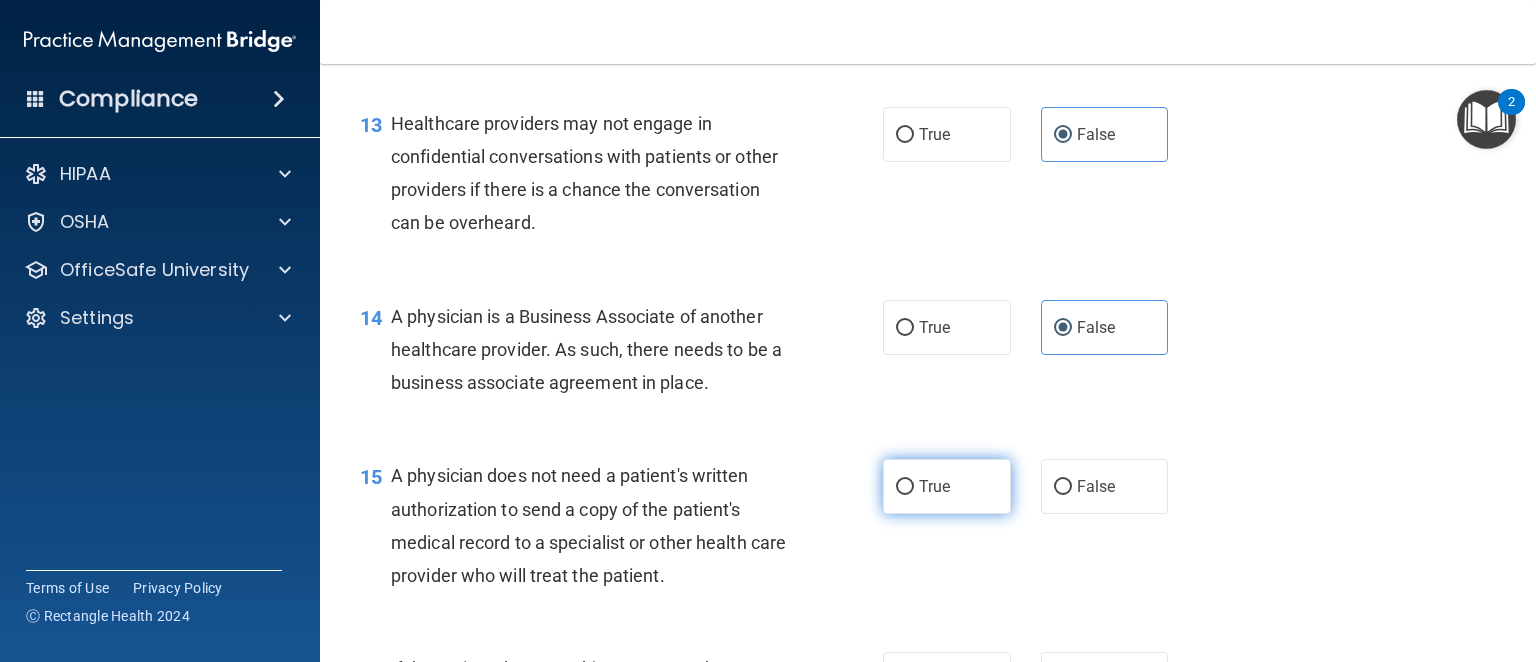 click on "True" at bounding box center [934, 486] 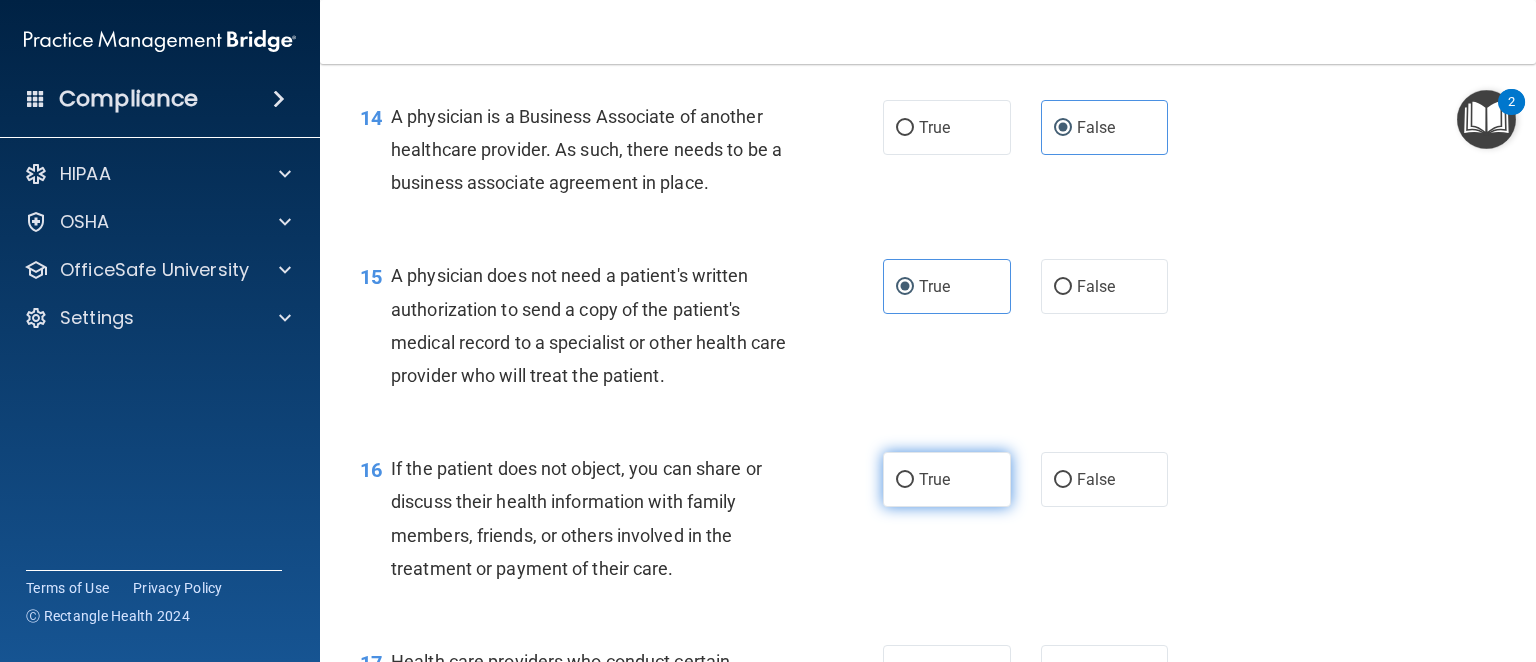 scroll, scrollTop: 2500, scrollLeft: 0, axis: vertical 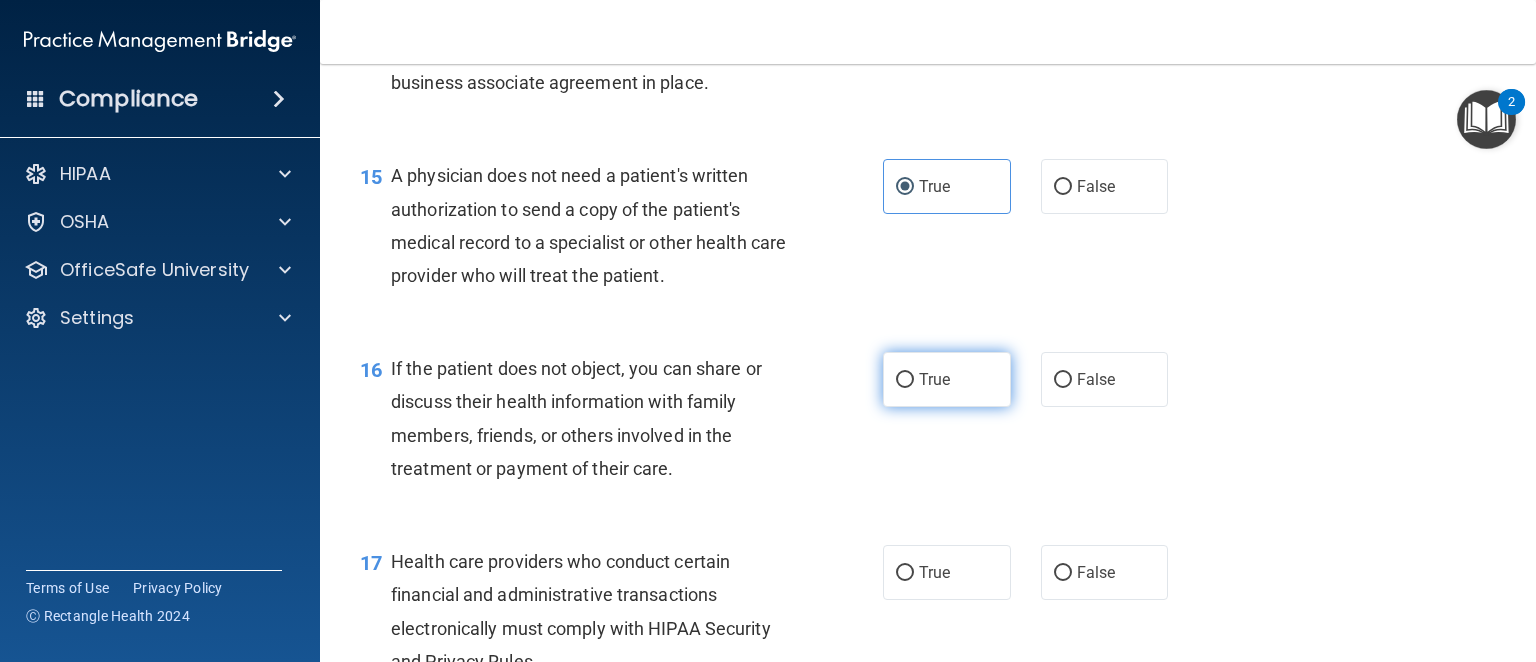 click on "True" at bounding box center (934, 379) 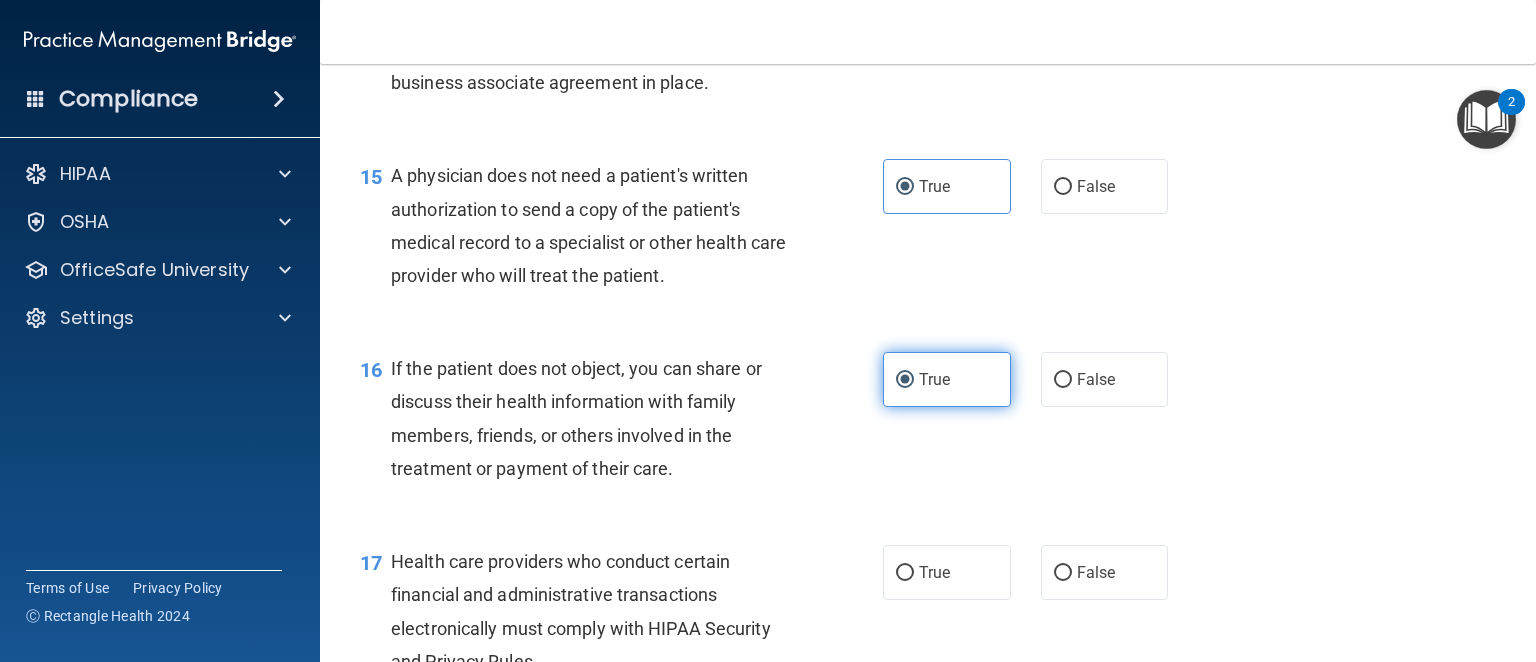 scroll, scrollTop: 2700, scrollLeft: 0, axis: vertical 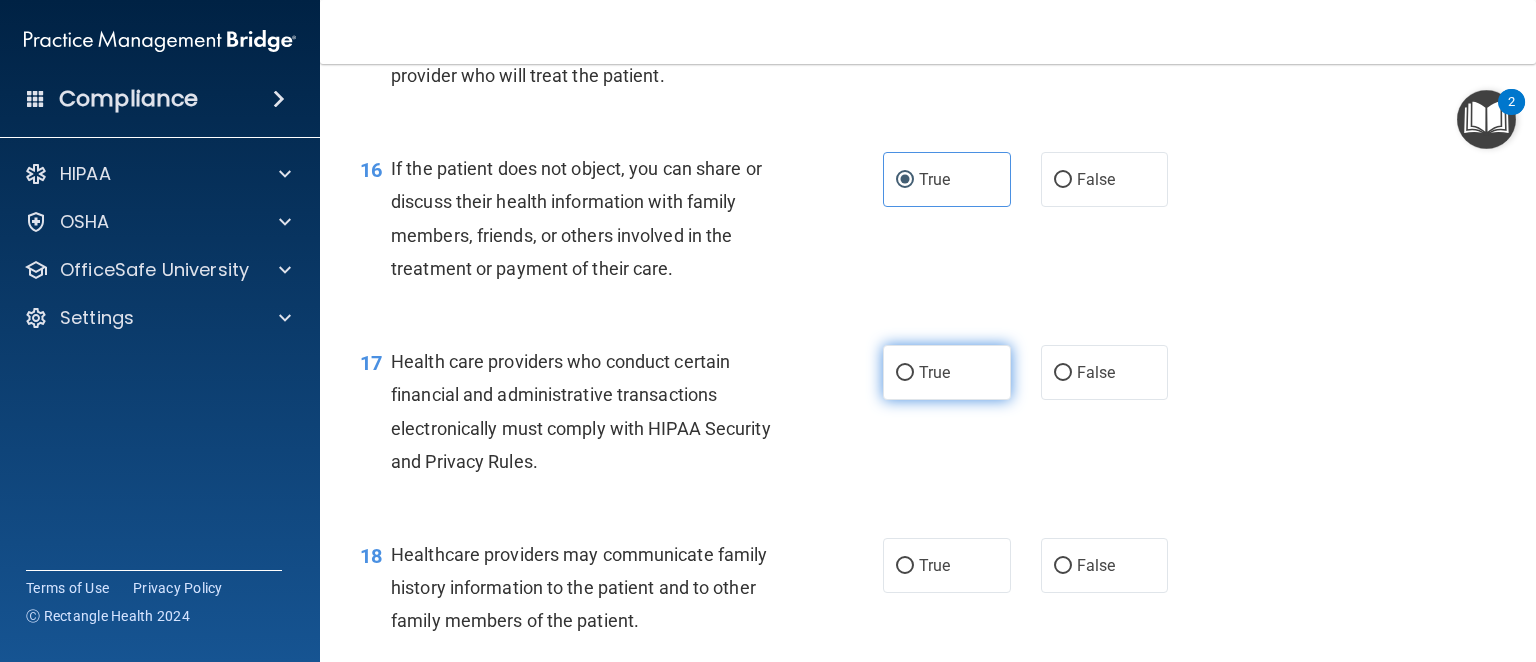 click on "True" at bounding box center [934, 372] 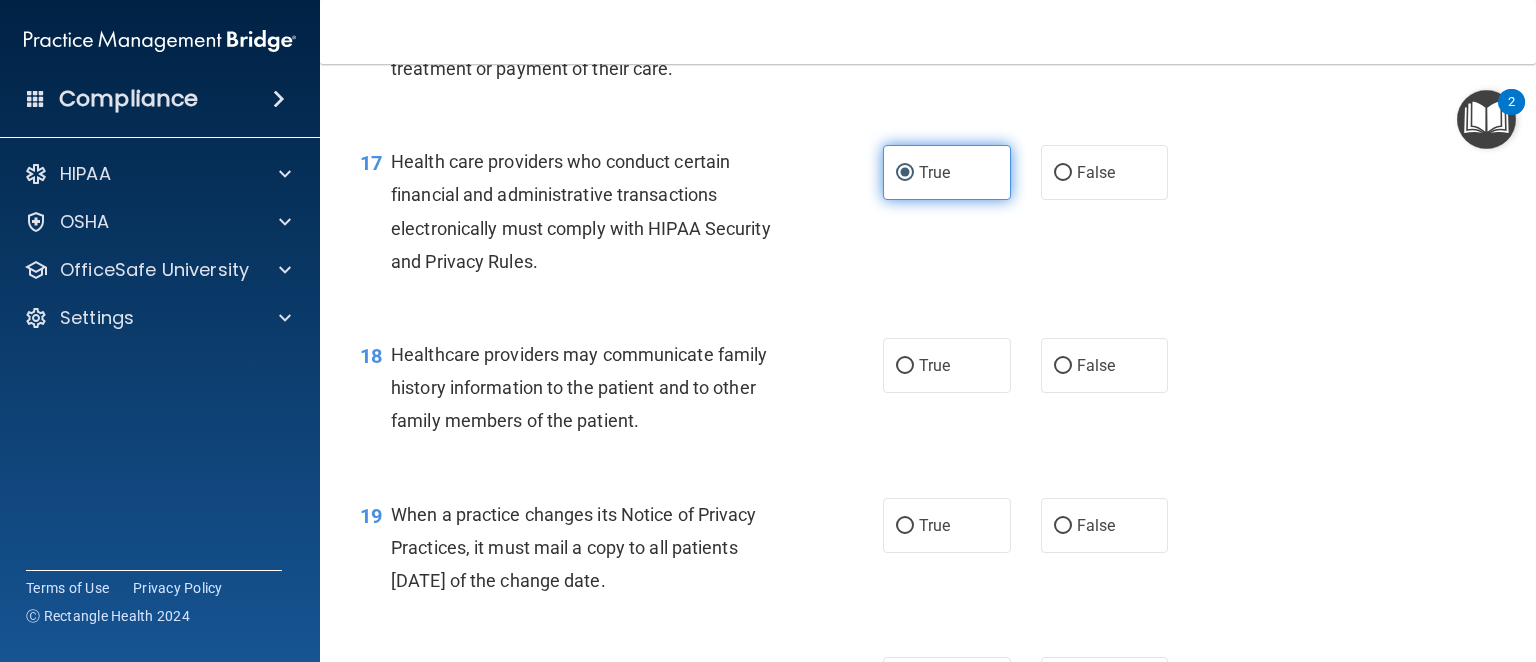 scroll, scrollTop: 3000, scrollLeft: 0, axis: vertical 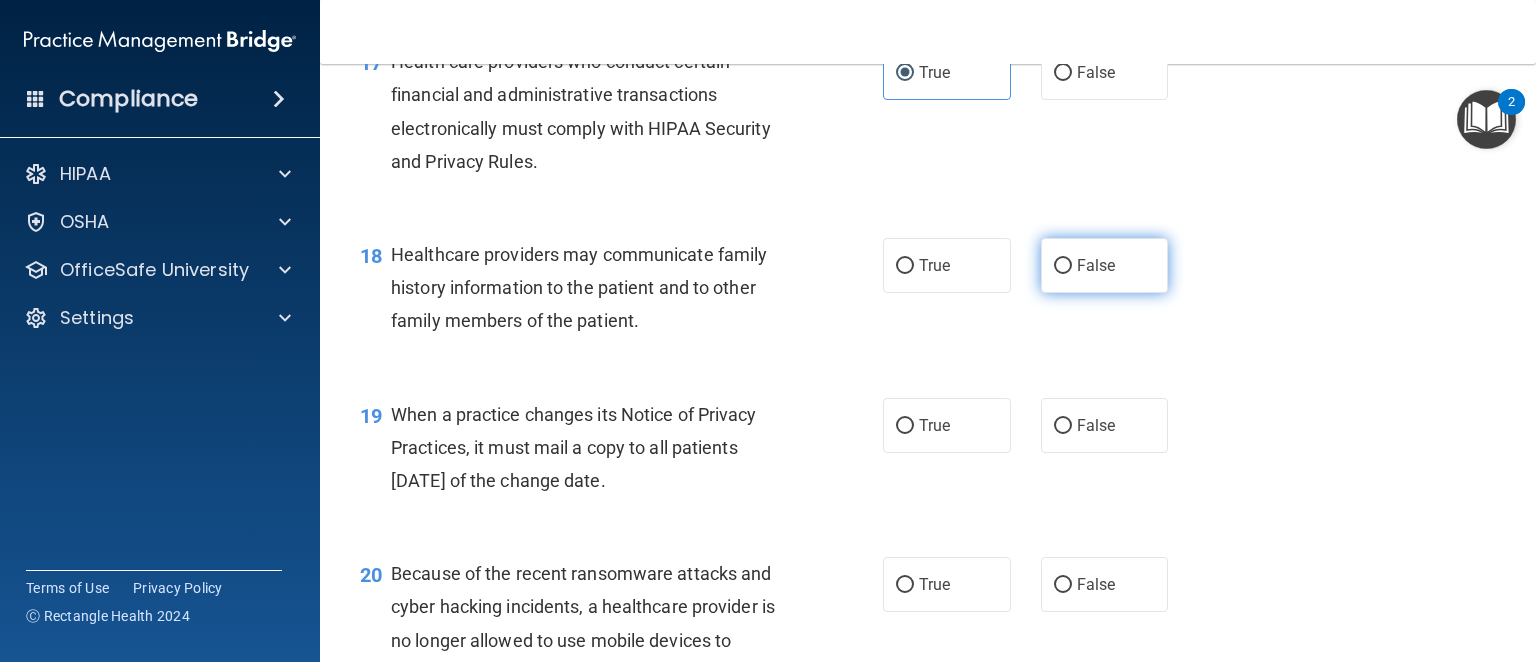 click on "False" at bounding box center [1105, 265] 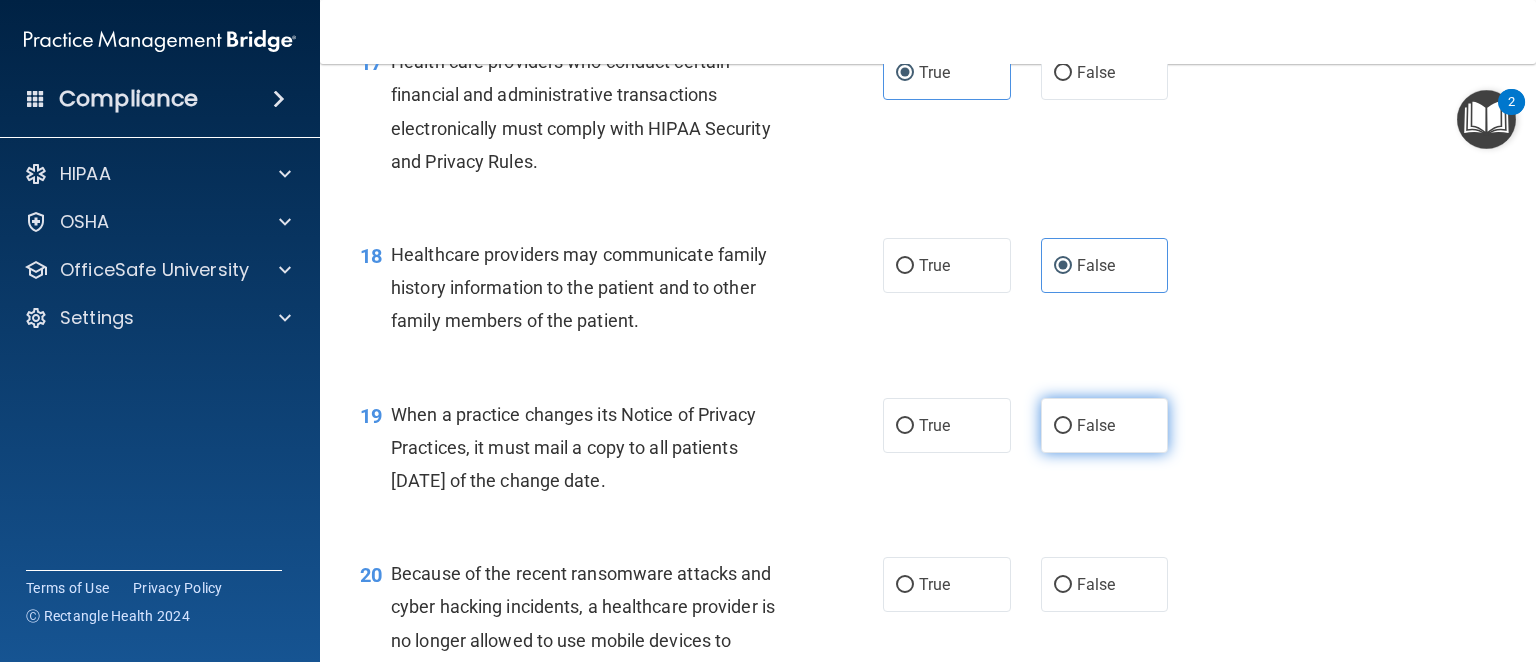 click on "False" at bounding box center [1105, 425] 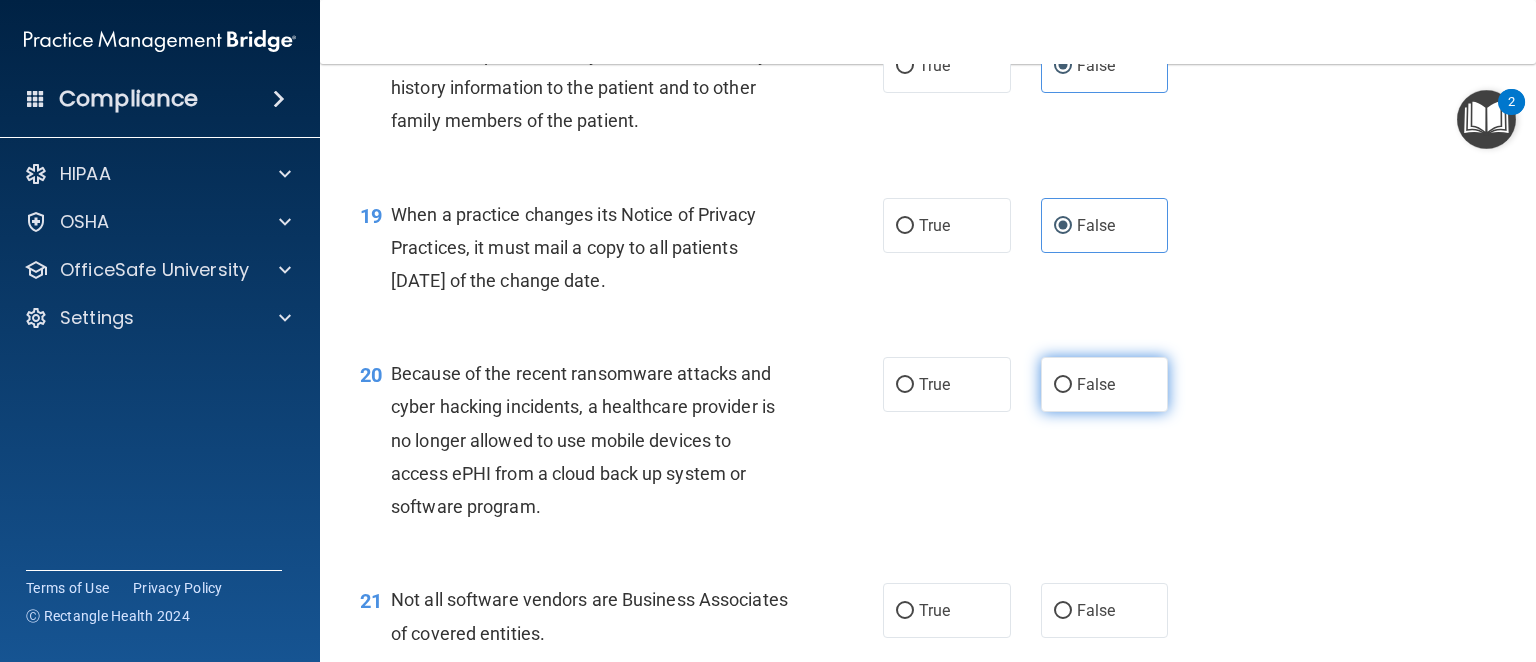 scroll, scrollTop: 3300, scrollLeft: 0, axis: vertical 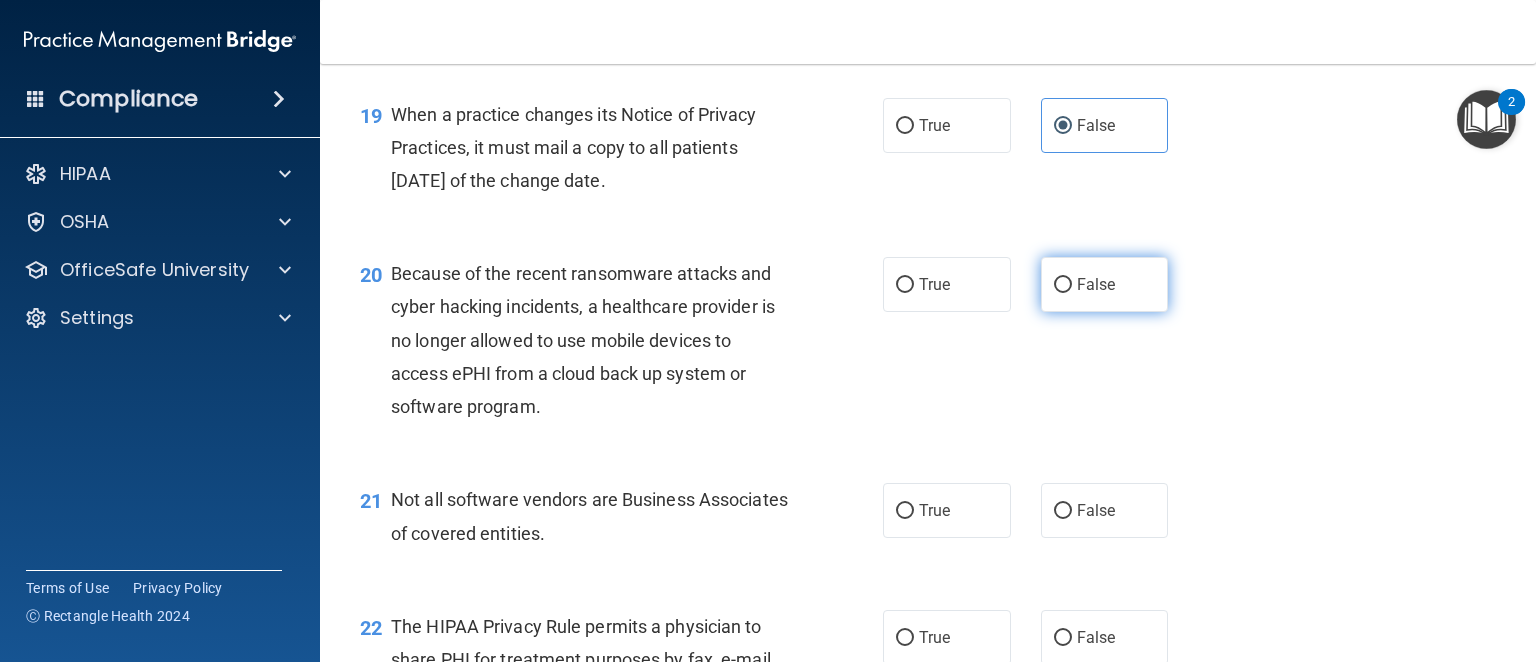 click on "False" at bounding box center (1096, 284) 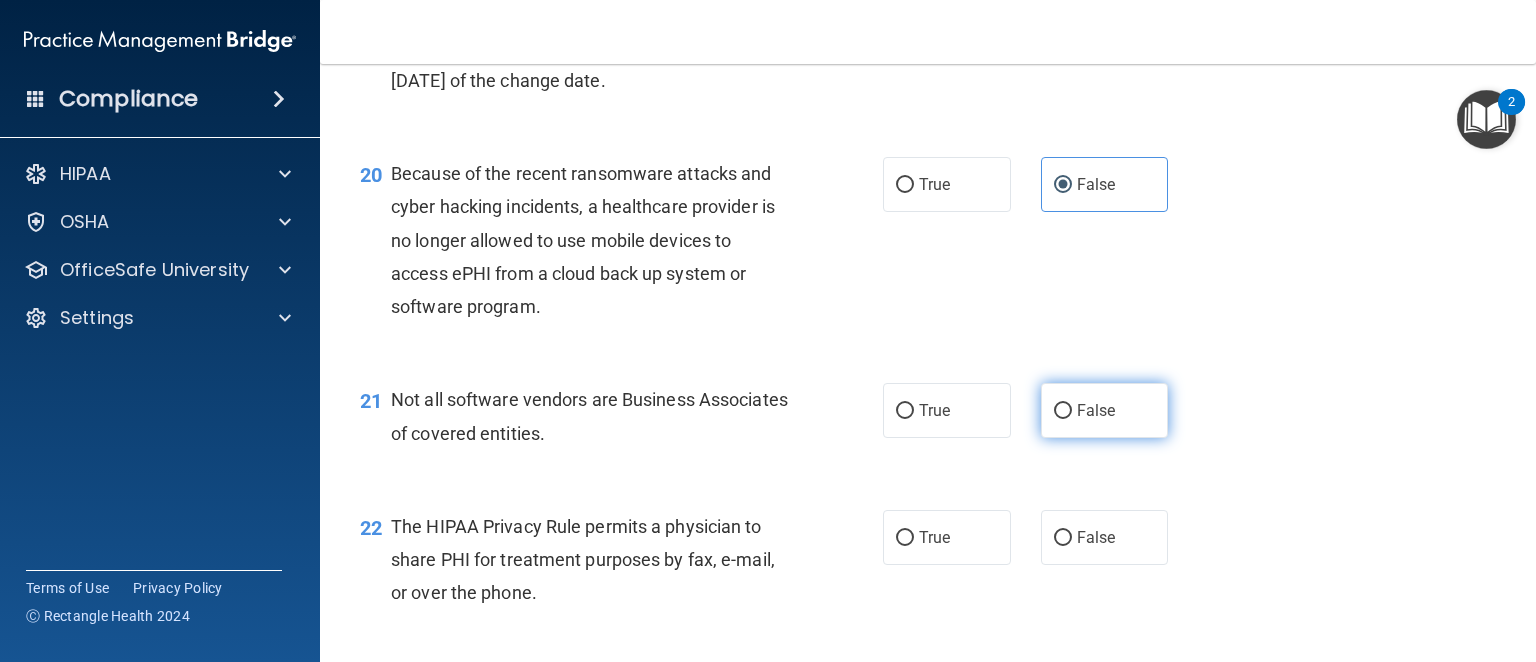 scroll, scrollTop: 3500, scrollLeft: 0, axis: vertical 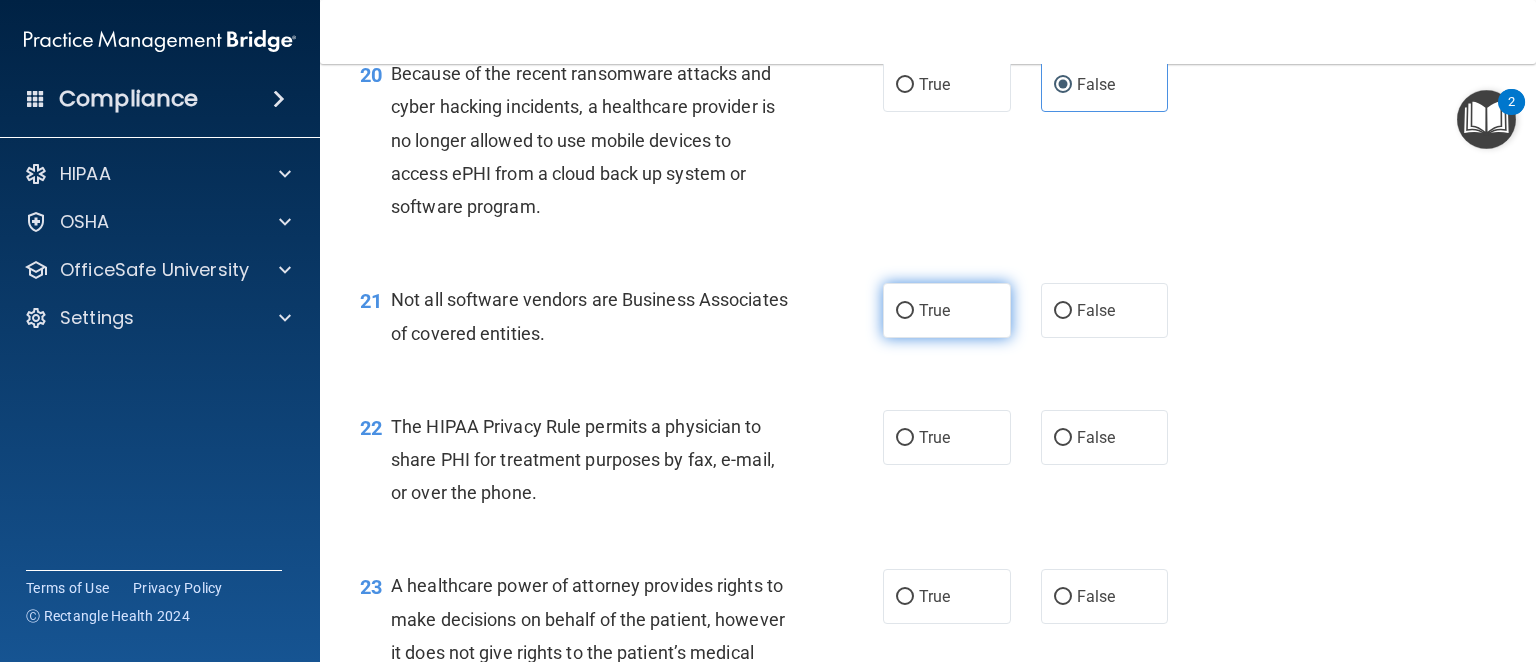 click on "True" at bounding box center [947, 310] 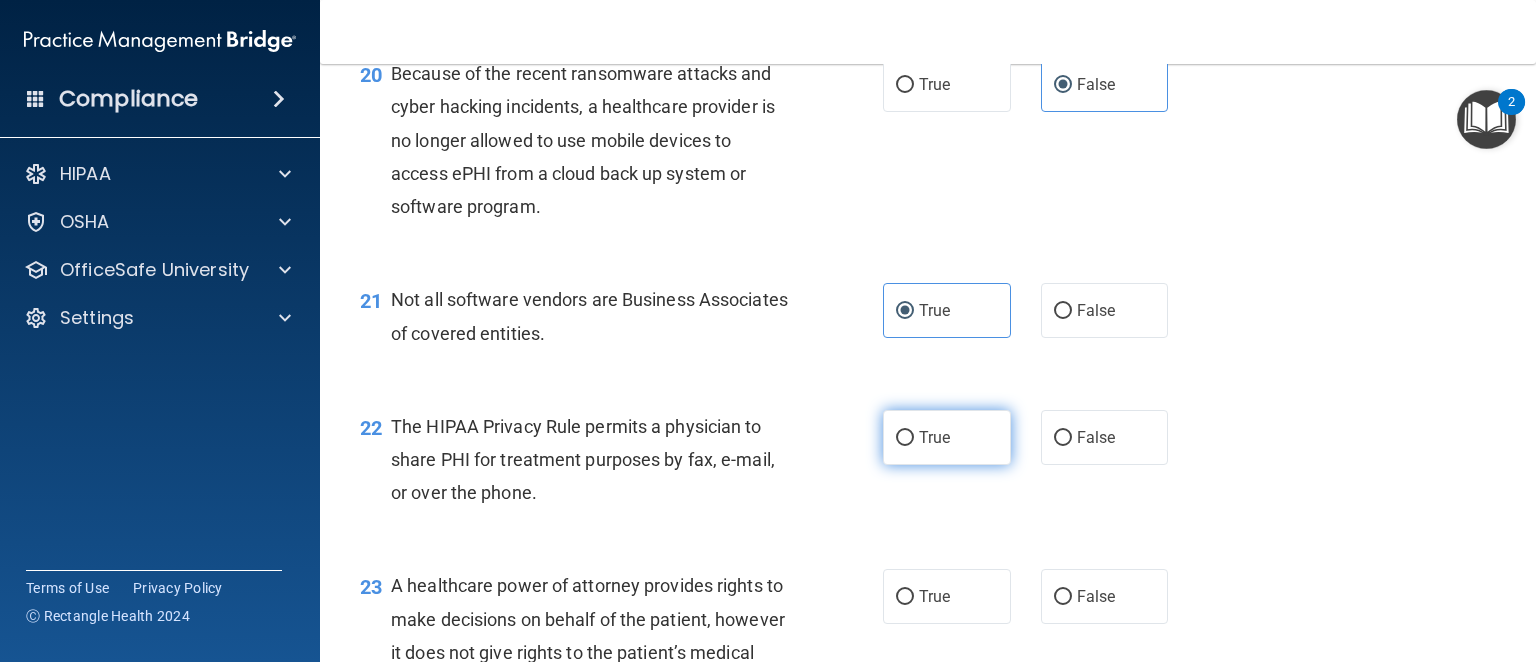 click on "True" at bounding box center (947, 437) 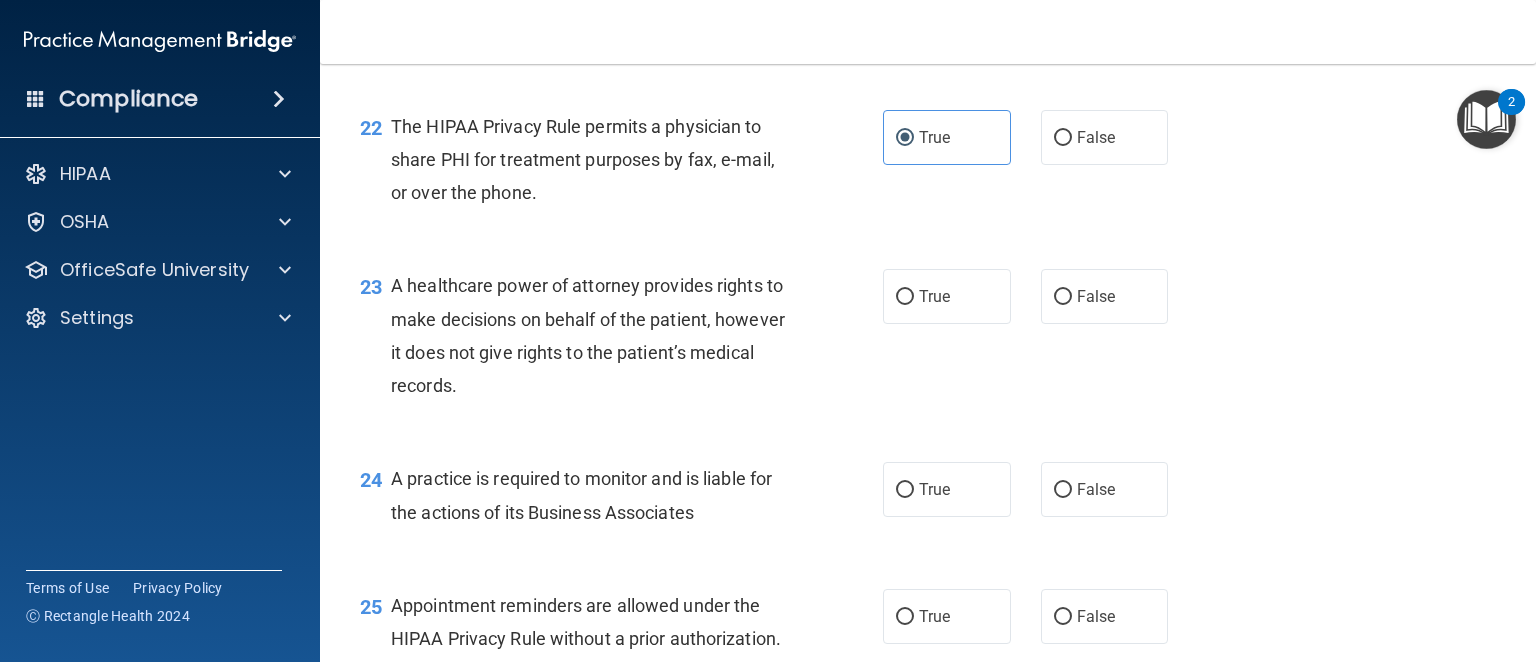 scroll, scrollTop: 3900, scrollLeft: 0, axis: vertical 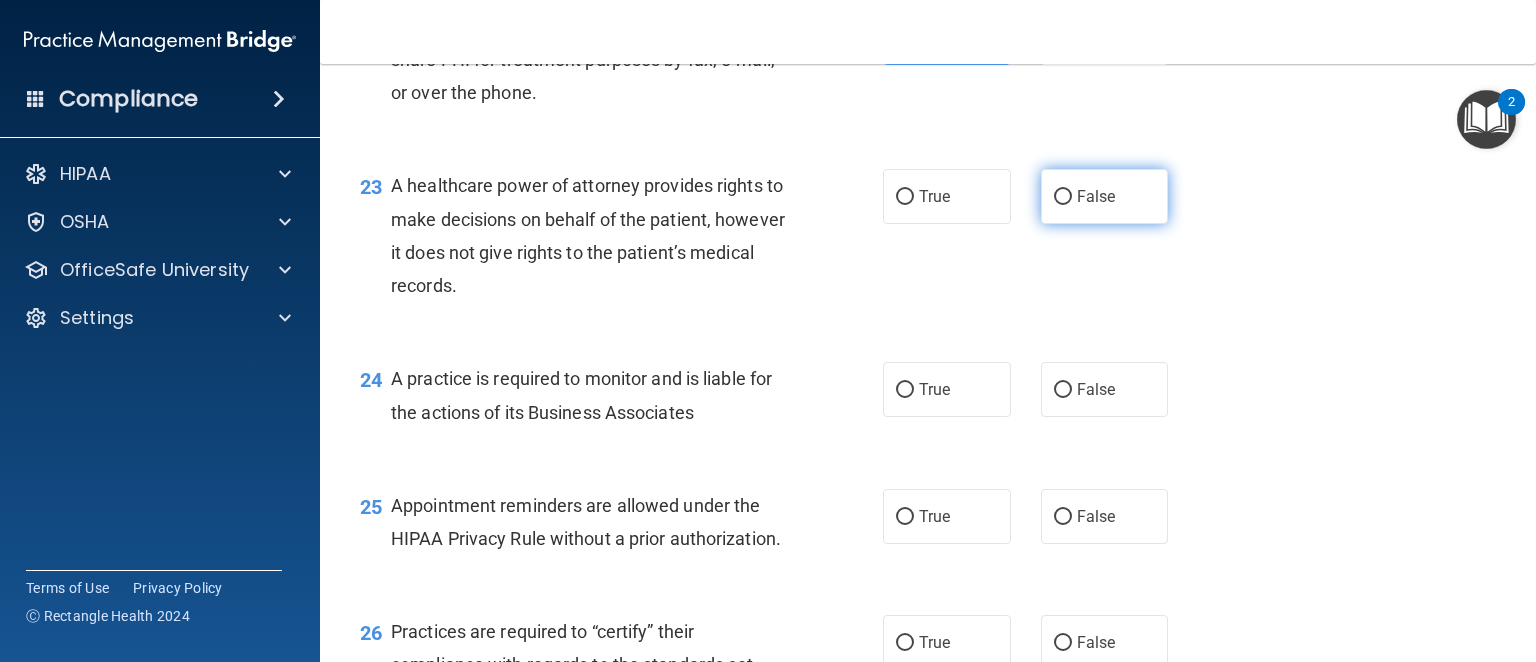 click on "False" at bounding box center [1105, 196] 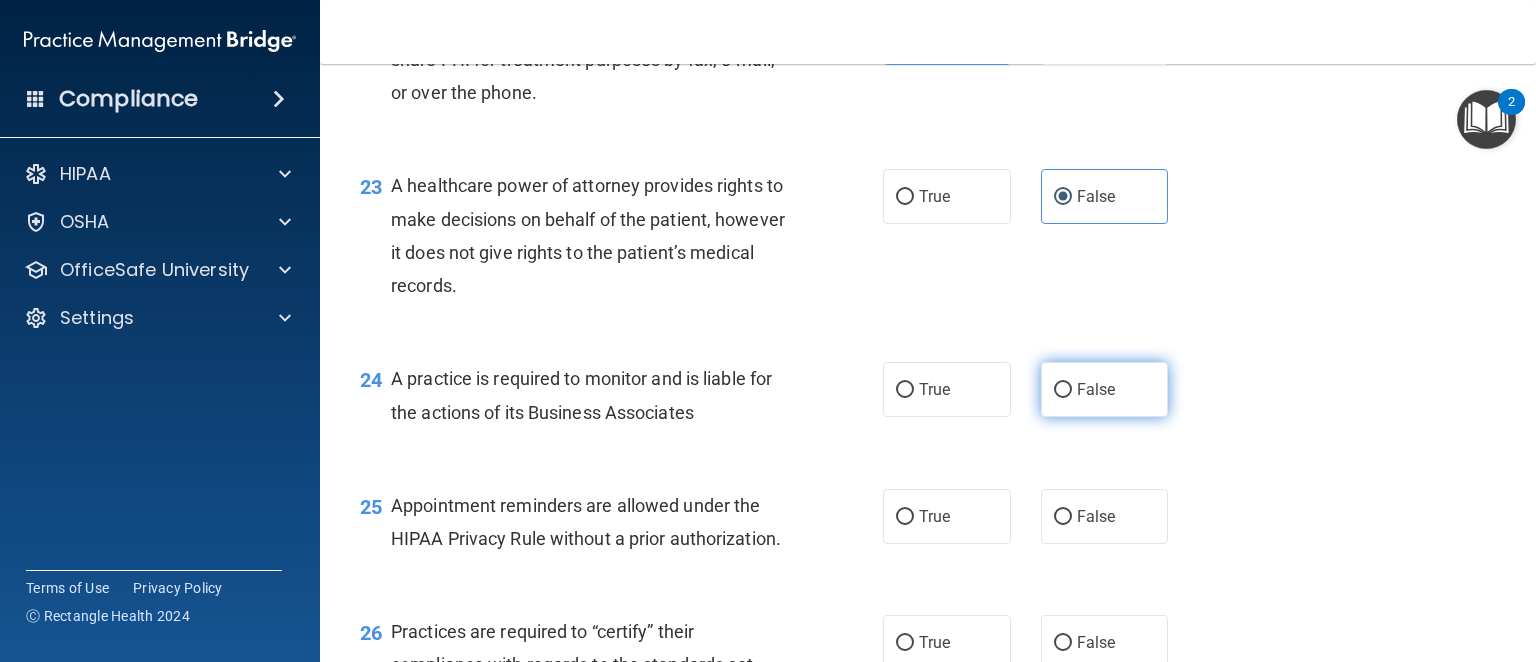 click on "False" at bounding box center (1105, 389) 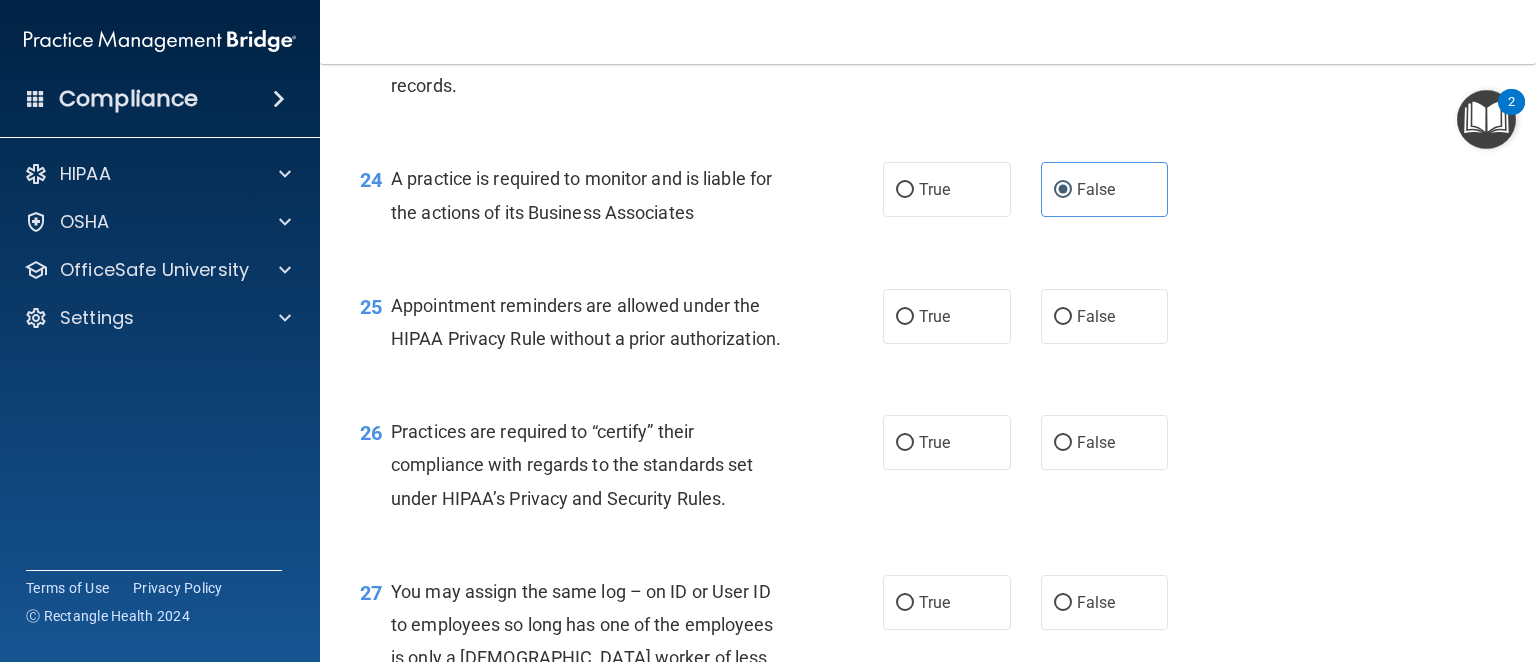 scroll, scrollTop: 4200, scrollLeft: 0, axis: vertical 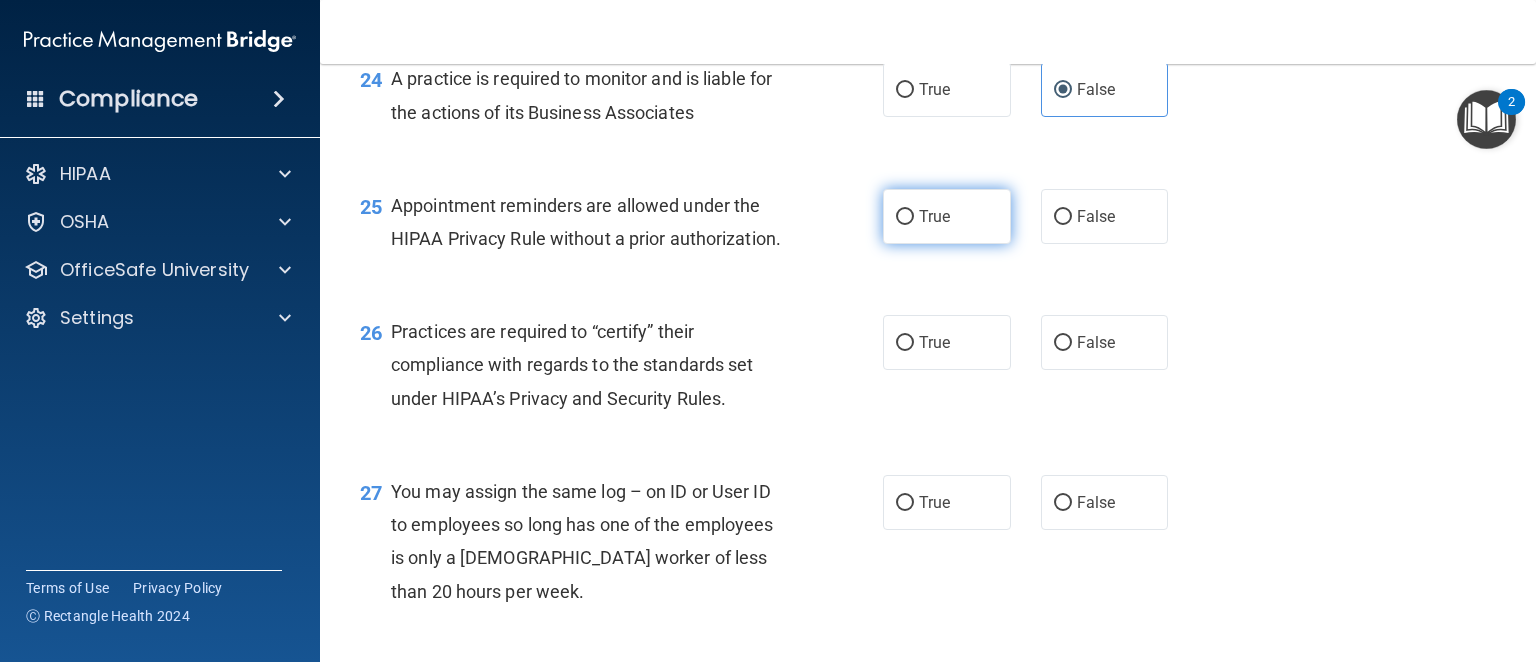 click on "True" at bounding box center (934, 216) 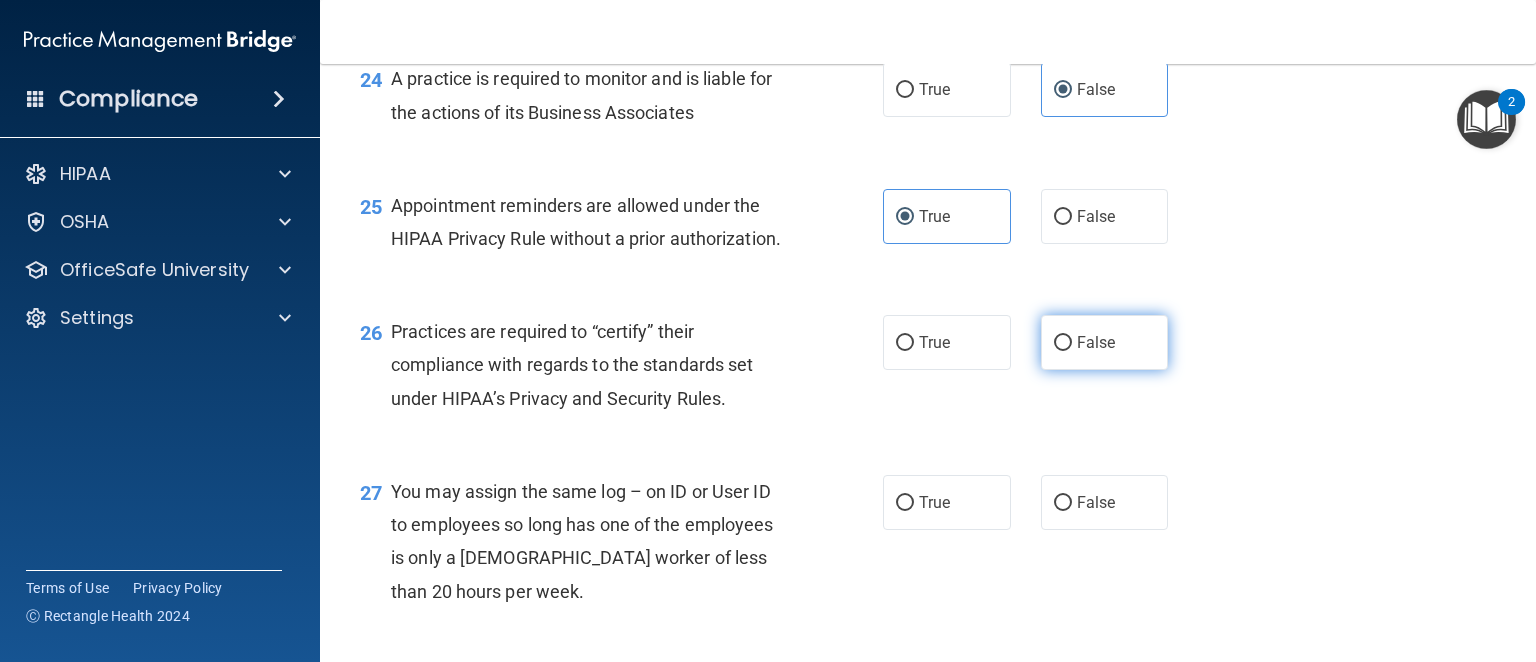 click on "False" at bounding box center [1105, 342] 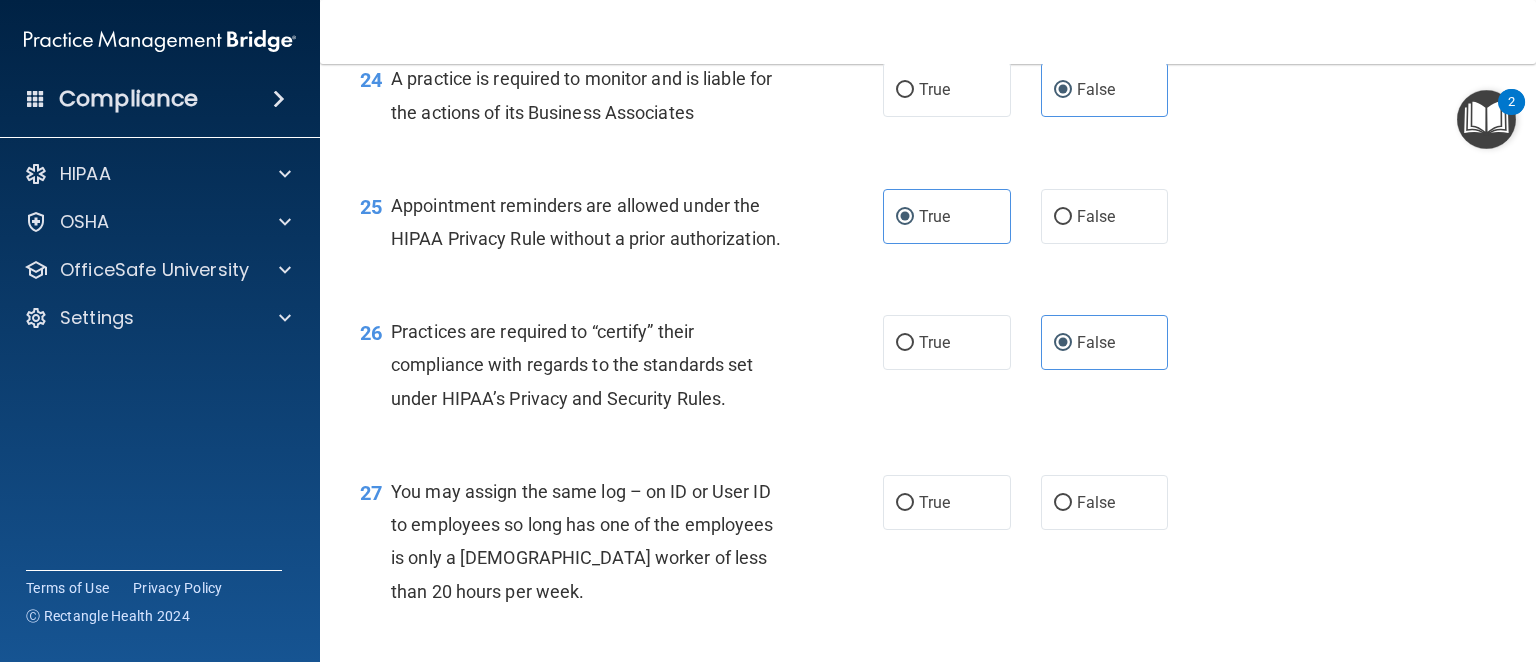 scroll, scrollTop: 4400, scrollLeft: 0, axis: vertical 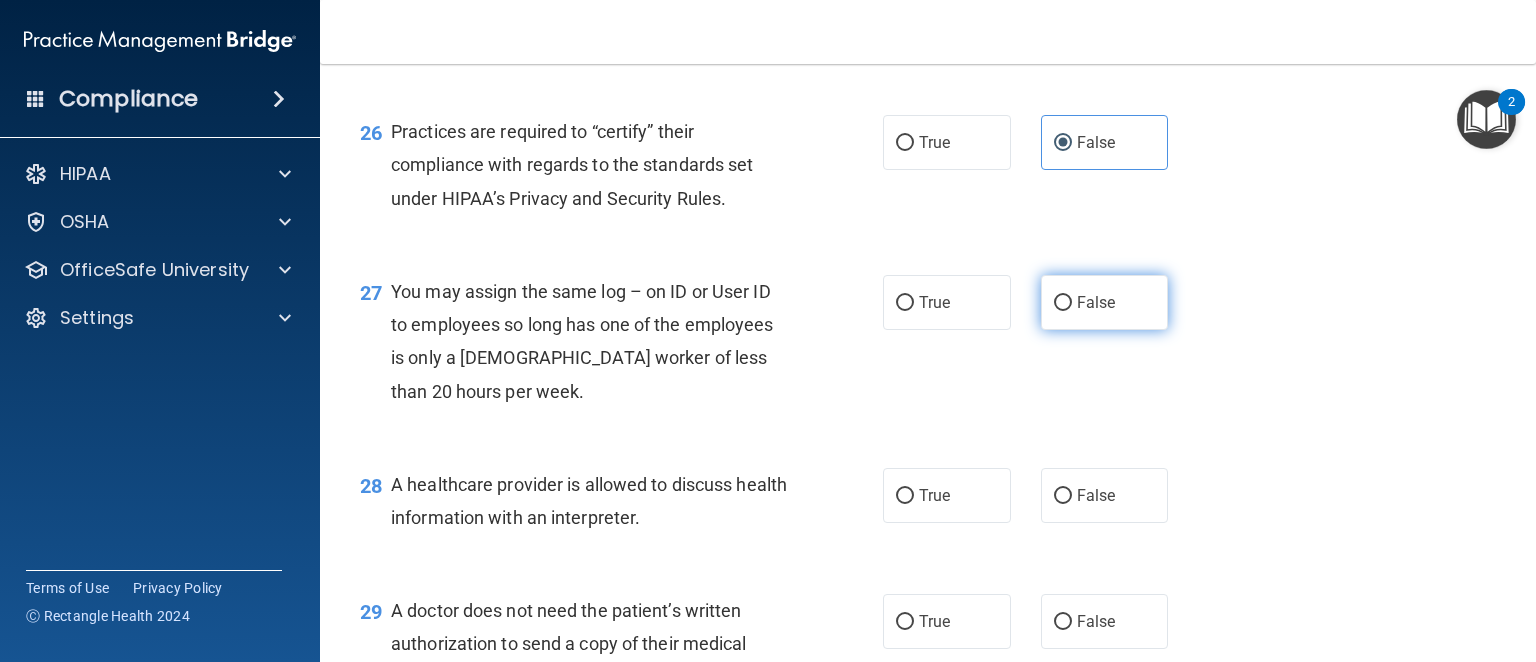 click on "False" at bounding box center (1105, 302) 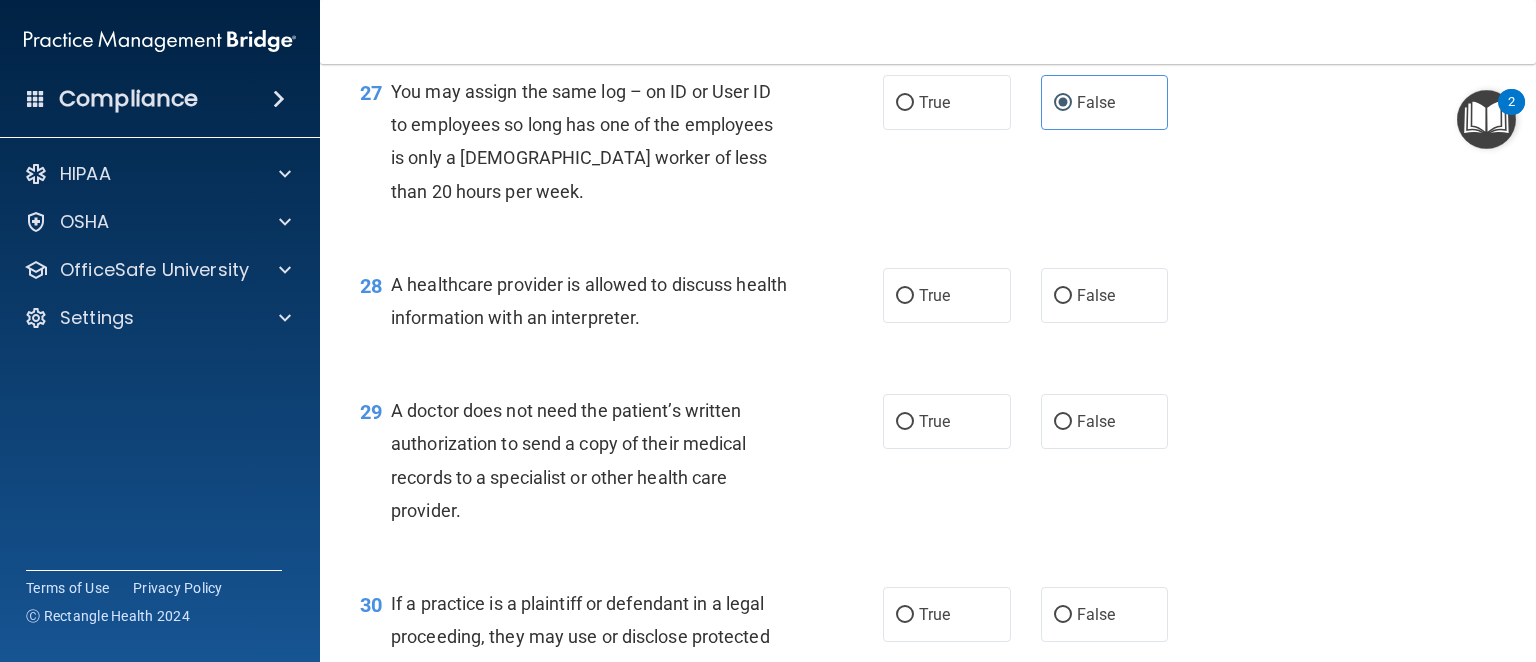 scroll, scrollTop: 4700, scrollLeft: 0, axis: vertical 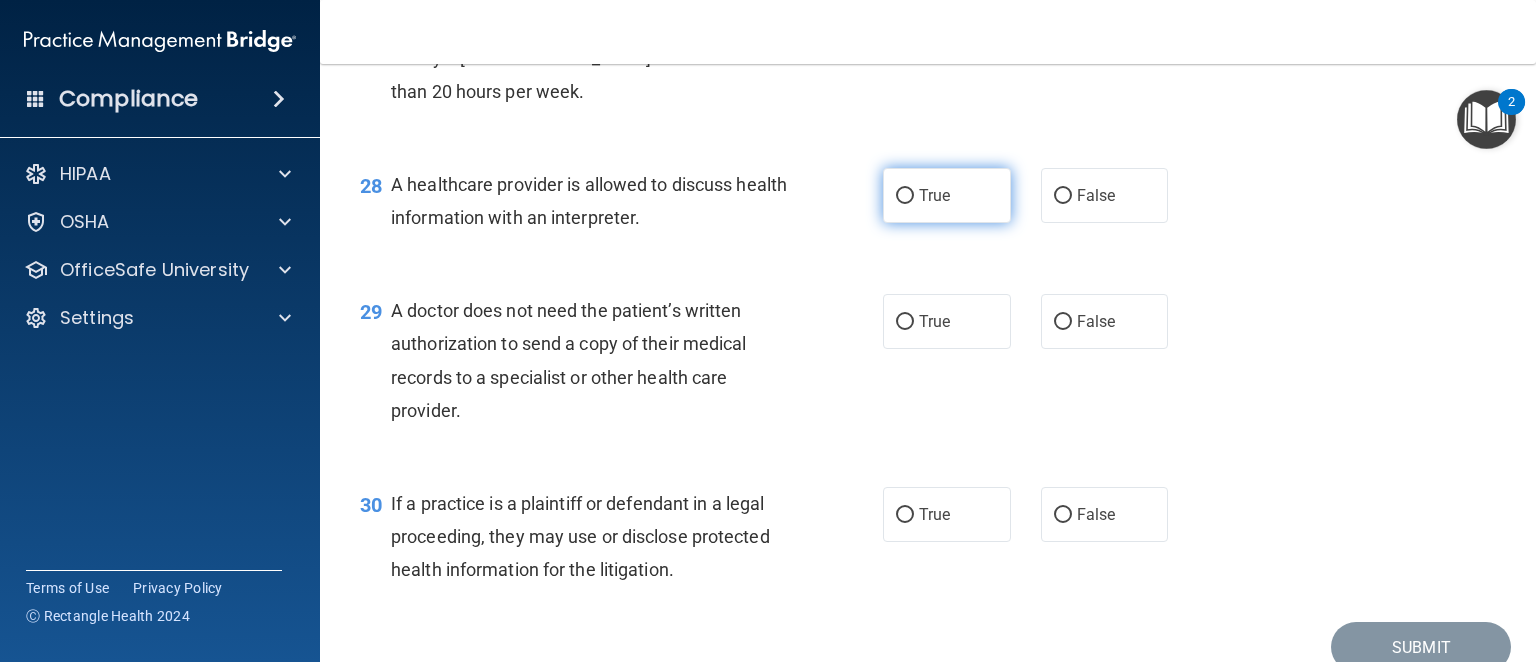 click on "True" at bounding box center (947, 195) 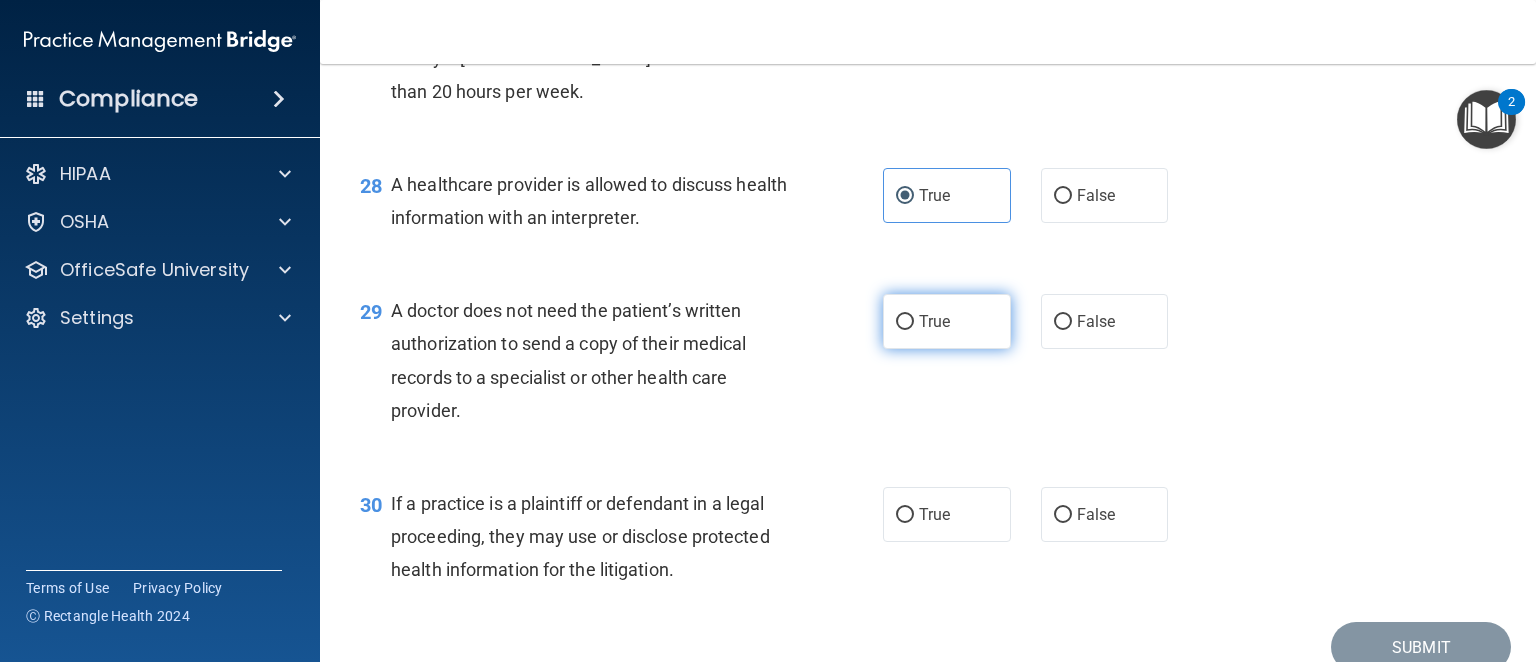 click on "True" at bounding box center (947, 321) 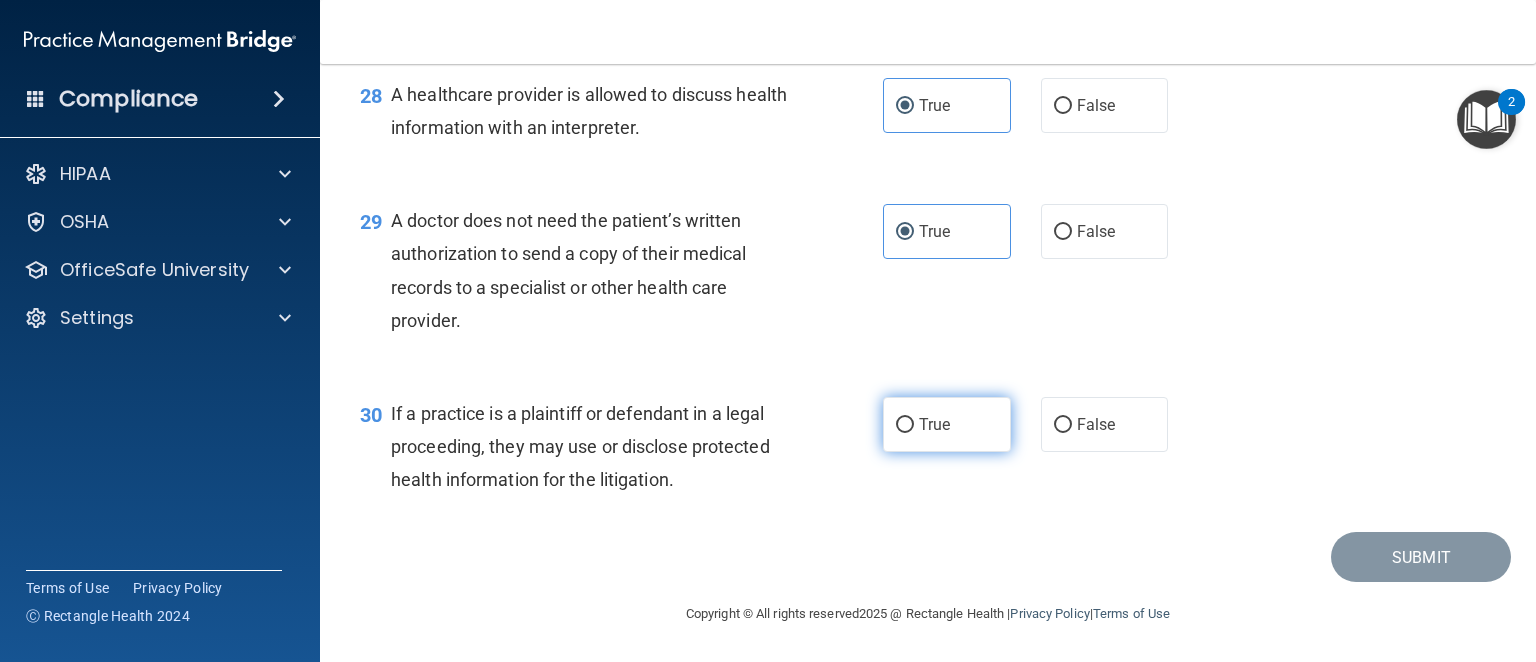 scroll, scrollTop: 4900, scrollLeft: 0, axis: vertical 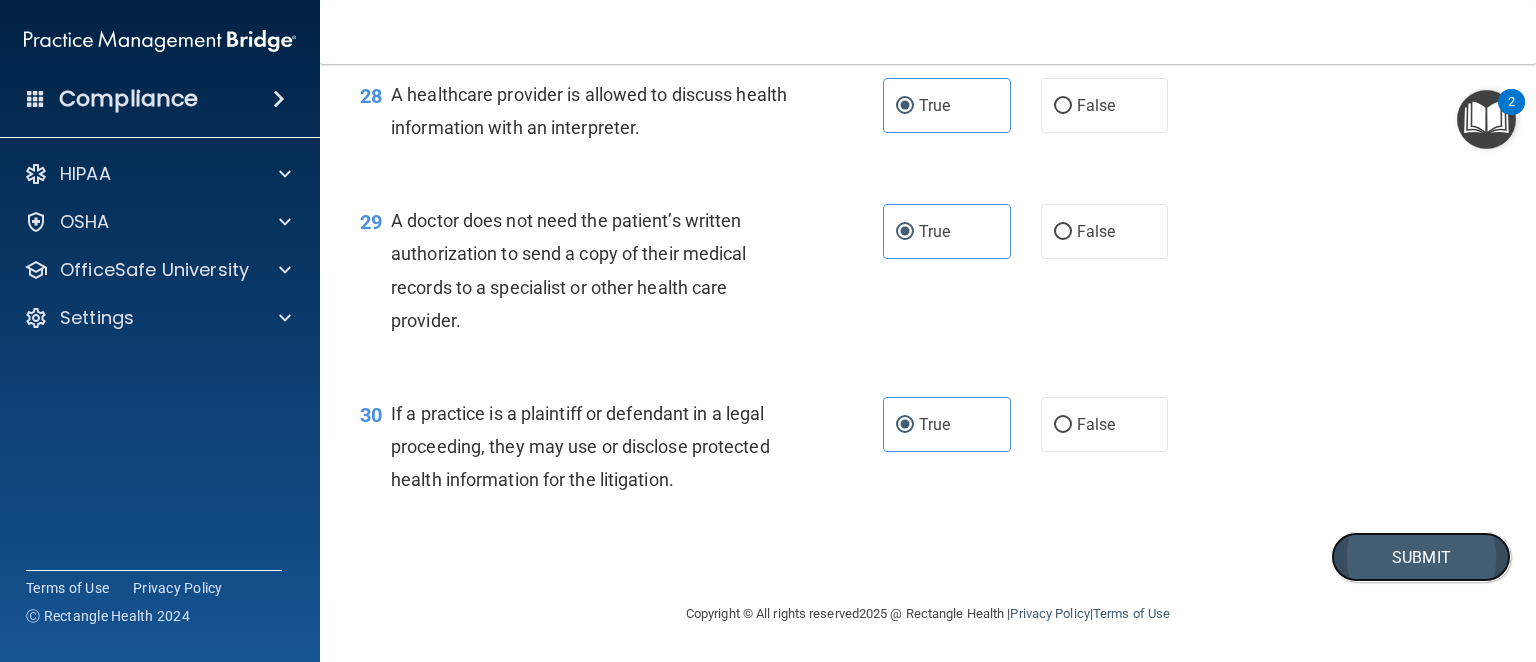 click on "Submit" at bounding box center [1421, 557] 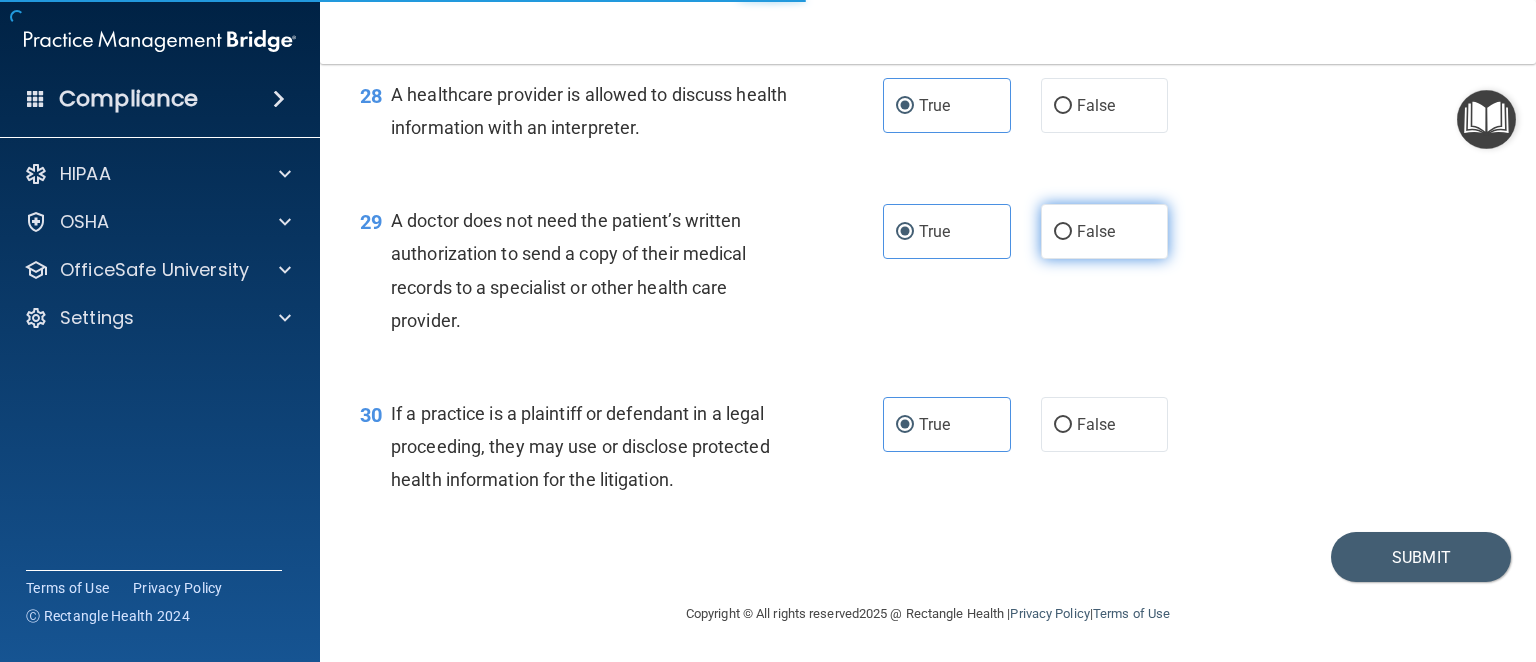 scroll, scrollTop: 0, scrollLeft: 0, axis: both 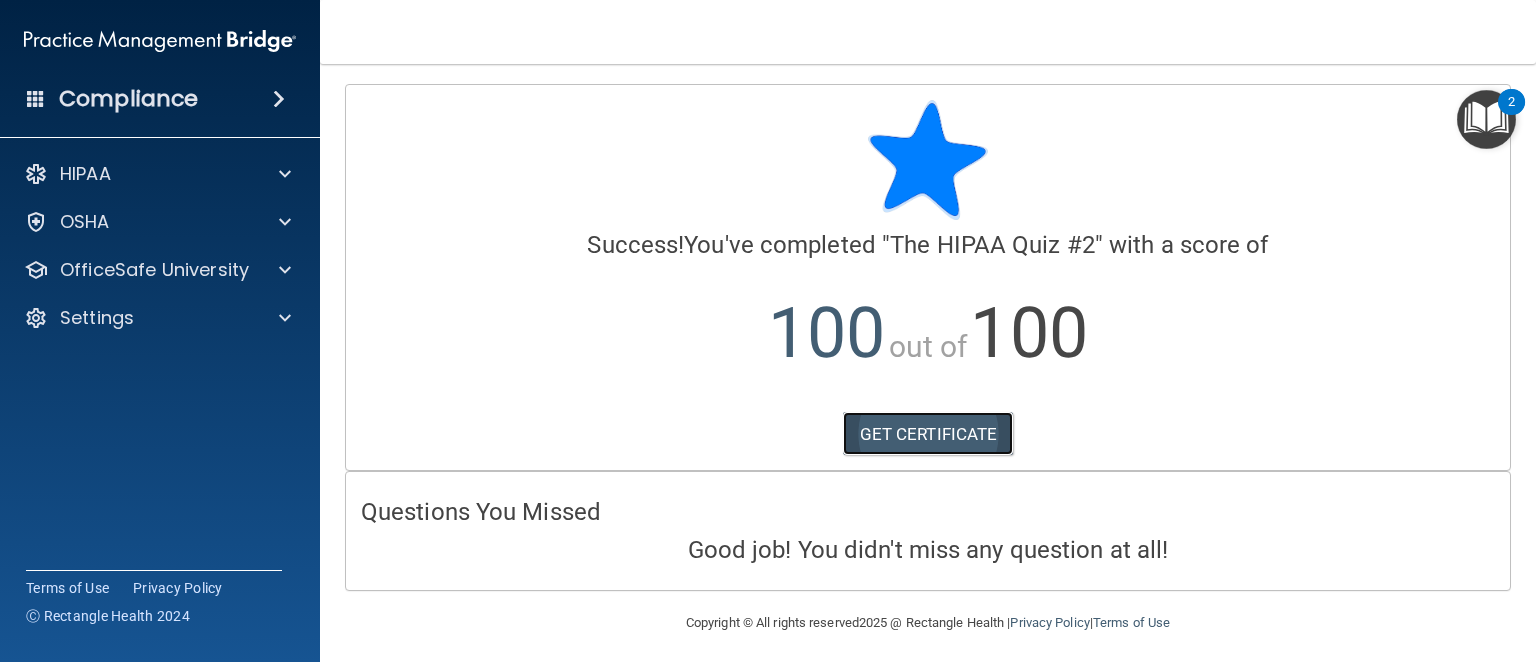 click on "GET CERTIFICATE" at bounding box center (928, 434) 